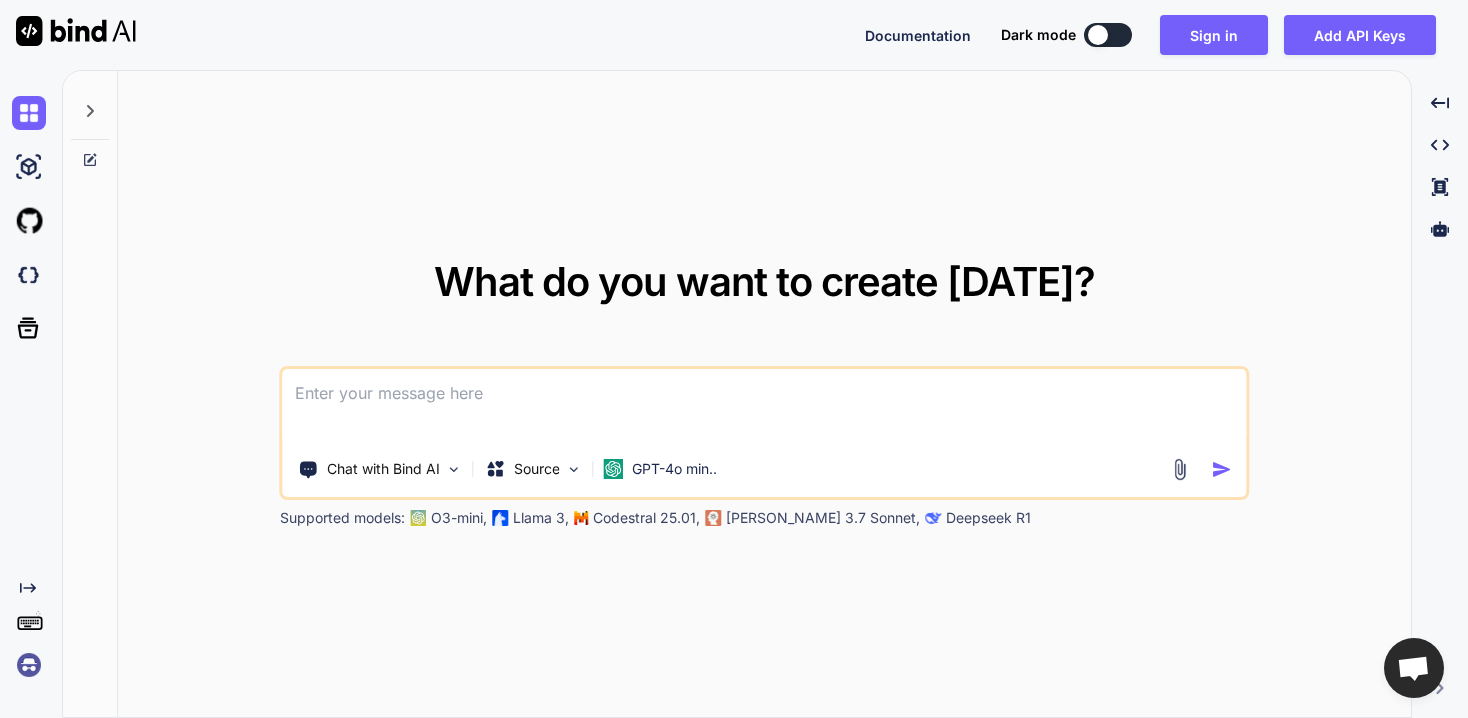scroll, scrollTop: 0, scrollLeft: 0, axis: both 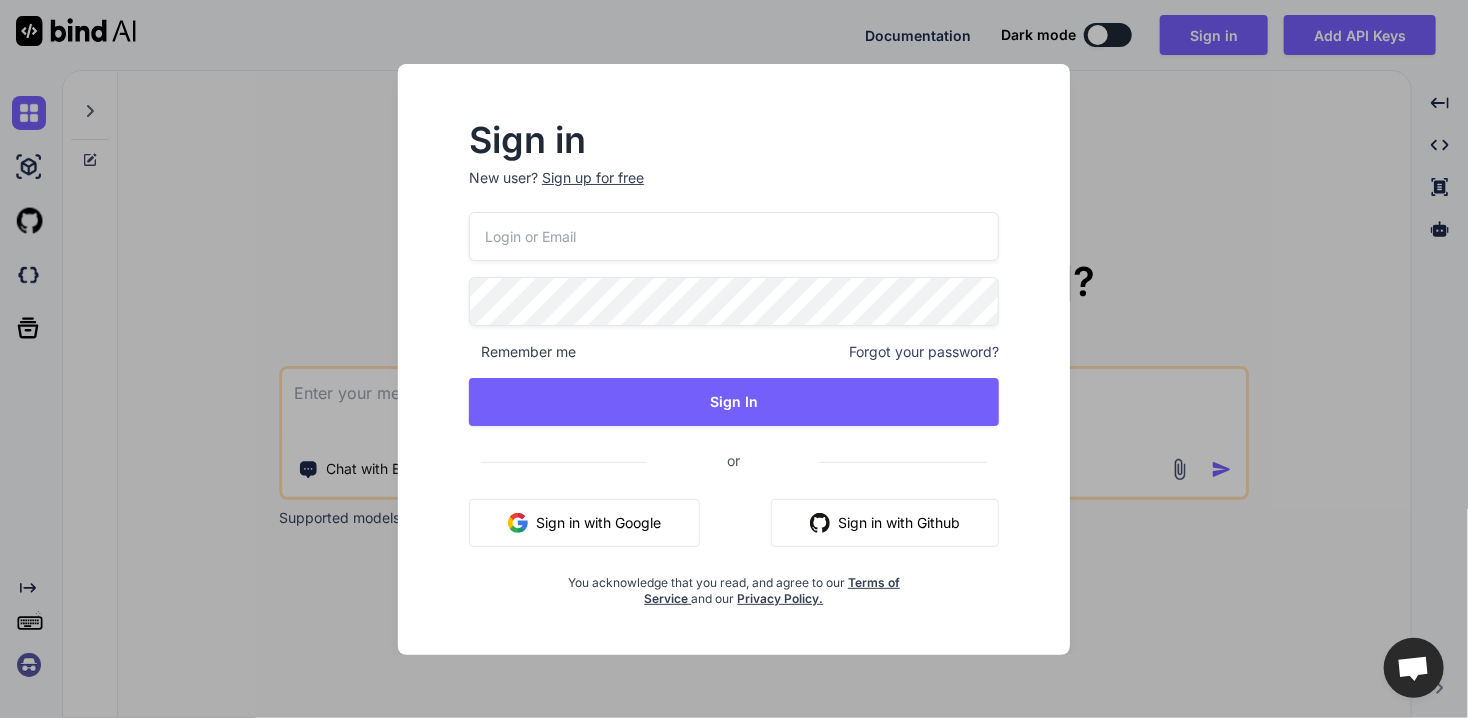 type 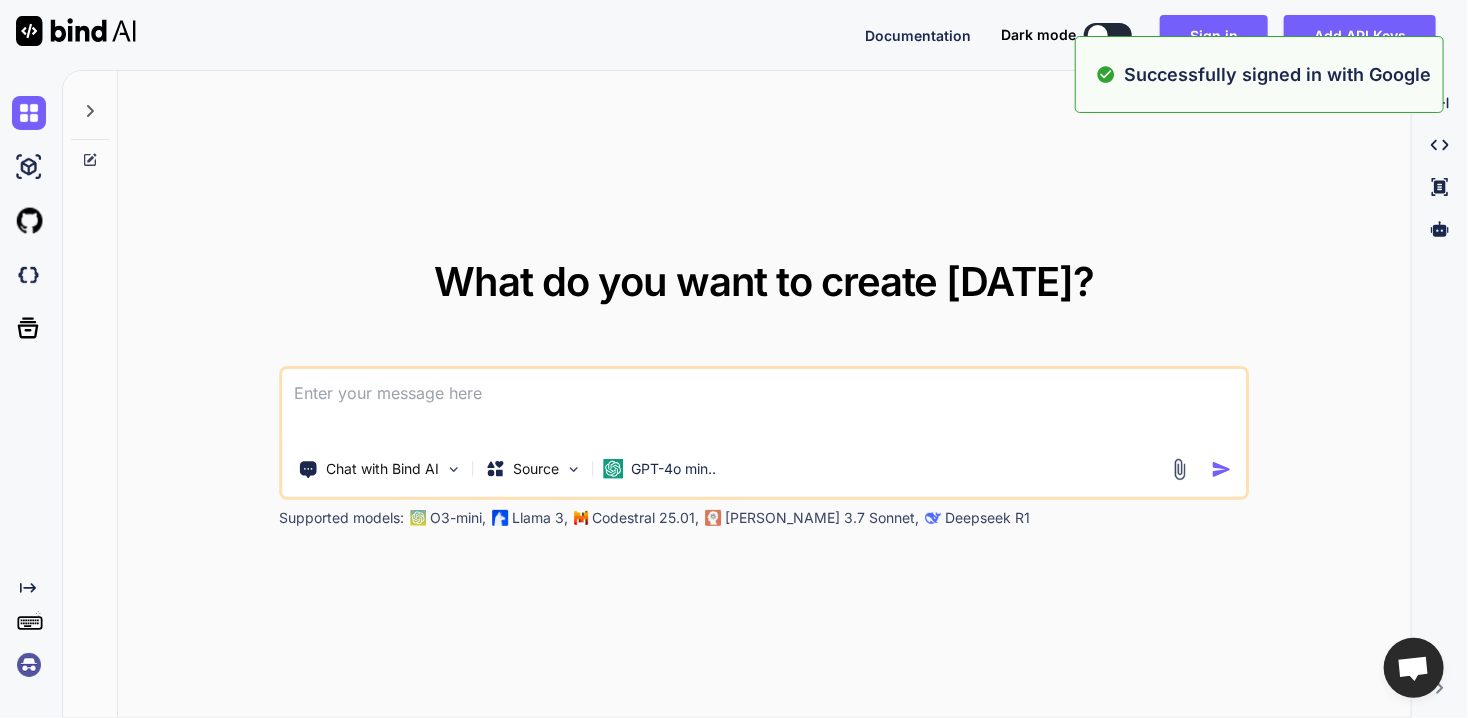 click at bounding box center (764, 406) 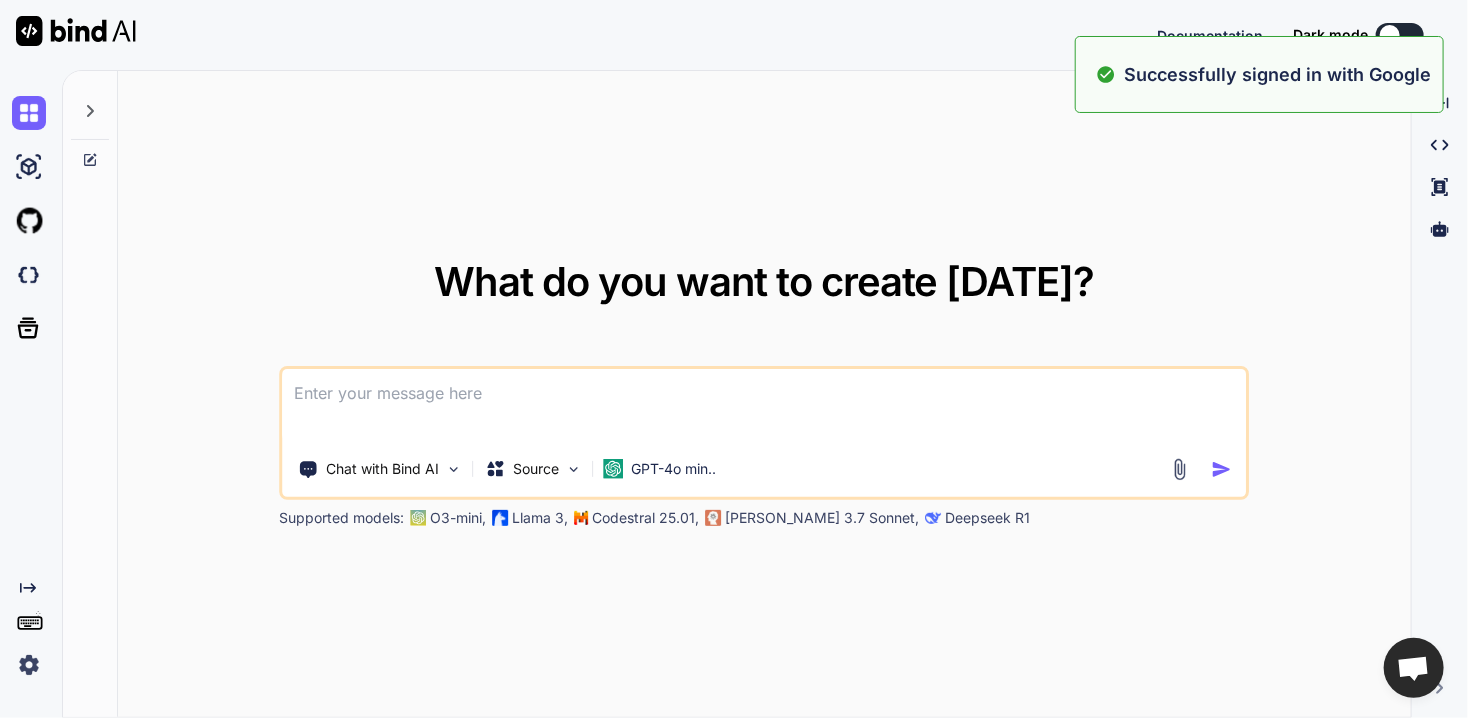 type on "m" 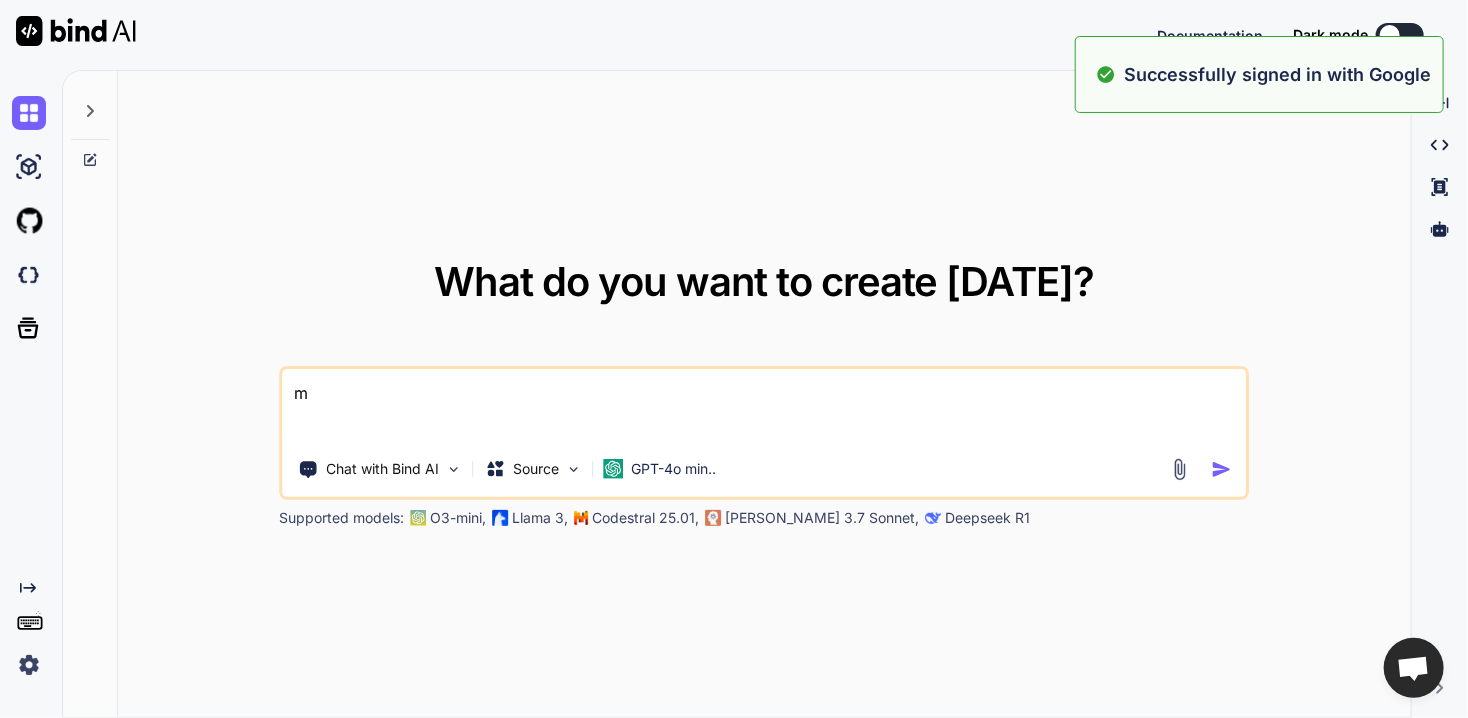 type on "me" 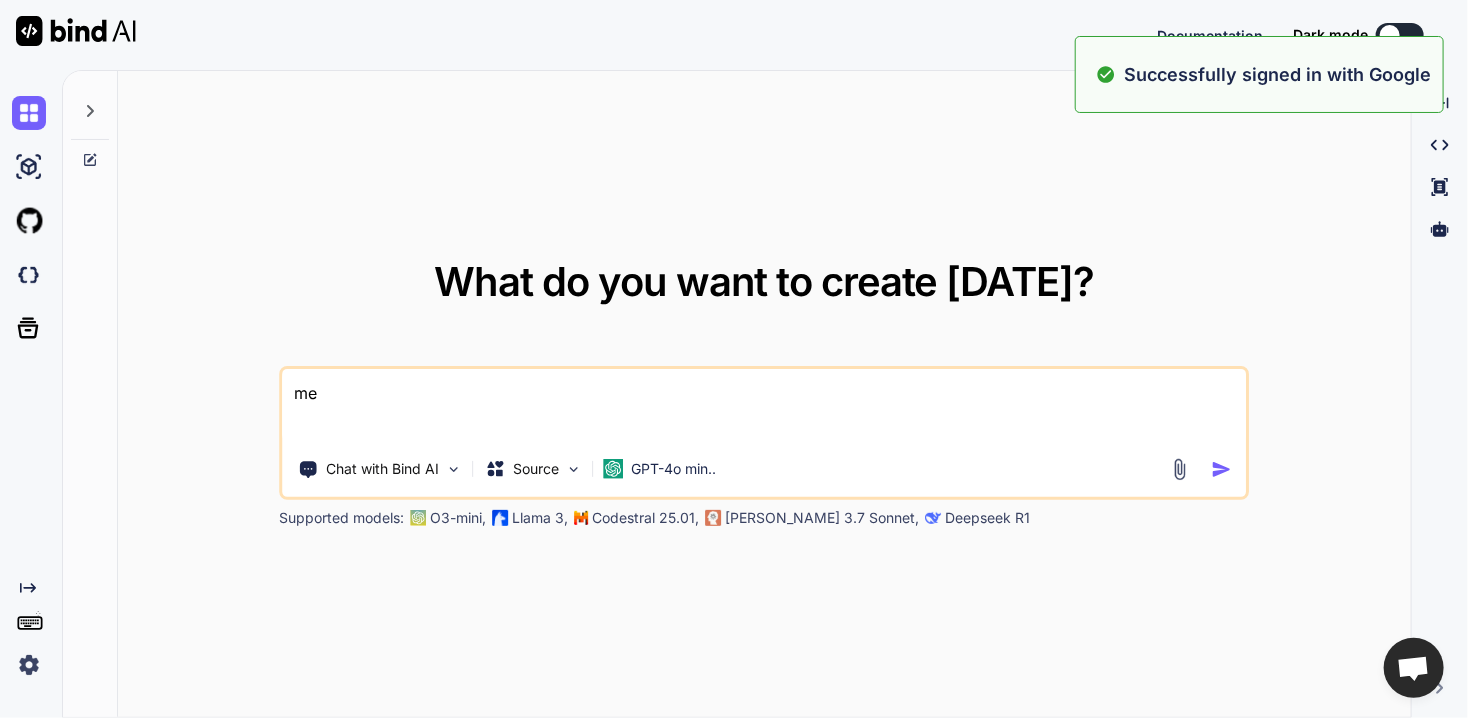 type on "x" 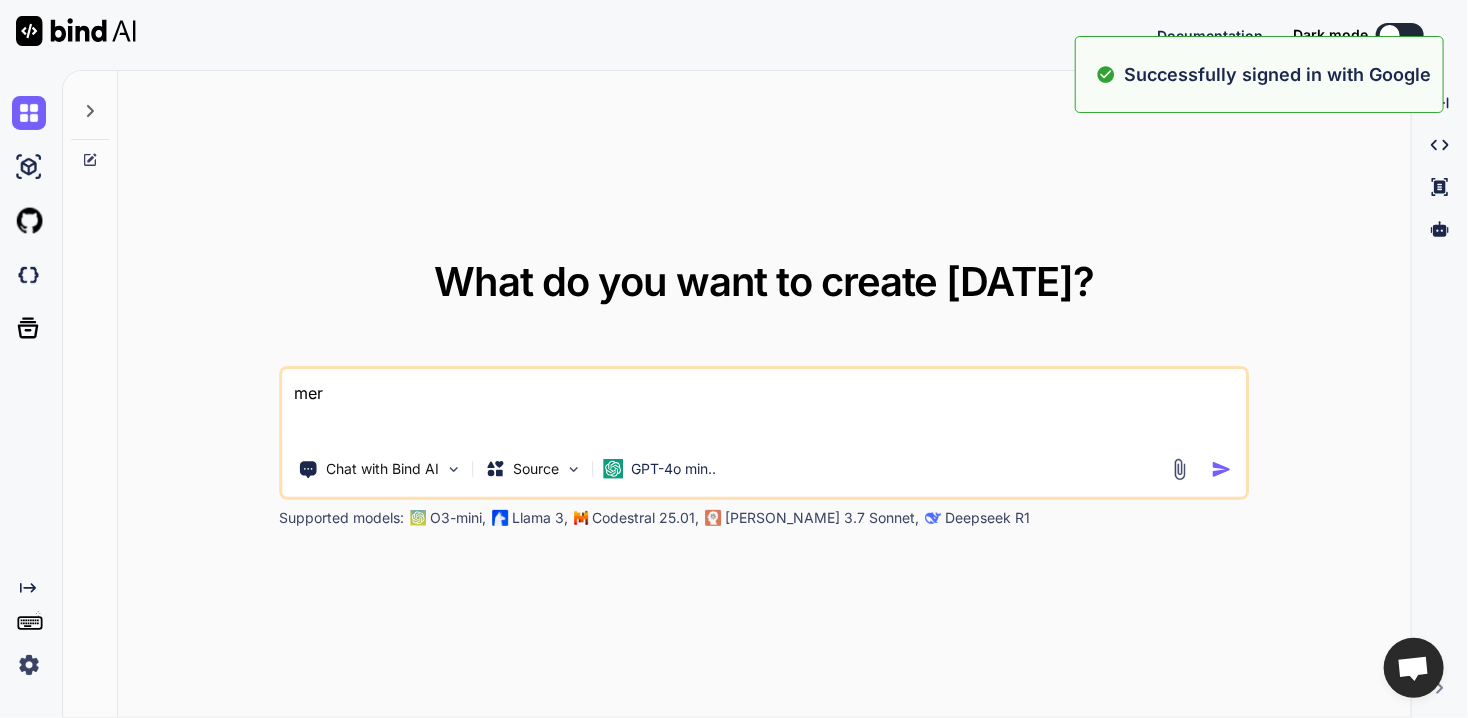 type on "x" 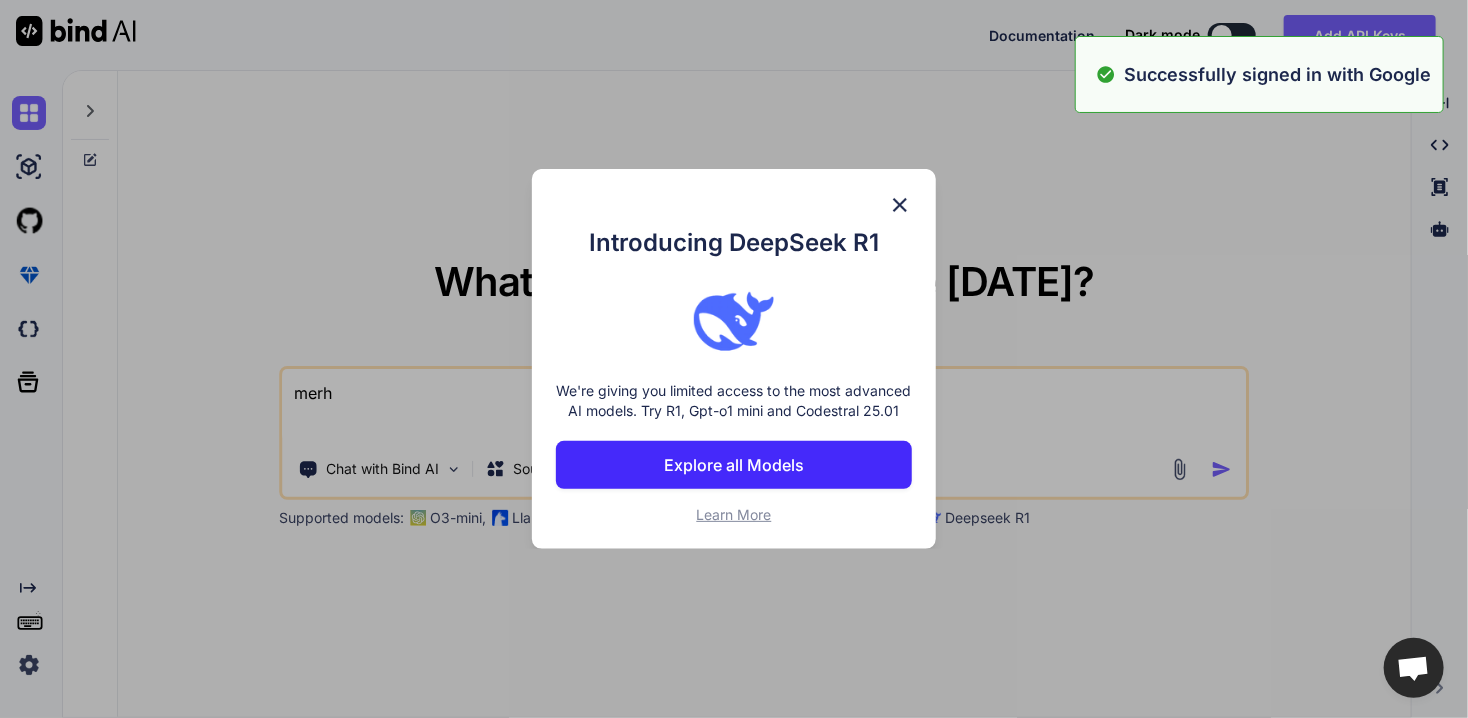 type on "x" 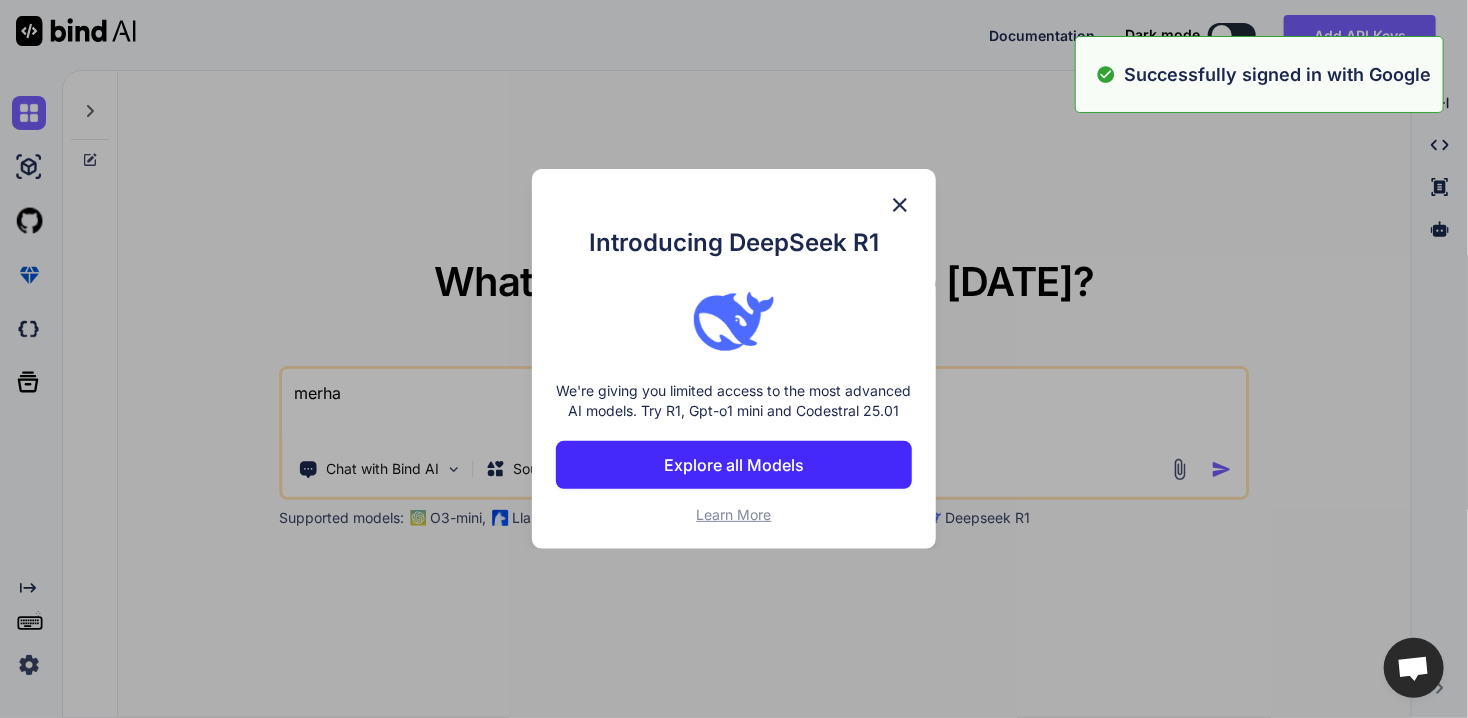type on "merhab" 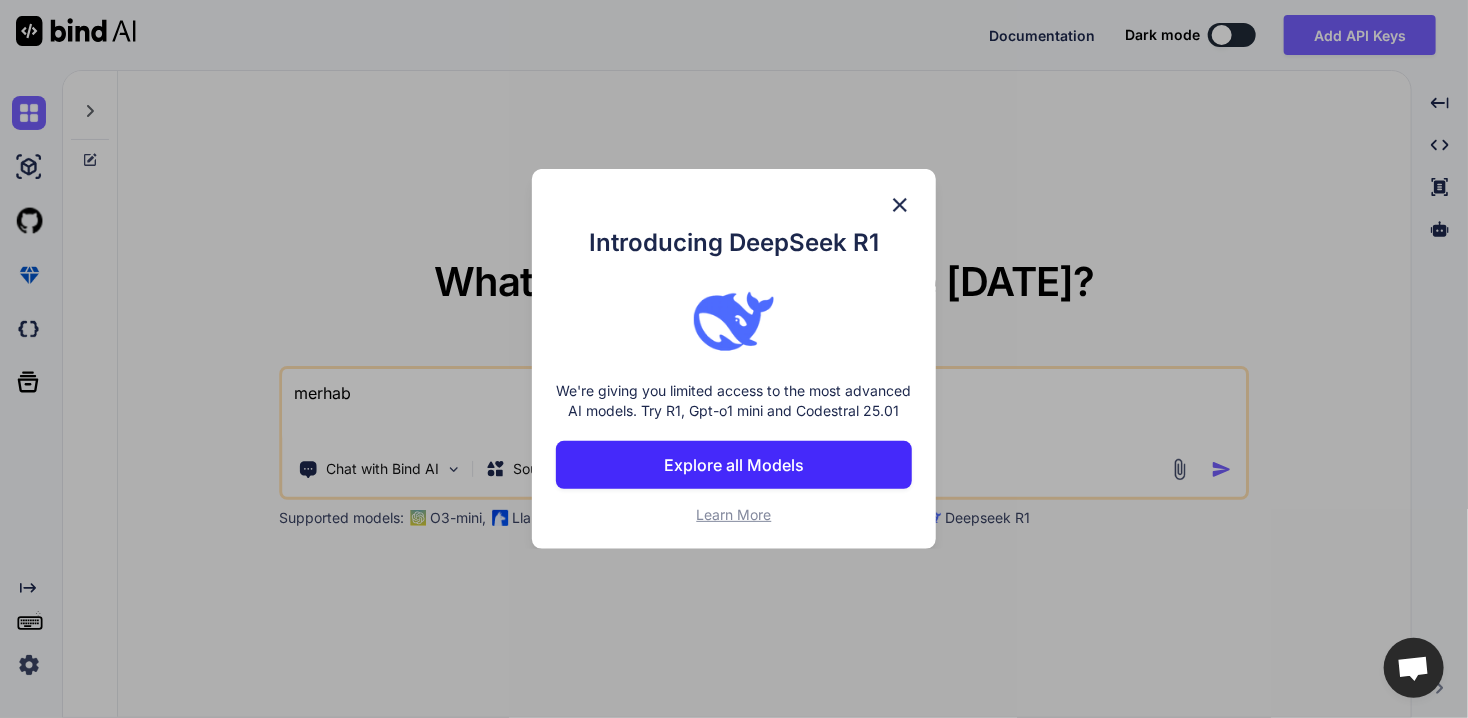 type on "merhaba" 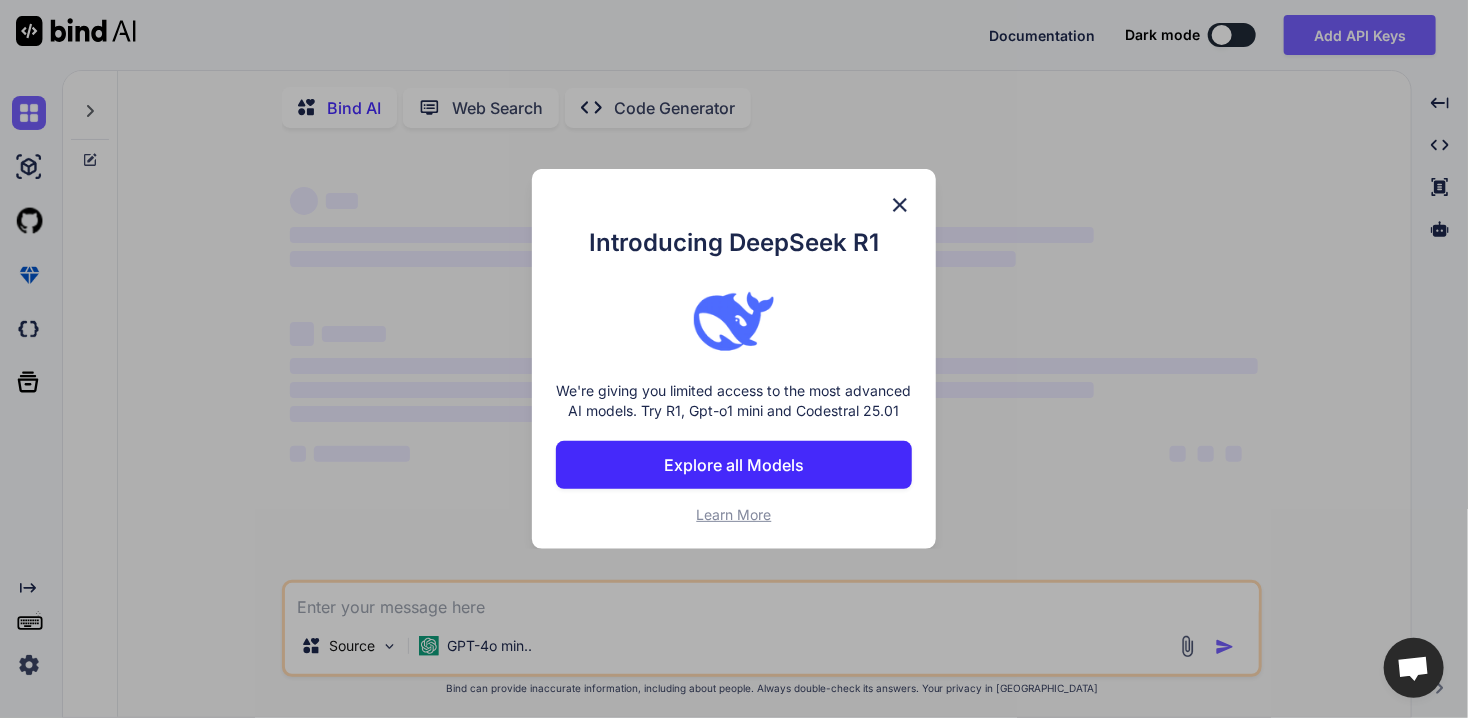 click at bounding box center (900, 205) 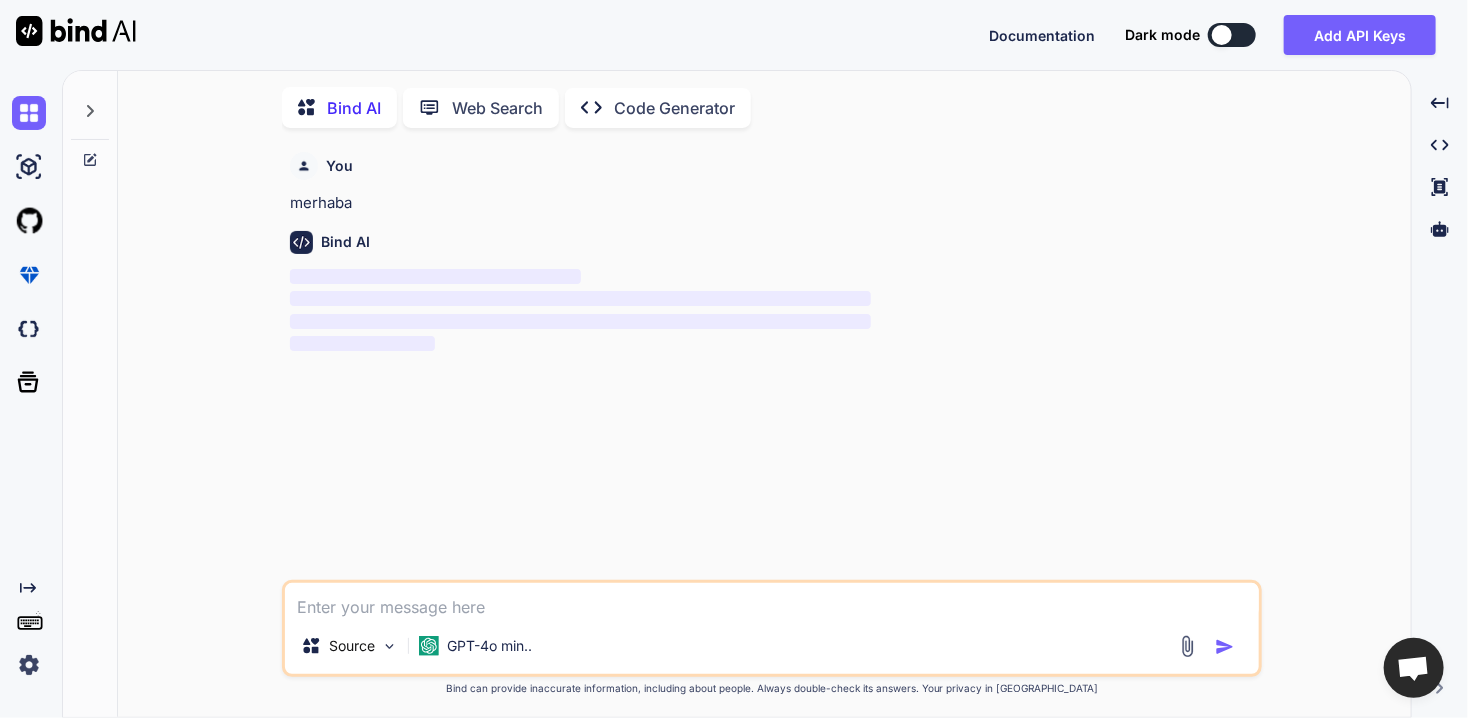 scroll, scrollTop: 22, scrollLeft: 0, axis: vertical 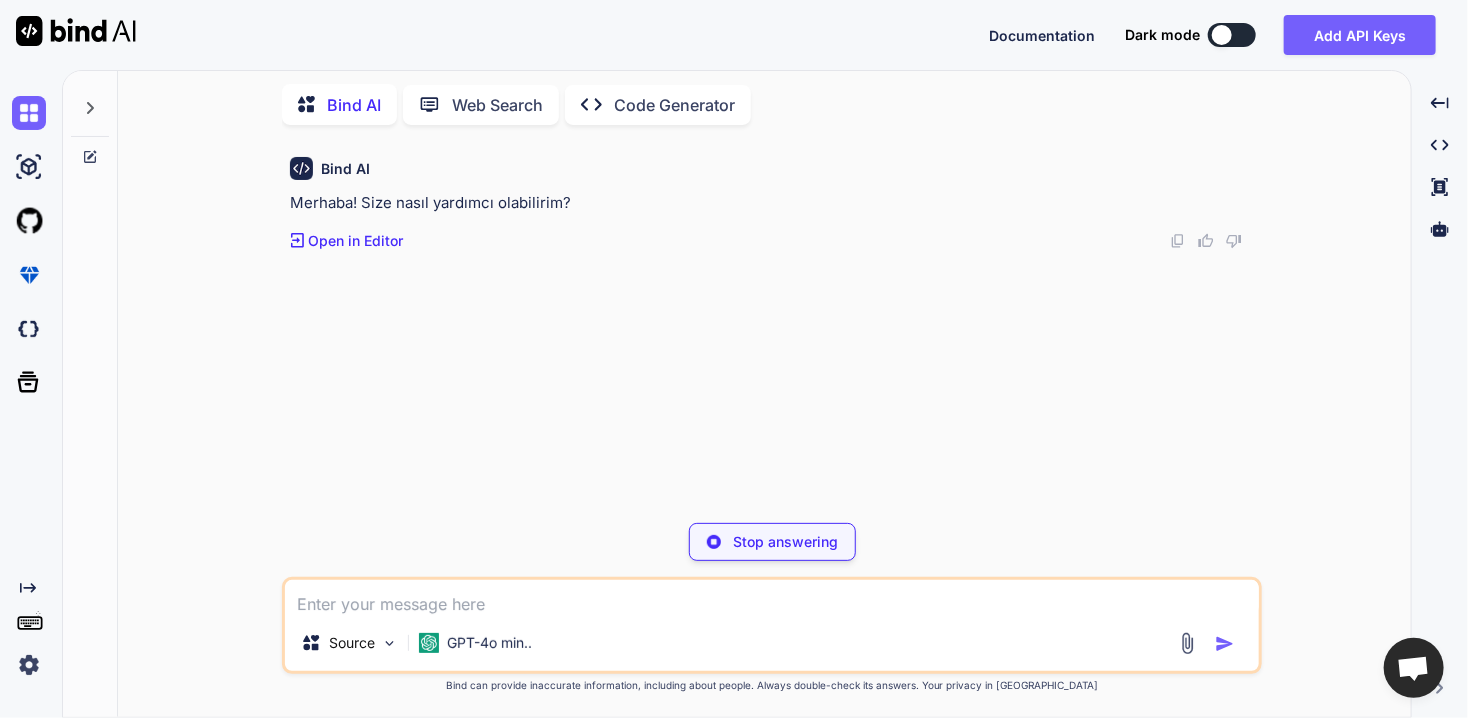 click at bounding box center (1187, 643) 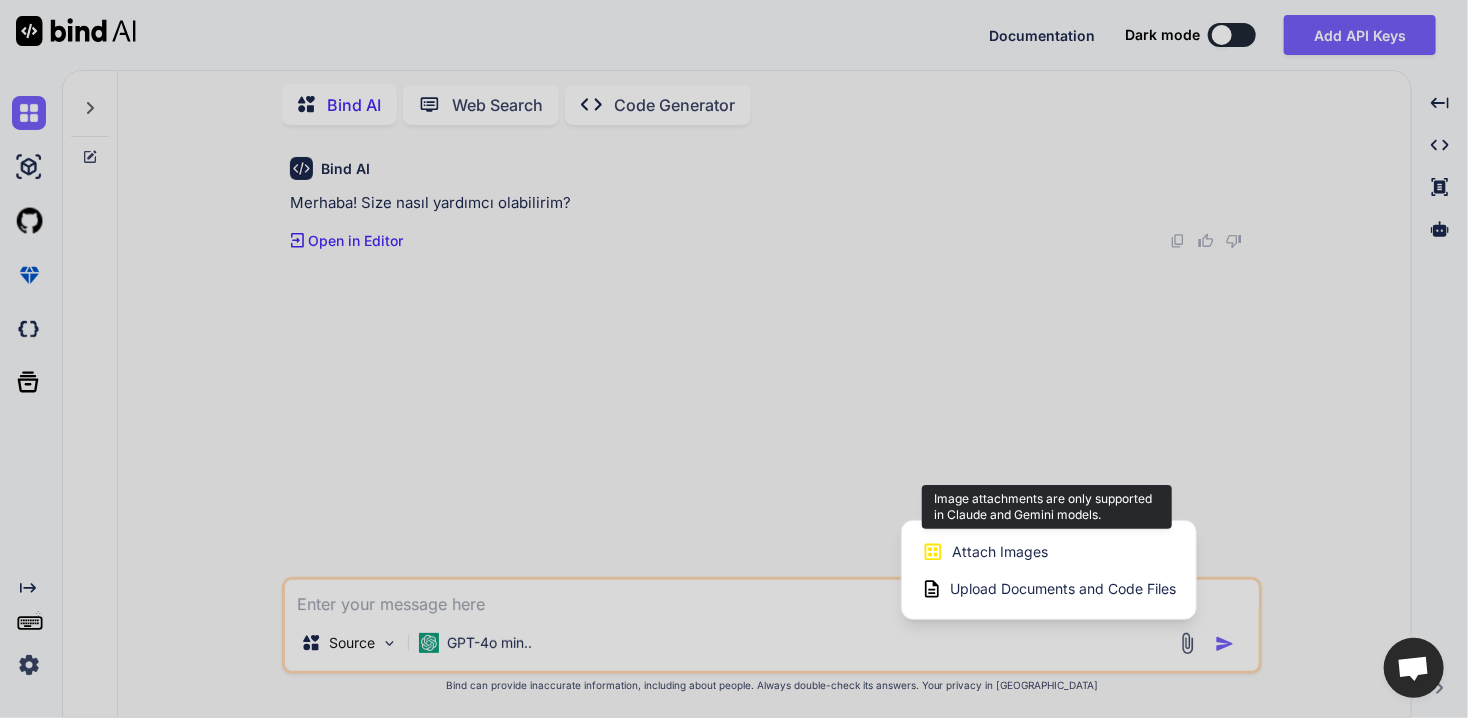 click on "Attach Images" at bounding box center (1000, 552) 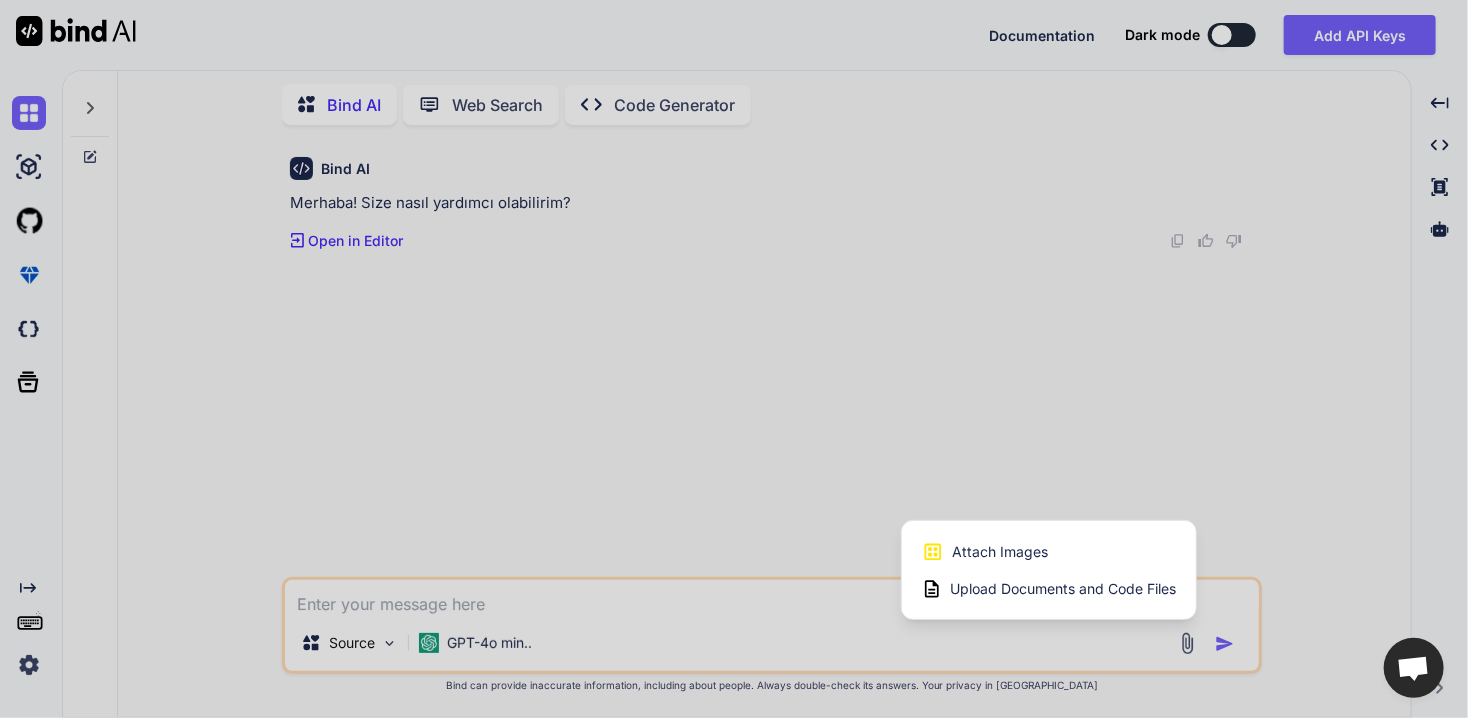 click on "Upload Documents and Code Files" at bounding box center [1063, 589] 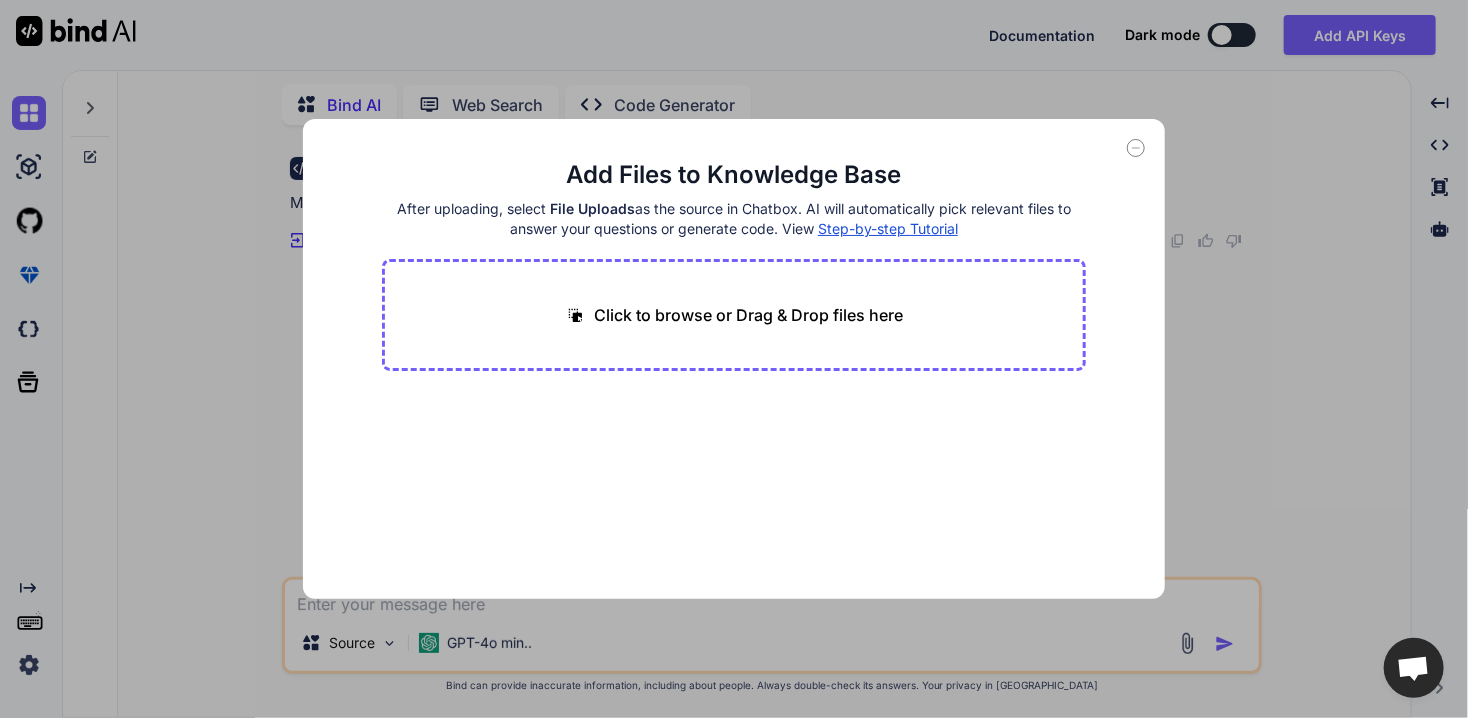 click on "Click to browse or Drag & Drop files here" at bounding box center (748, 315) 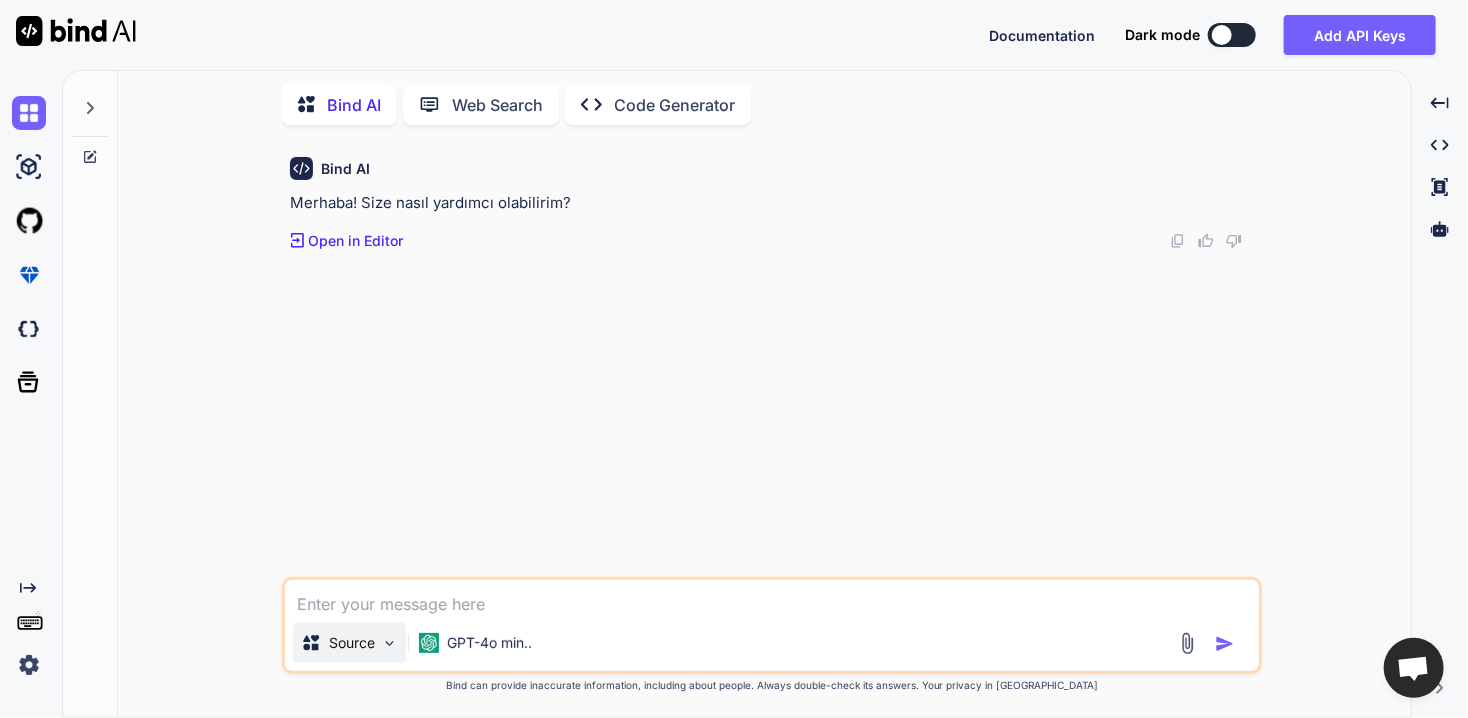 click on "Source" at bounding box center (352, 643) 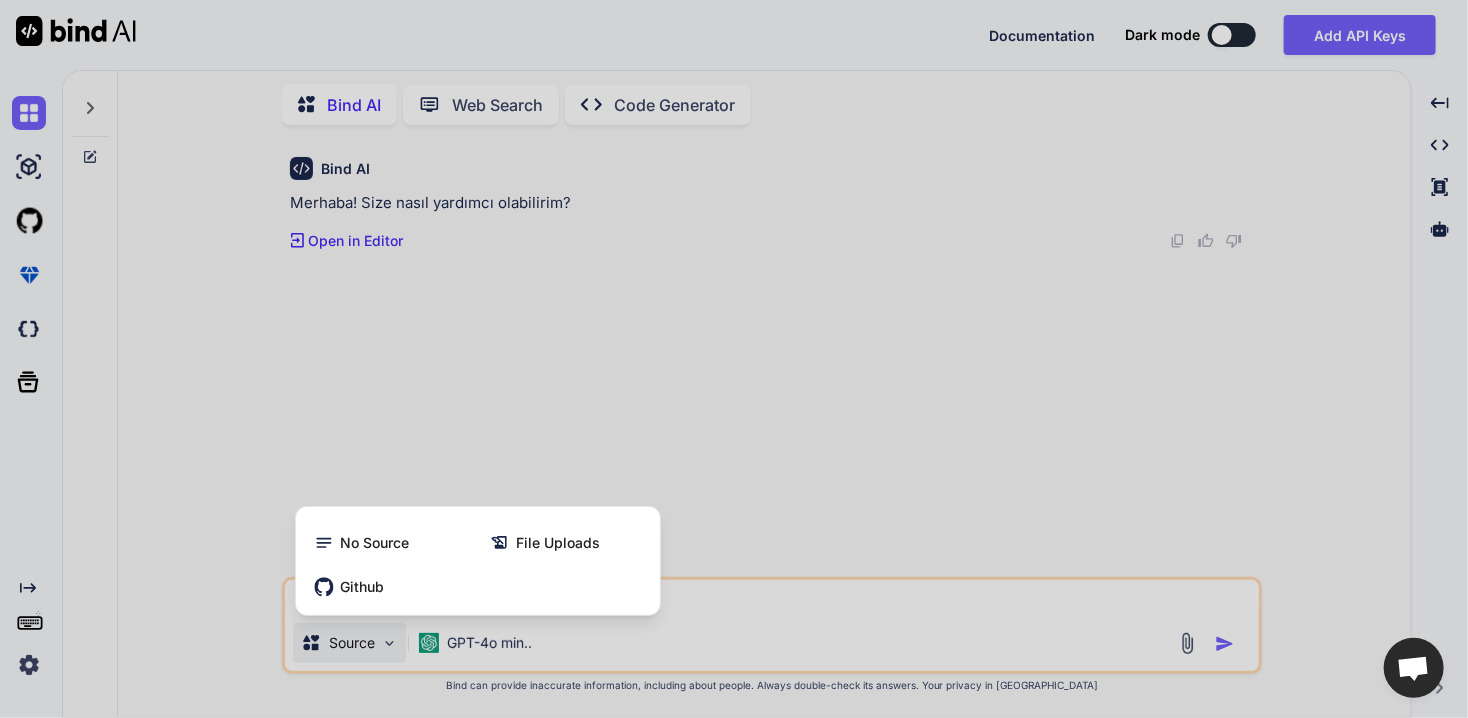 click at bounding box center [734, 359] 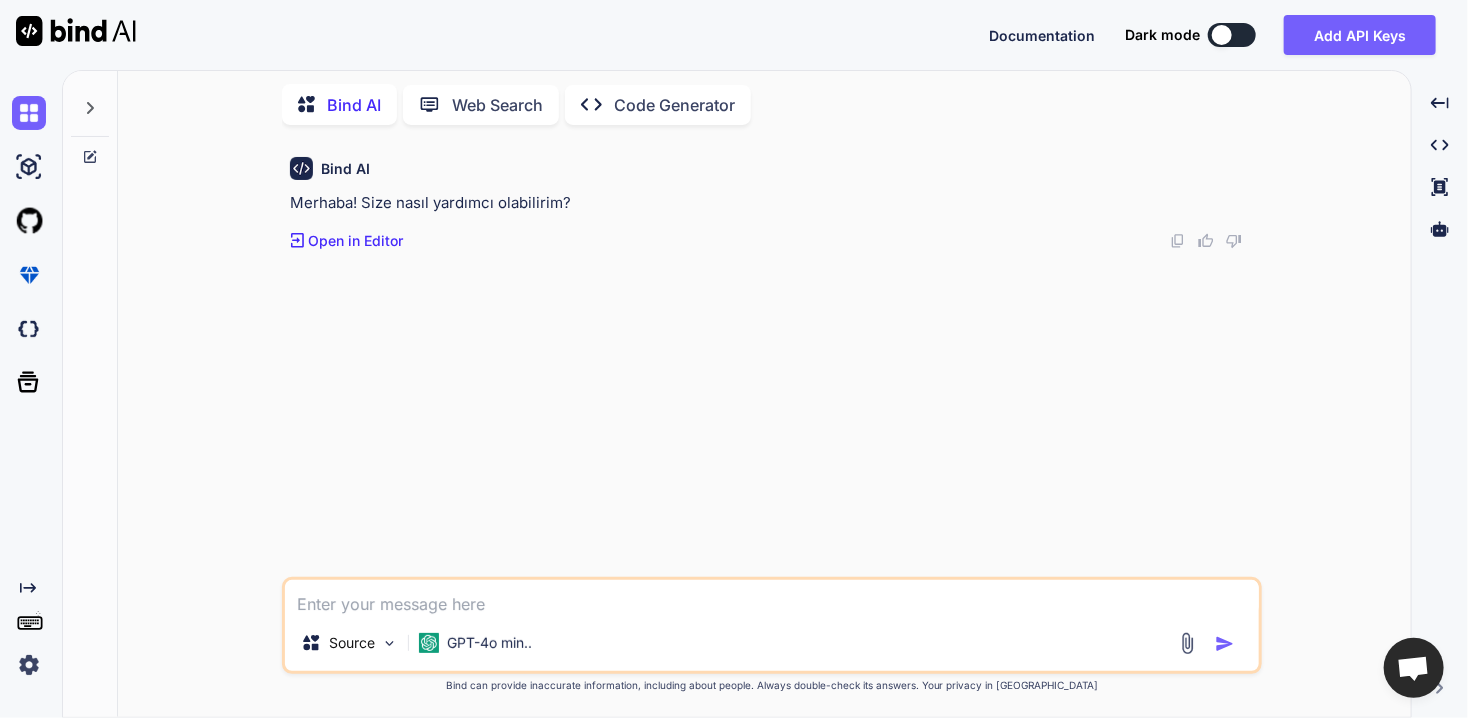 click on "Open in Editor" at bounding box center [355, 241] 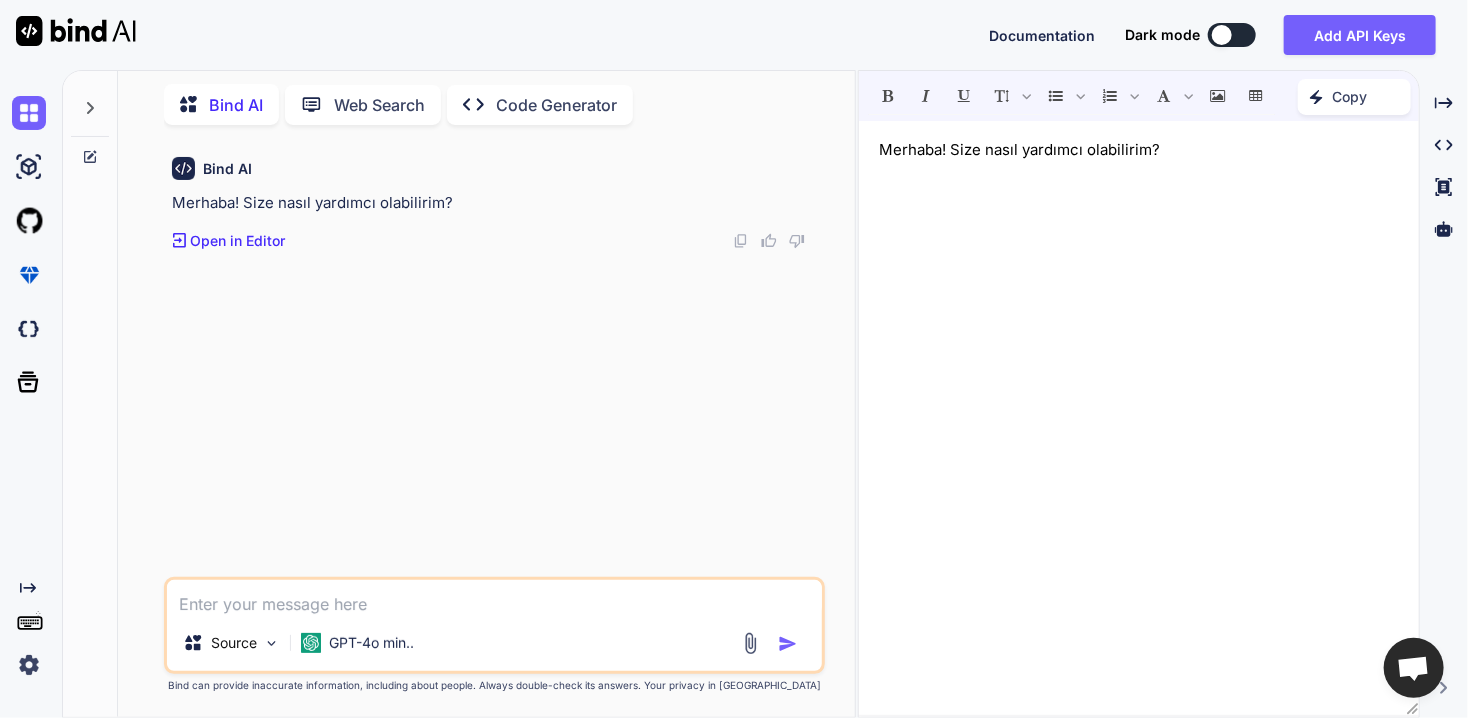 click on "Merhaba! Size nasıl yardımcı olabilirim?" at bounding box center (1139, 418) 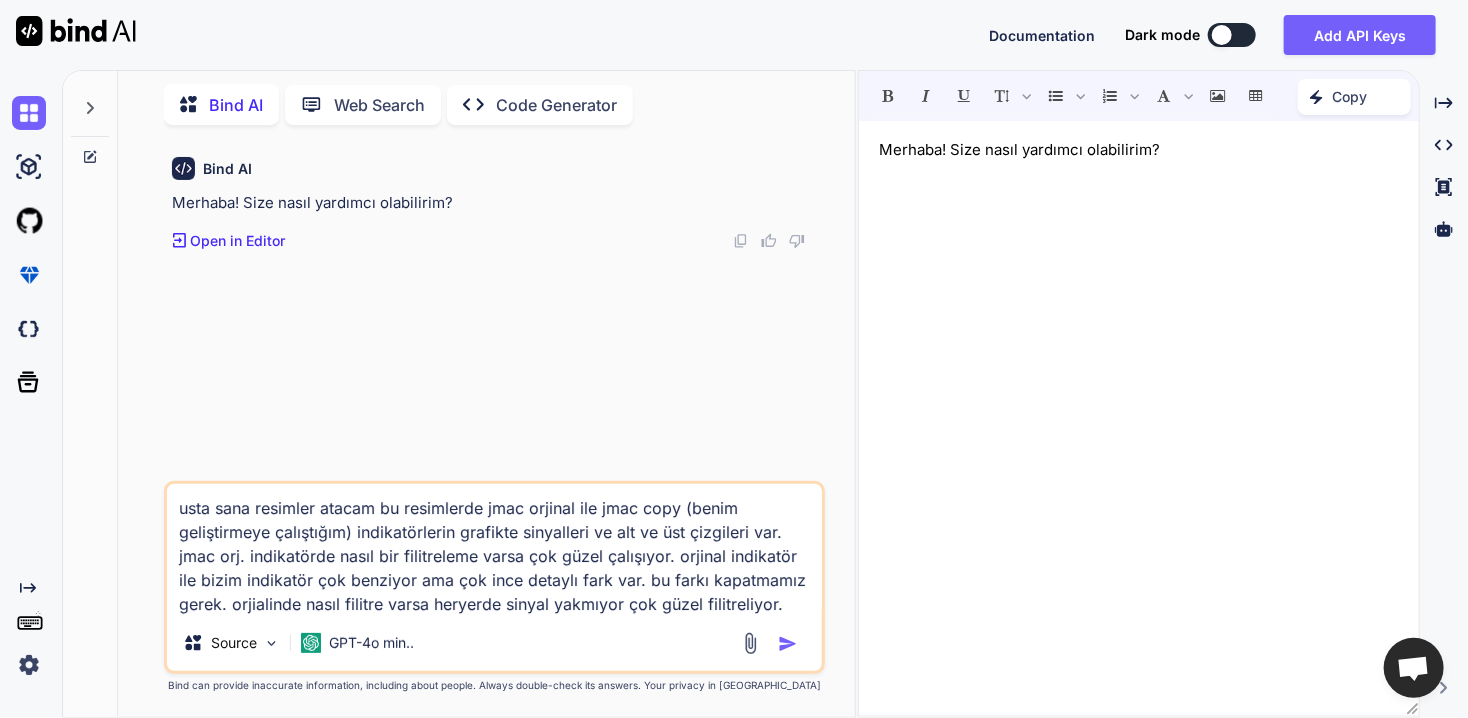 type on "x" 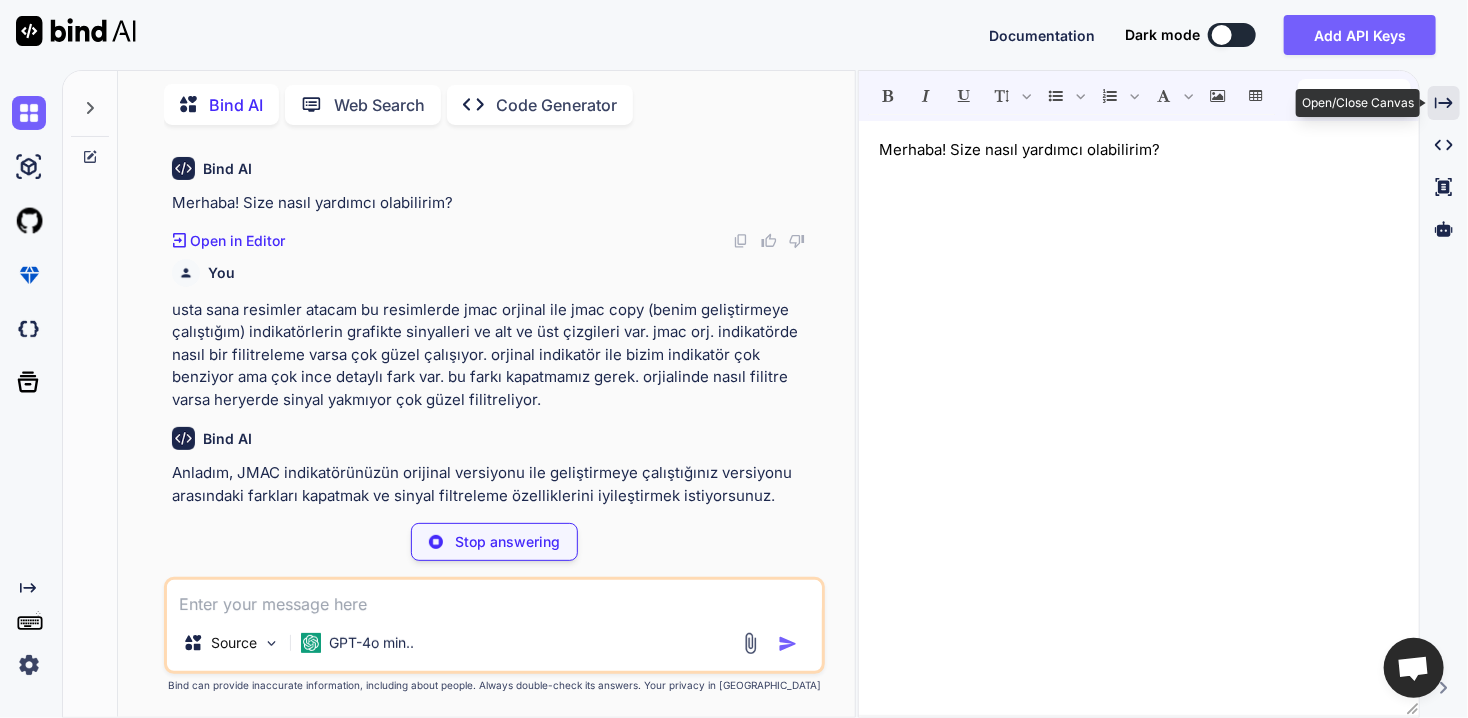 click on "Created with Pixso." 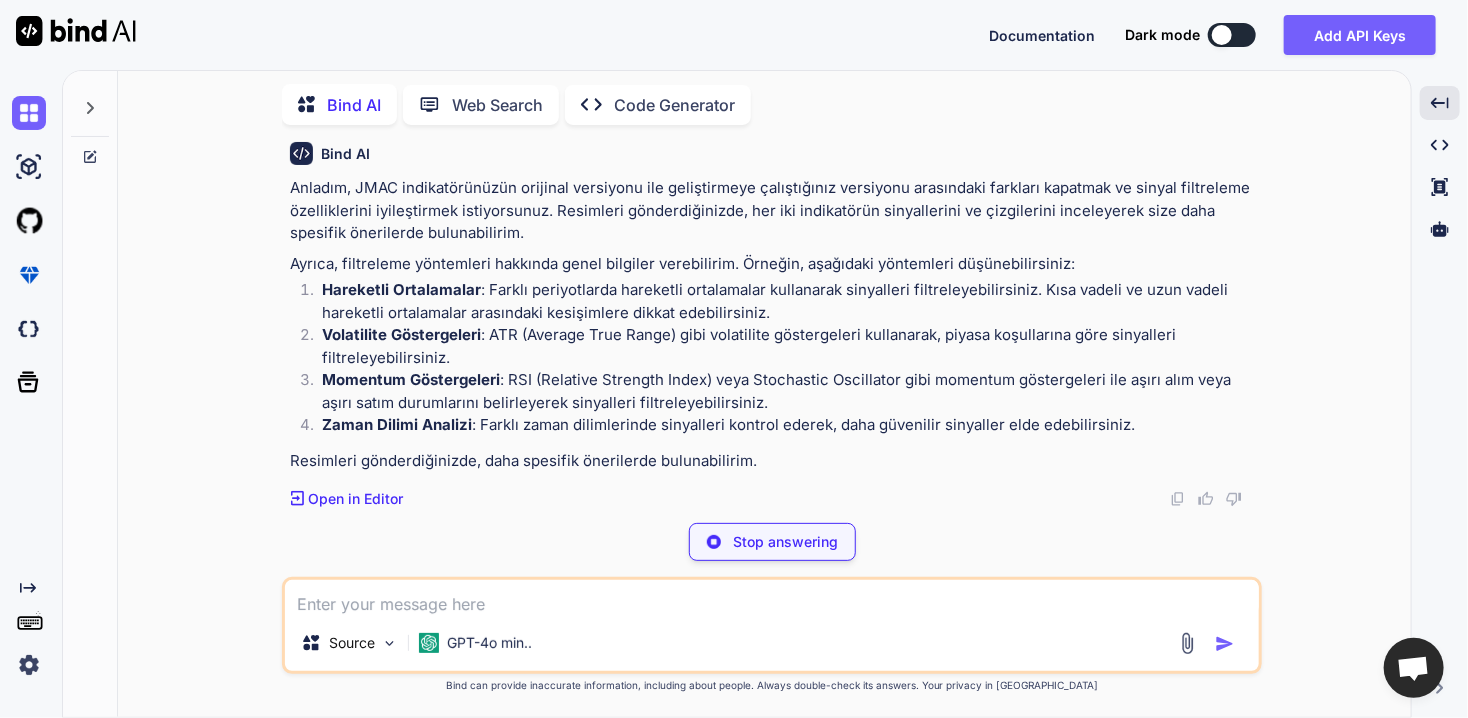 scroll, scrollTop: 170, scrollLeft: 0, axis: vertical 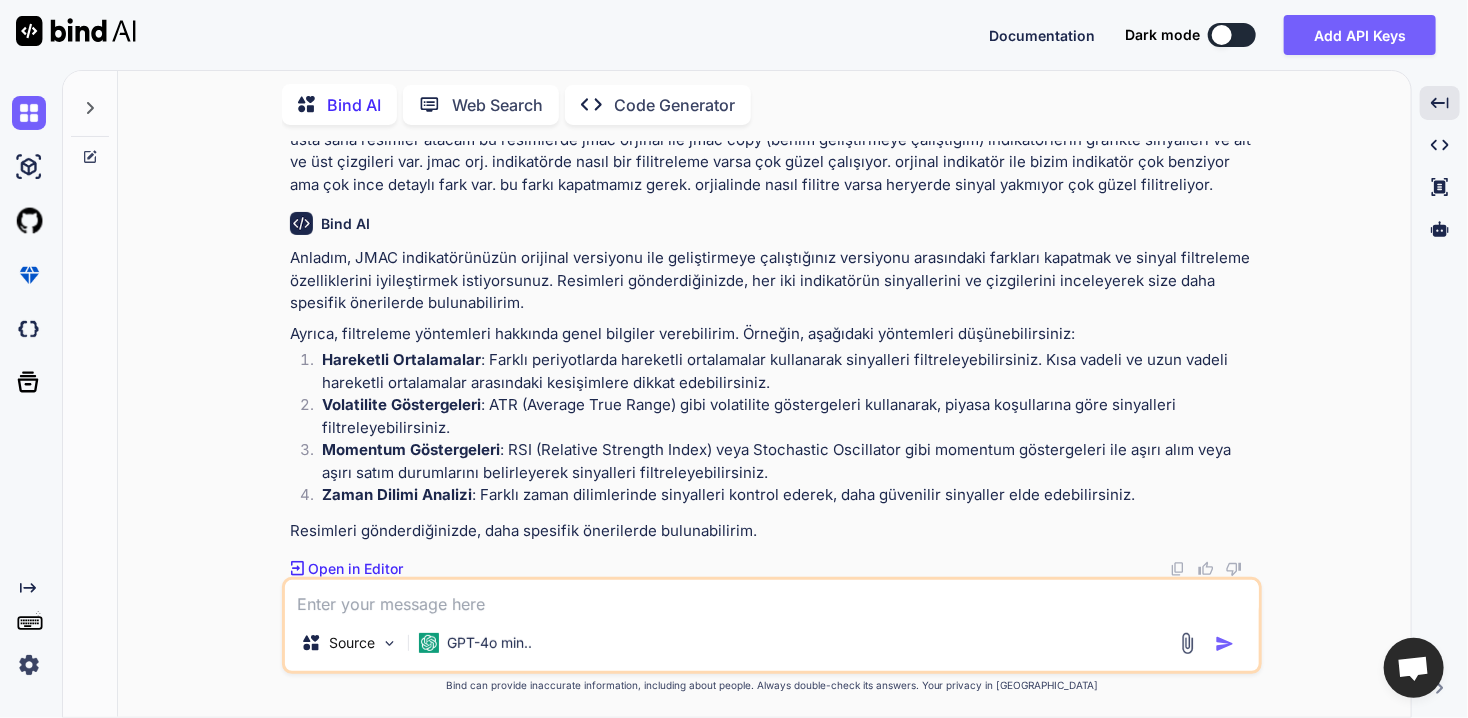 click at bounding box center [772, 597] 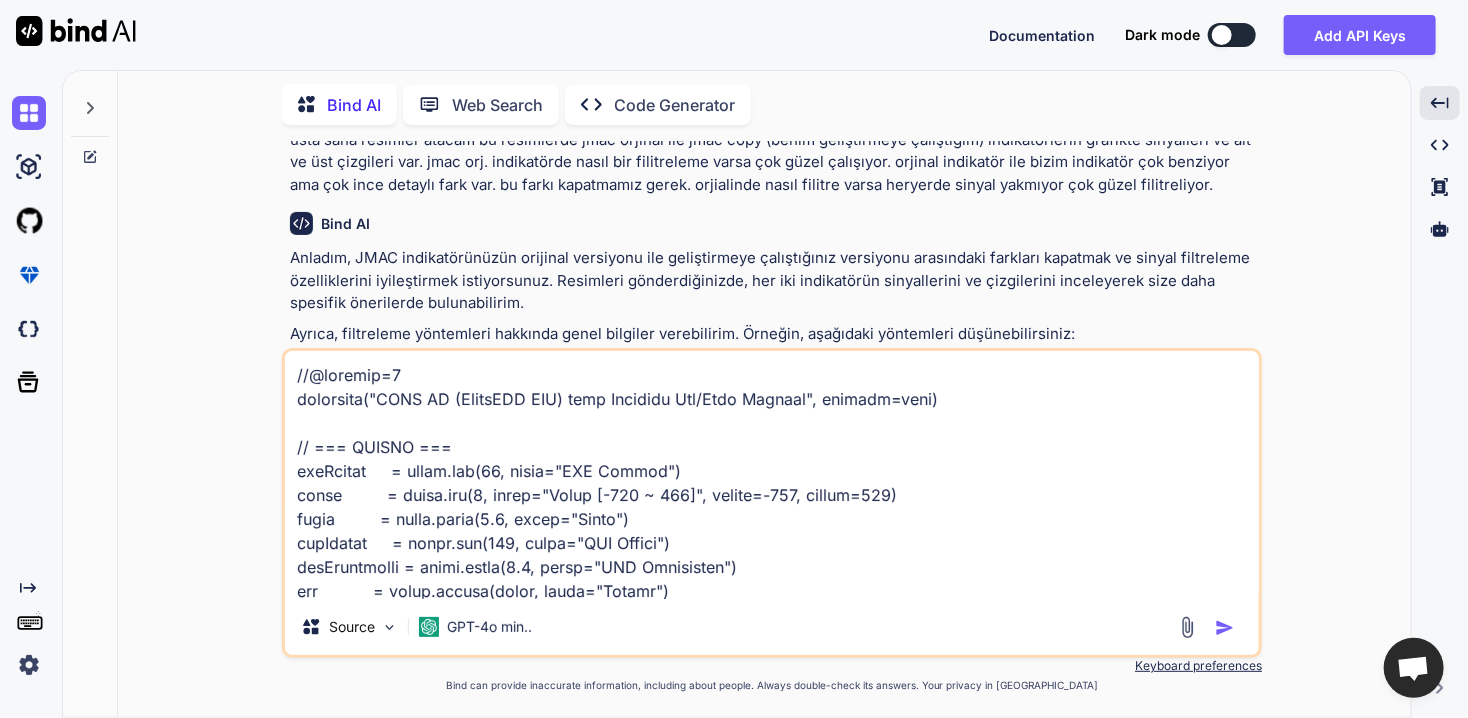 scroll, scrollTop: 1755, scrollLeft: 0, axis: vertical 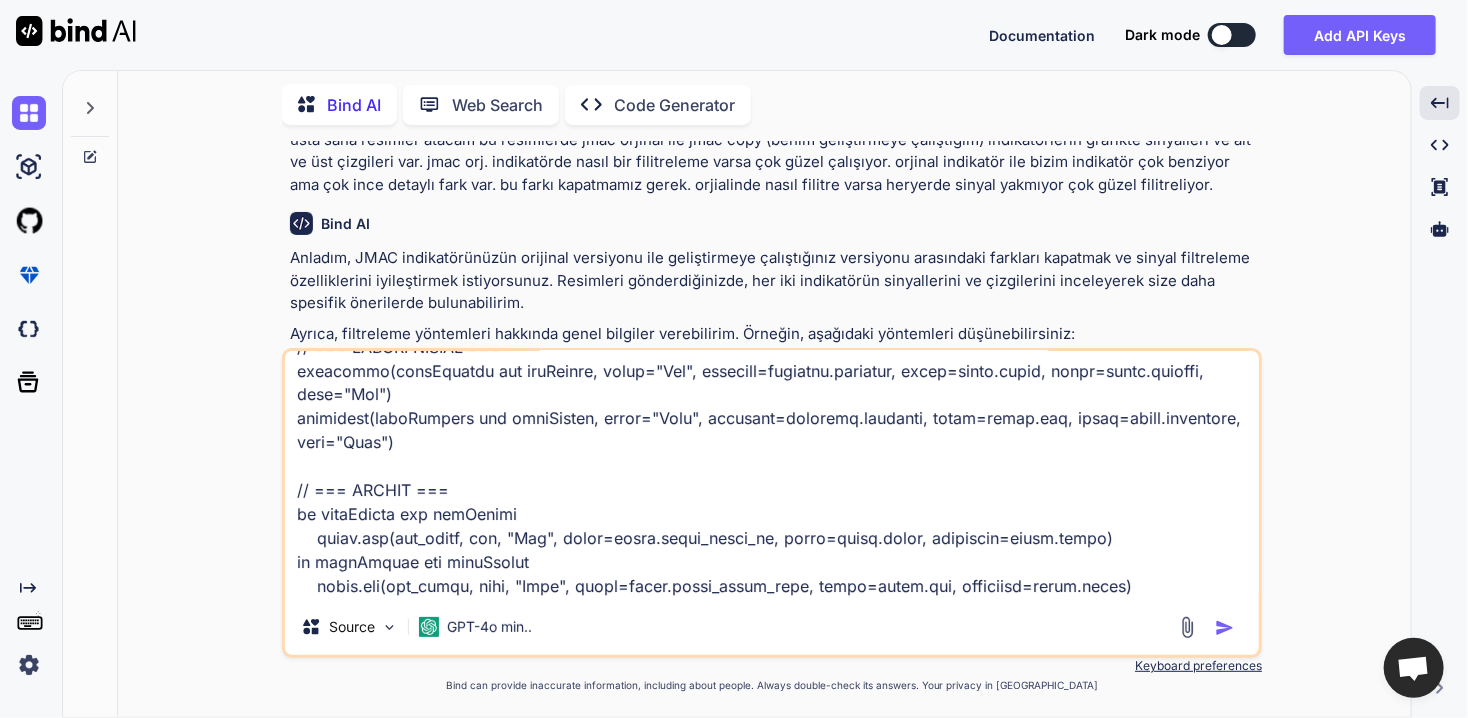 type on "x" 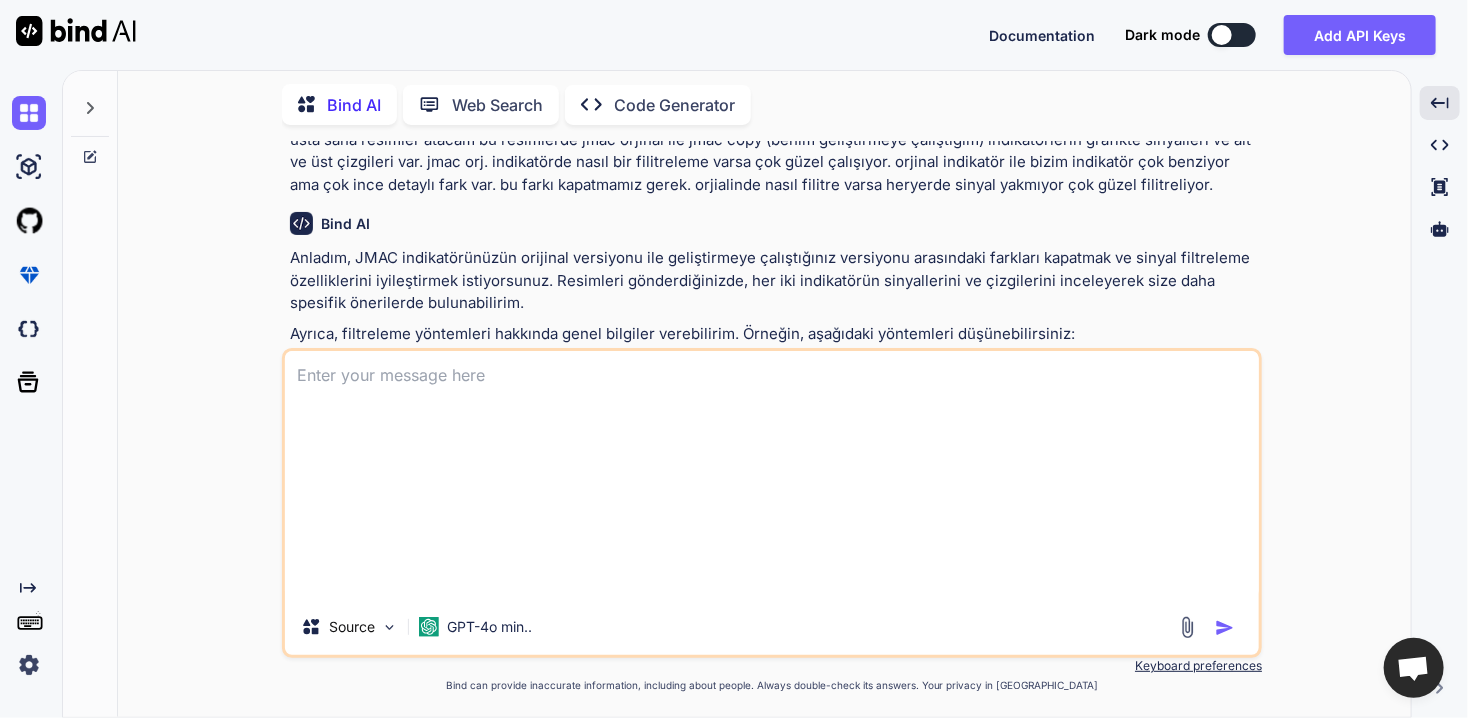 scroll, scrollTop: 0, scrollLeft: 0, axis: both 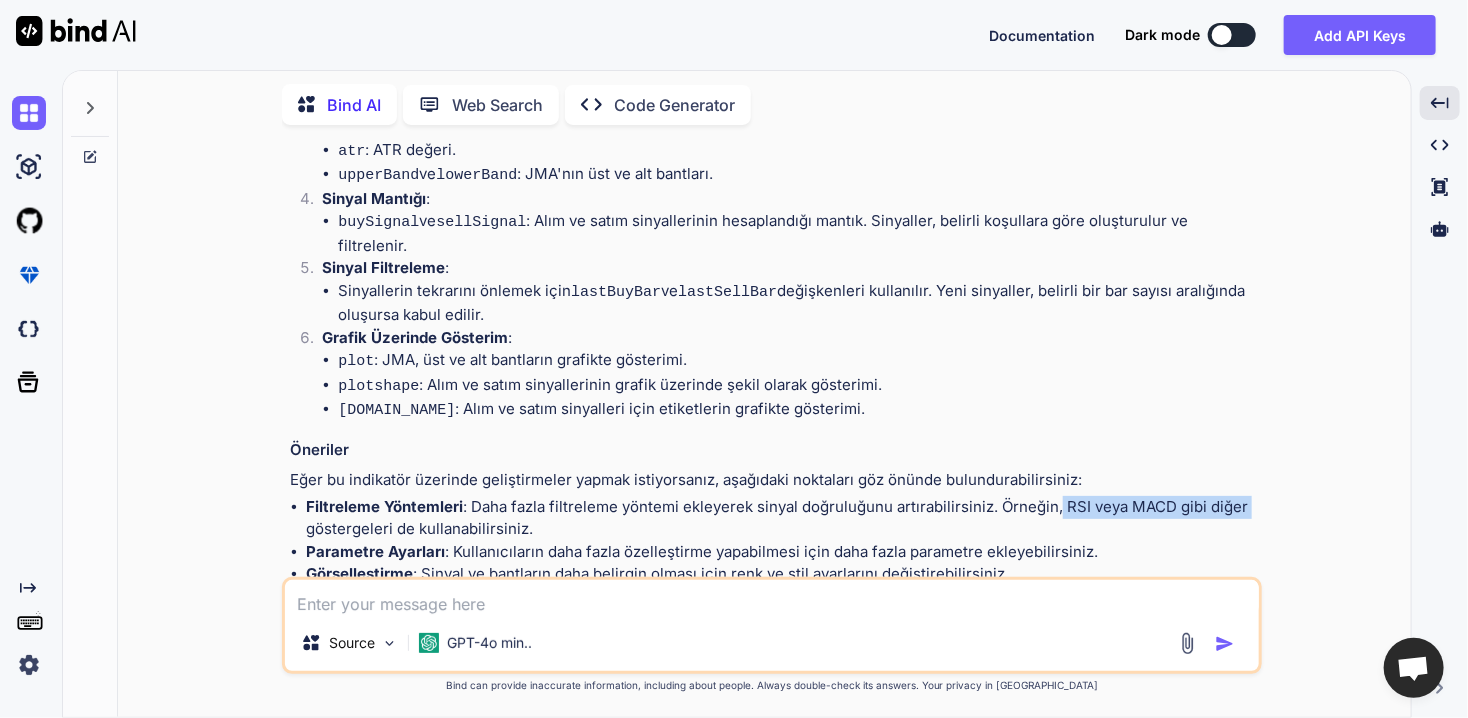 drag, startPoint x: 1045, startPoint y: 436, endPoint x: 1232, endPoint y: 436, distance: 187 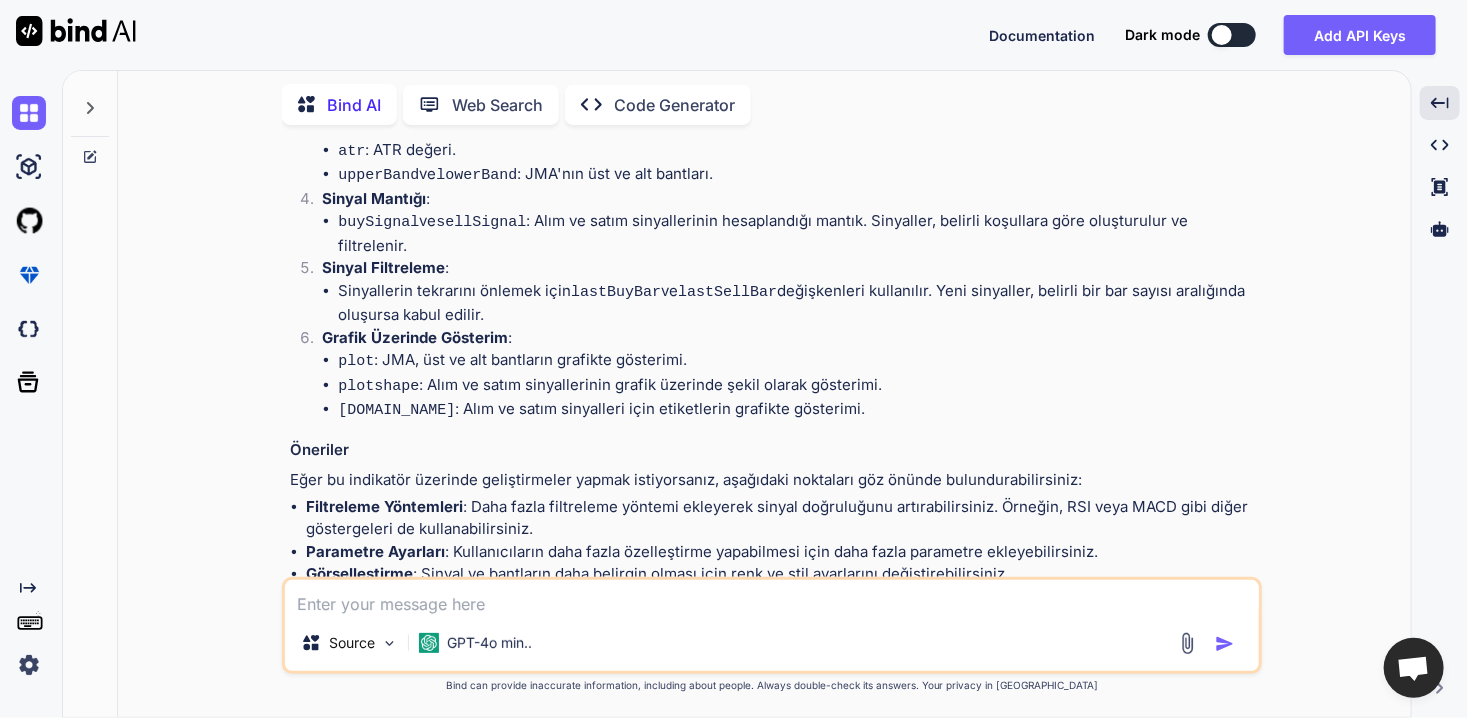 click at bounding box center [772, 597] 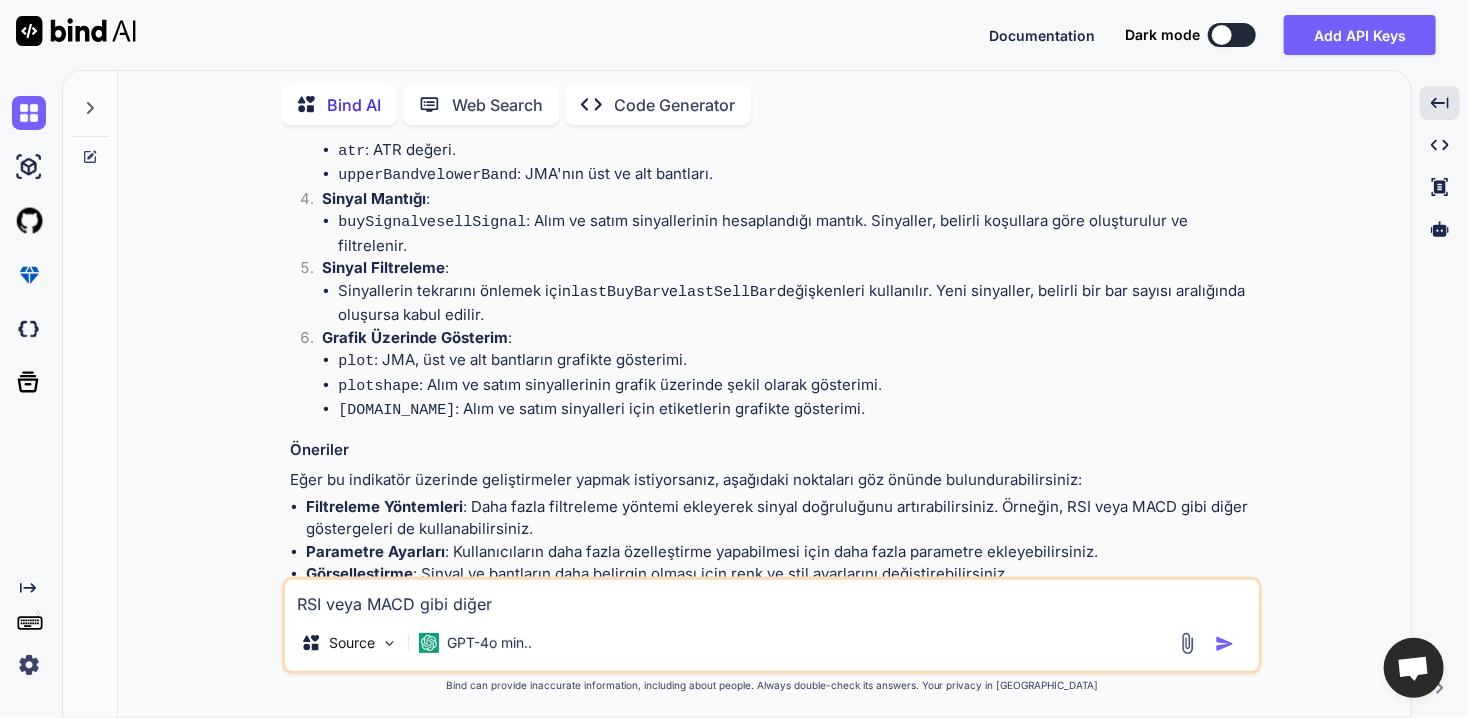 type on "x" 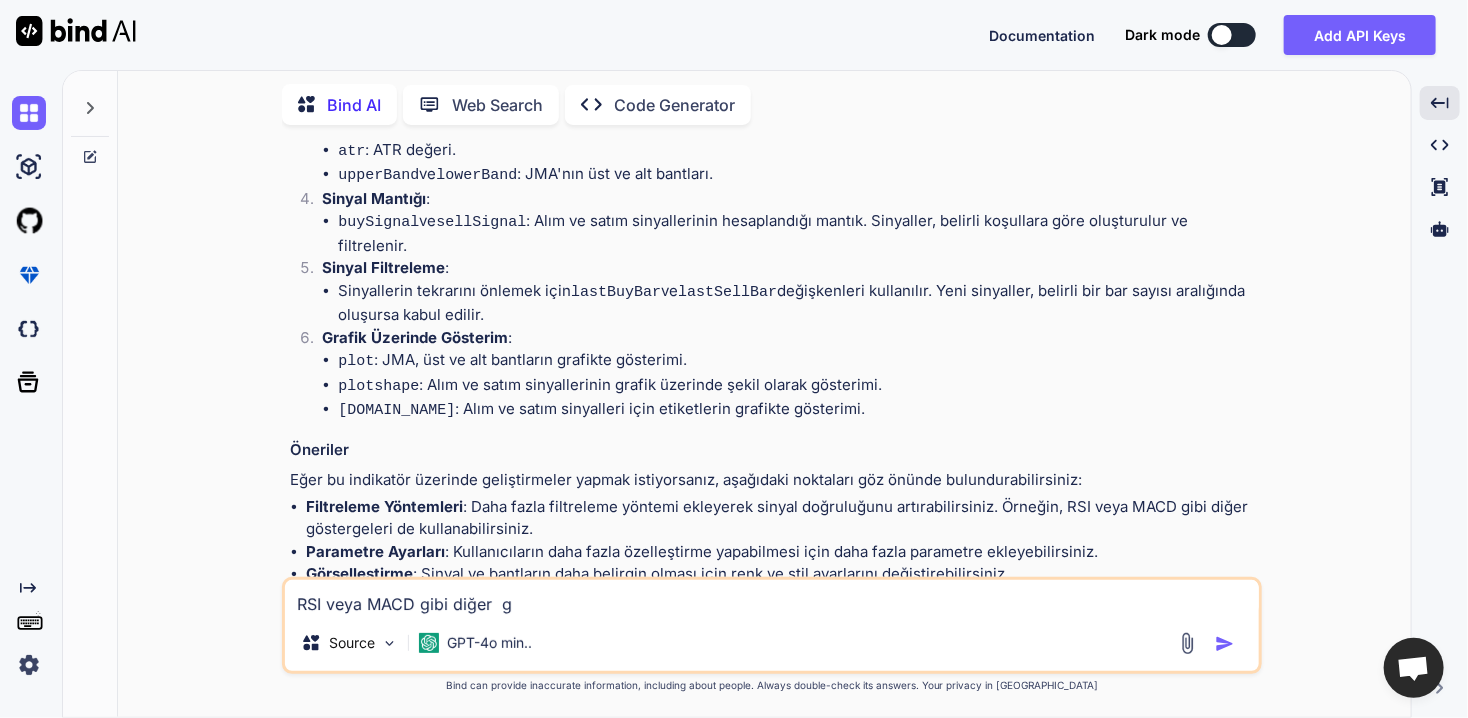 type on "x" 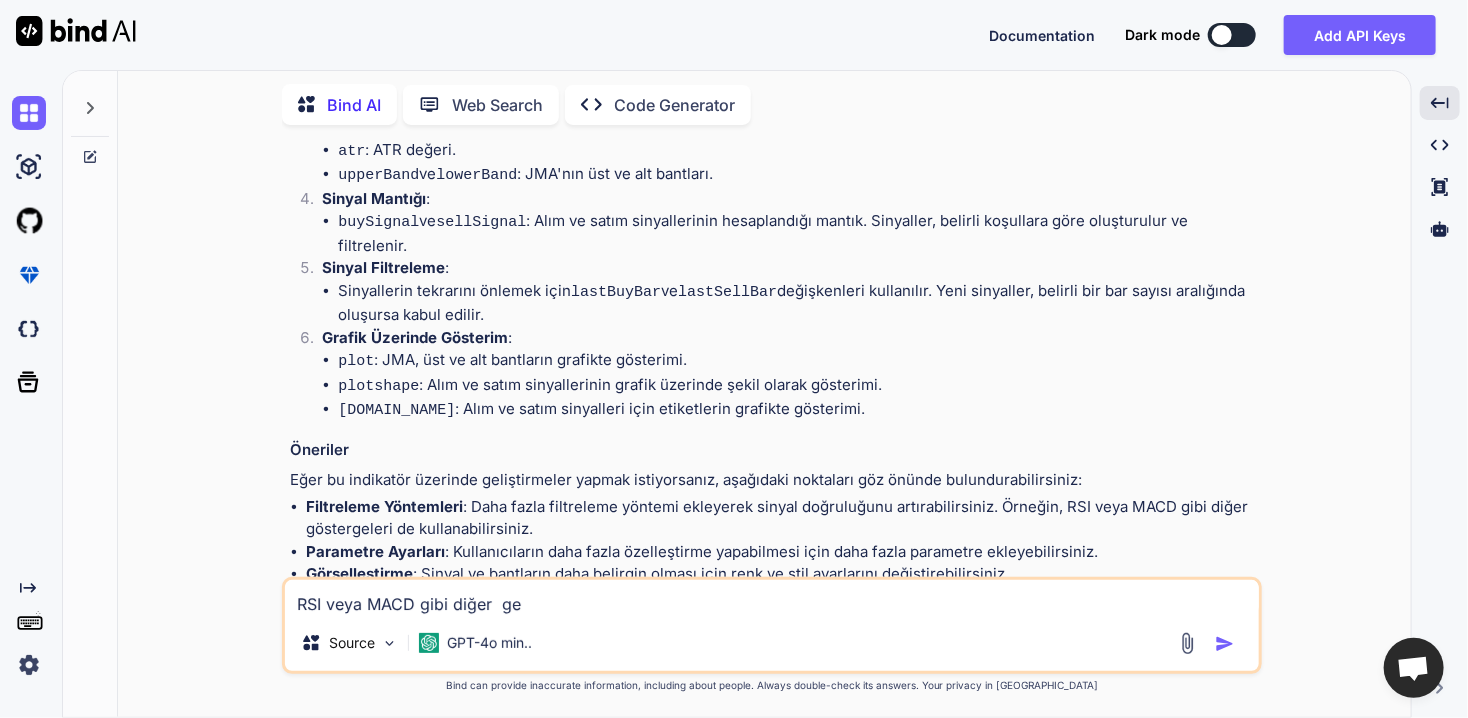 type on "x" 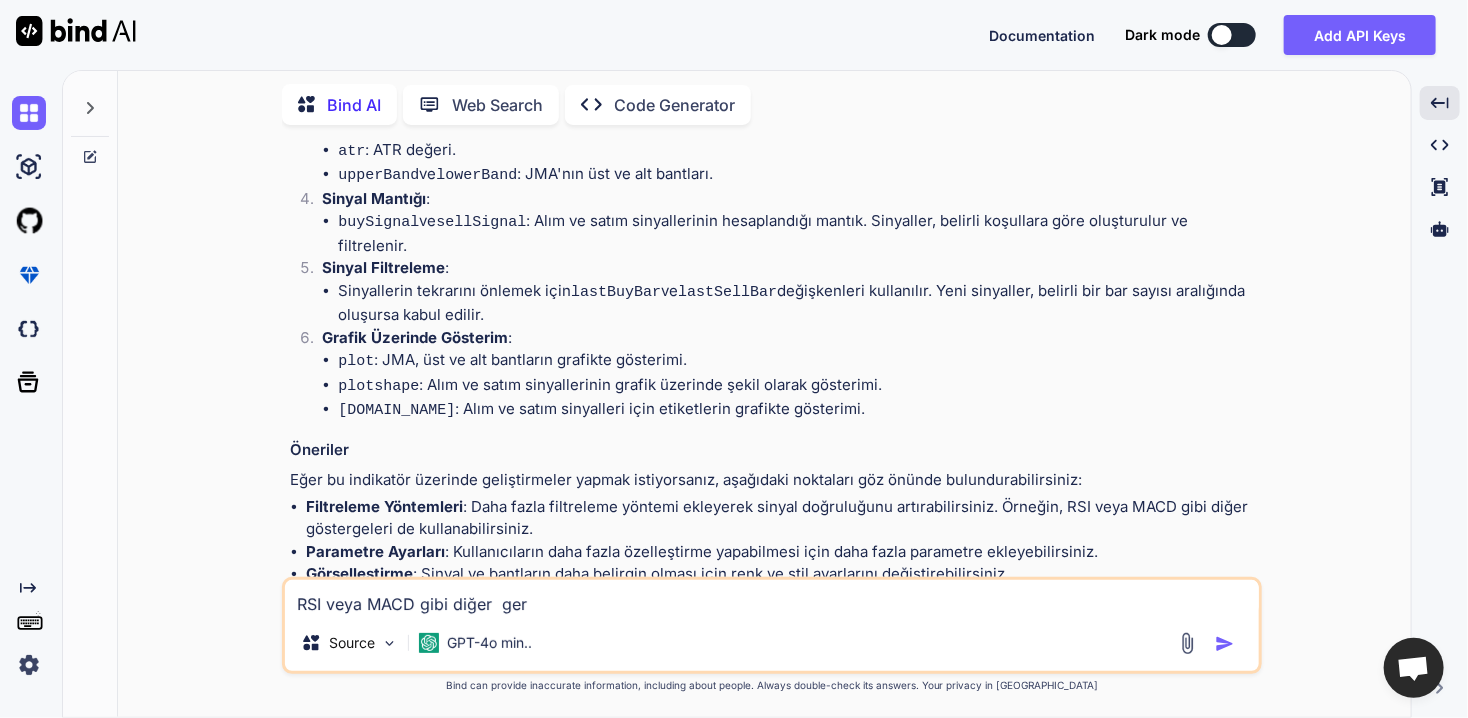 type on "x" 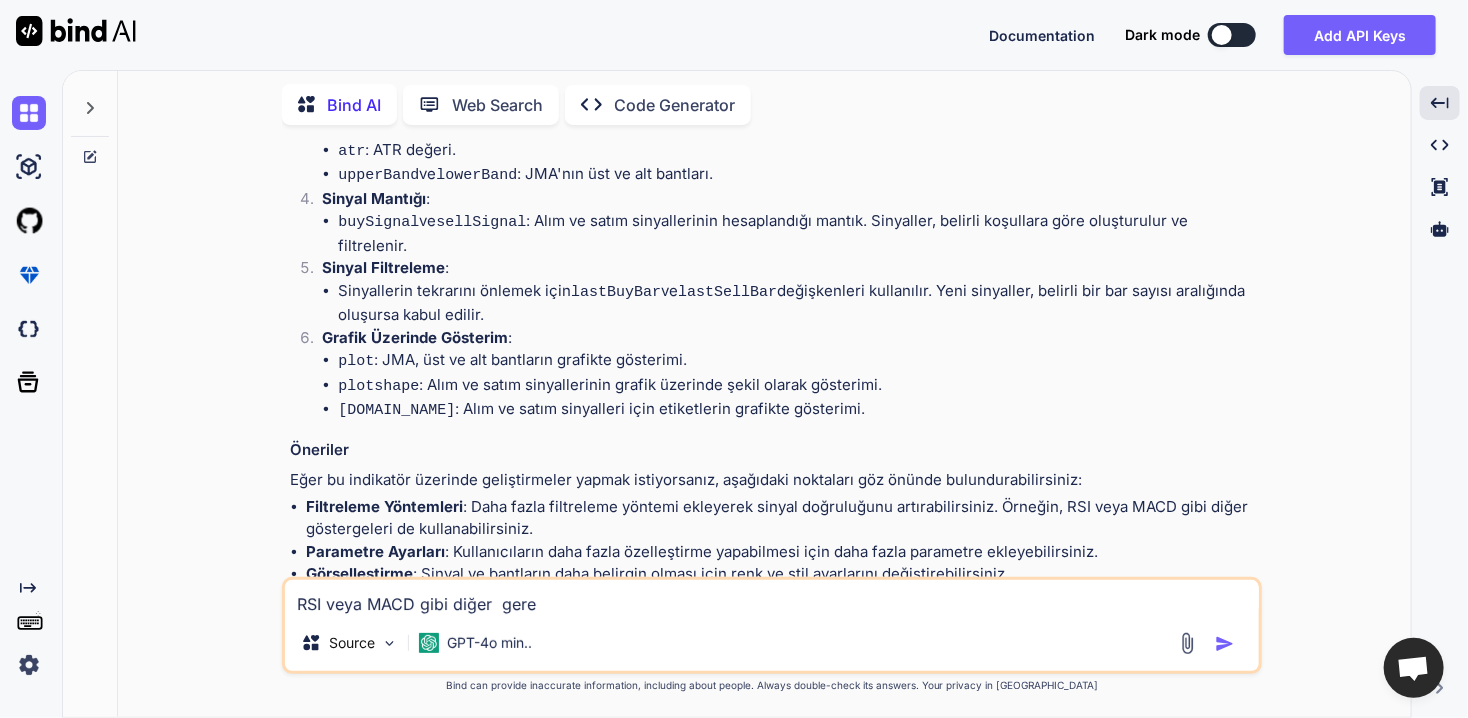 type on "x" 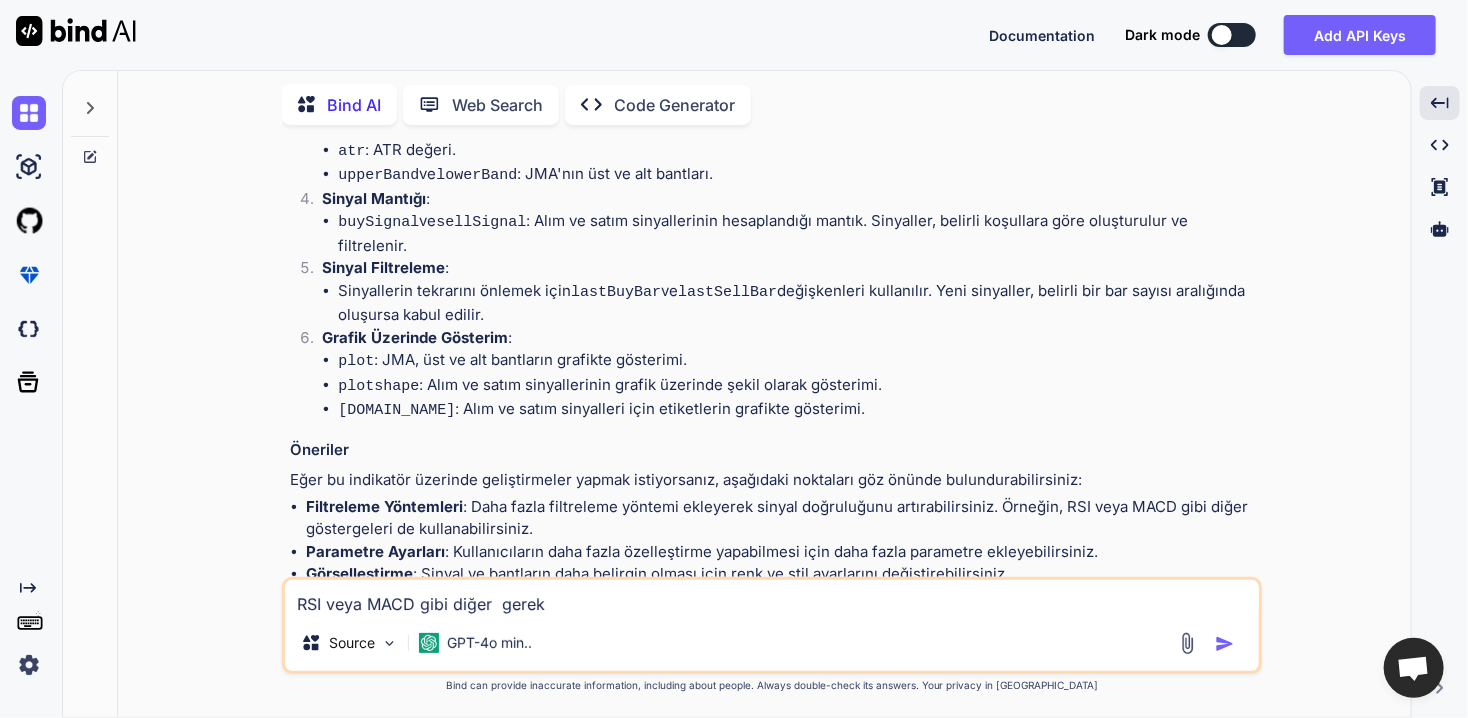 type on "x" 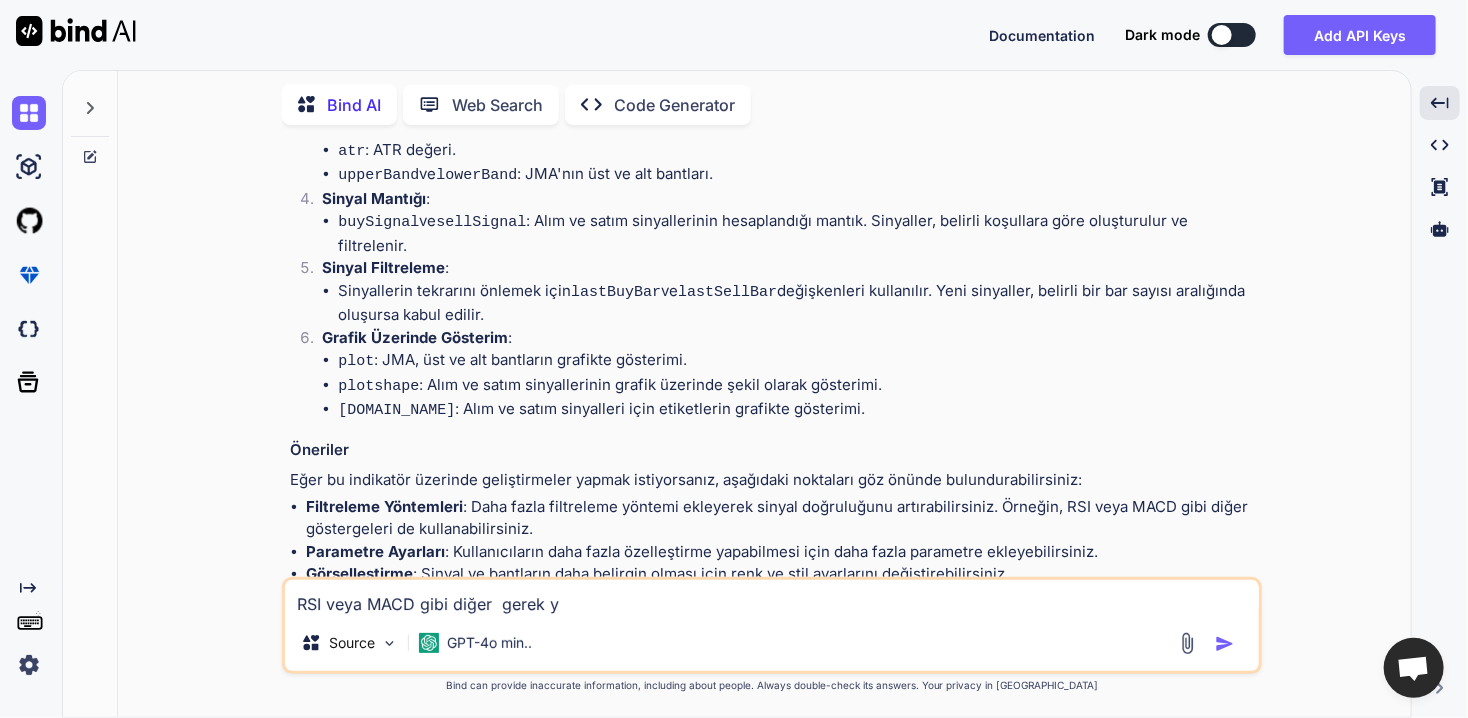 type on "x" 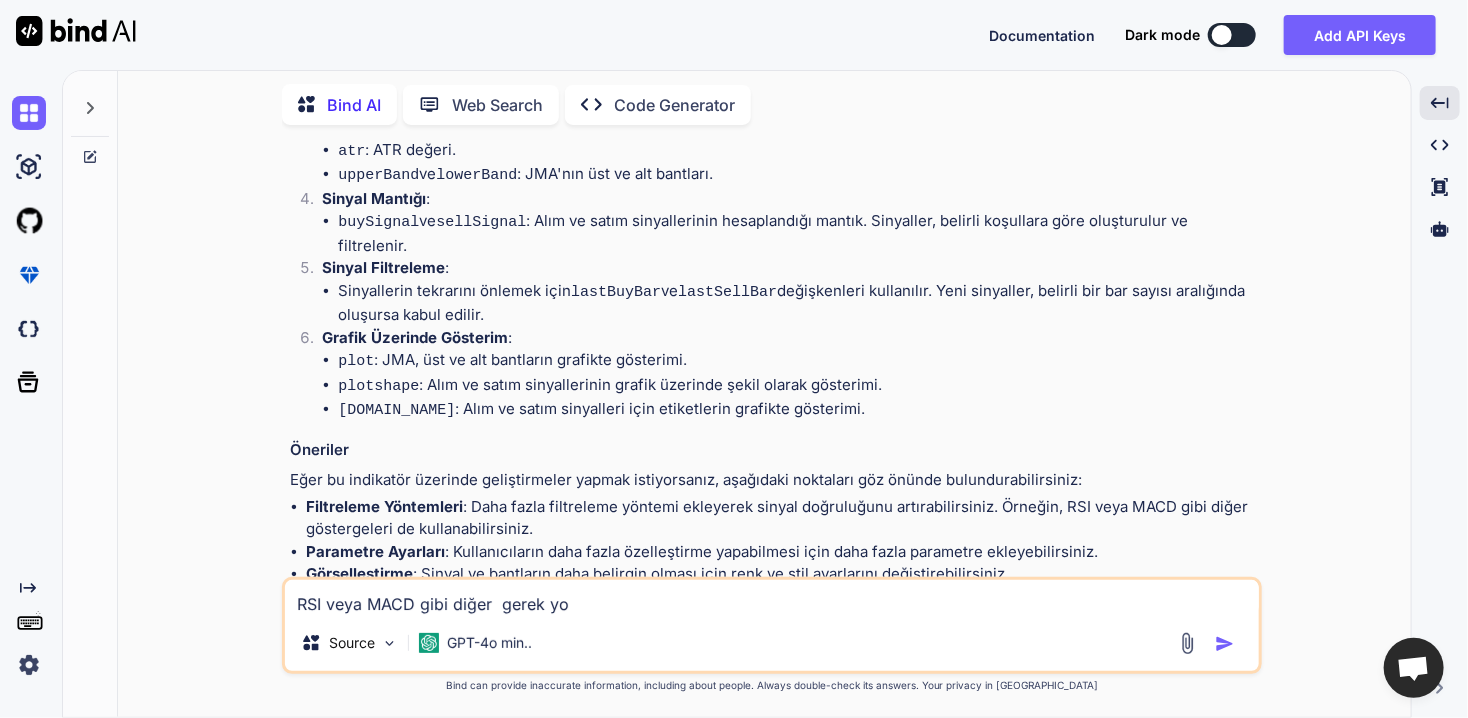 type on "x" 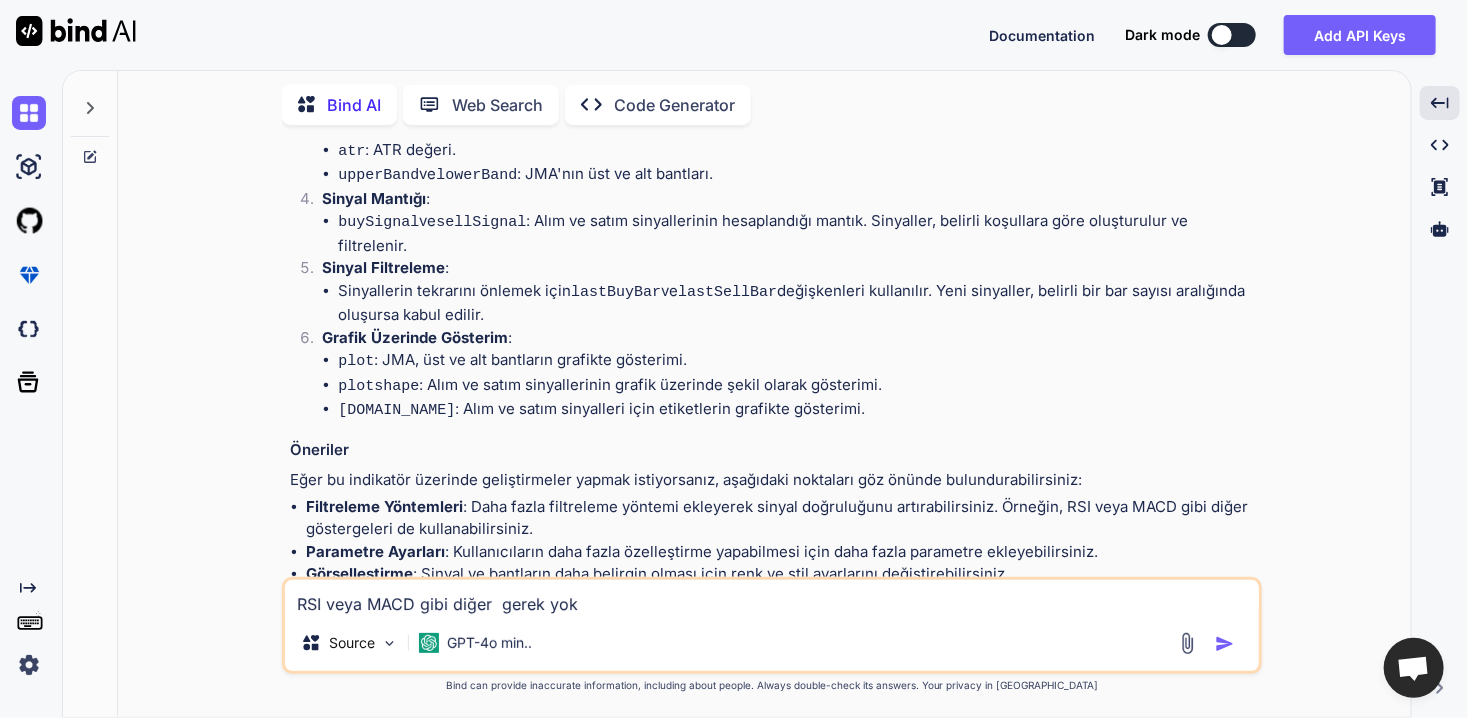 type on "x" 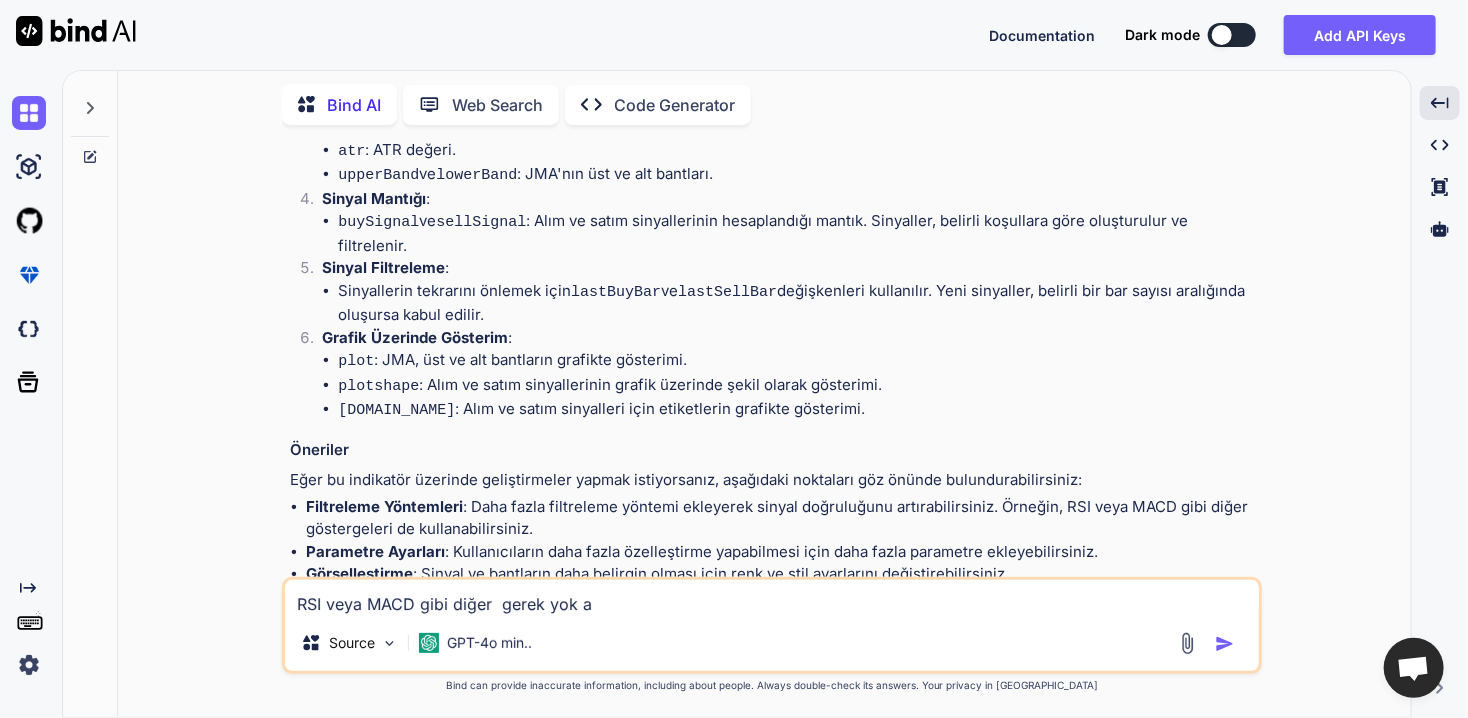 type on "x" 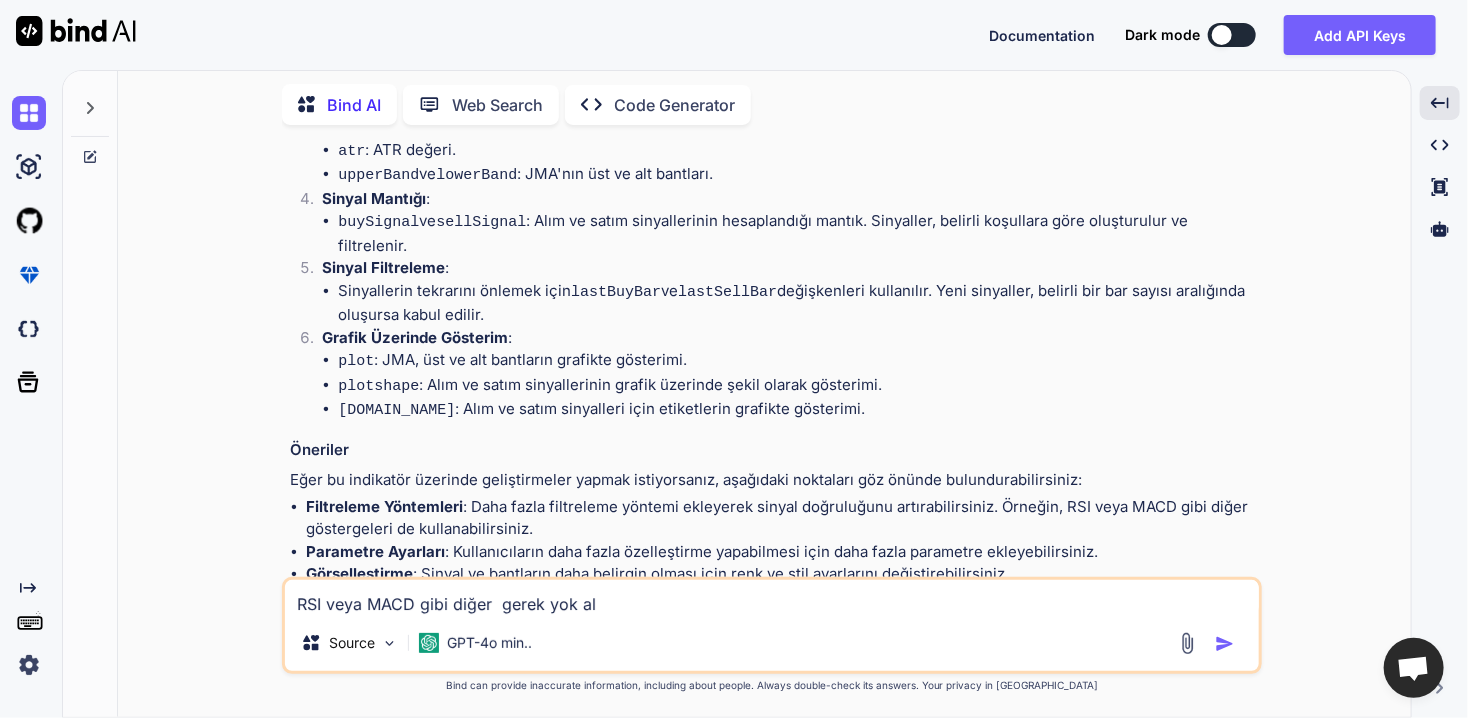 type on "x" 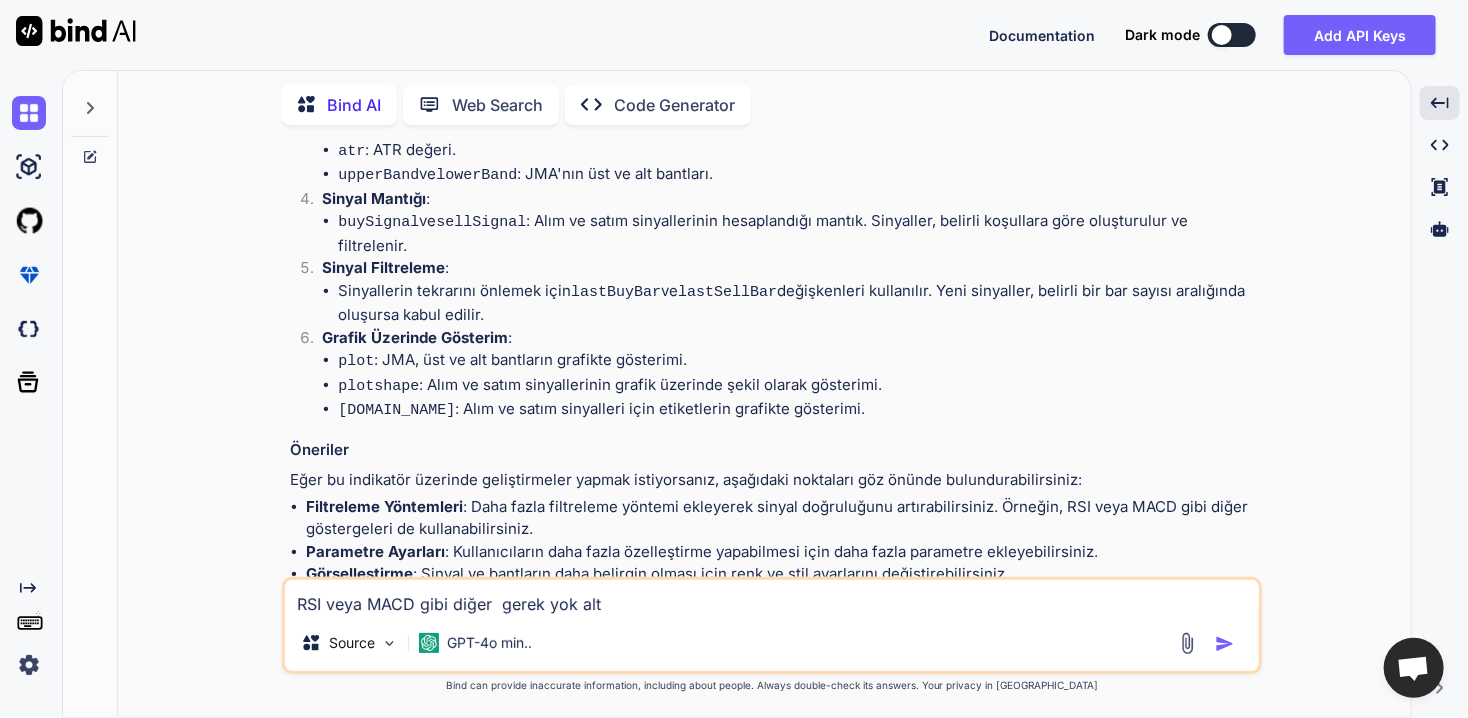 type on "RSI veya MACD gibi diğer  gerek yok alt" 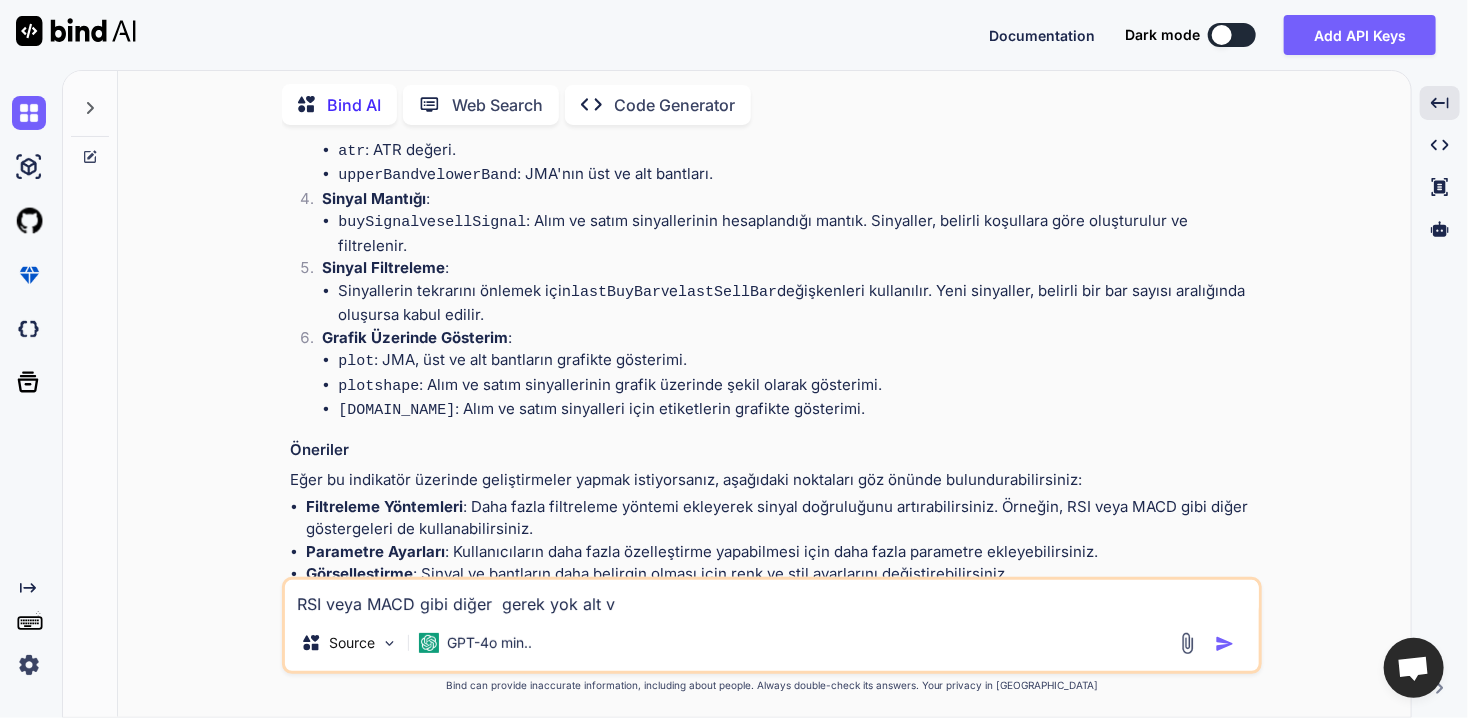 type on "x" 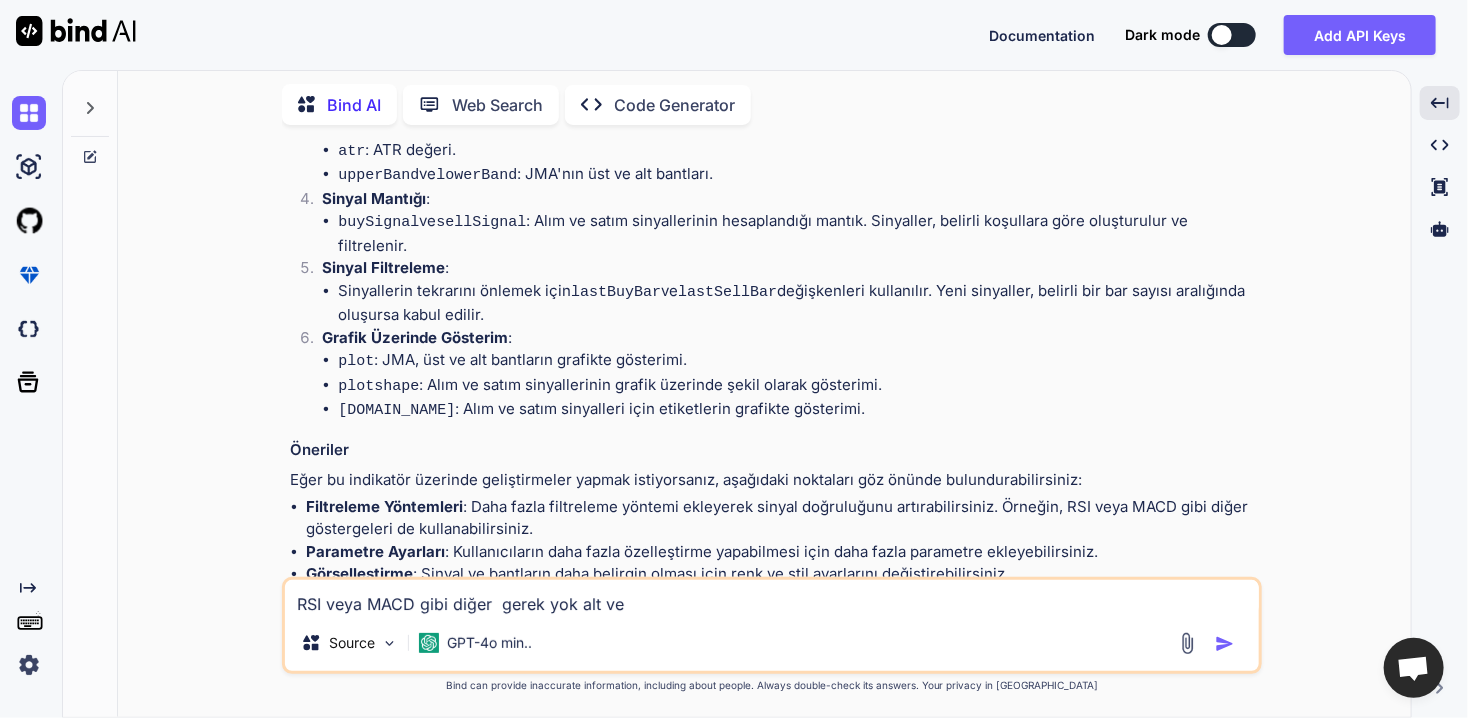 type on "x" 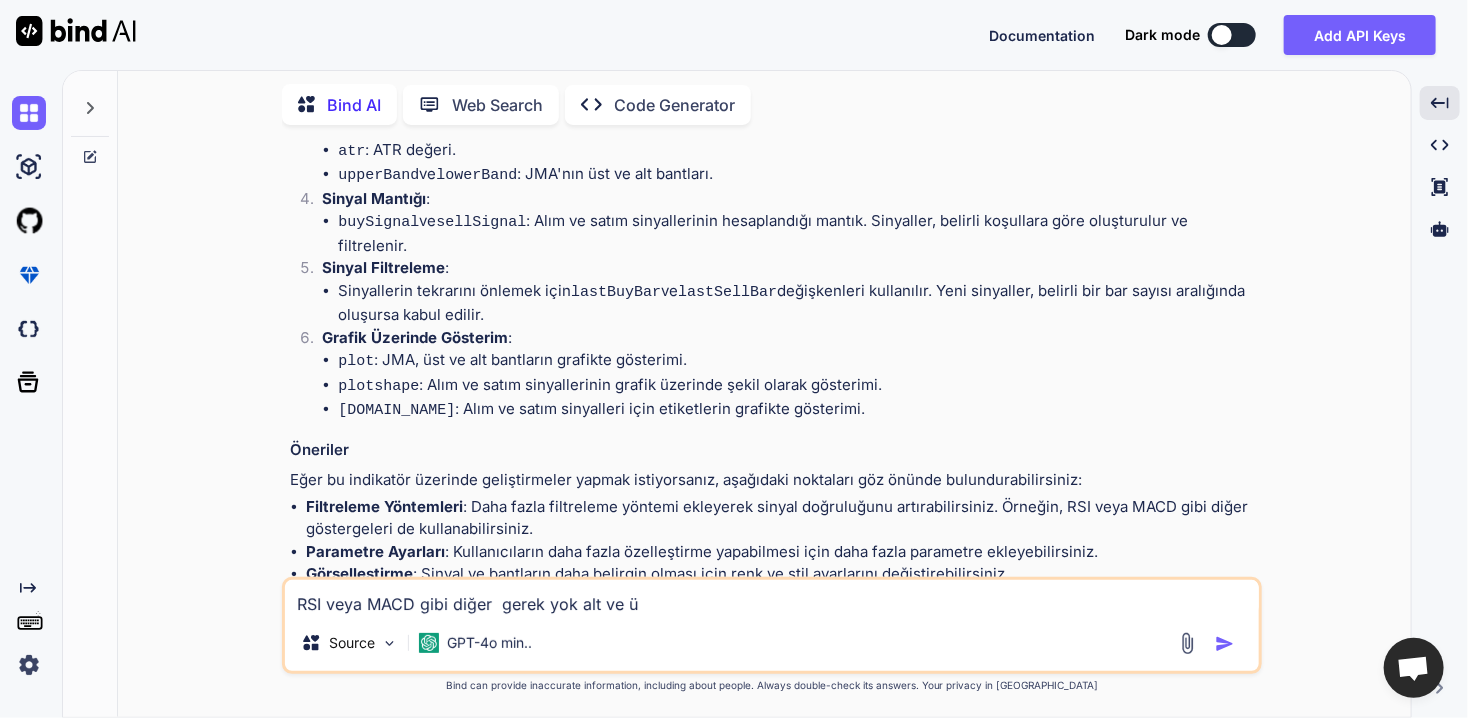 type on "x" 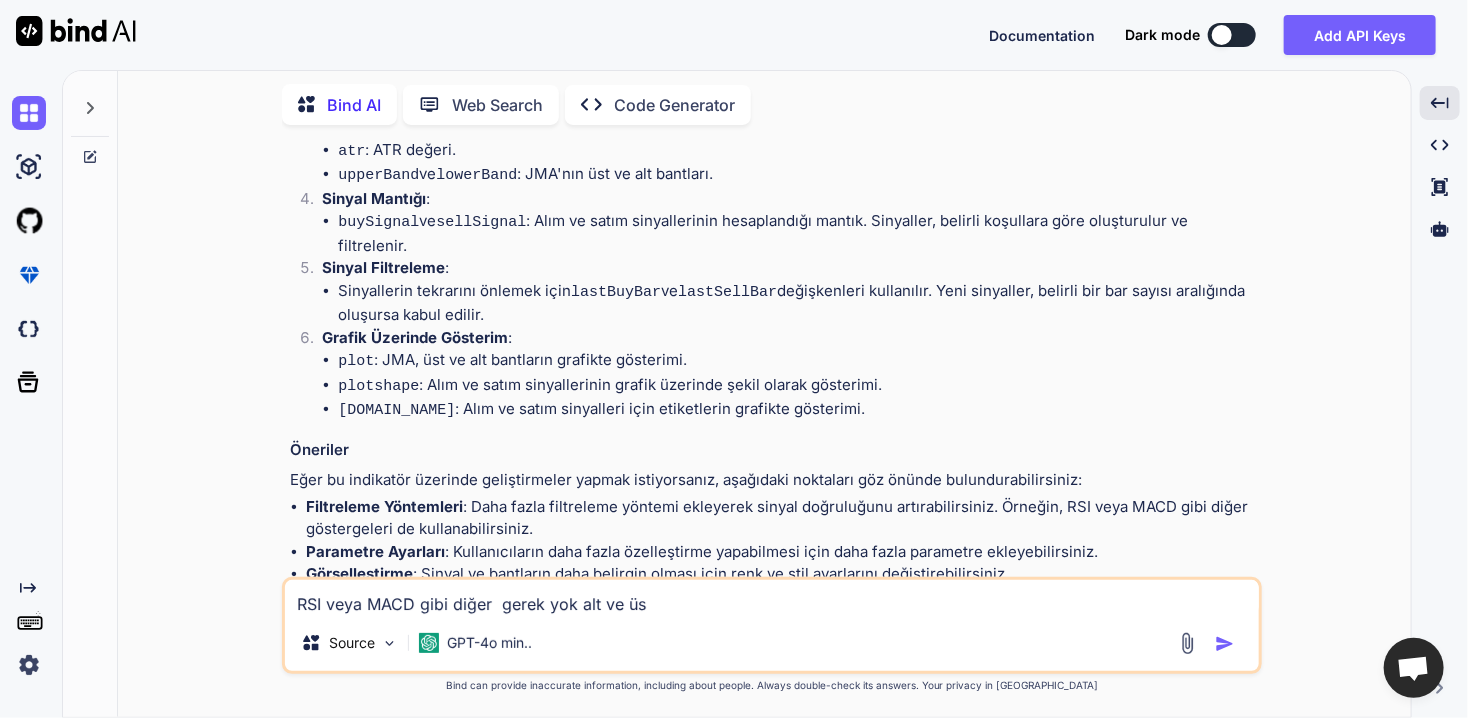 type on "x" 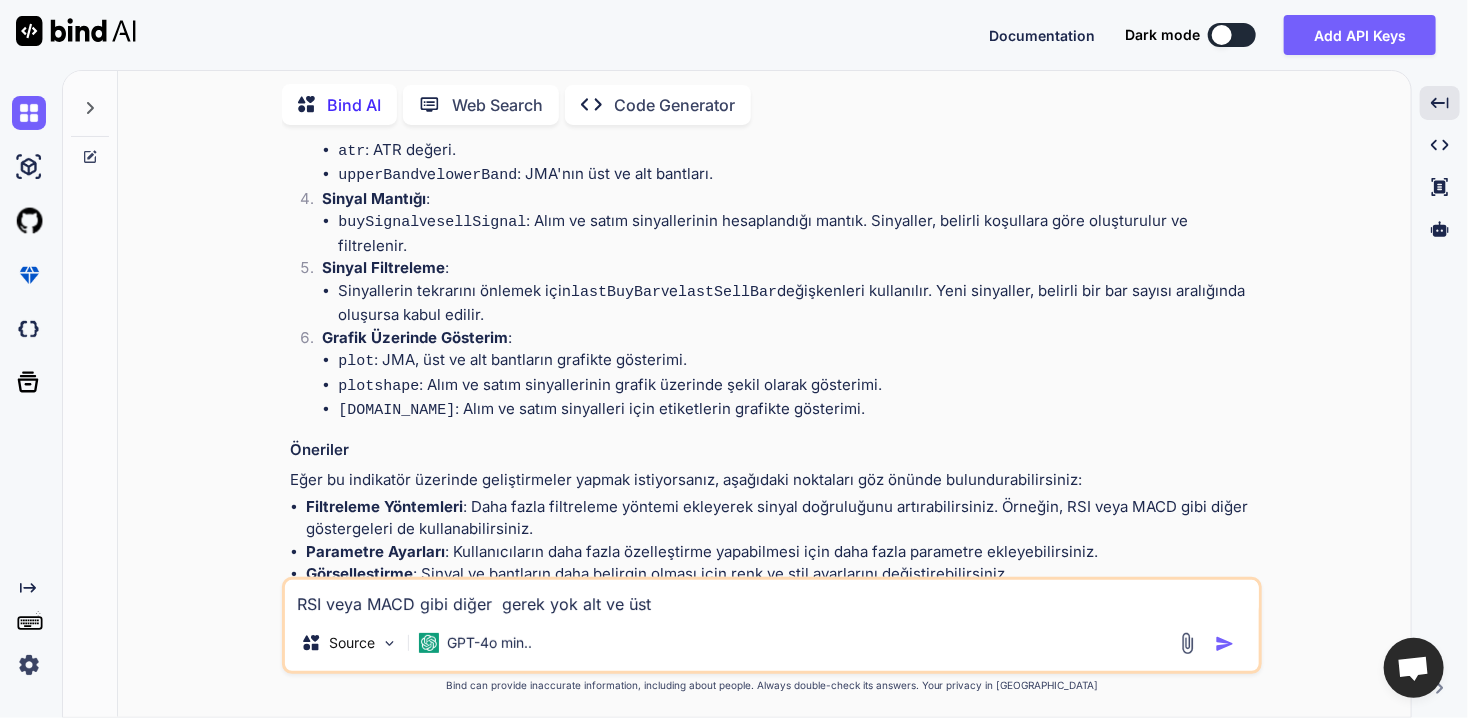 type on "x" 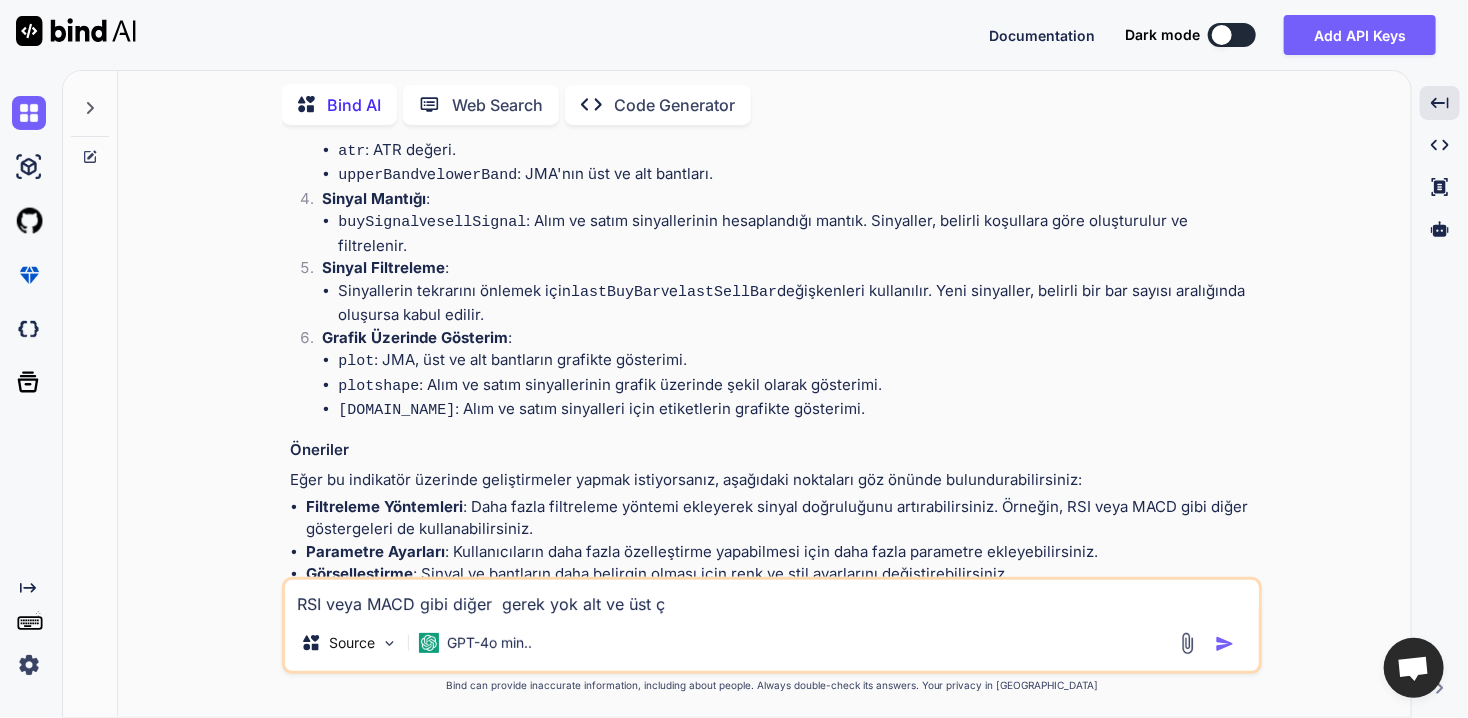 type on "x" 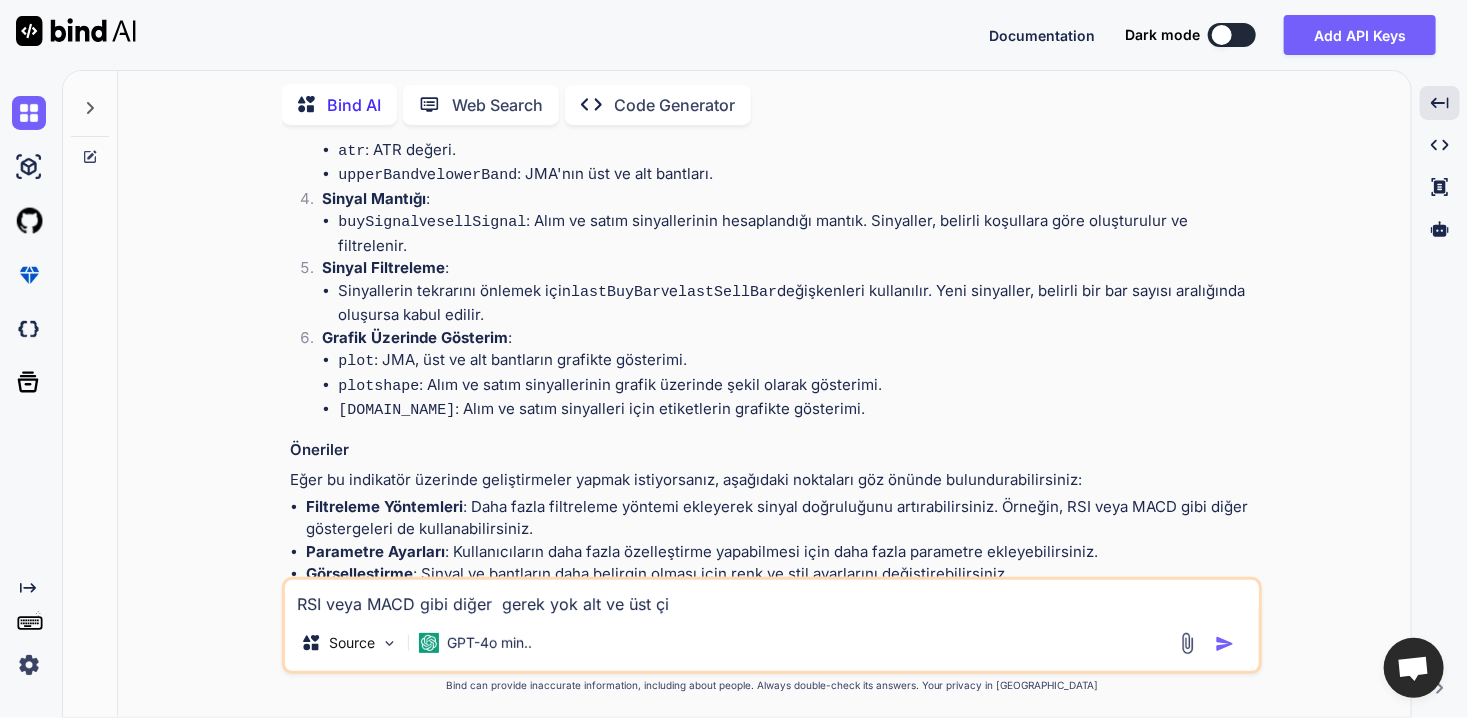 type on "x" 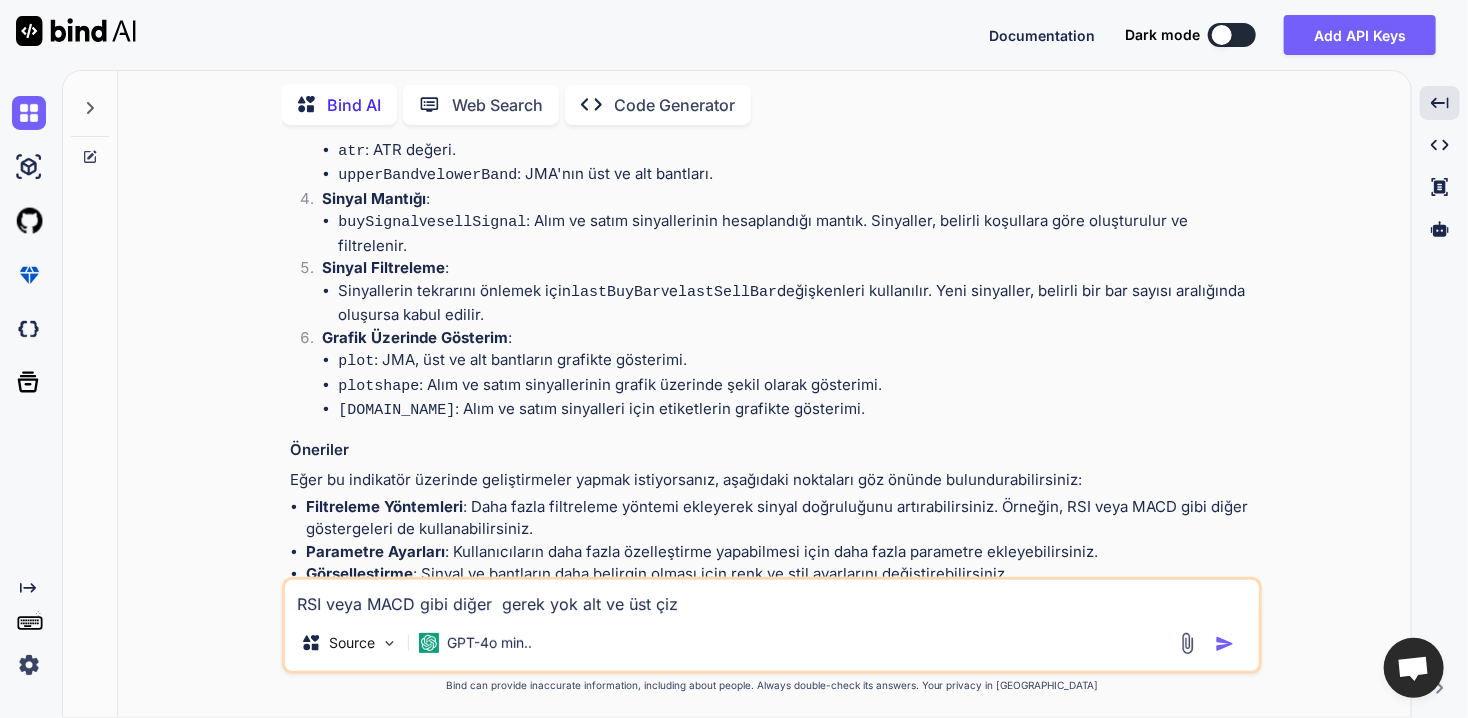 type on "x" 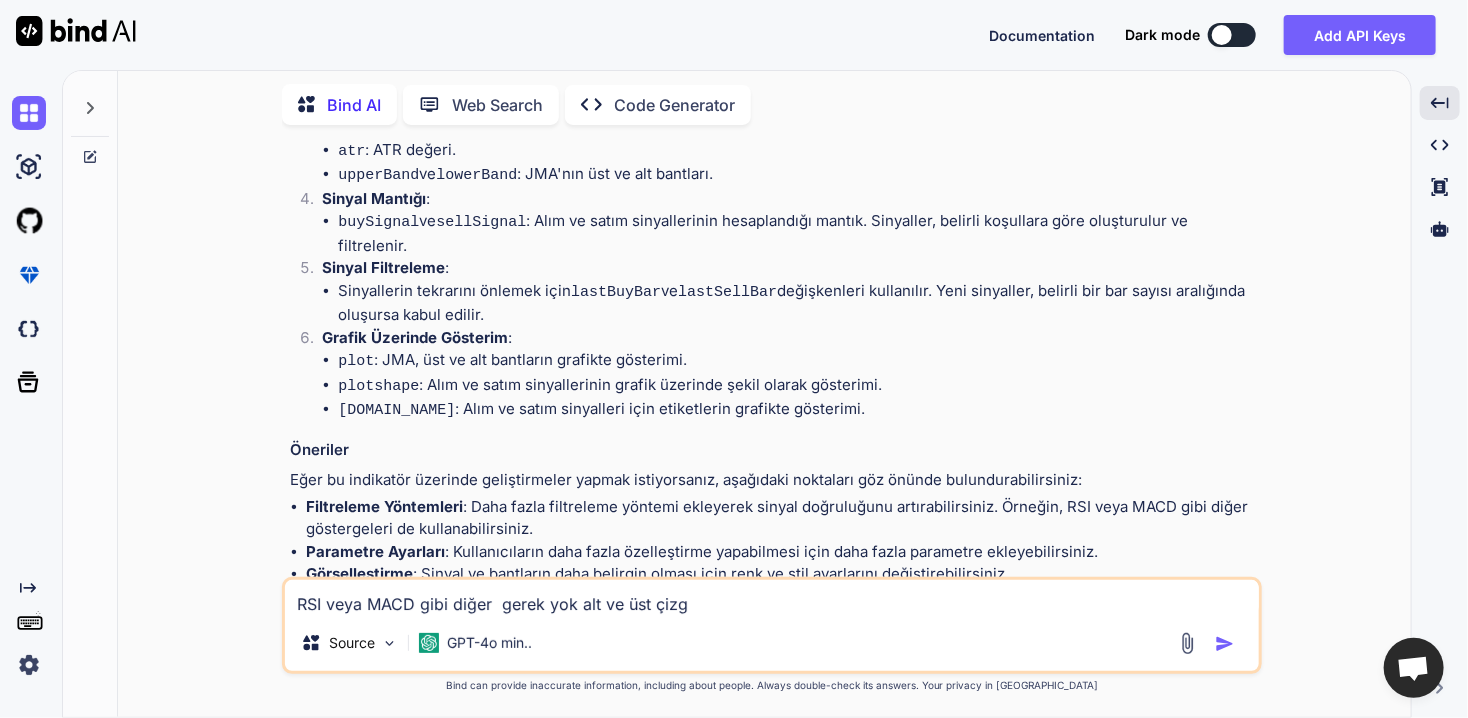 type on "x" 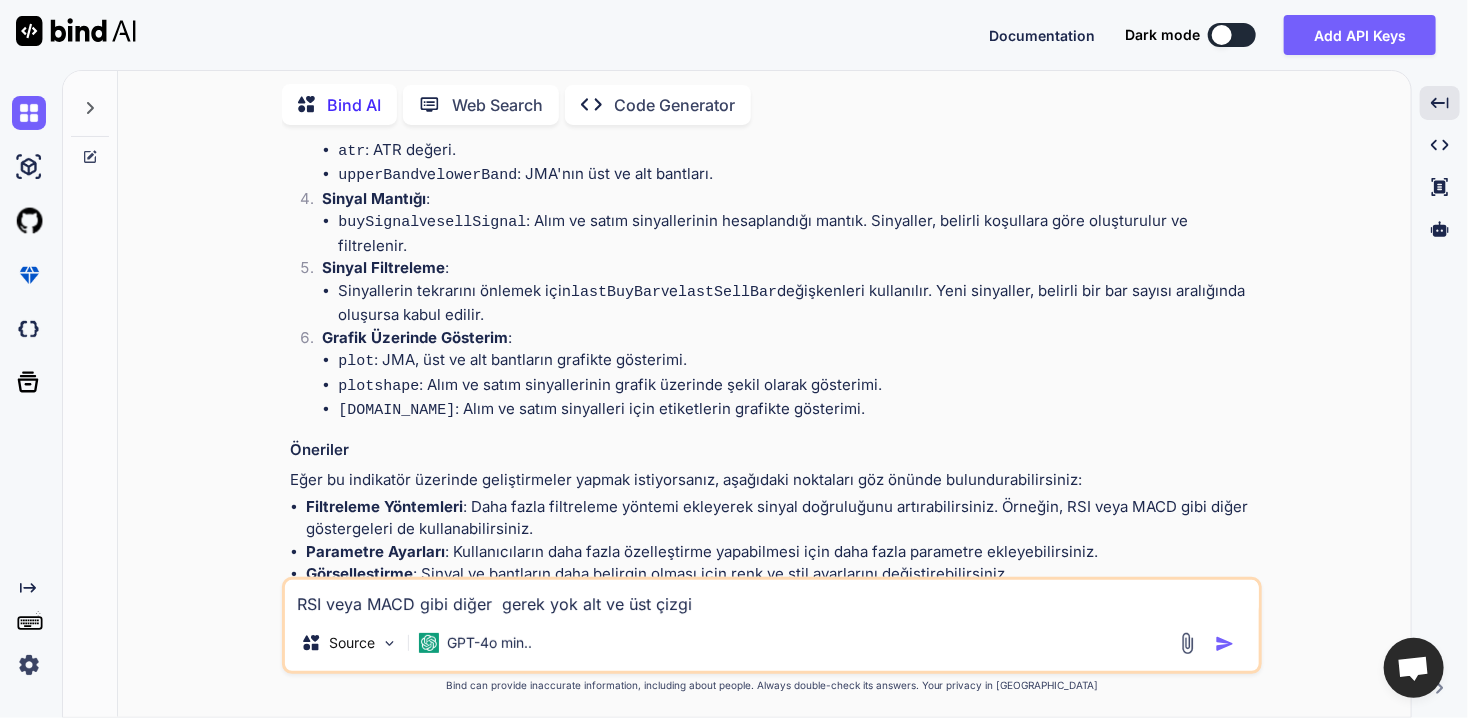 type on "x" 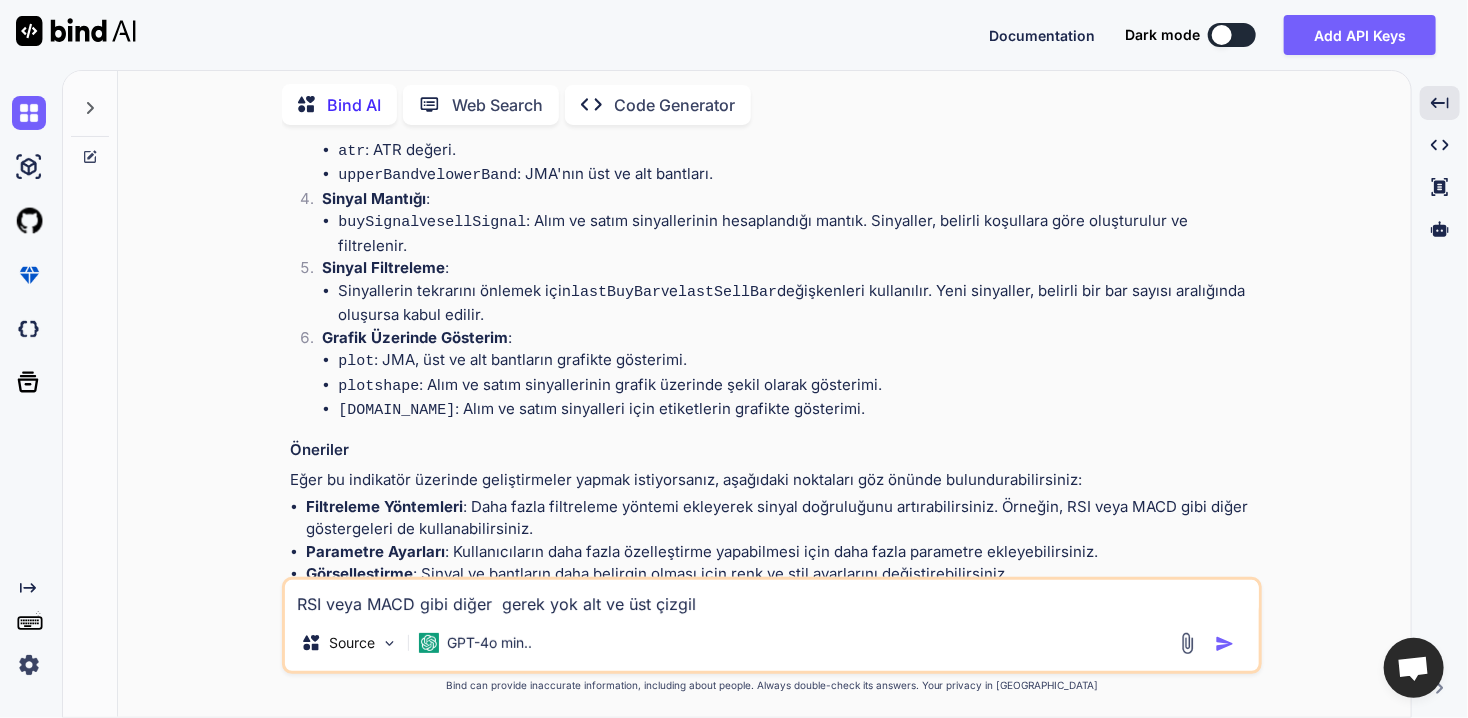 type on "x" 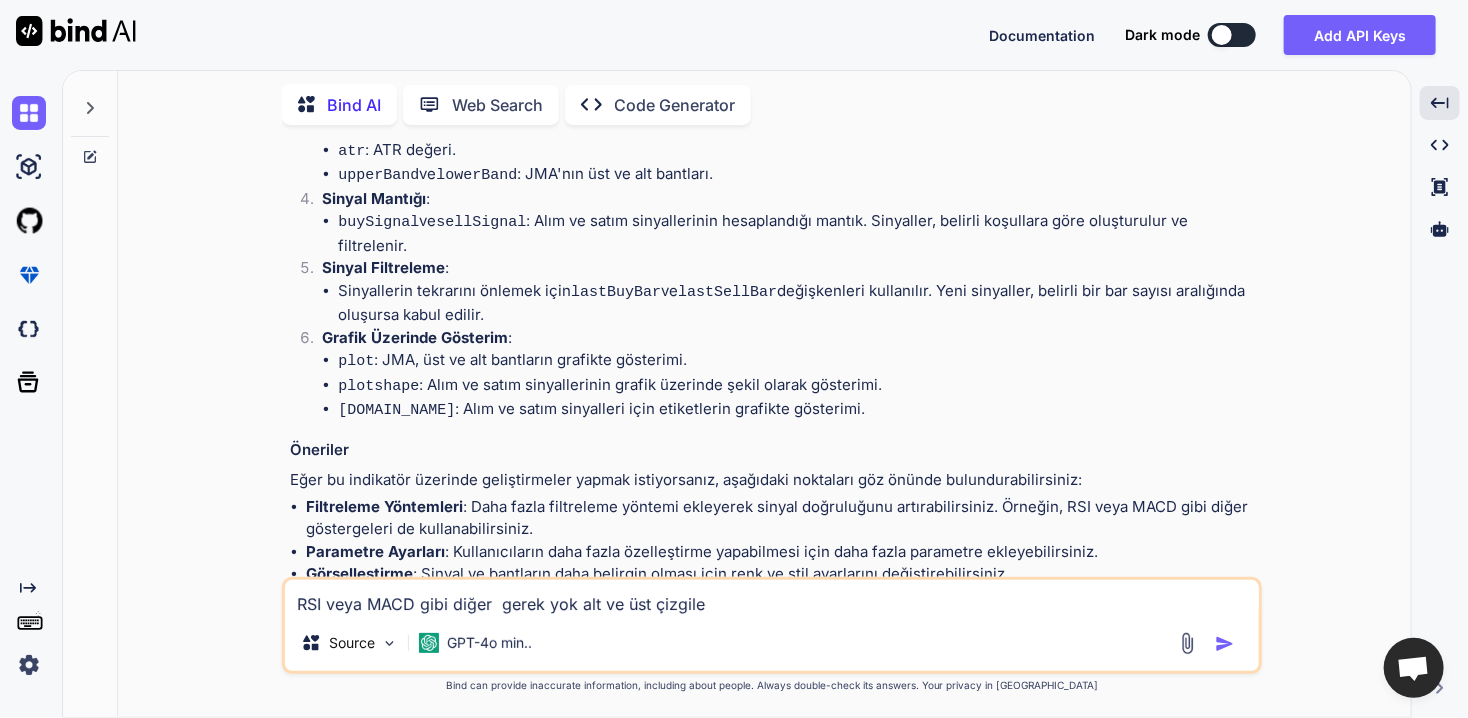 type on "x" 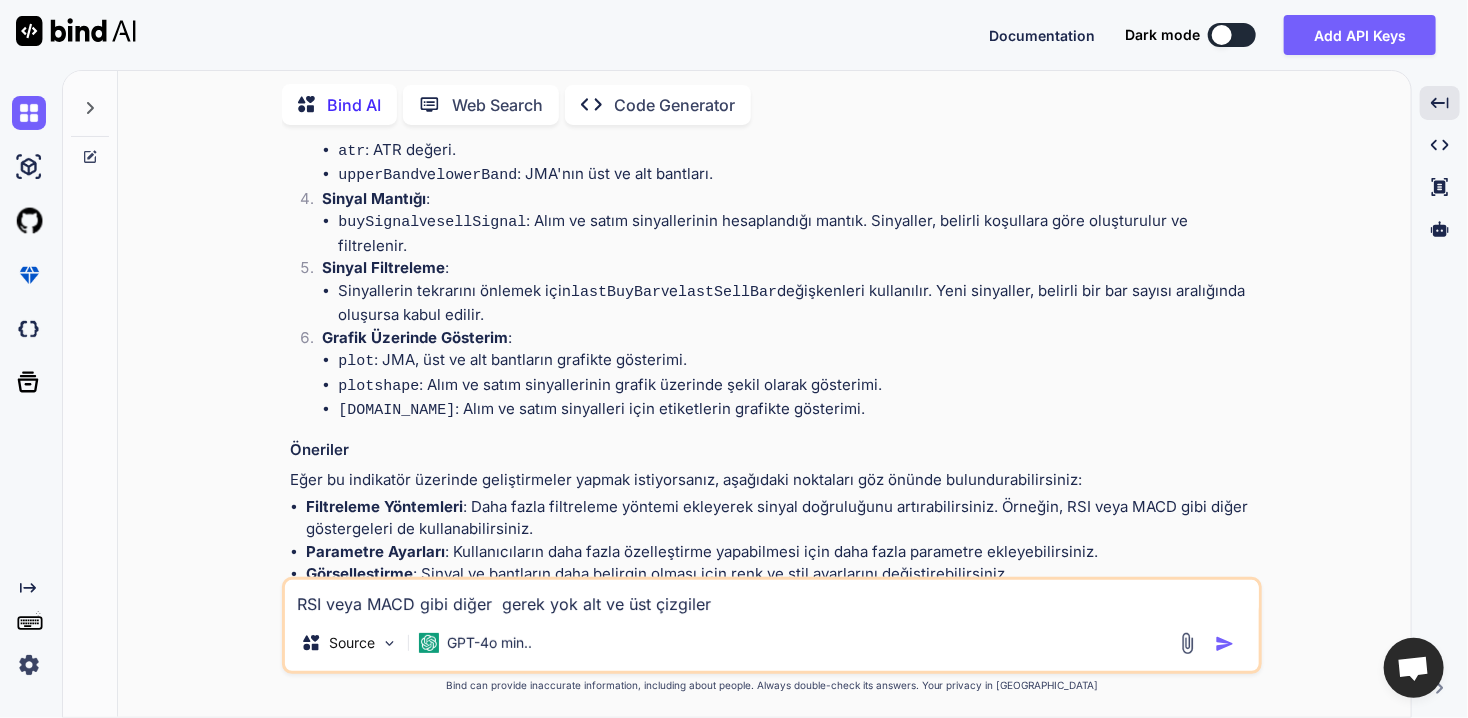 type on "x" 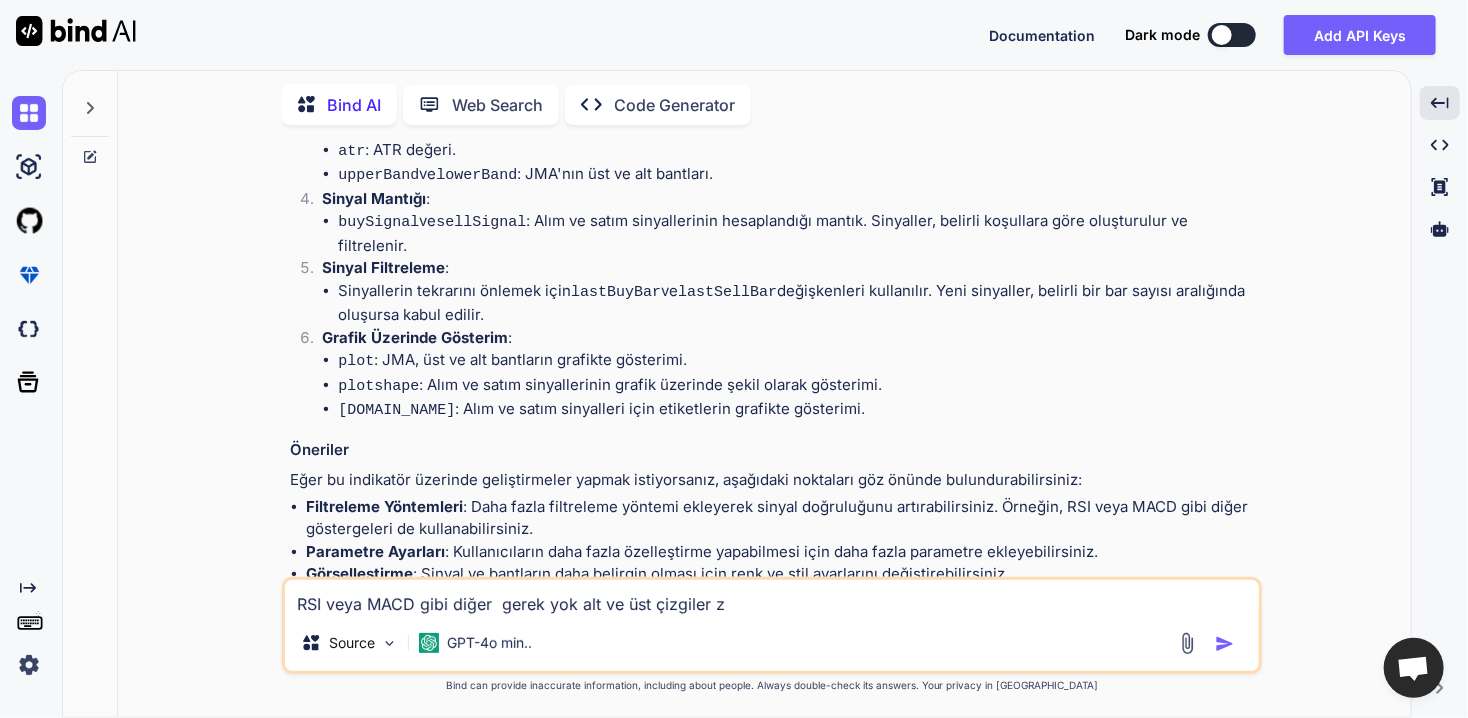 type on "x" 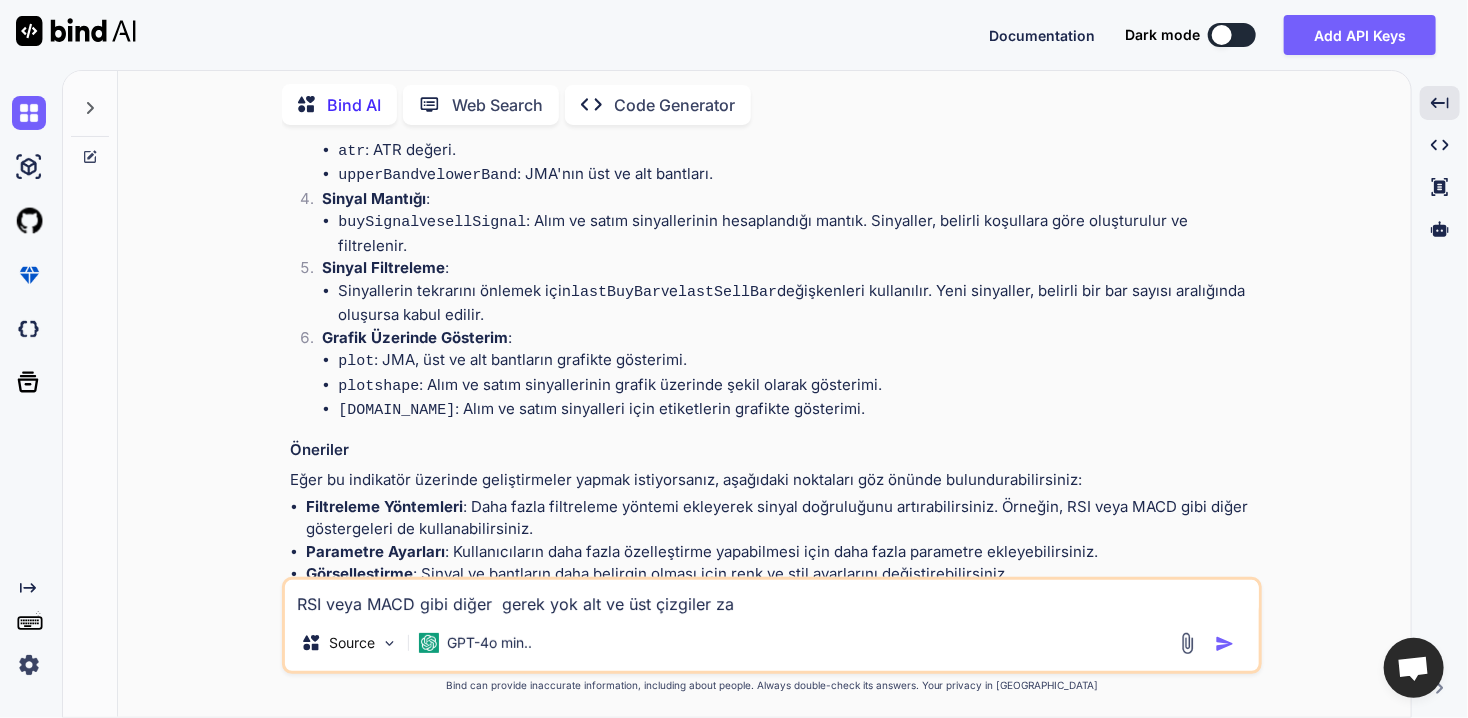 type on "x" 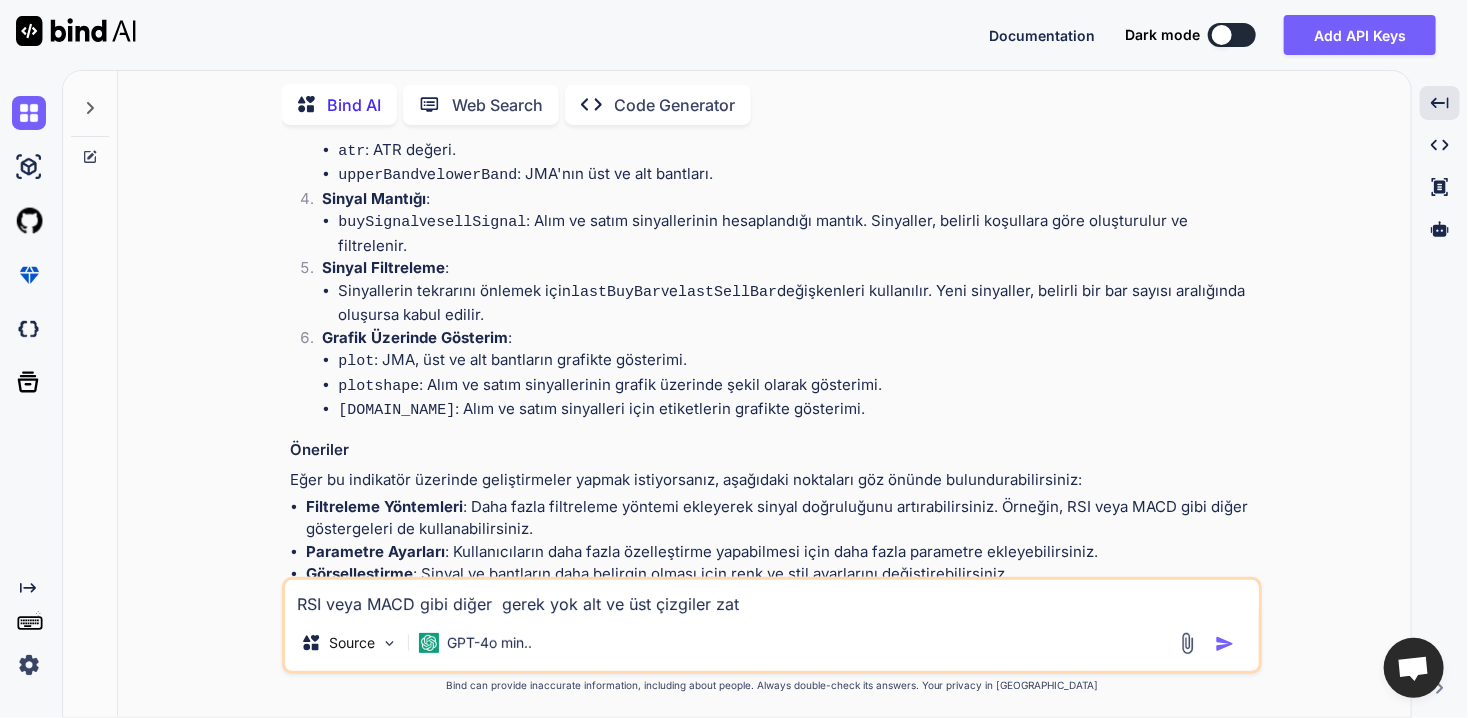 type on "x" 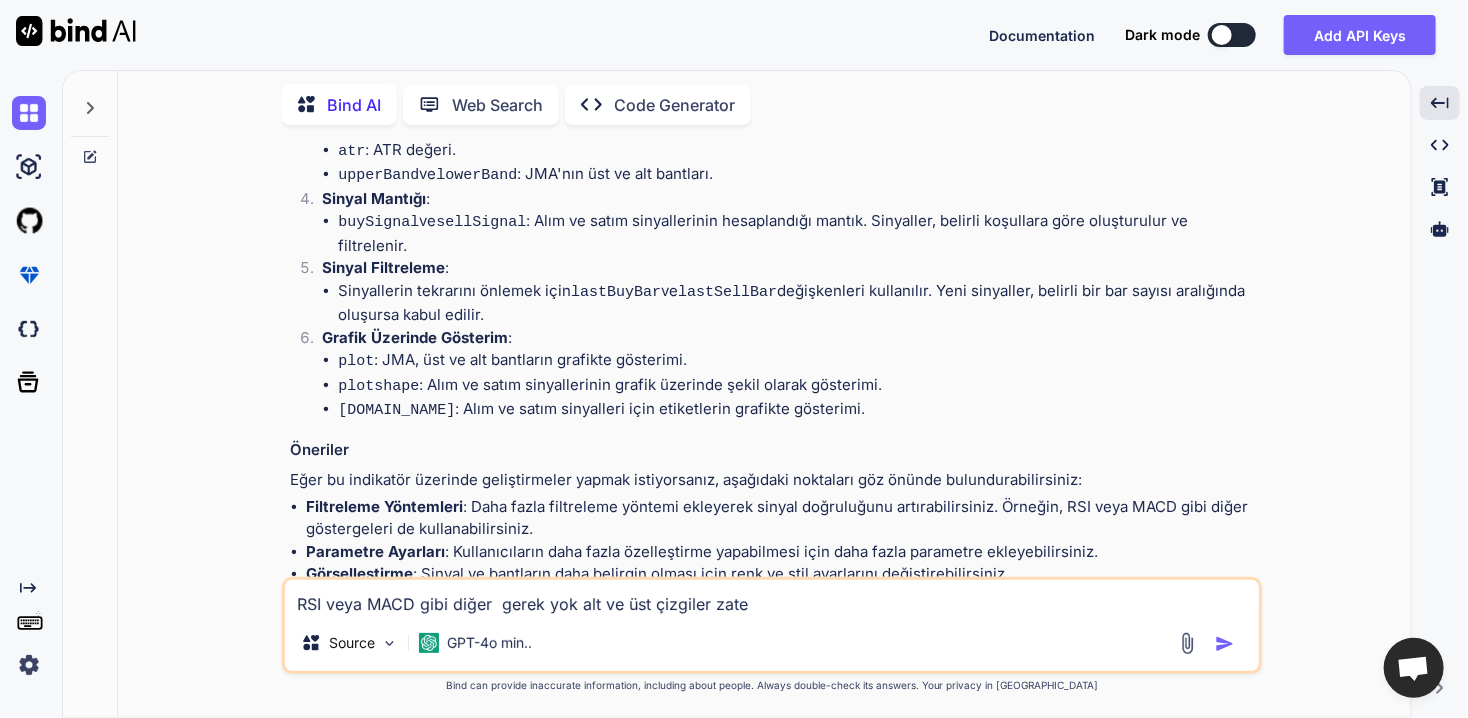 type on "x" 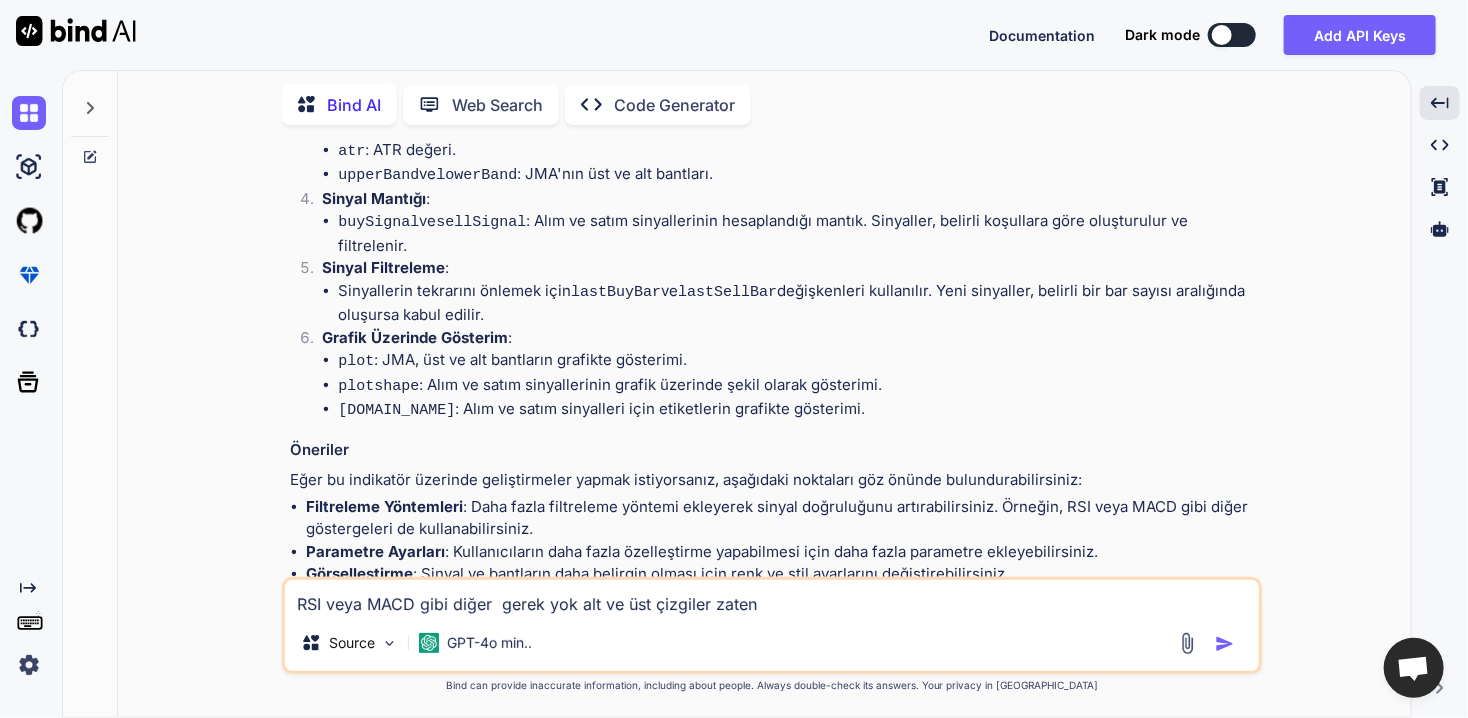 type on "x" 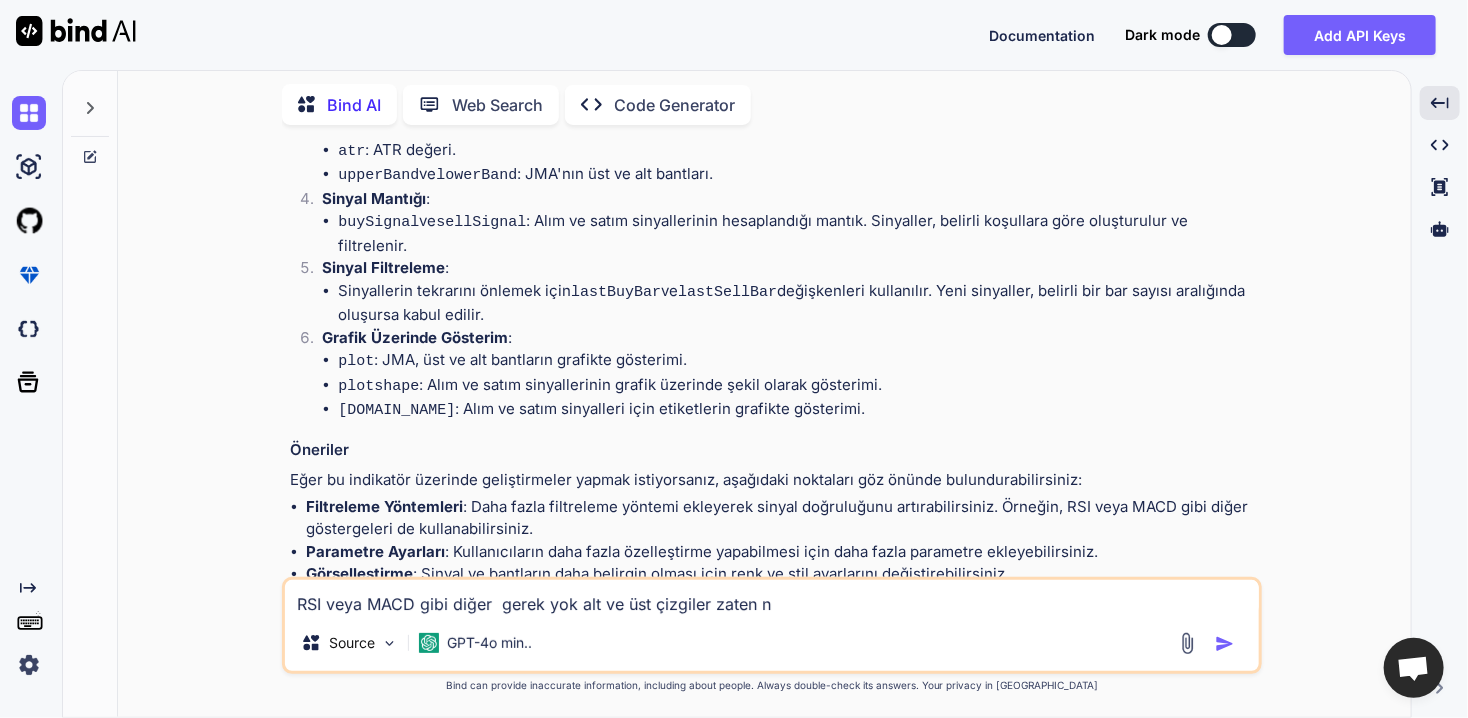 type on "x" 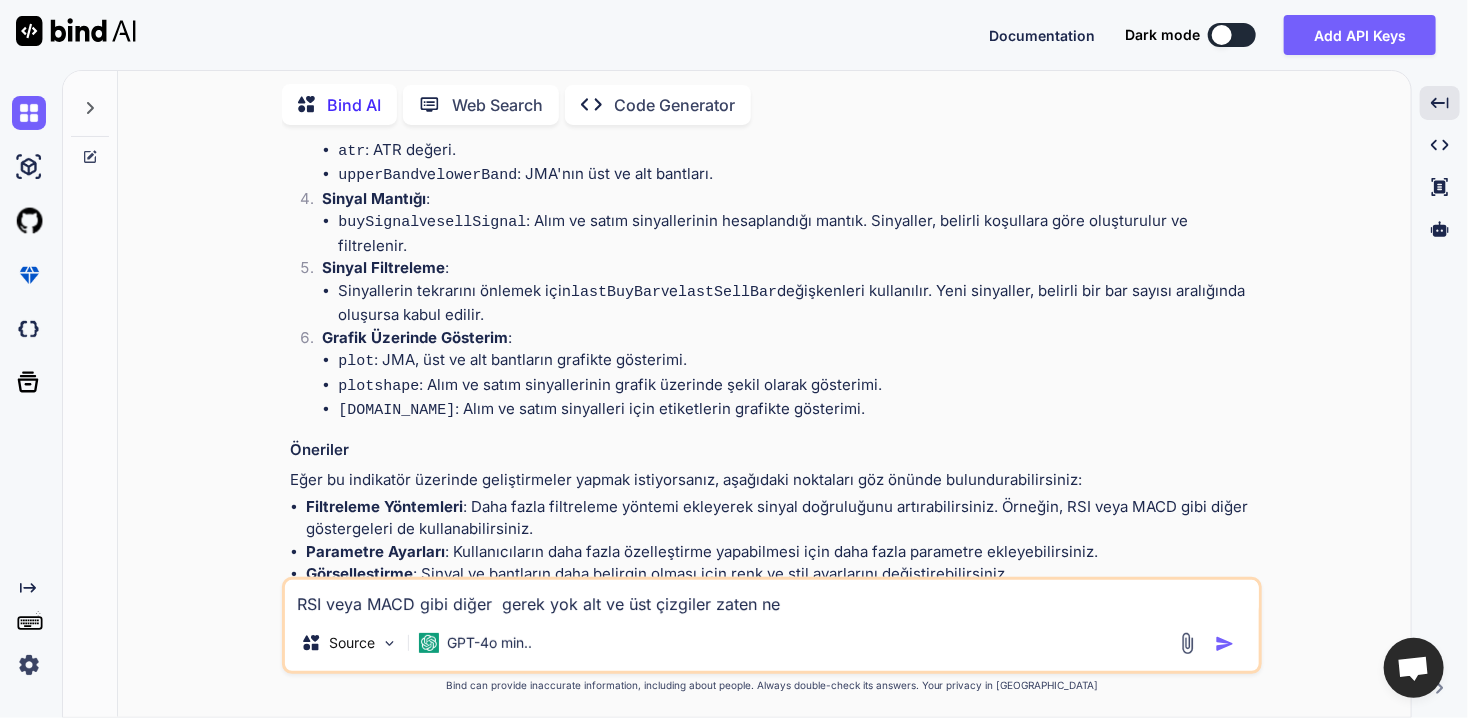 type on "x" 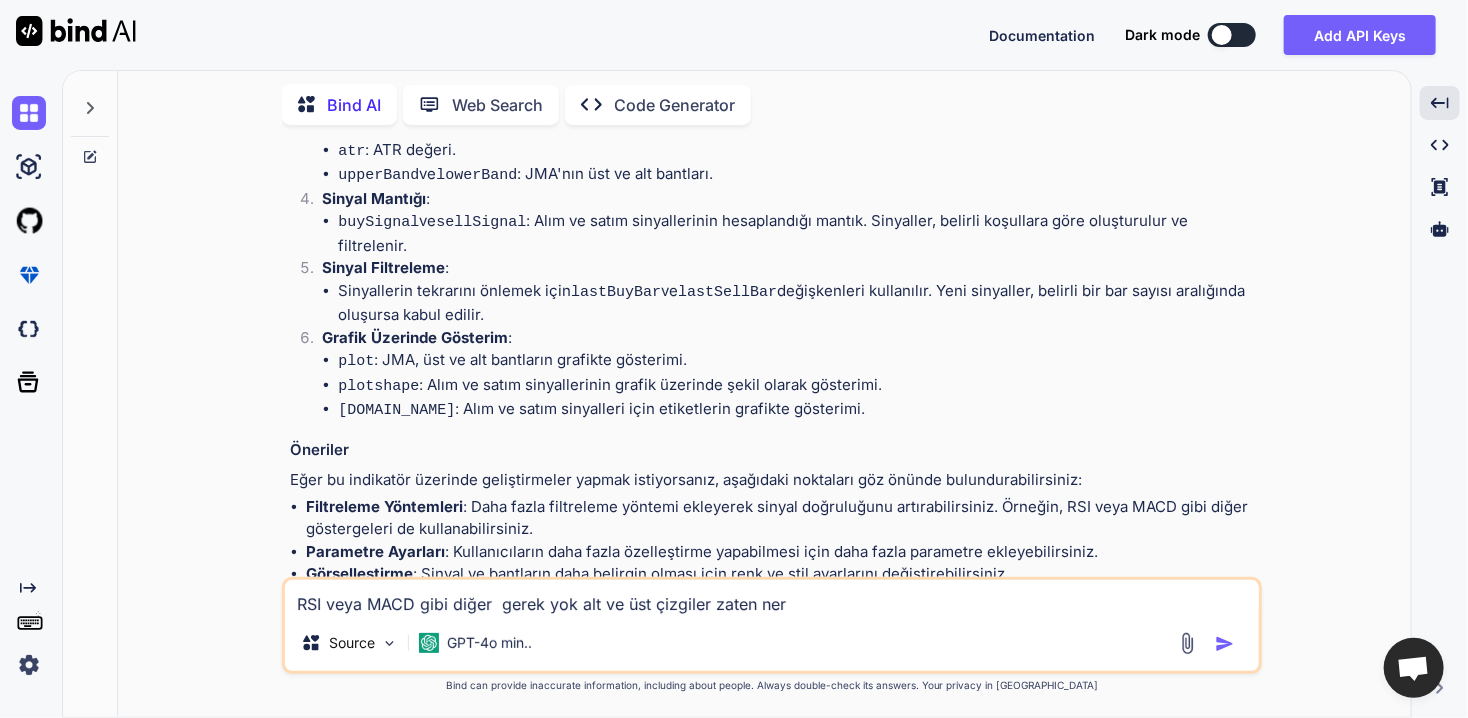 type on "x" 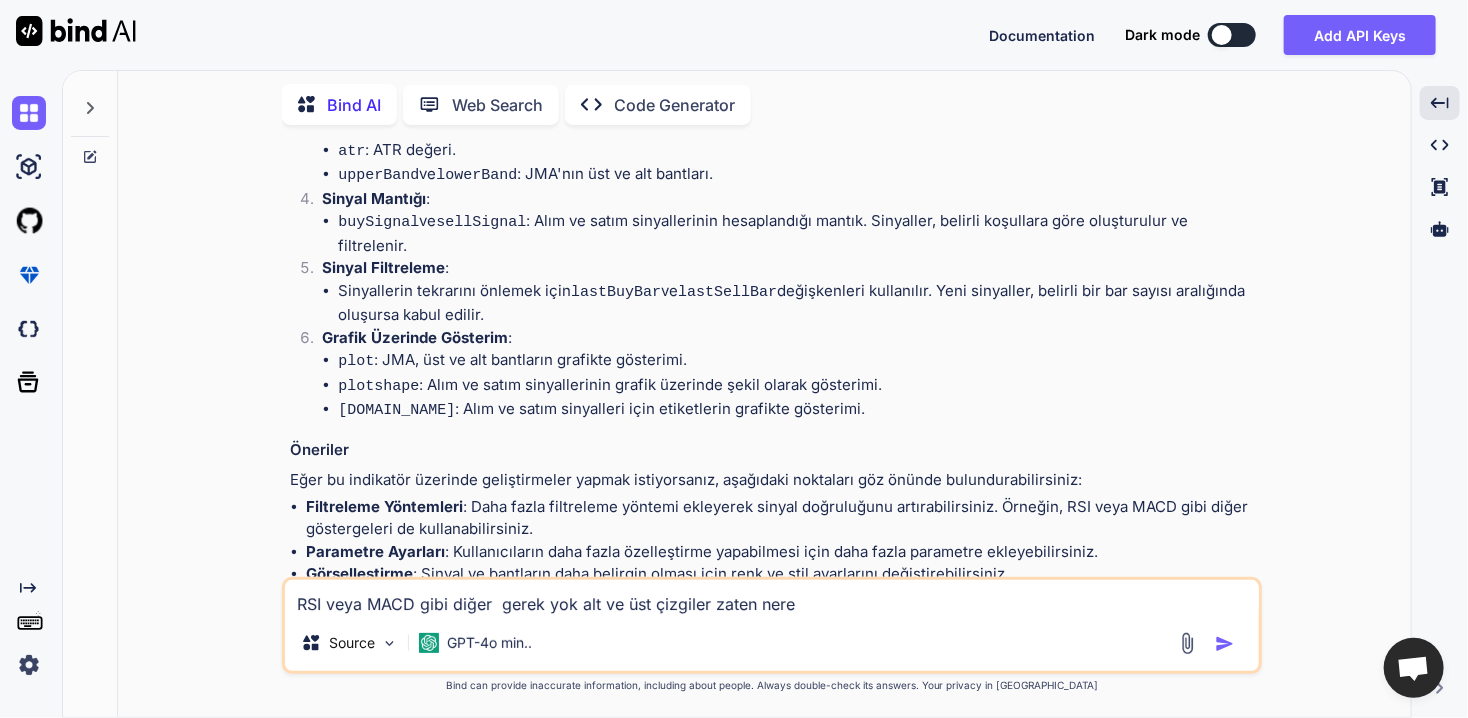 type on "x" 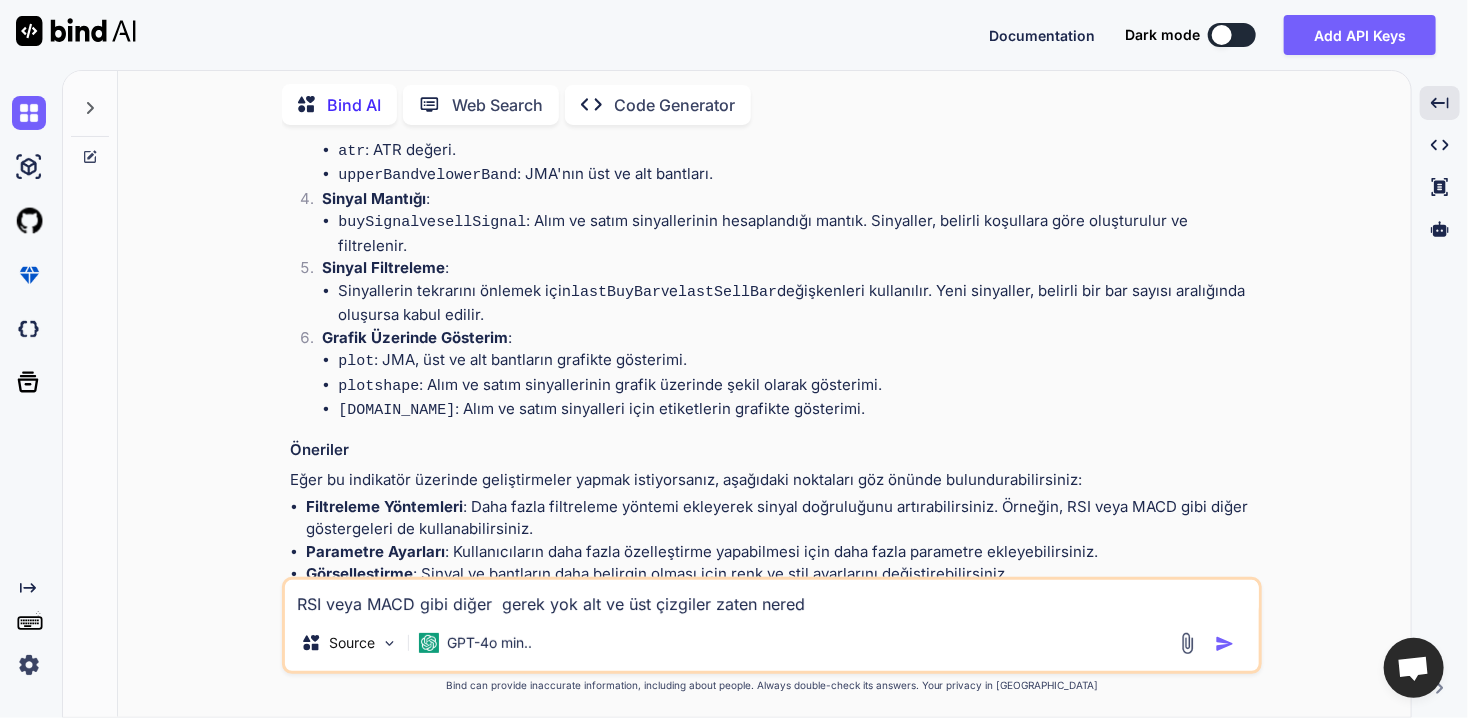 type on "x" 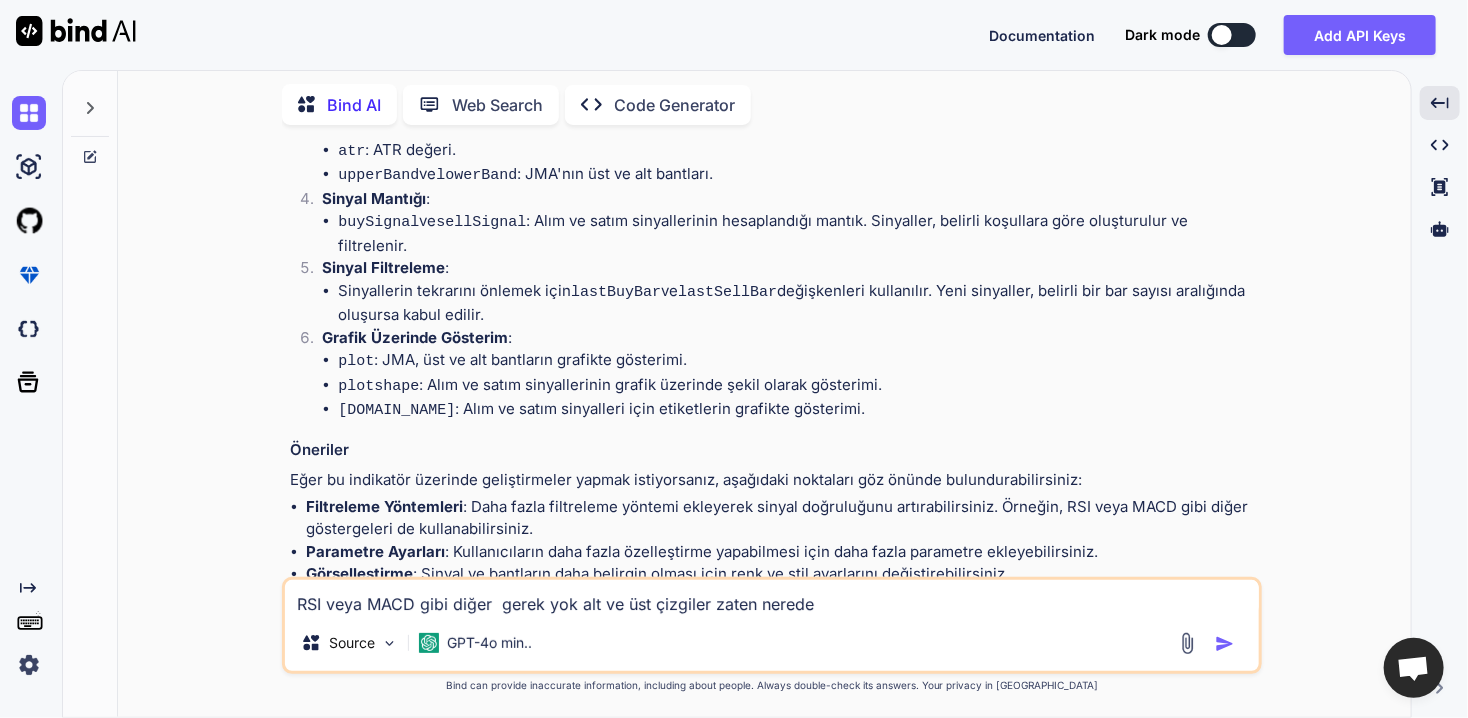 type on "x" 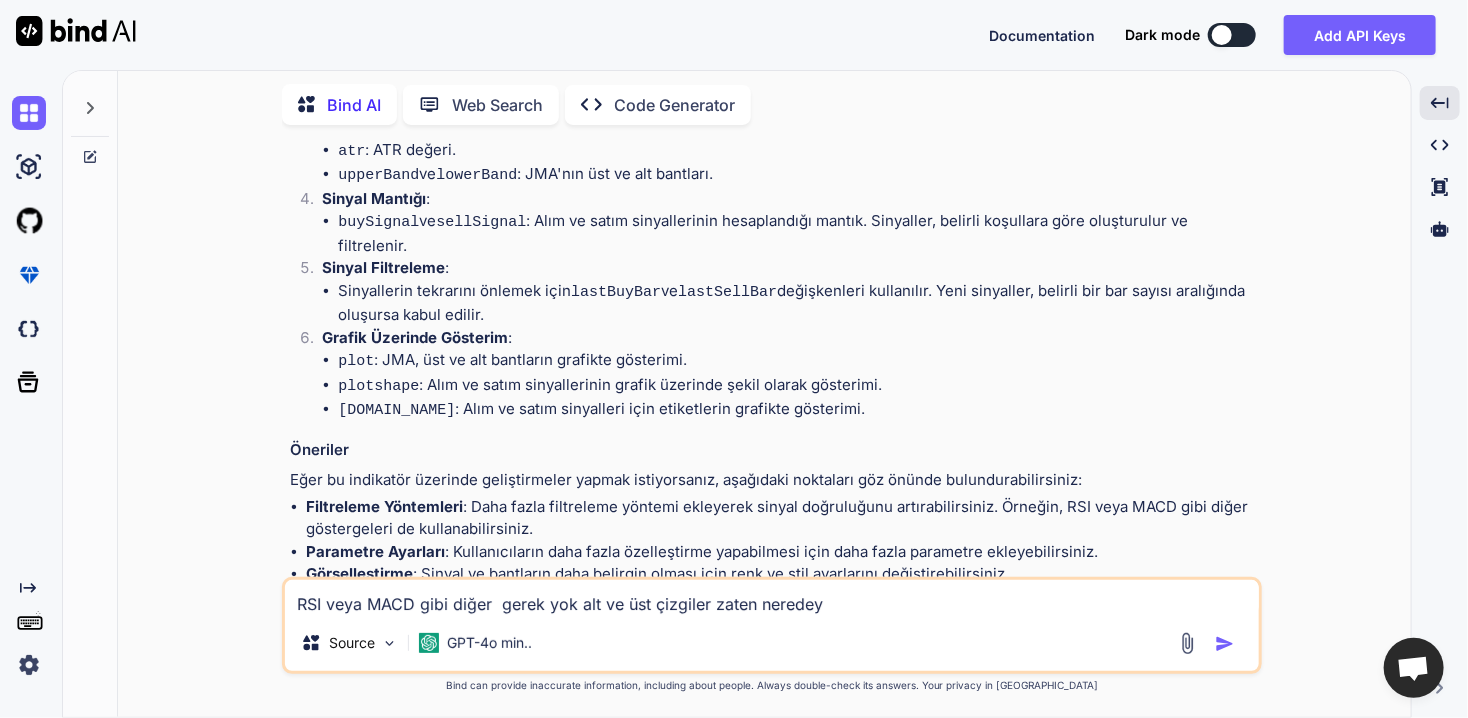 type on "x" 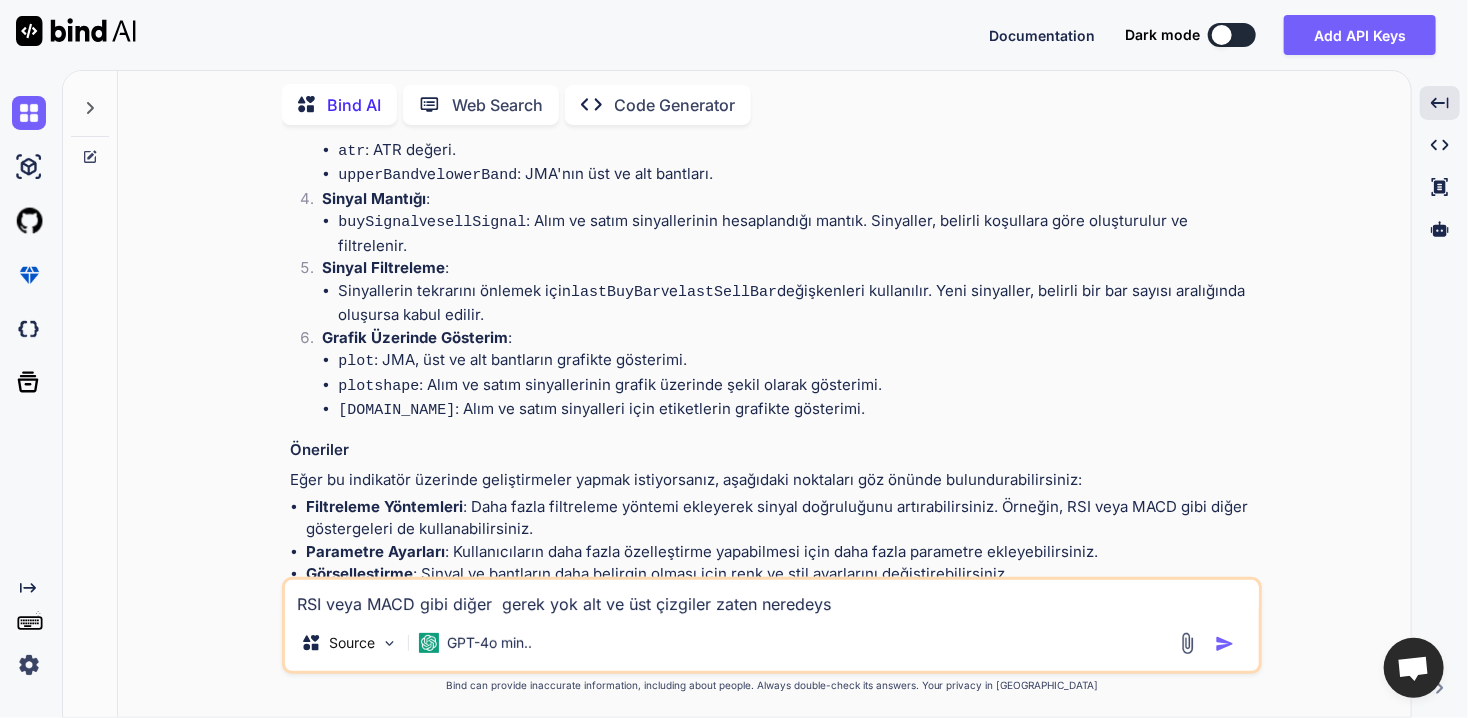 type on "x" 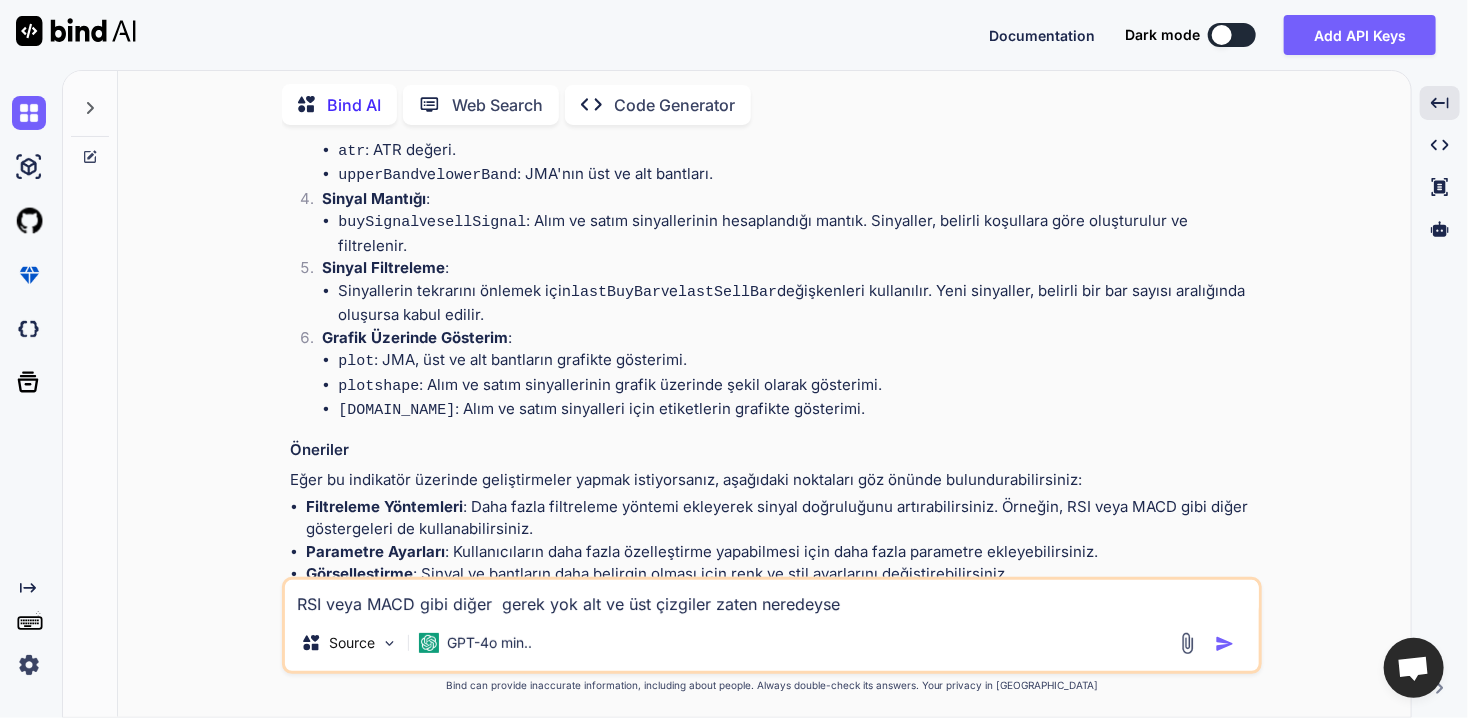 type on "x" 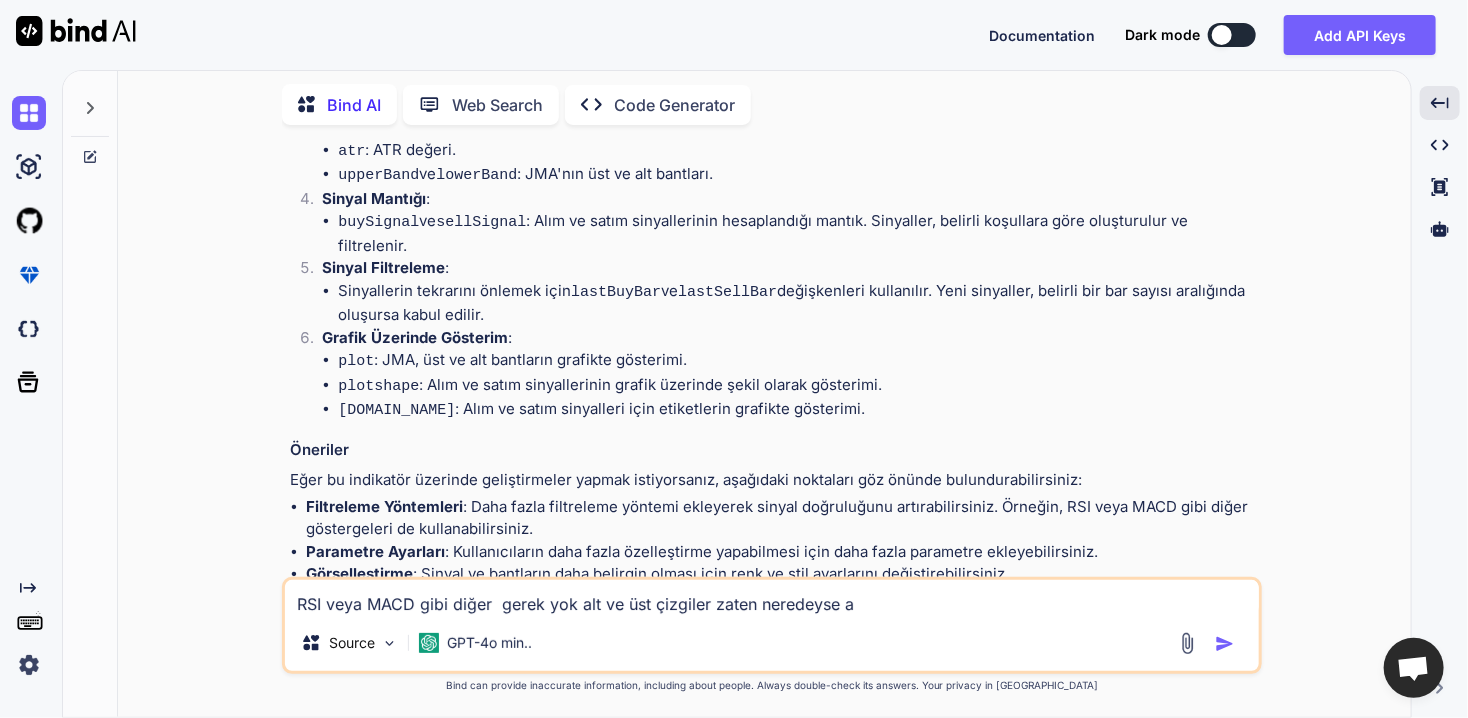type on "x" 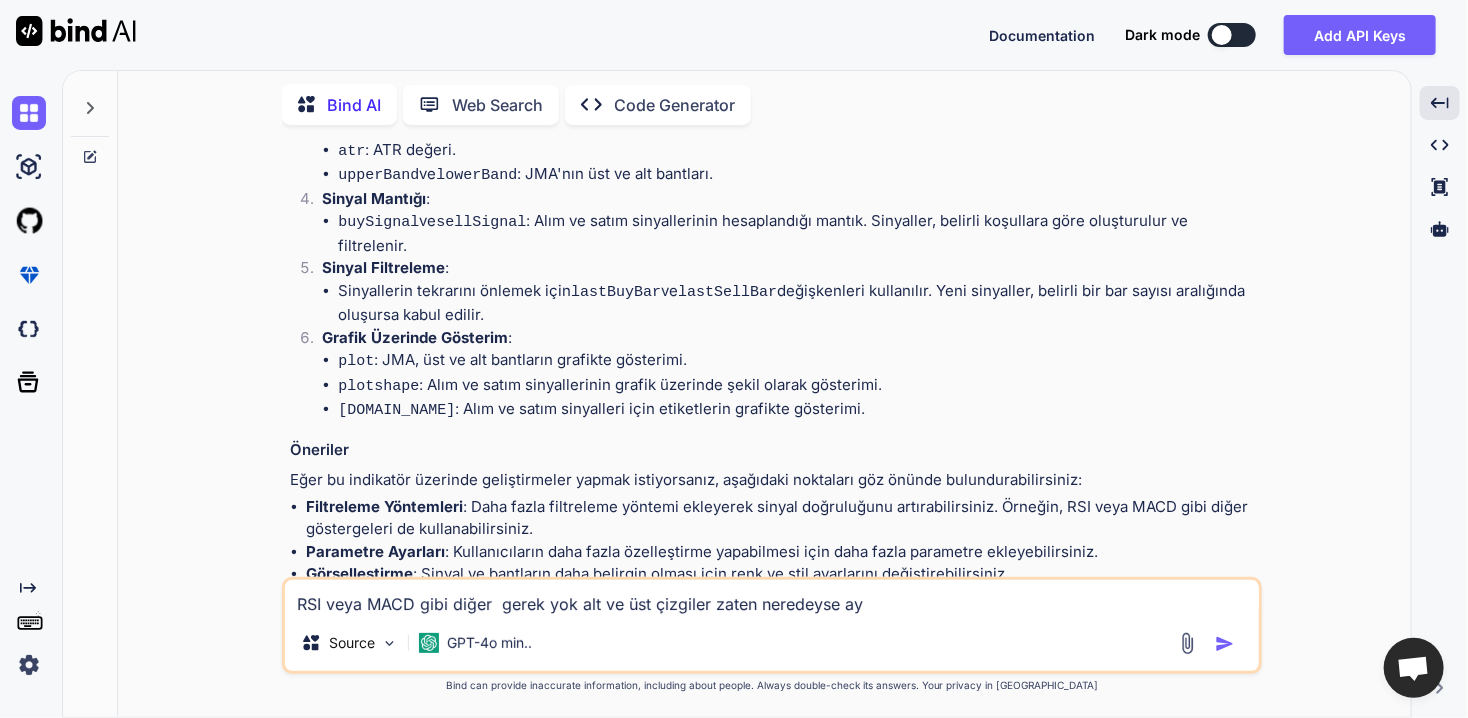 type on "x" 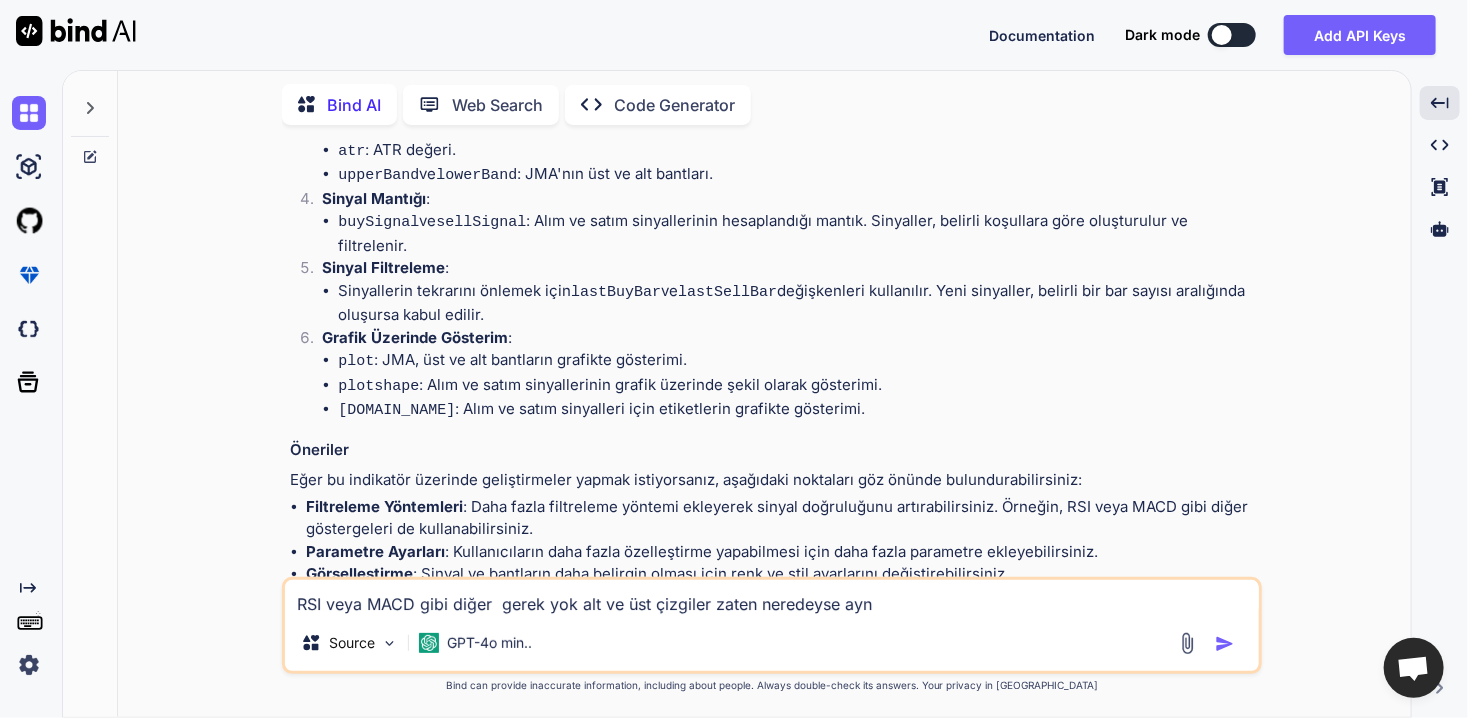 type on "x" 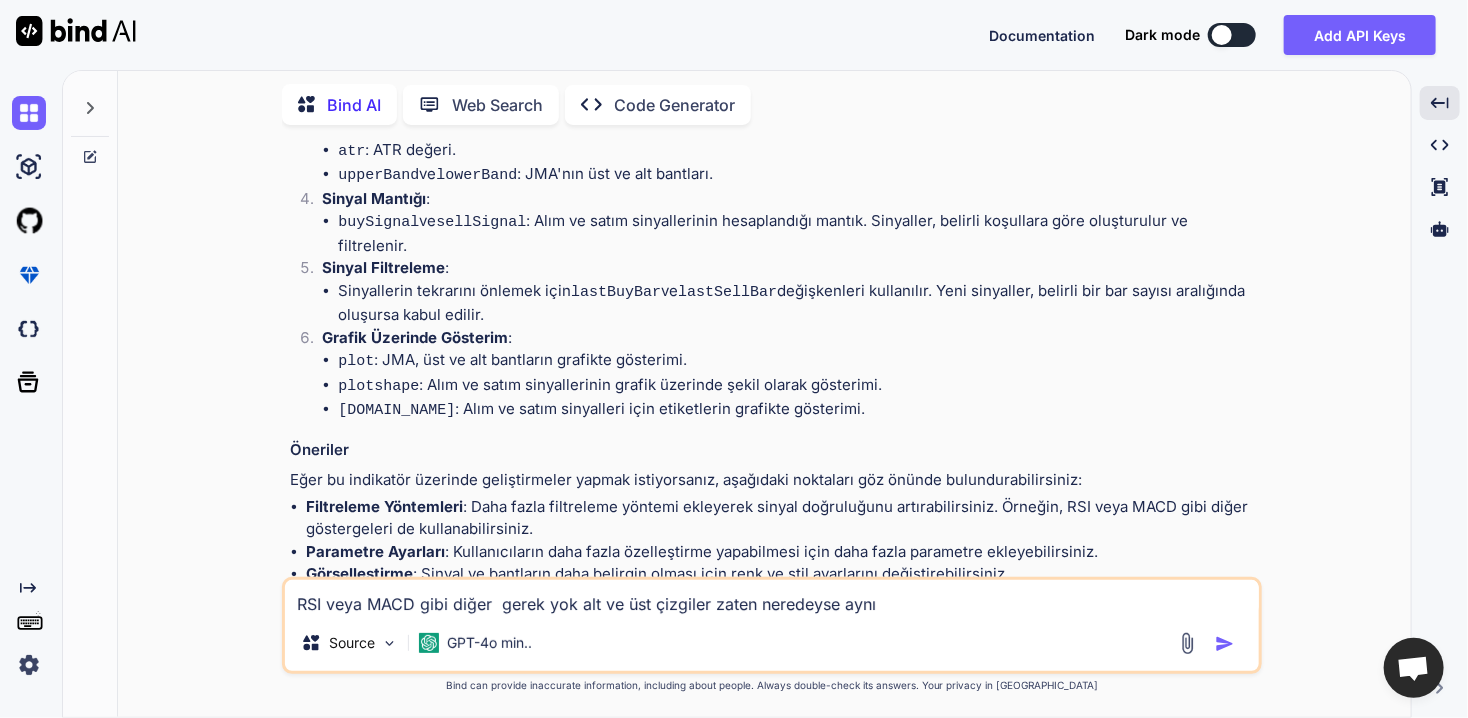 type on "x" 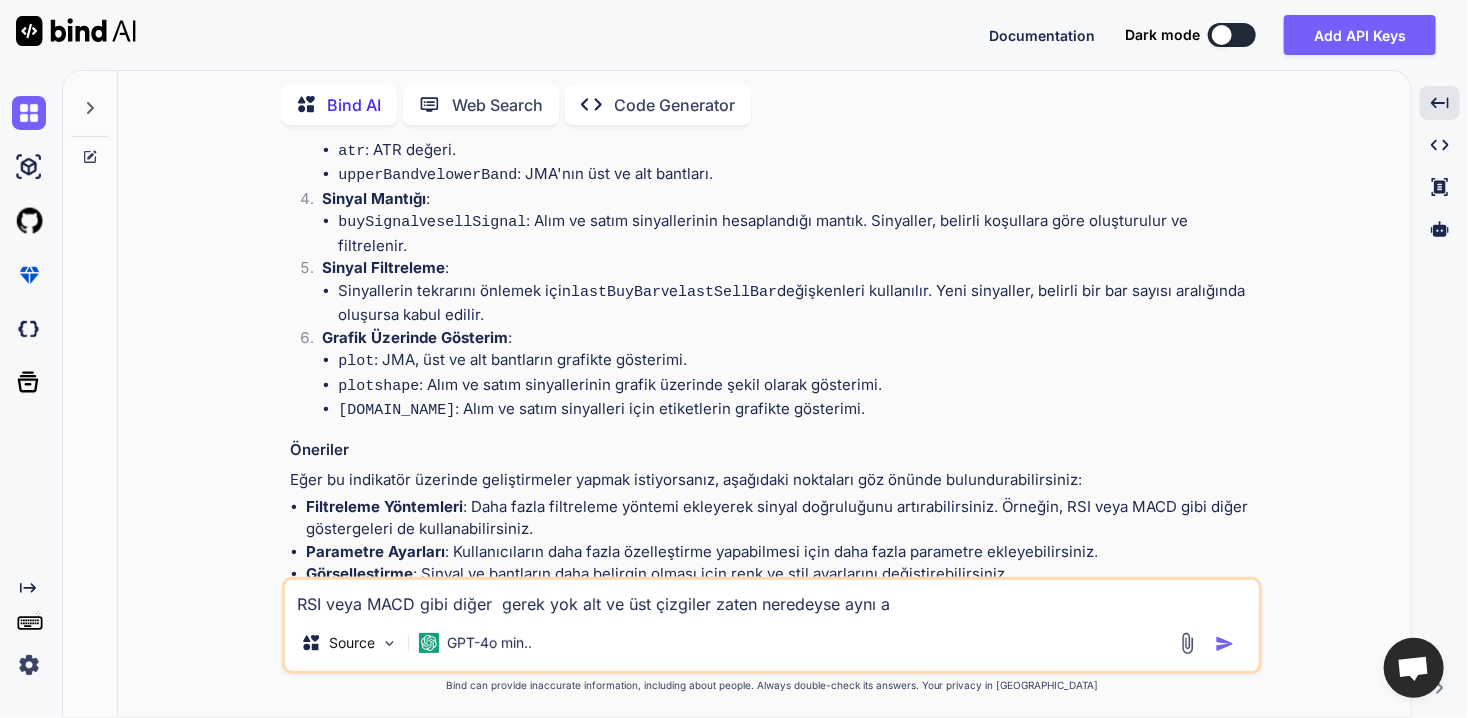 type on "x" 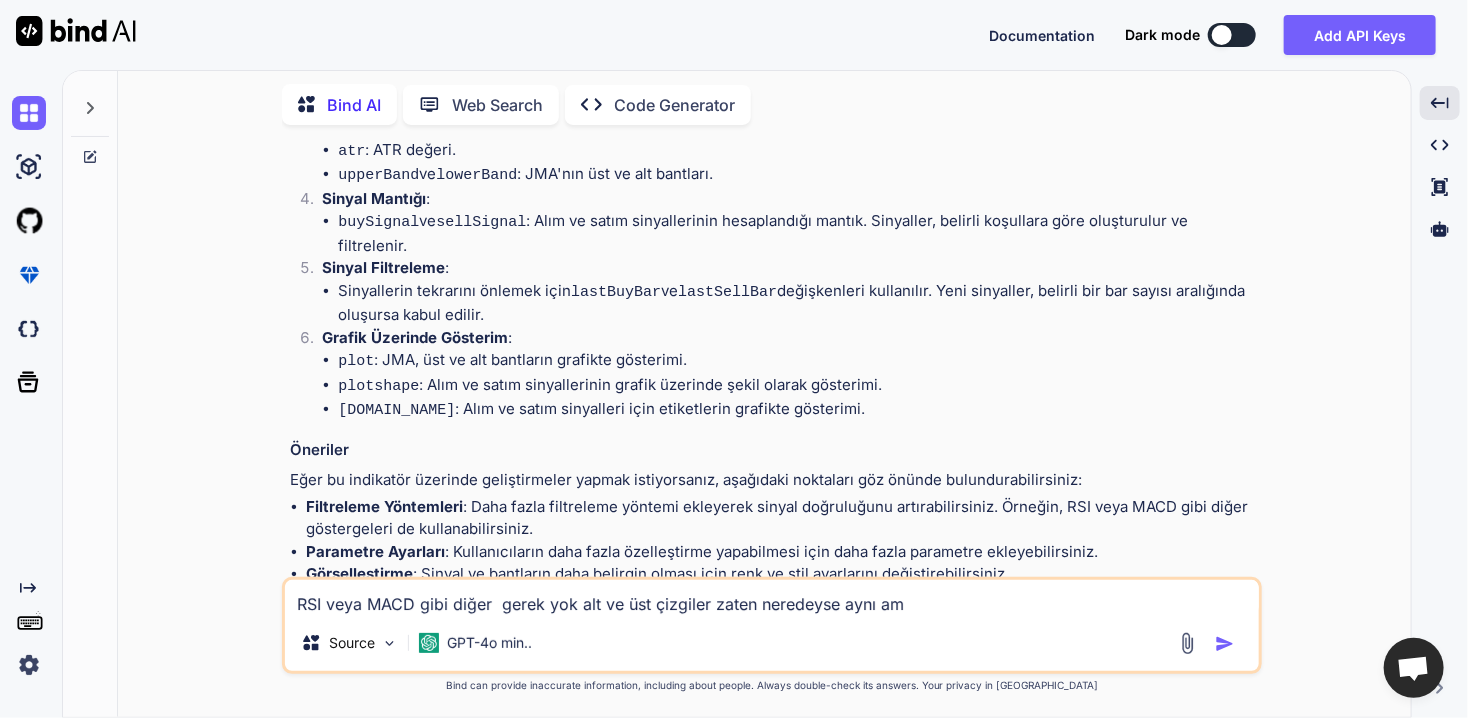 type on "x" 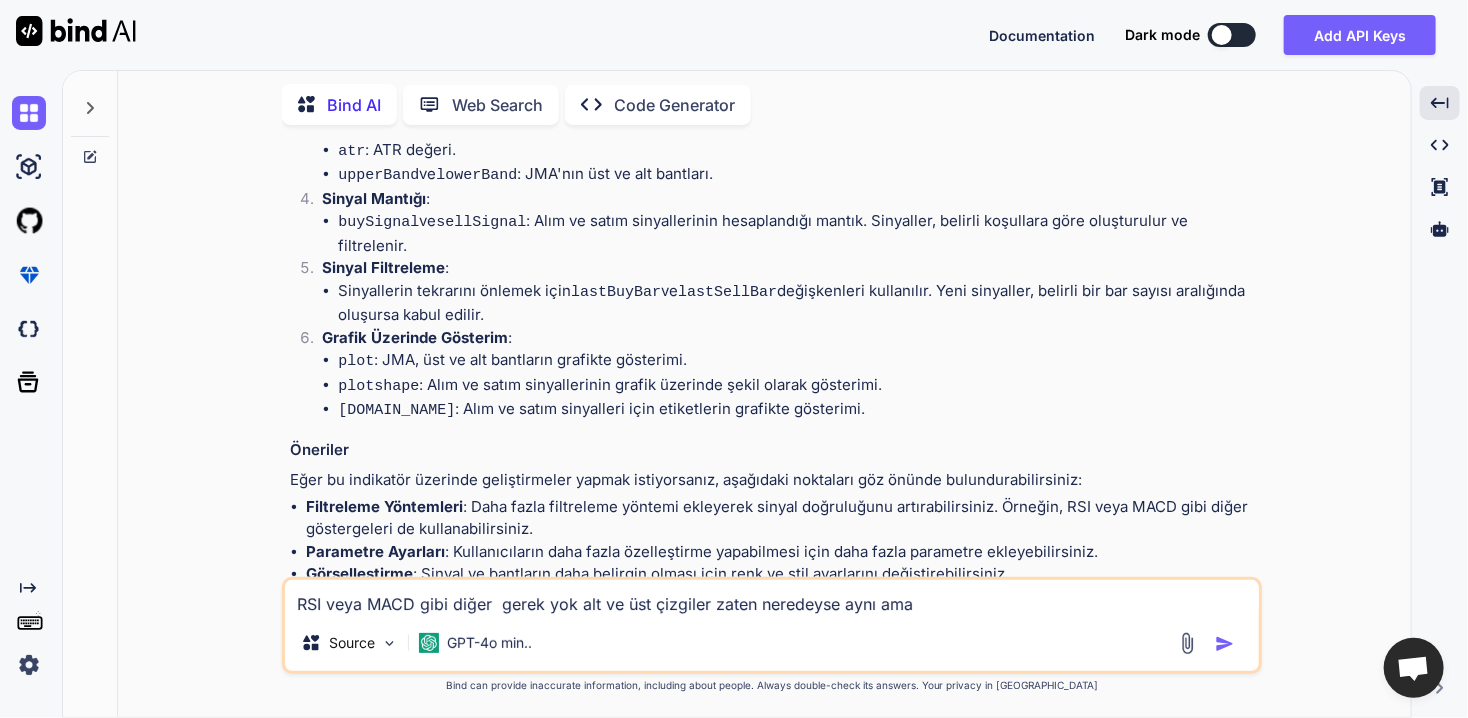type on "x" 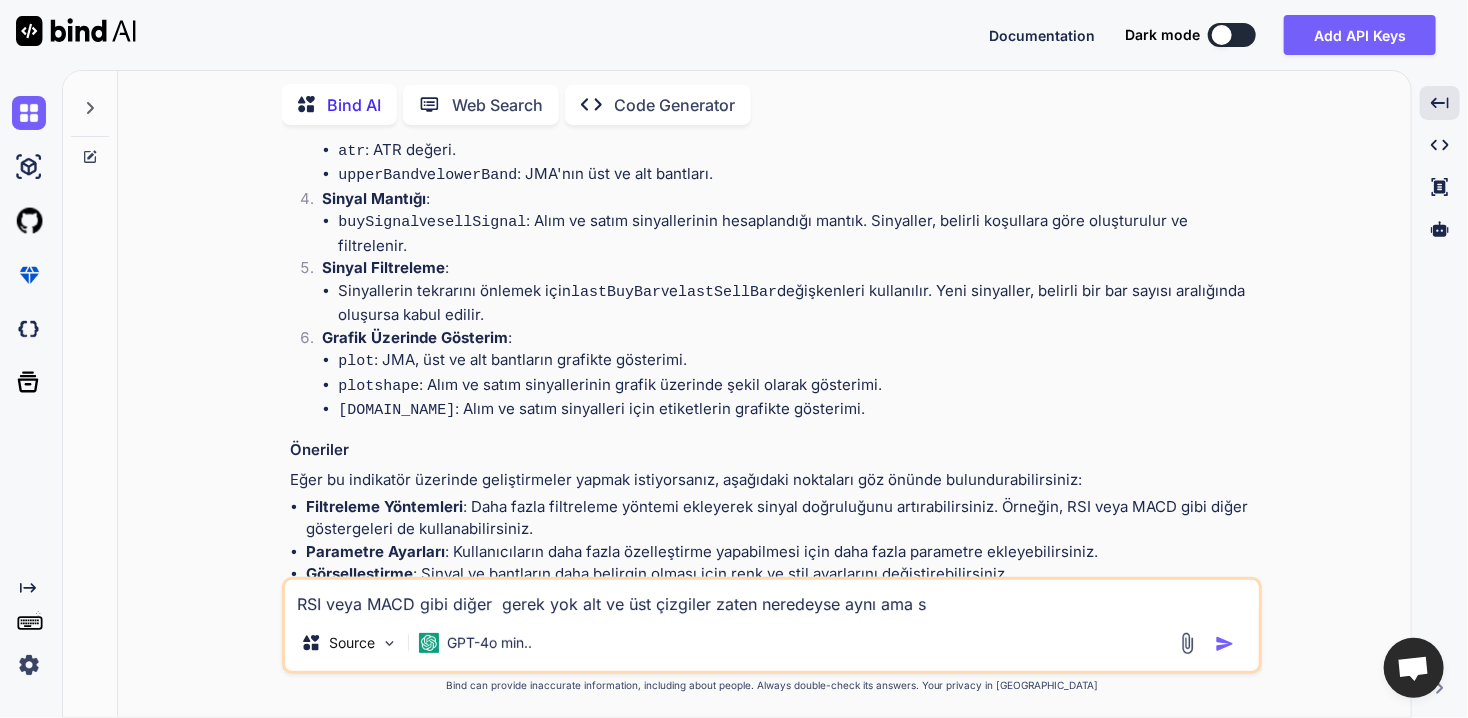 type on "x" 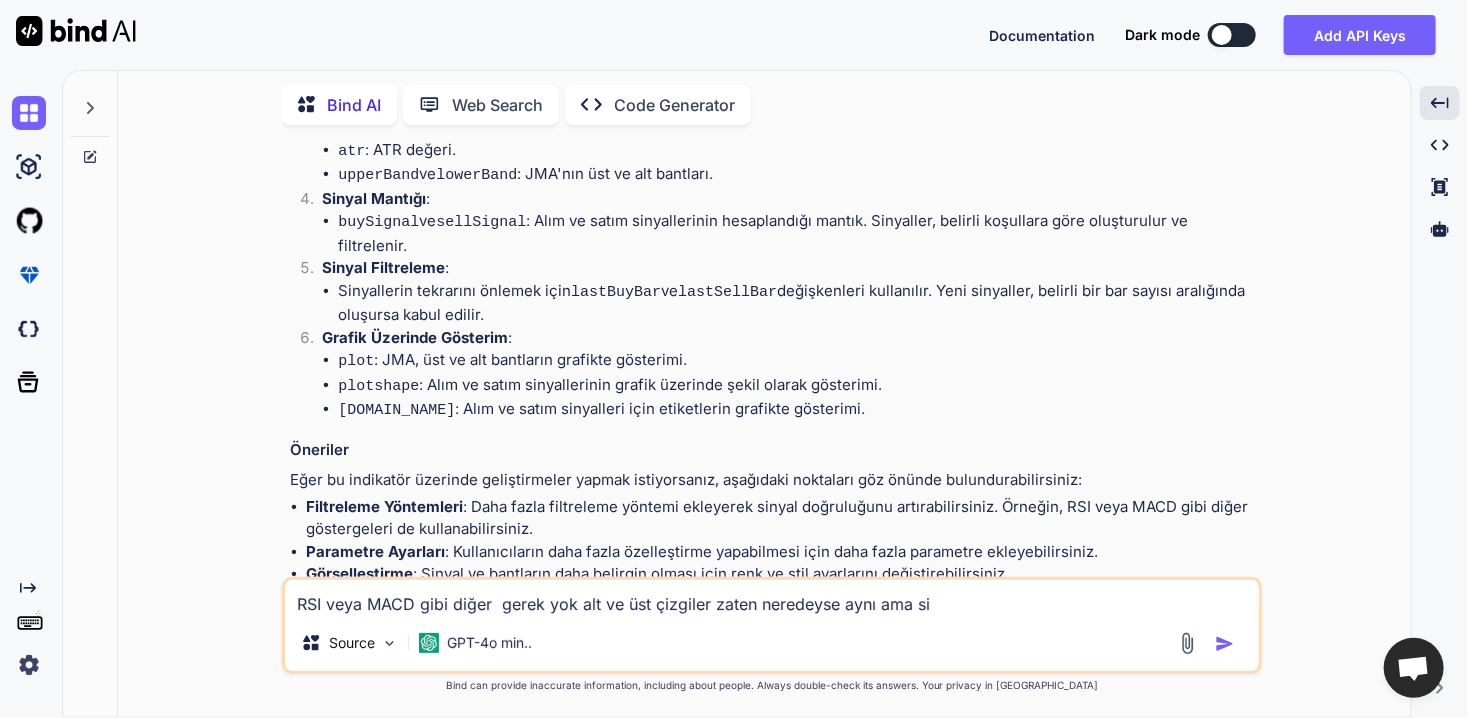 type on "x" 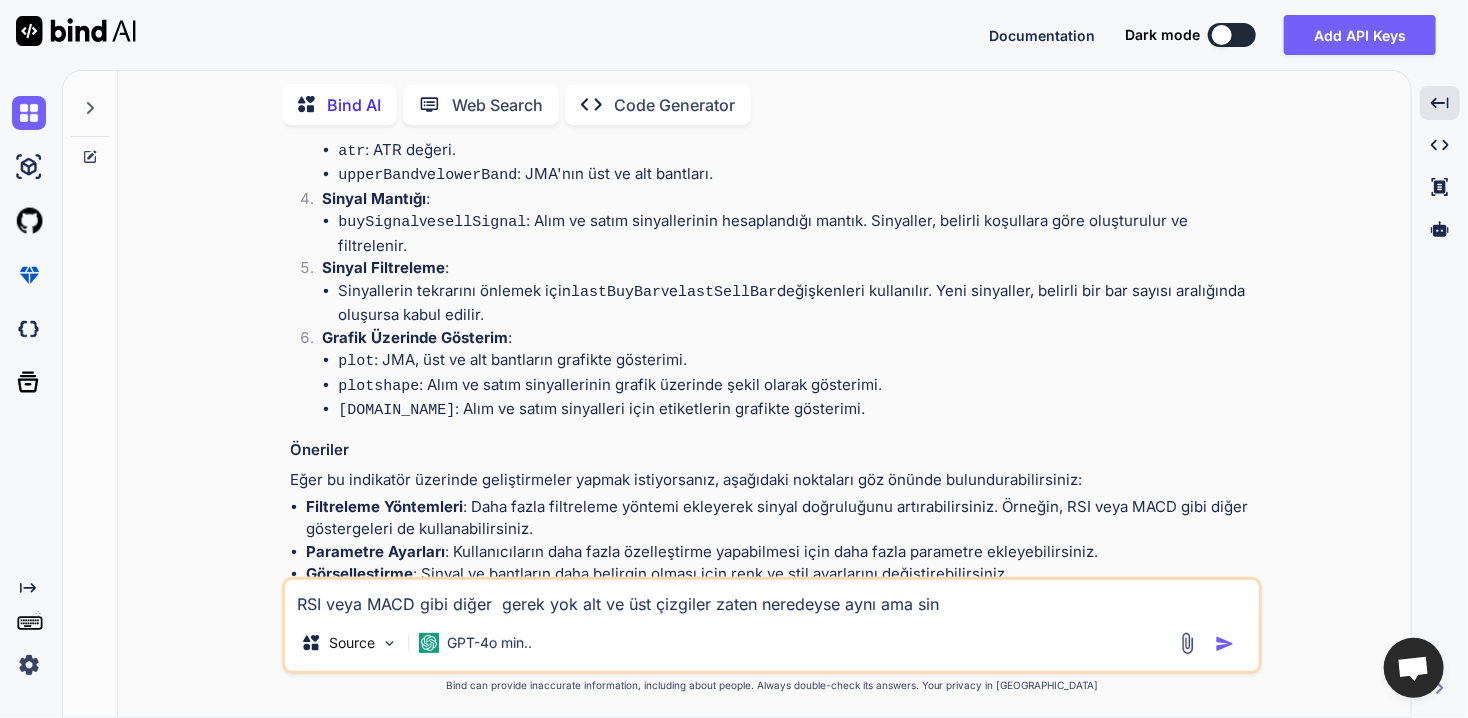 type on "x" 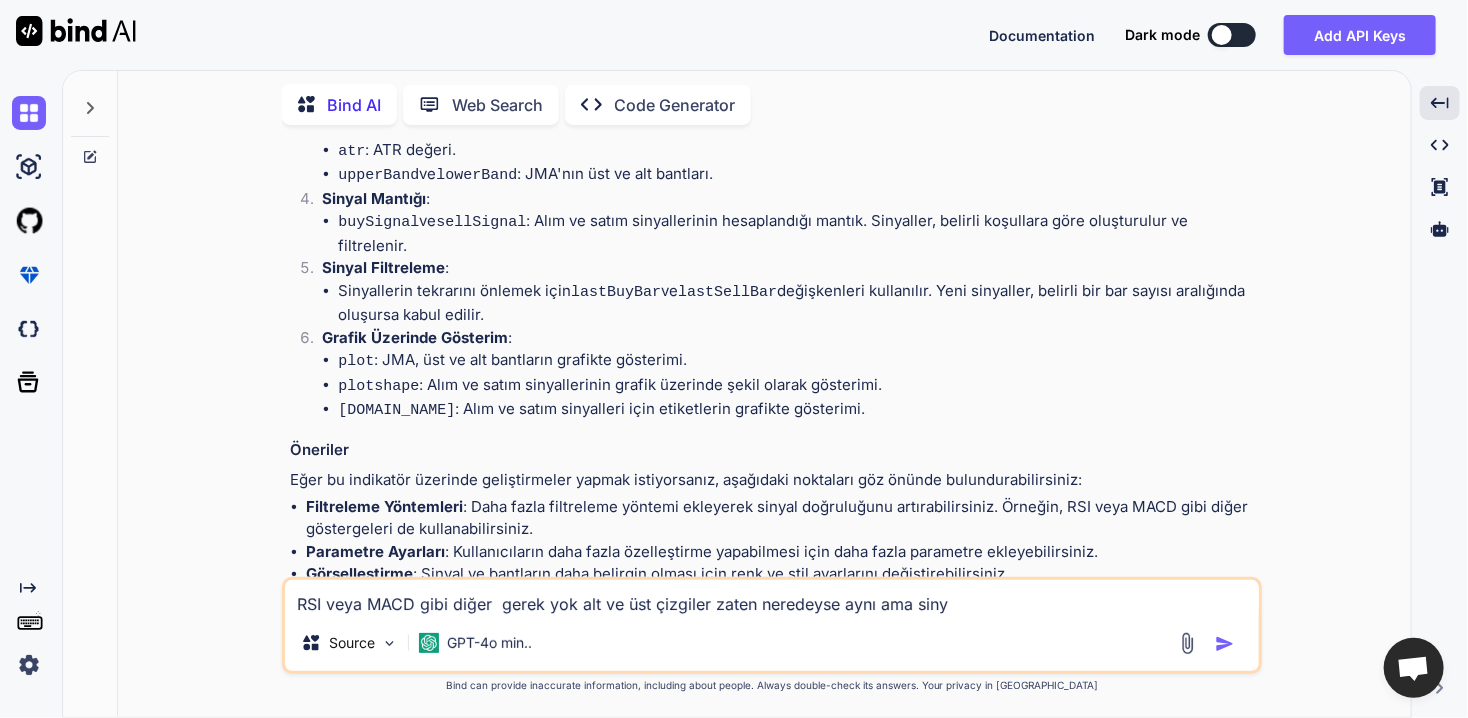 type on "x" 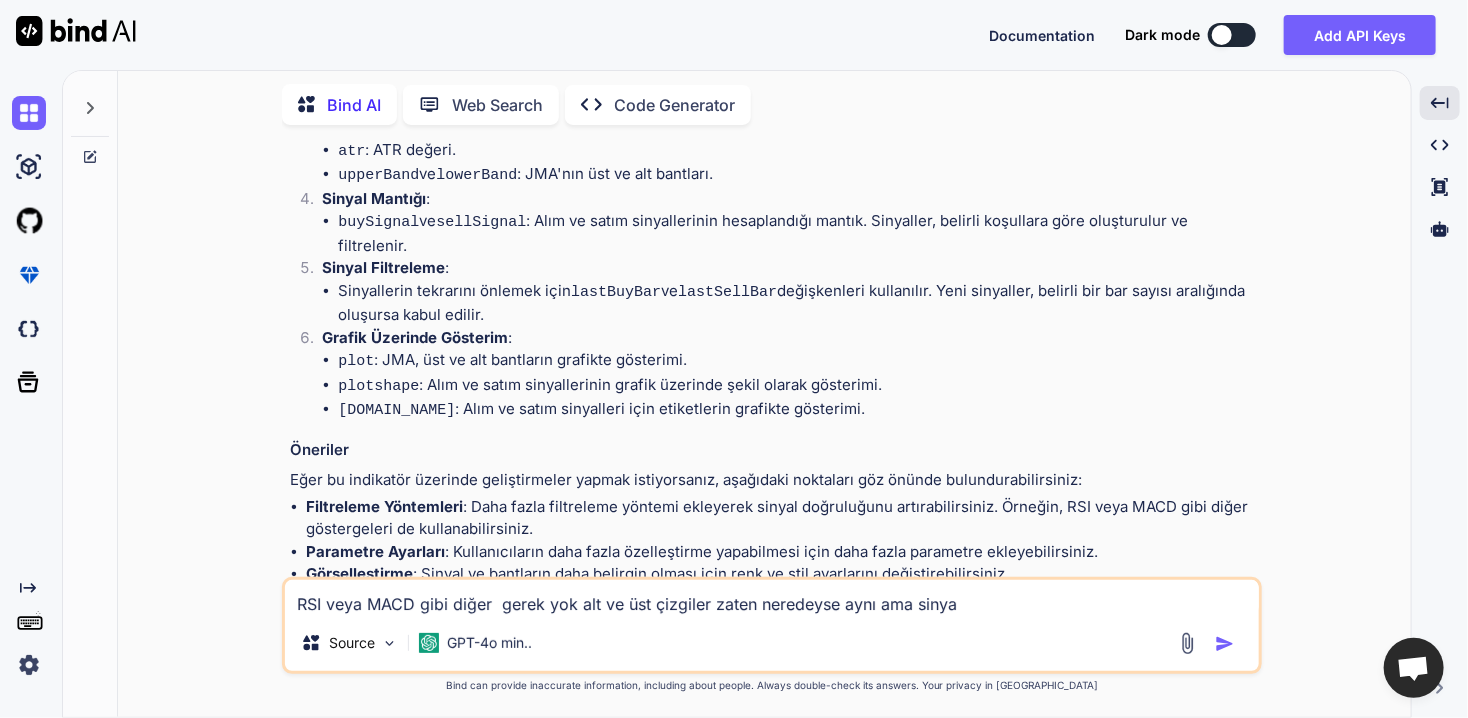 type on "x" 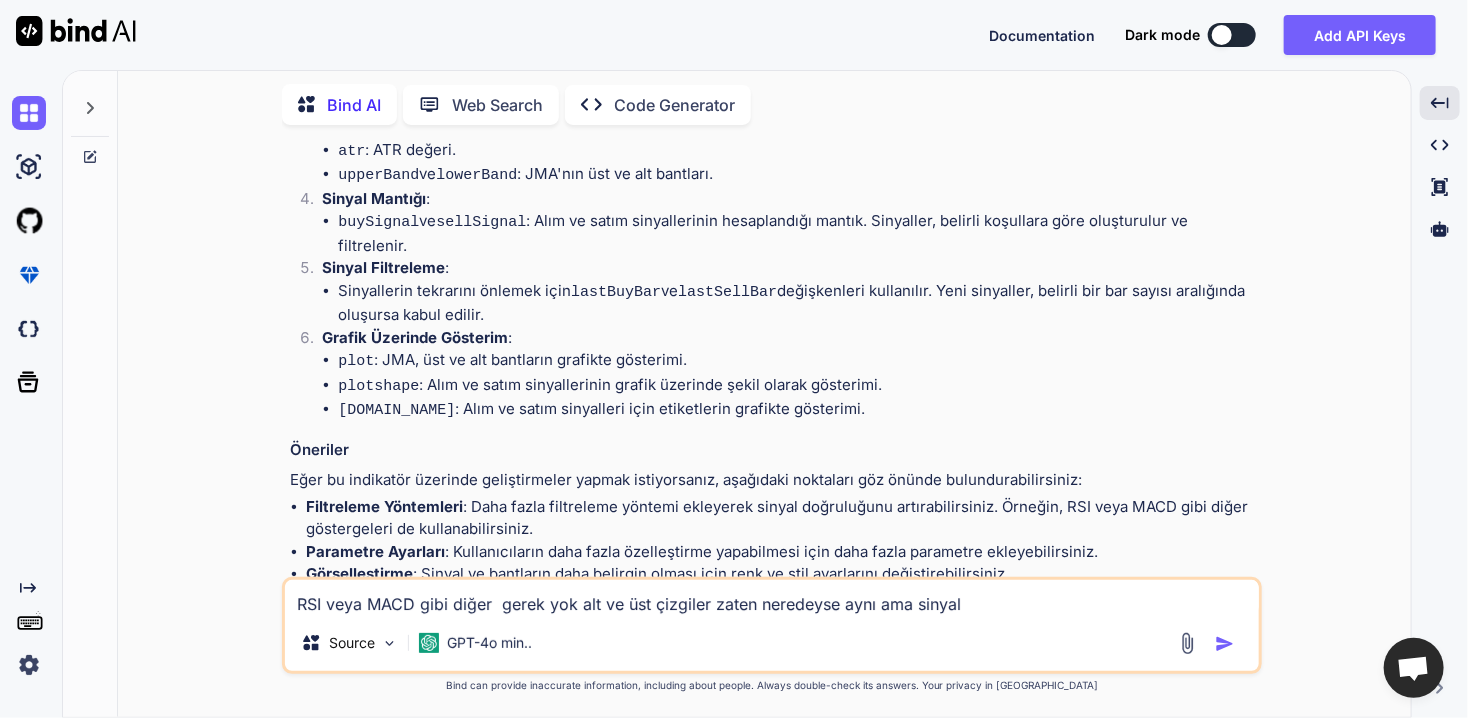 type on "x" 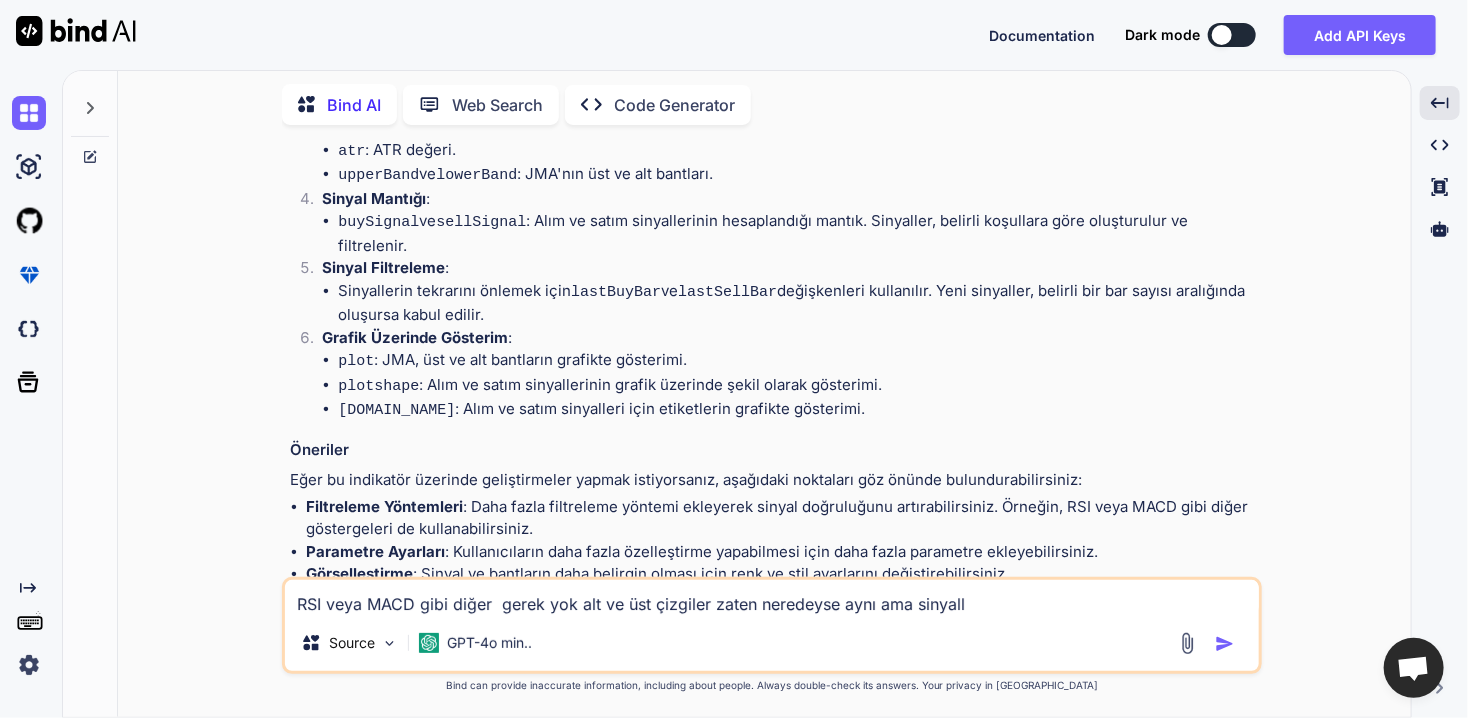 type on "x" 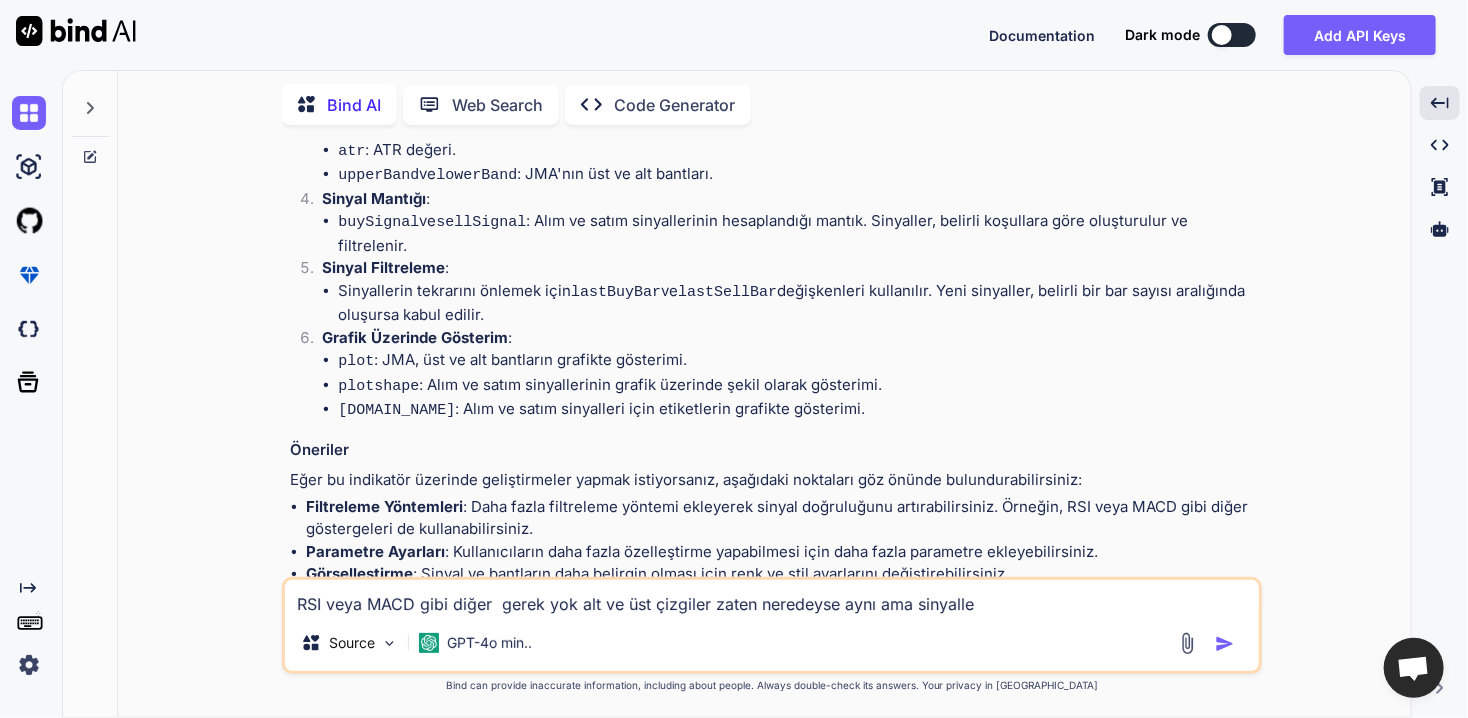 type on "x" 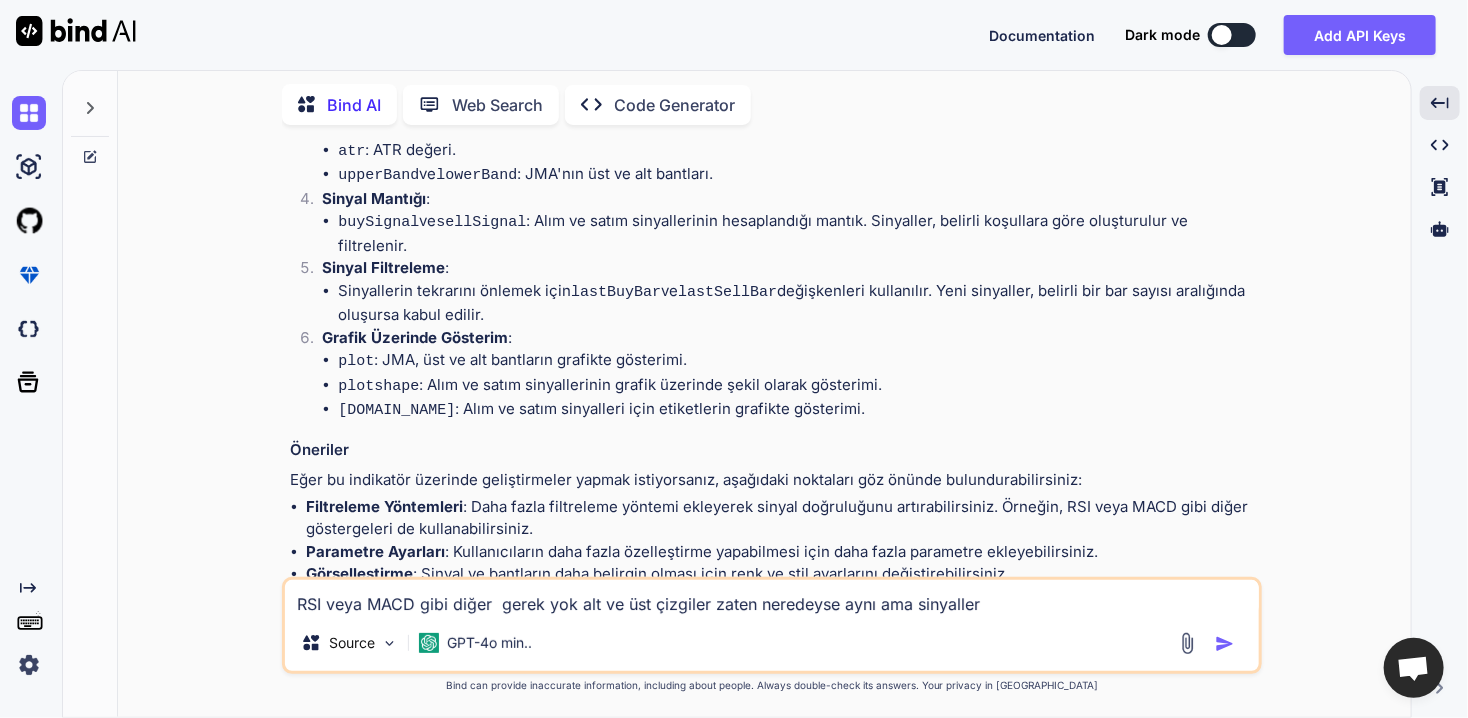 type on "x" 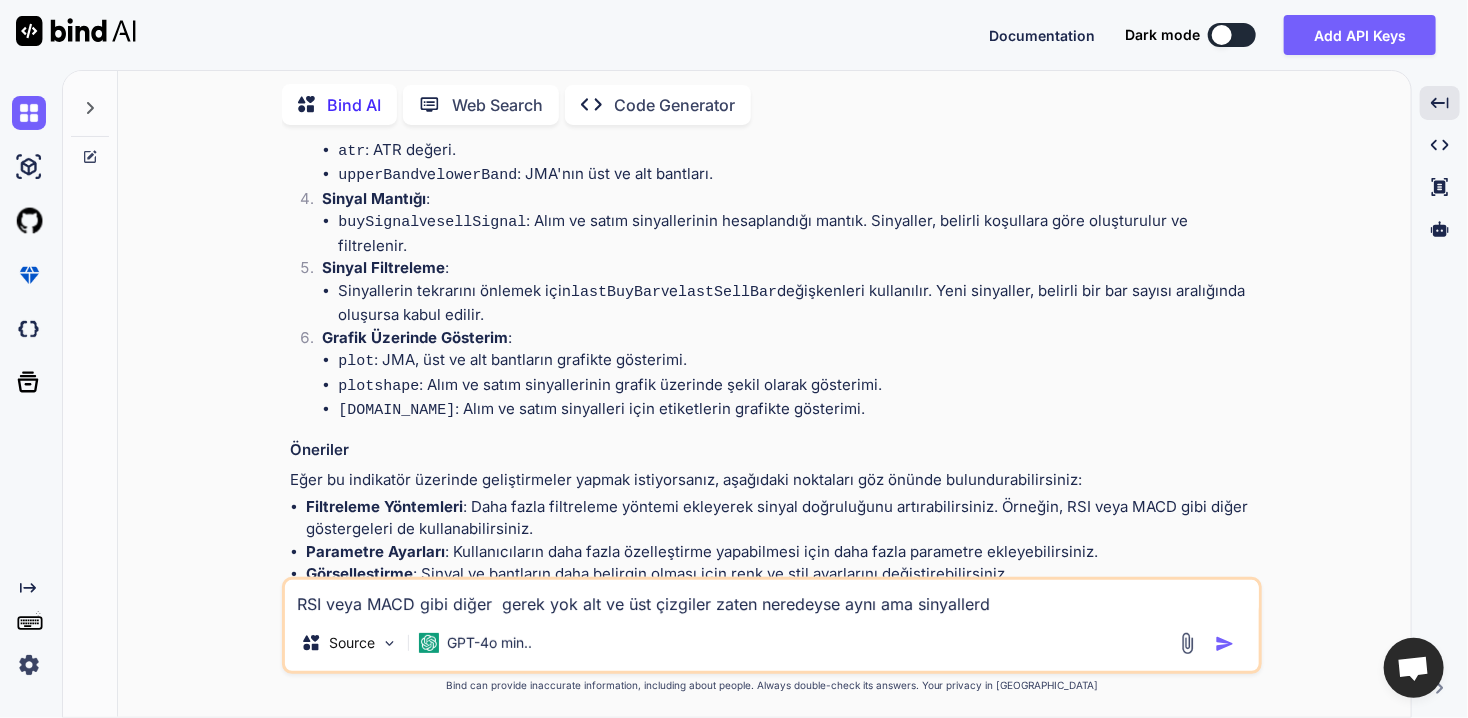 type on "x" 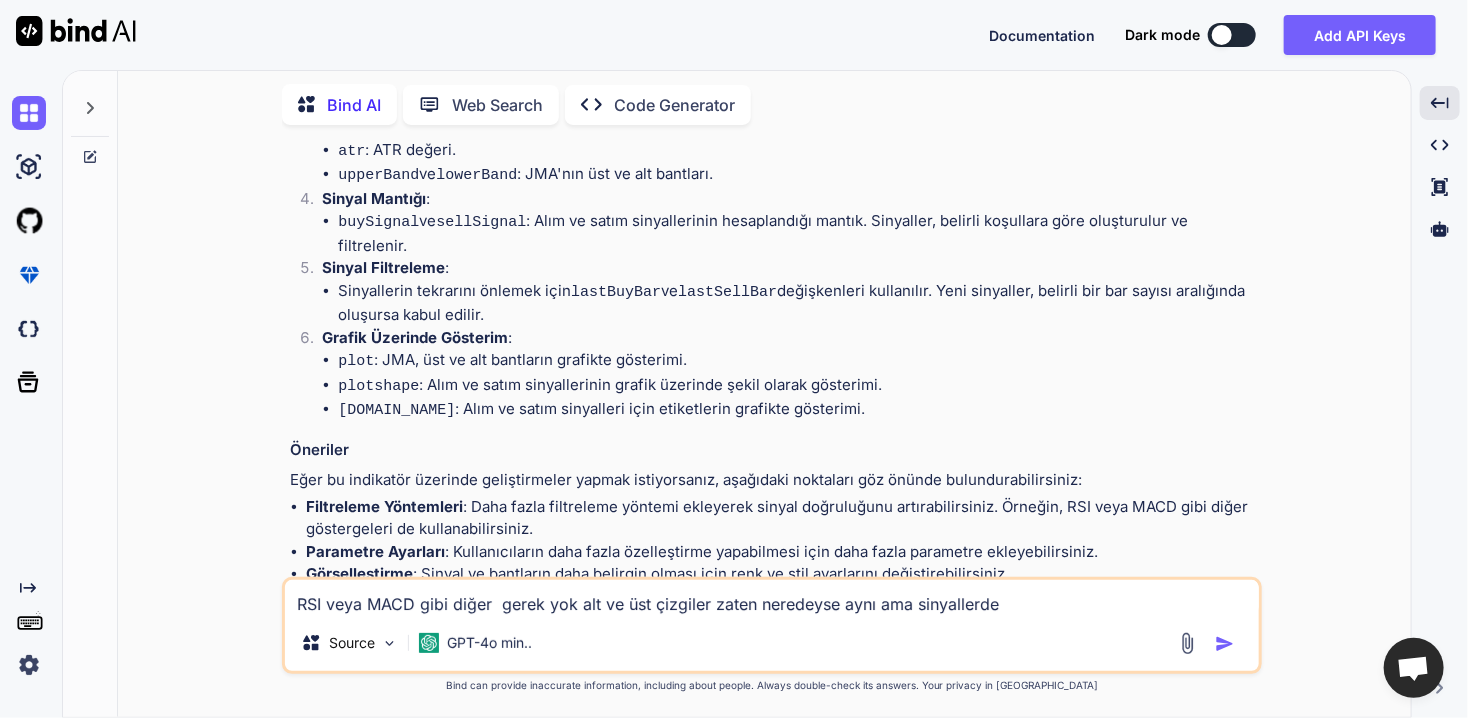 type on "x" 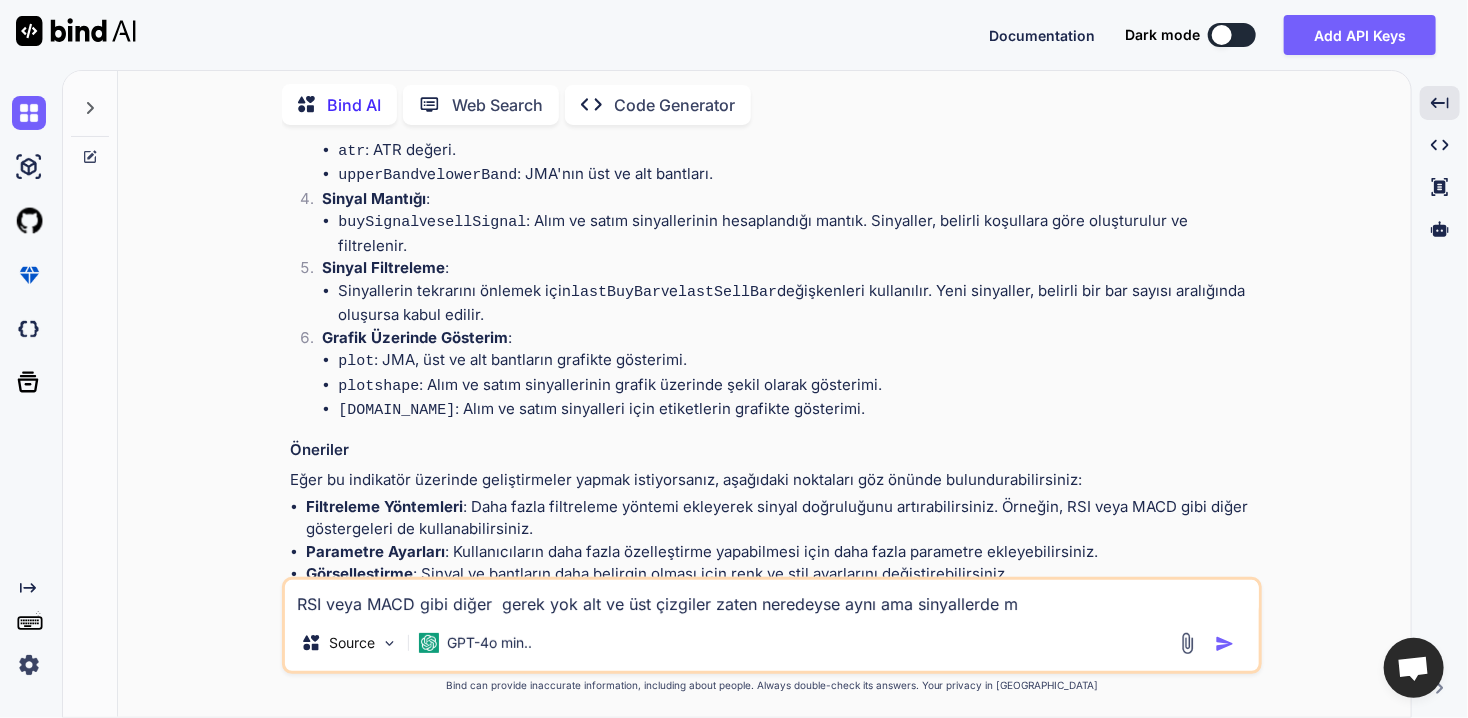 type on "x" 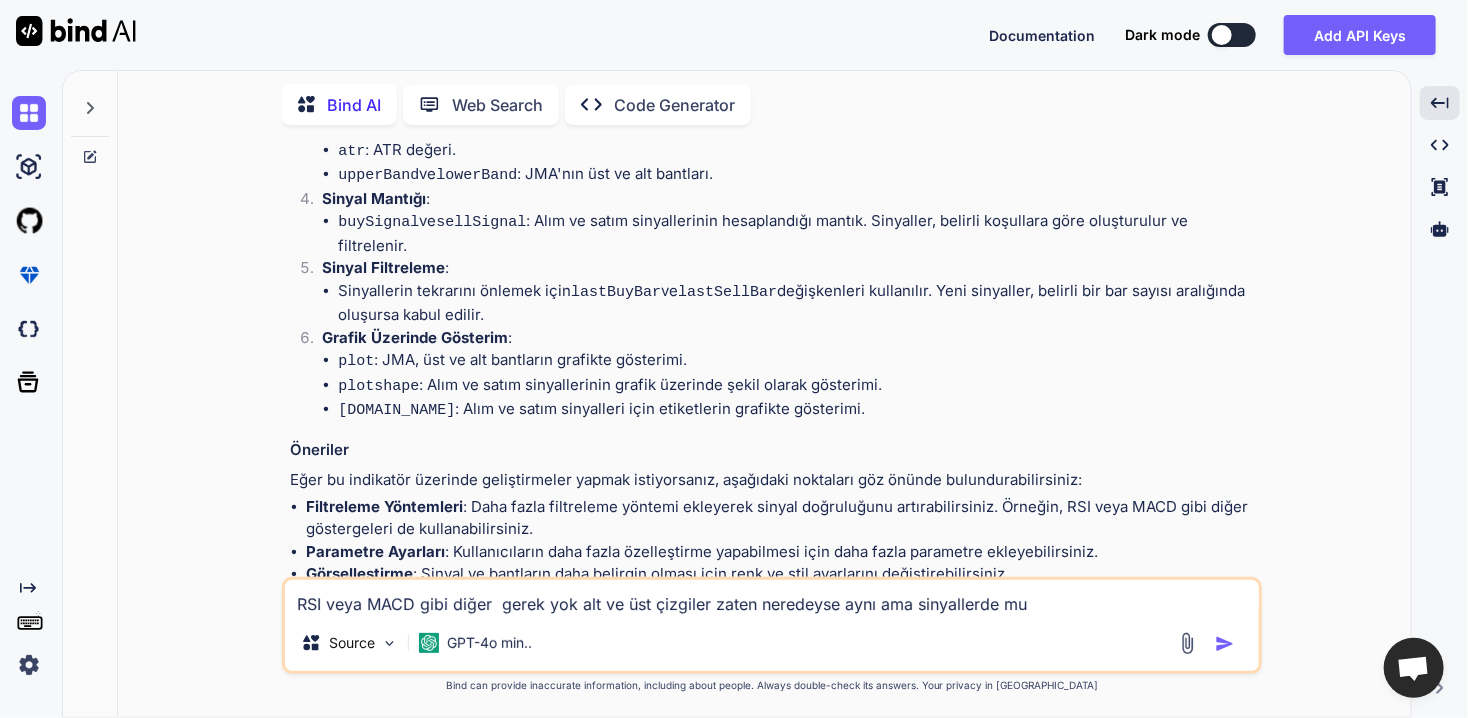 type on "x" 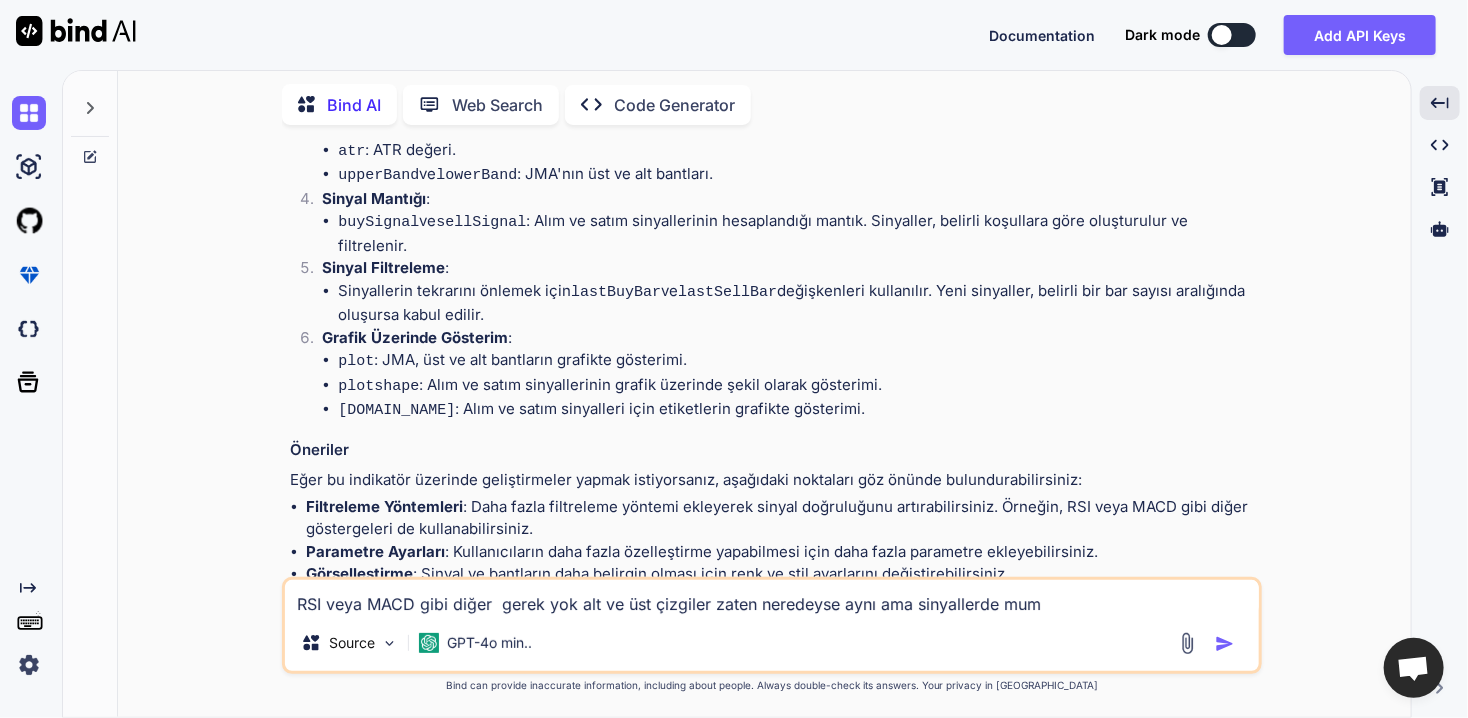 type on "x" 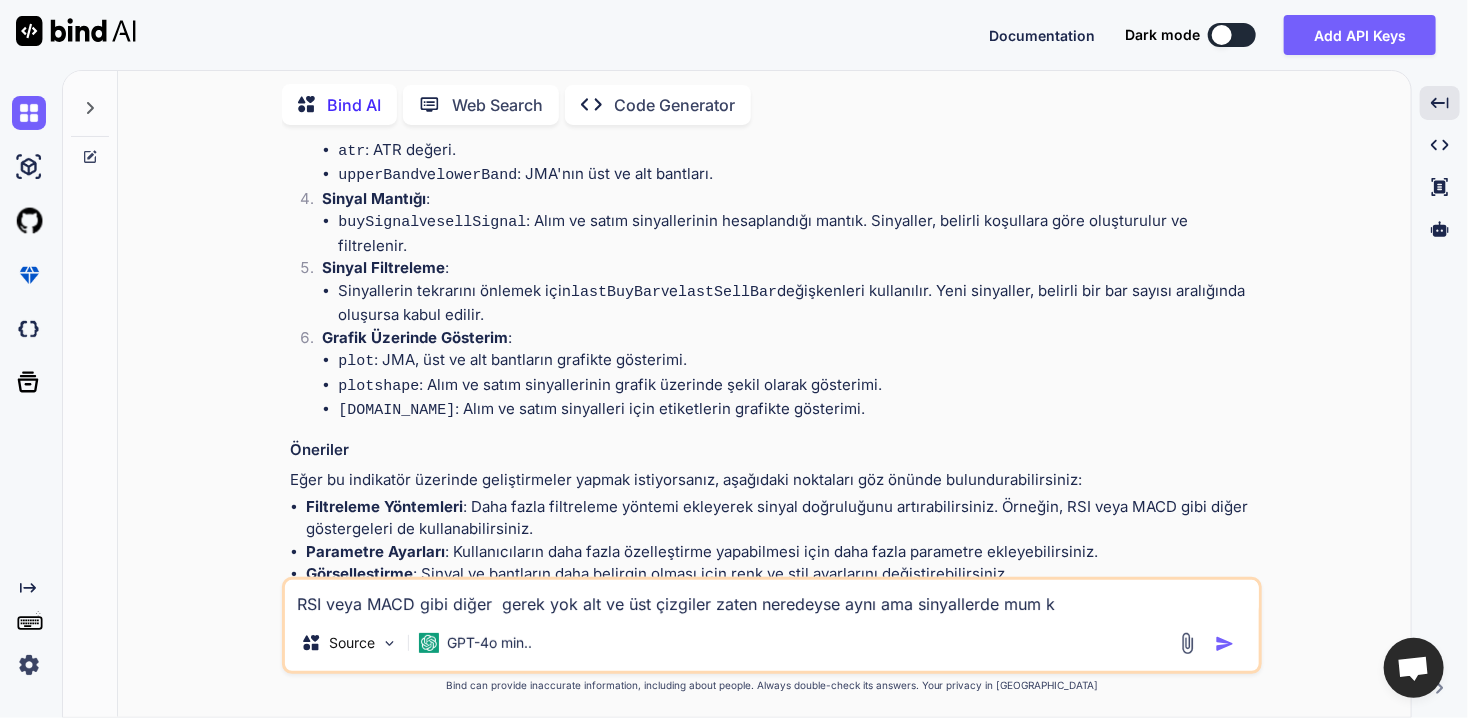 type on "x" 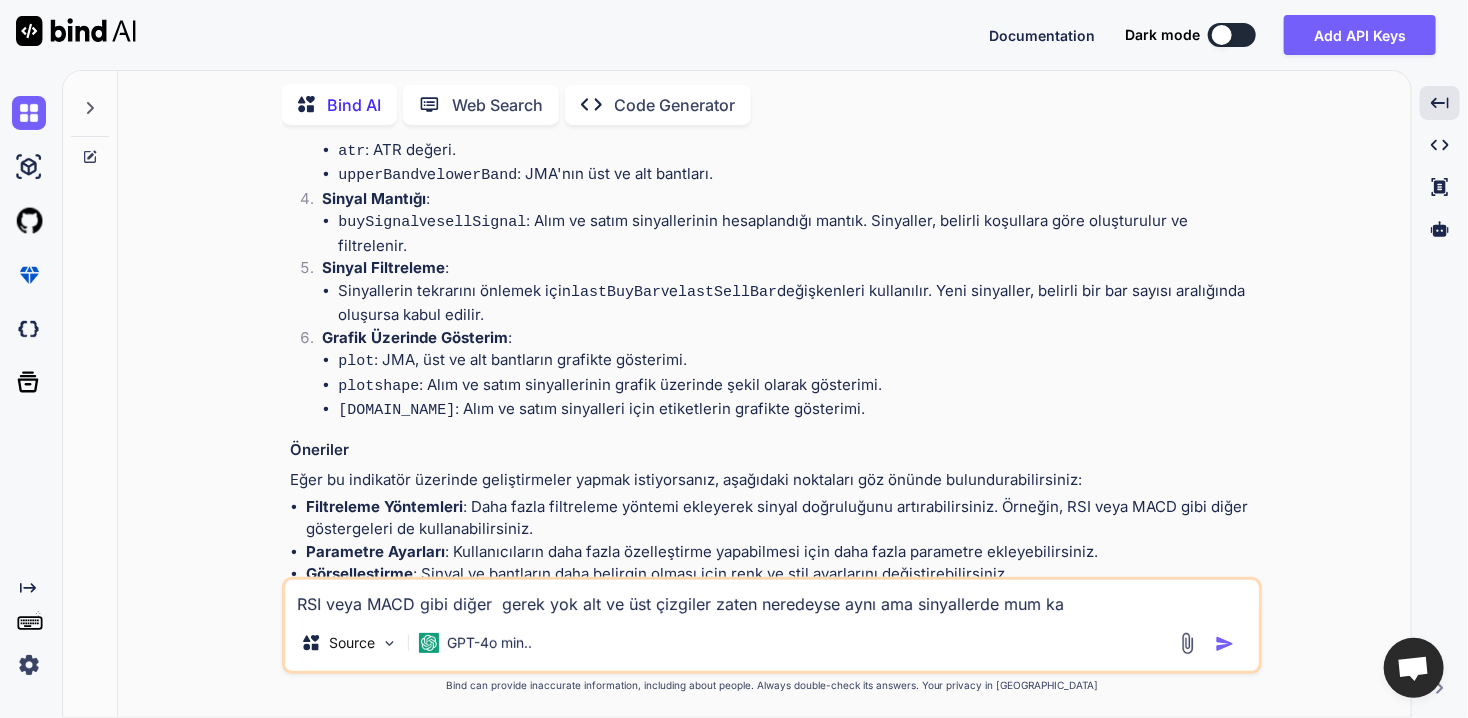 type on "x" 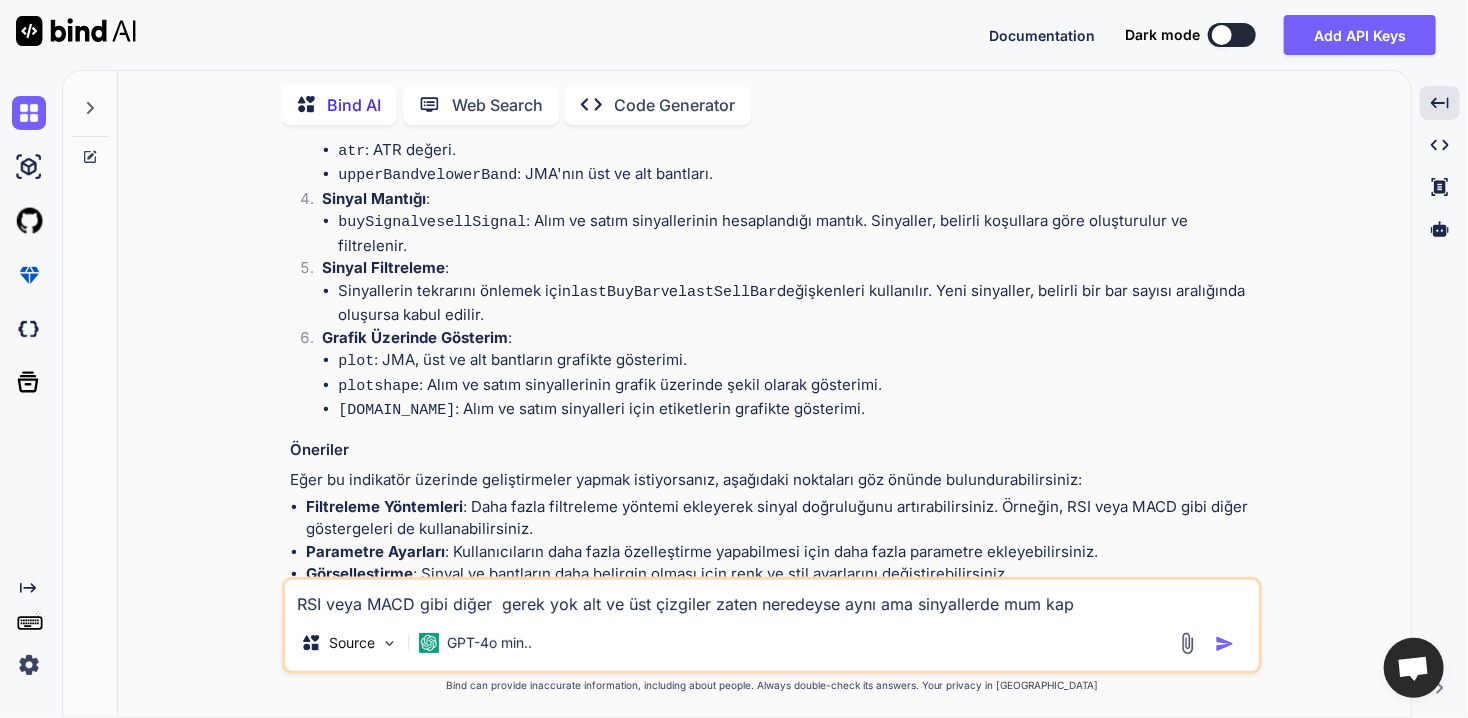 type on "x" 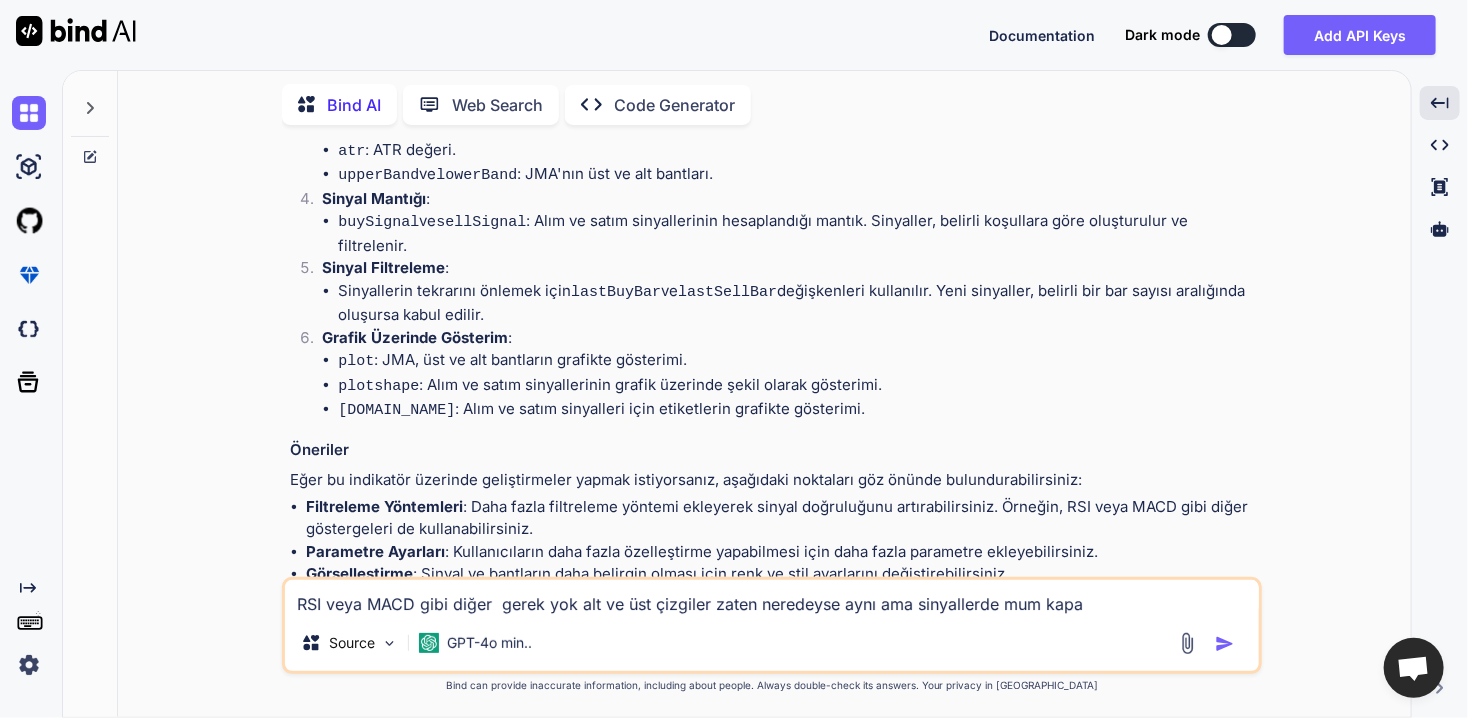 type on "x" 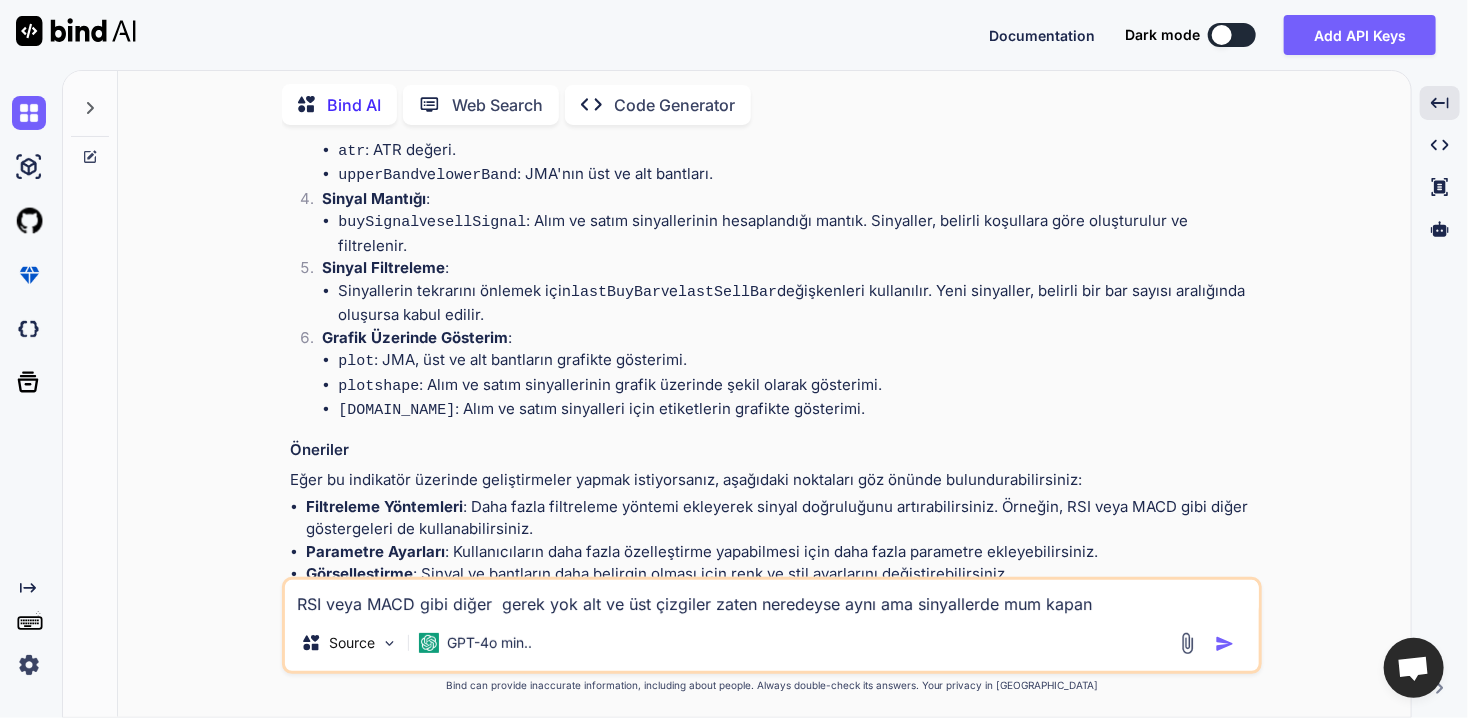 type on "x" 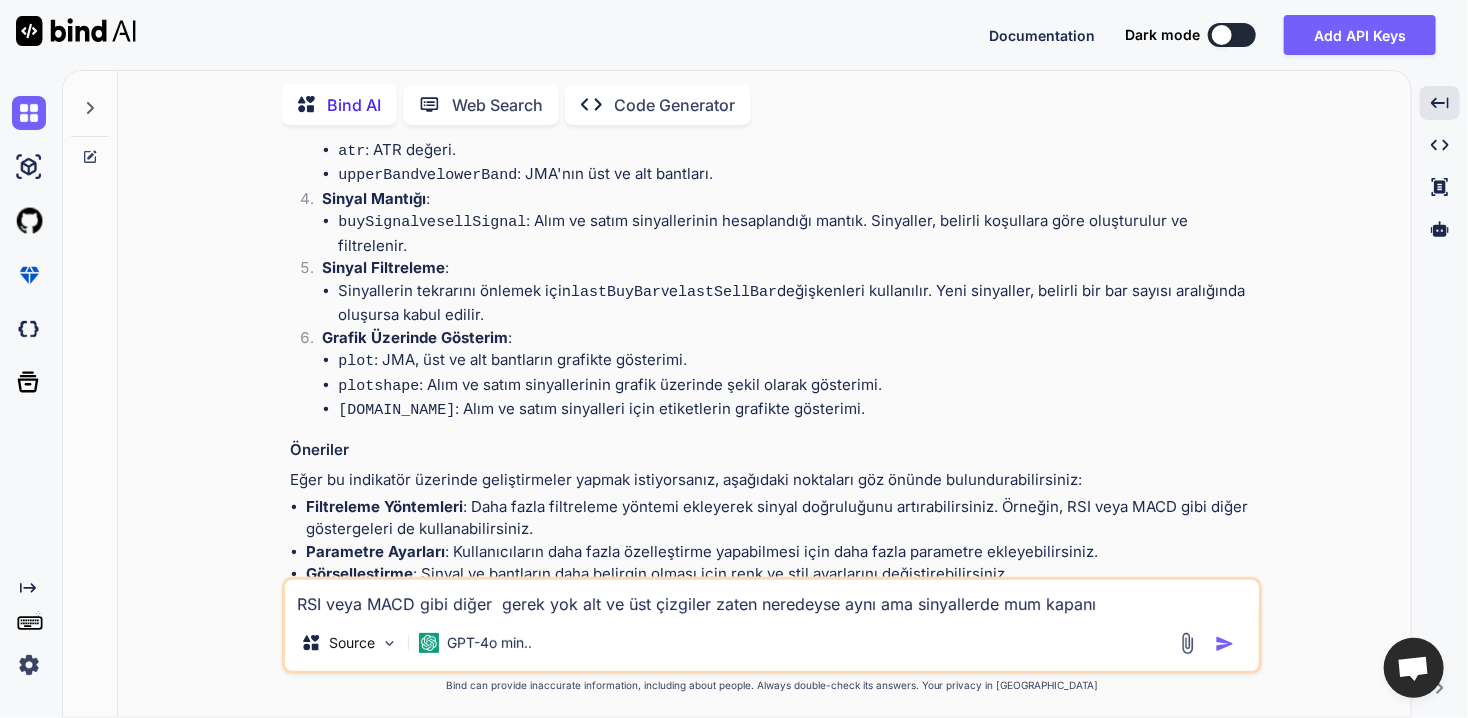 type on "x" 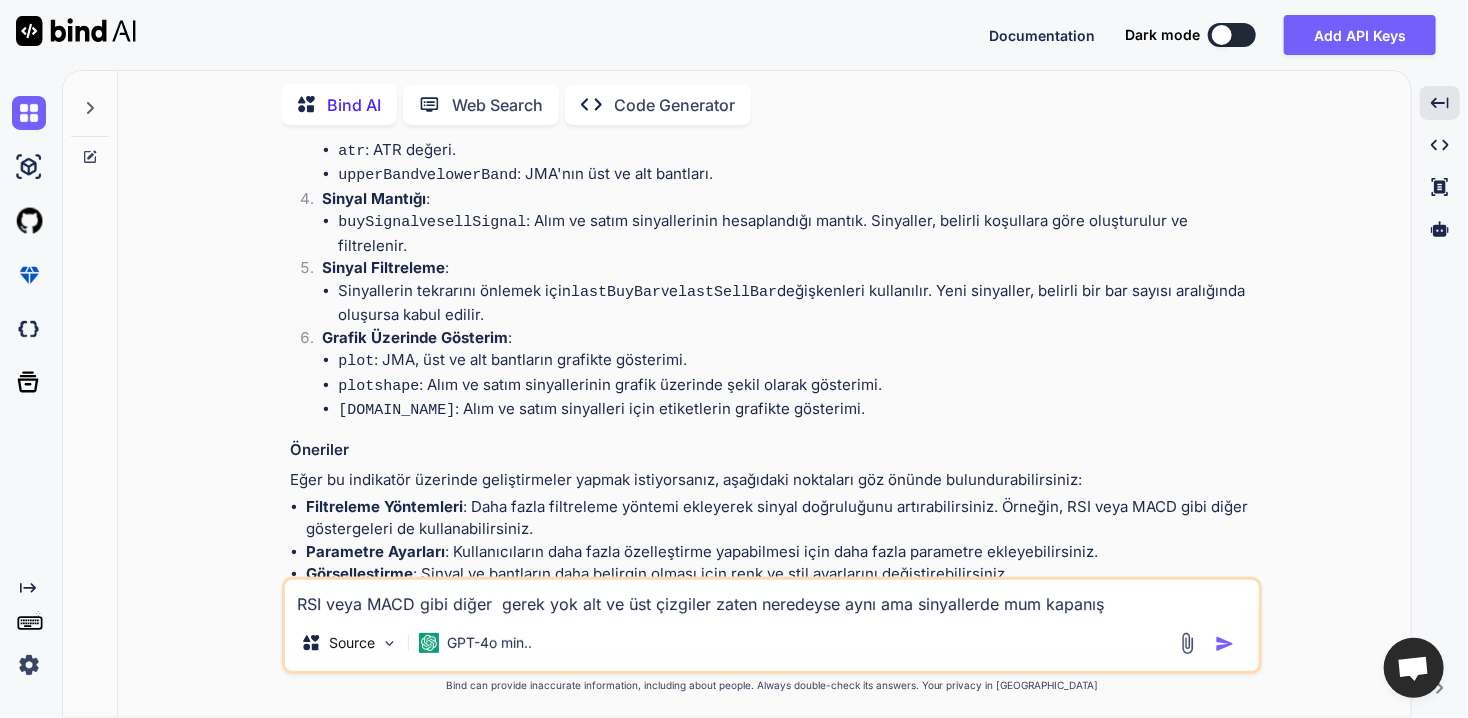 type on "x" 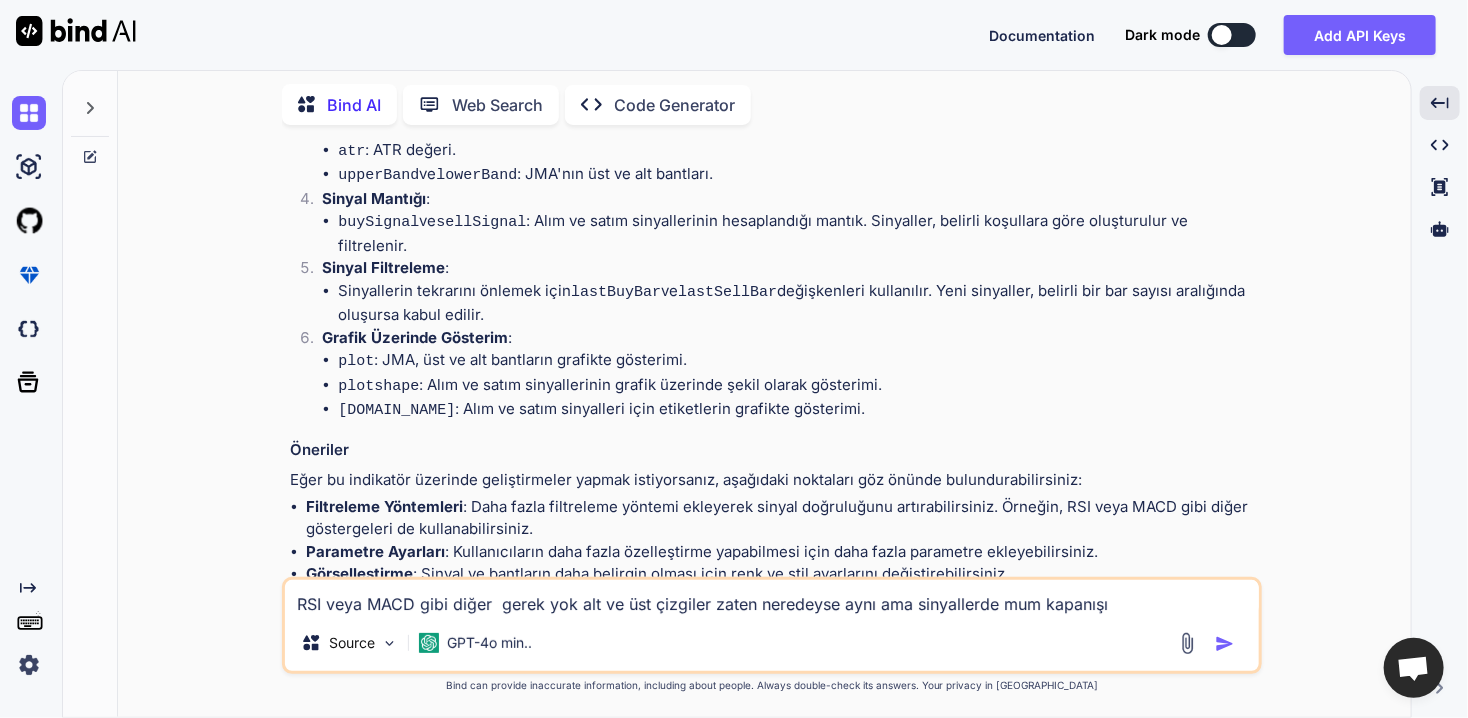 type on "x" 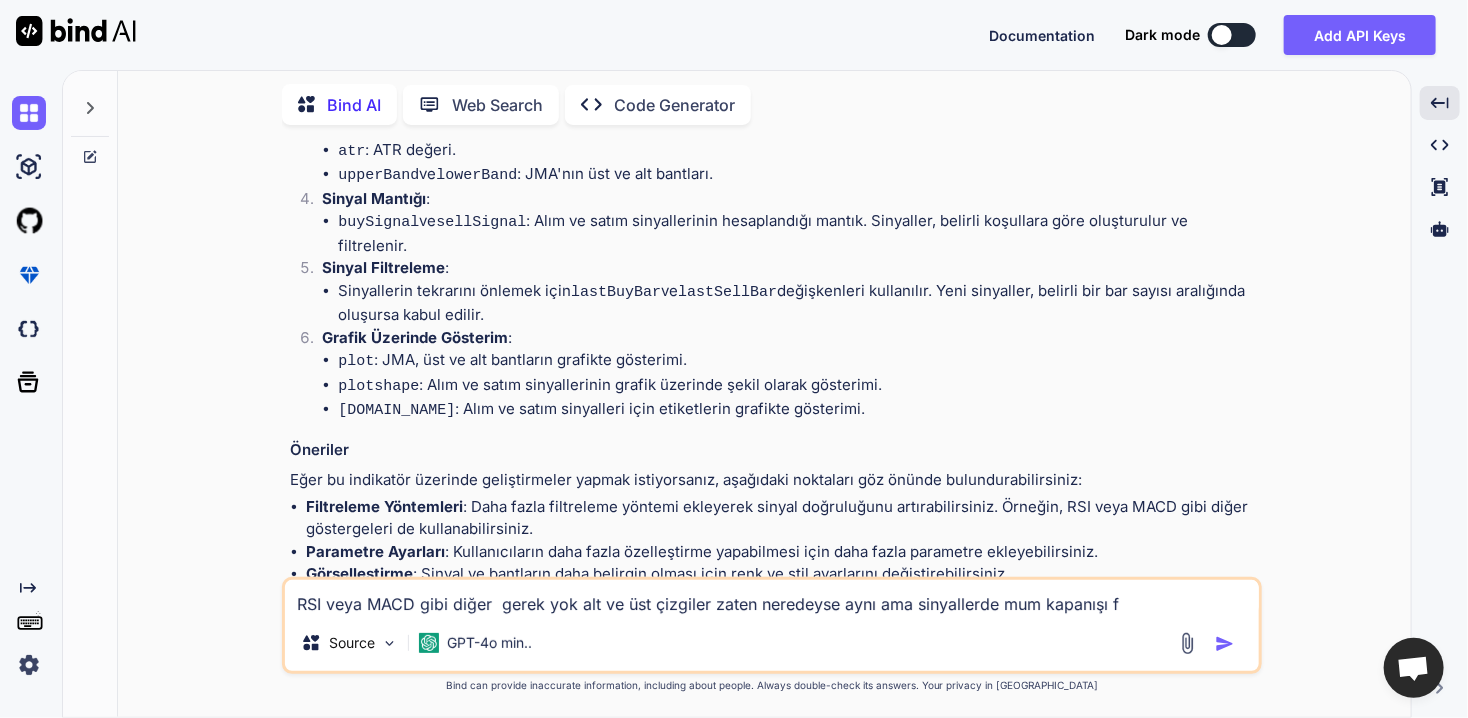type on "x" 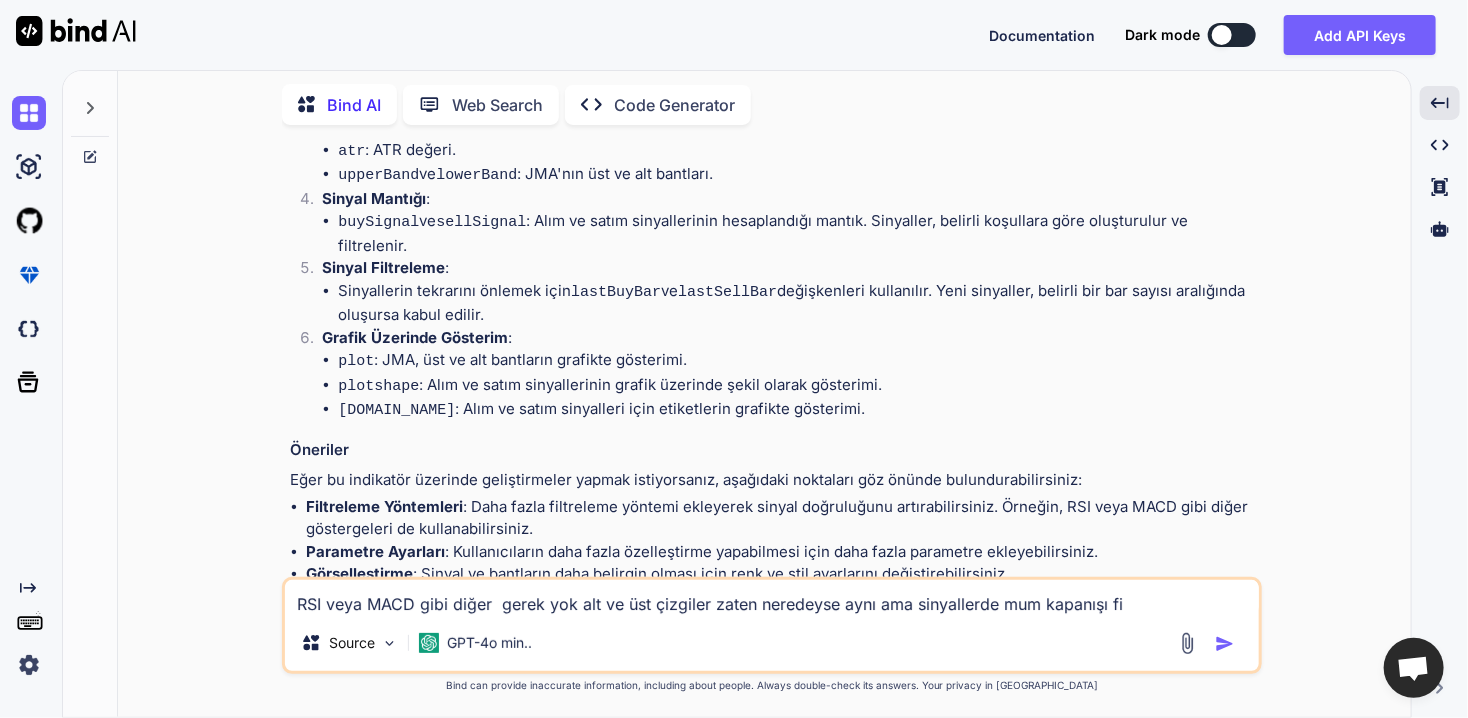 type on "x" 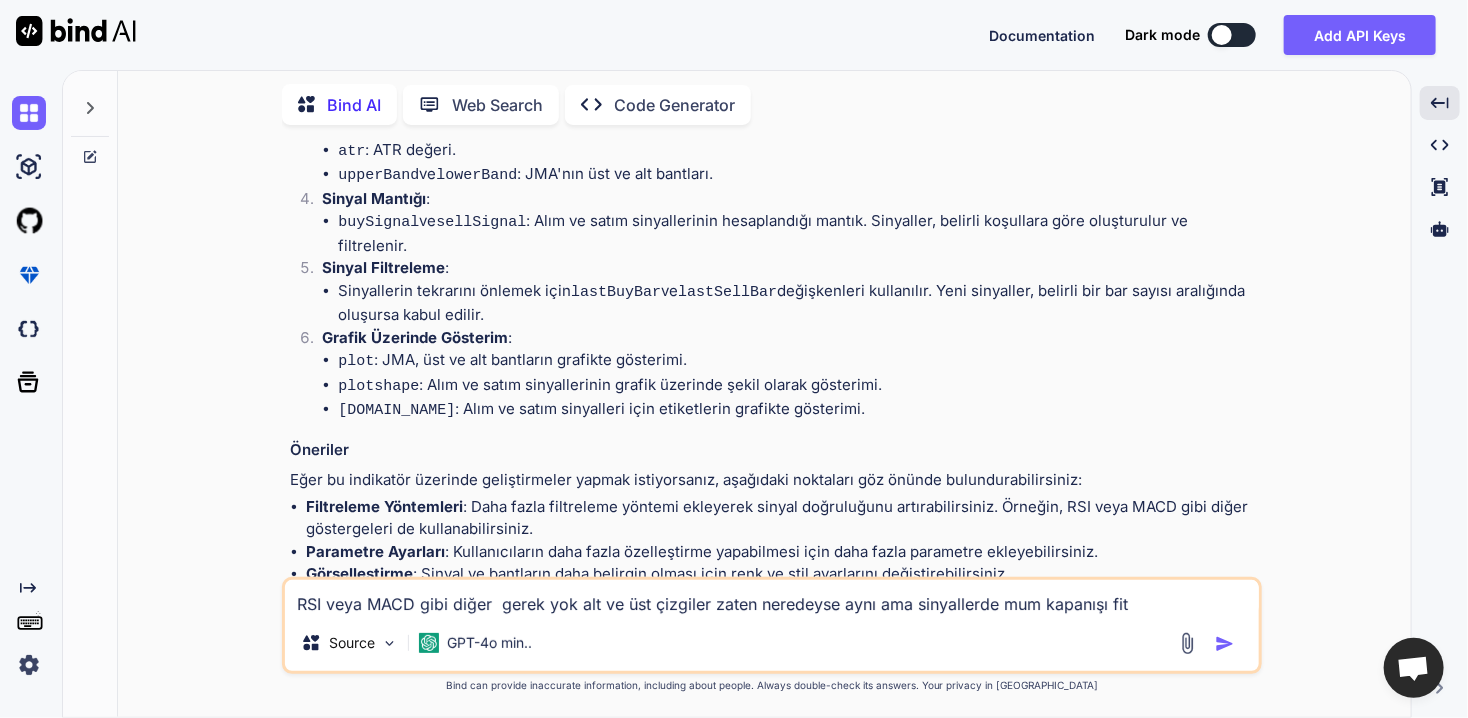 type on "x" 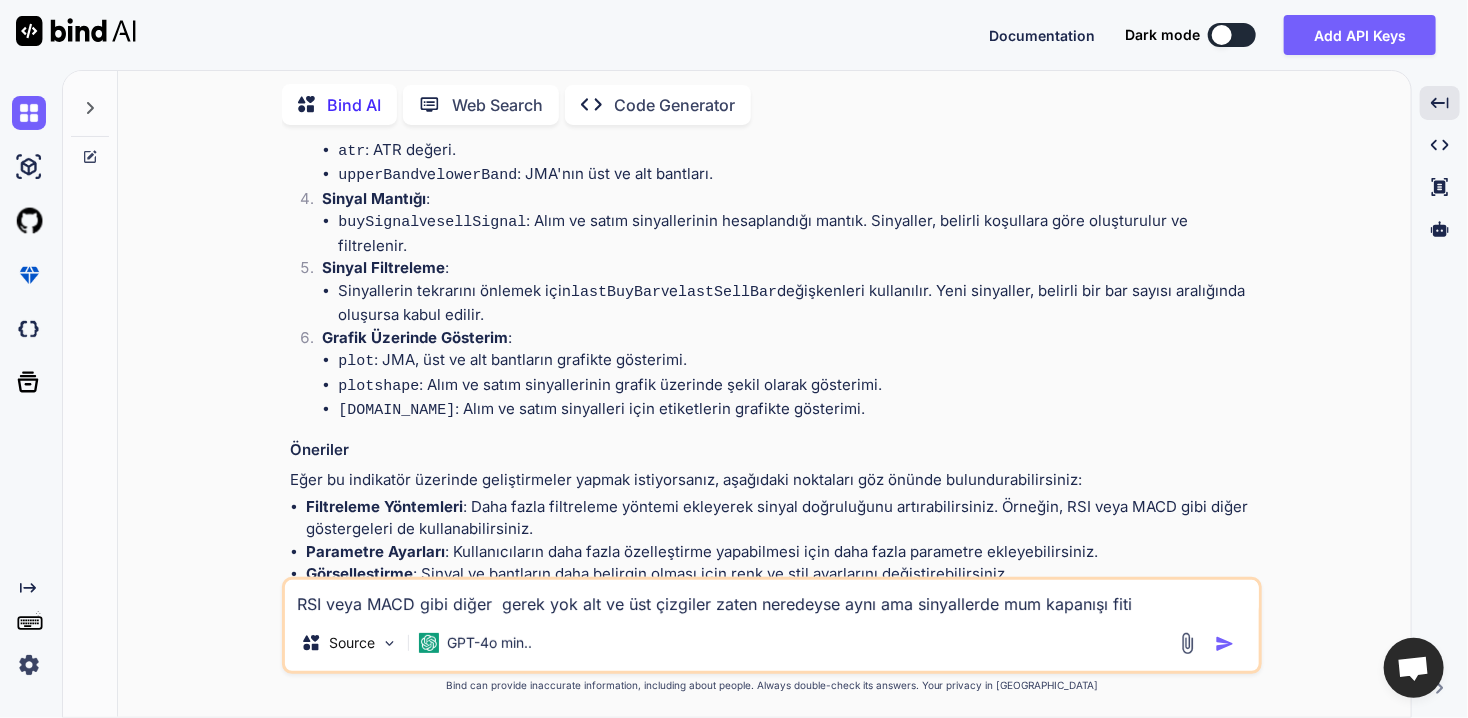 type on "x" 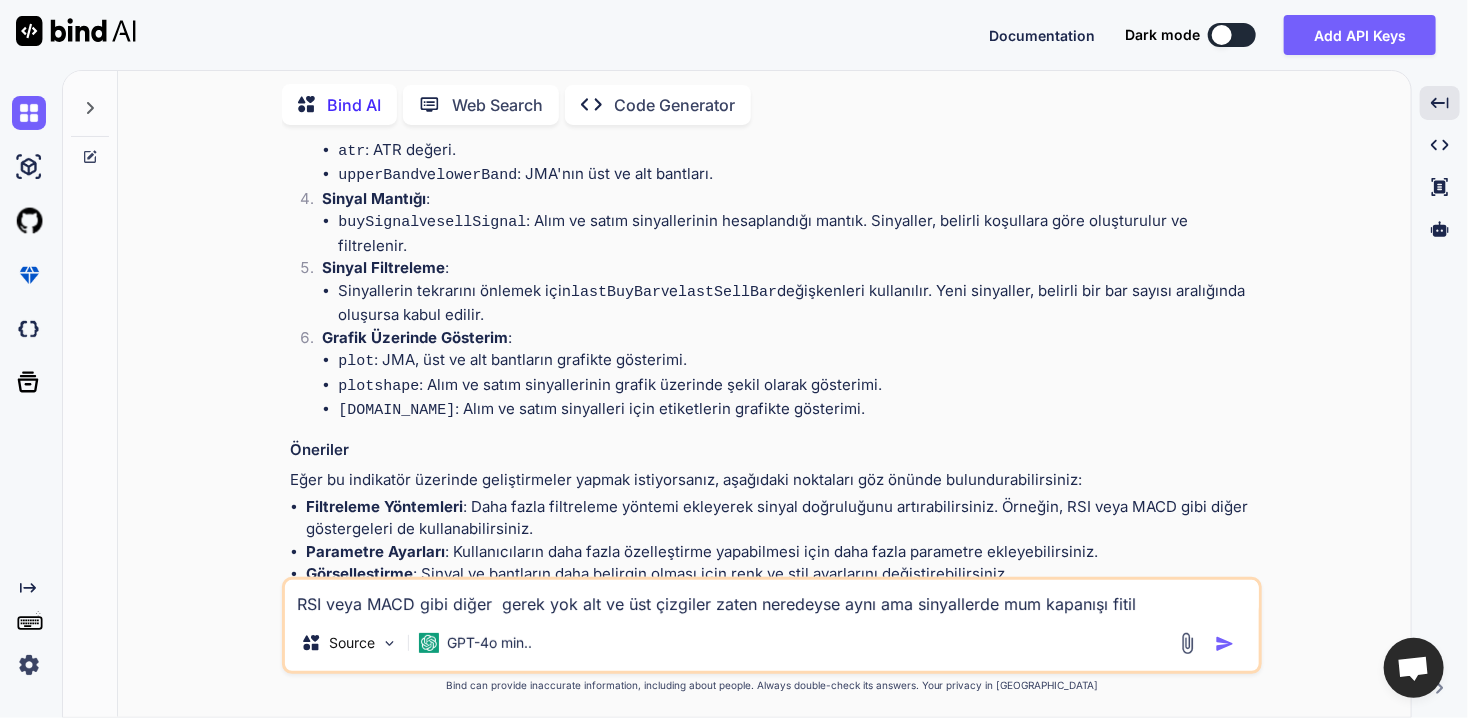 type on "x" 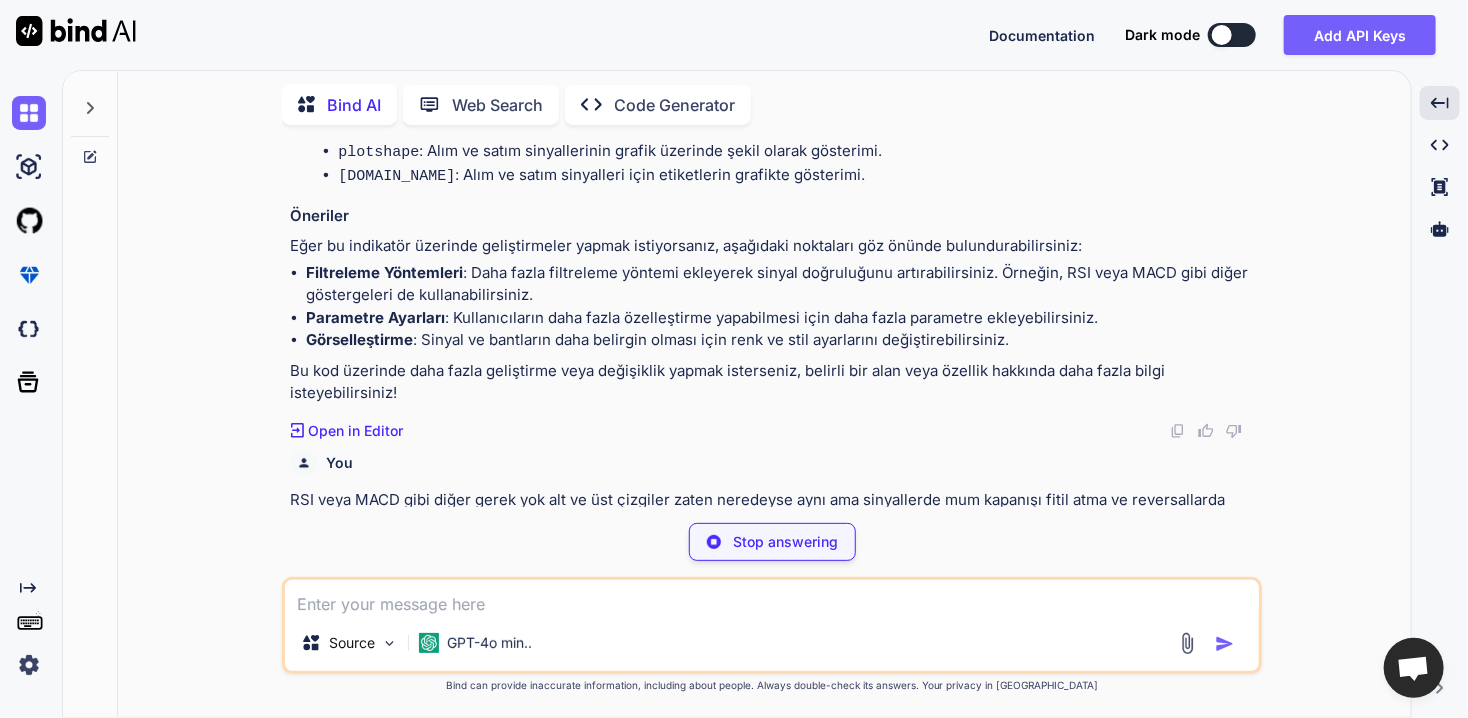 scroll, scrollTop: 1963, scrollLeft: 0, axis: vertical 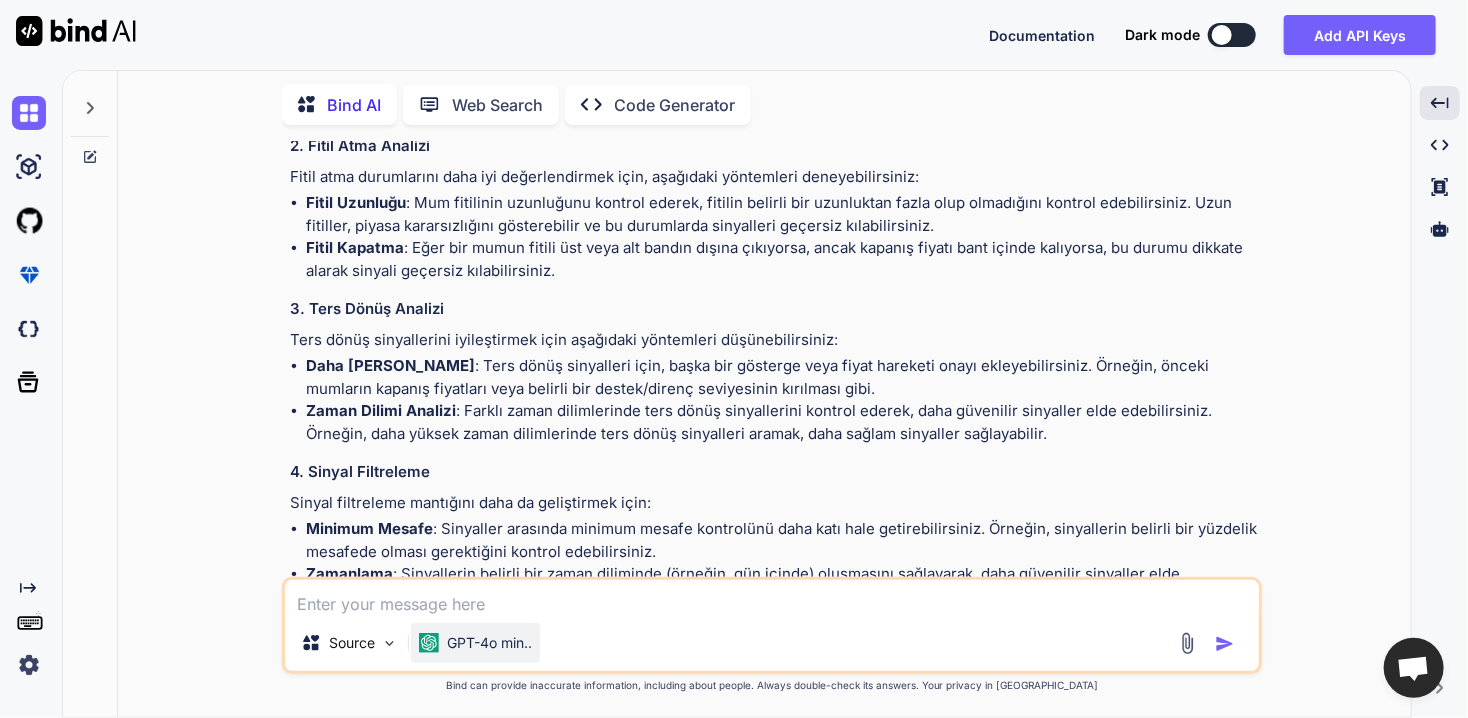 click on "GPT-4o min.." at bounding box center (489, 643) 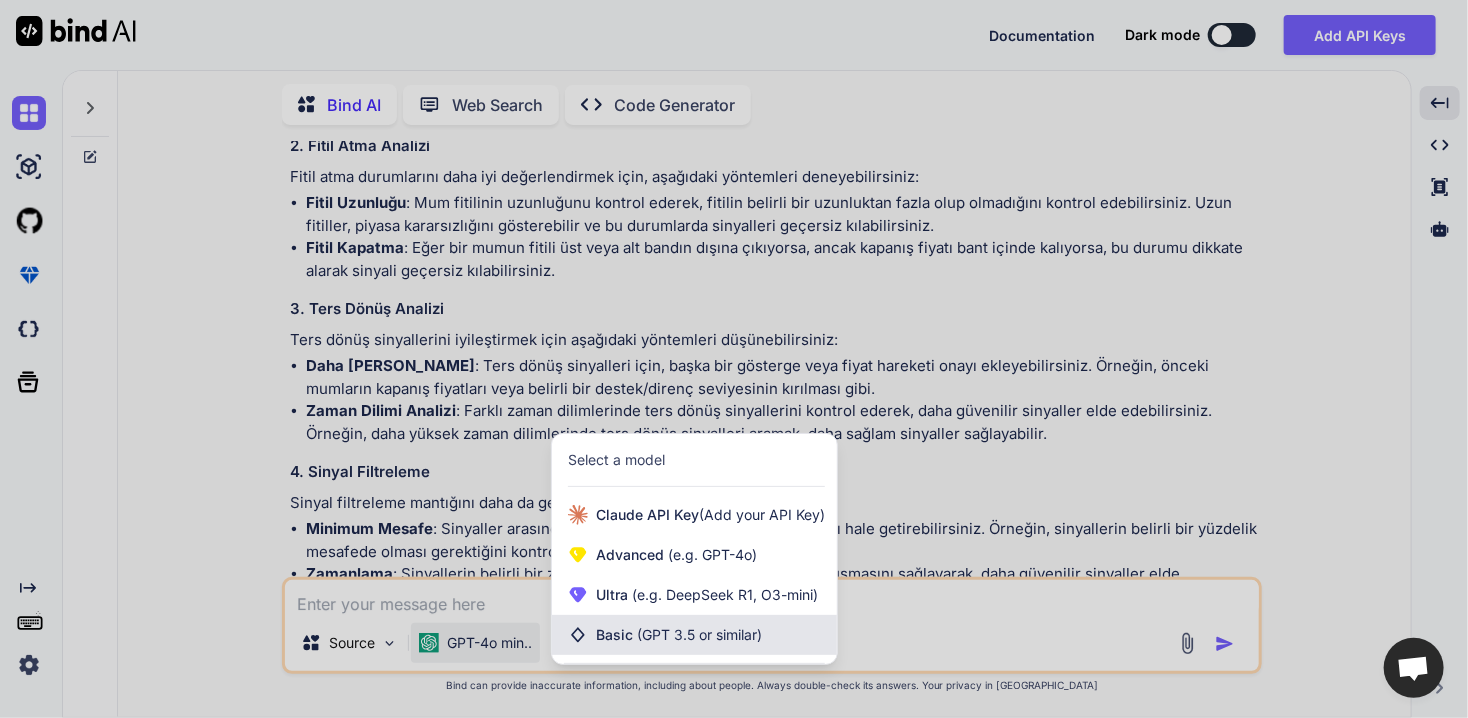click on "(GPT 3.5 or similar)" at bounding box center [699, 634] 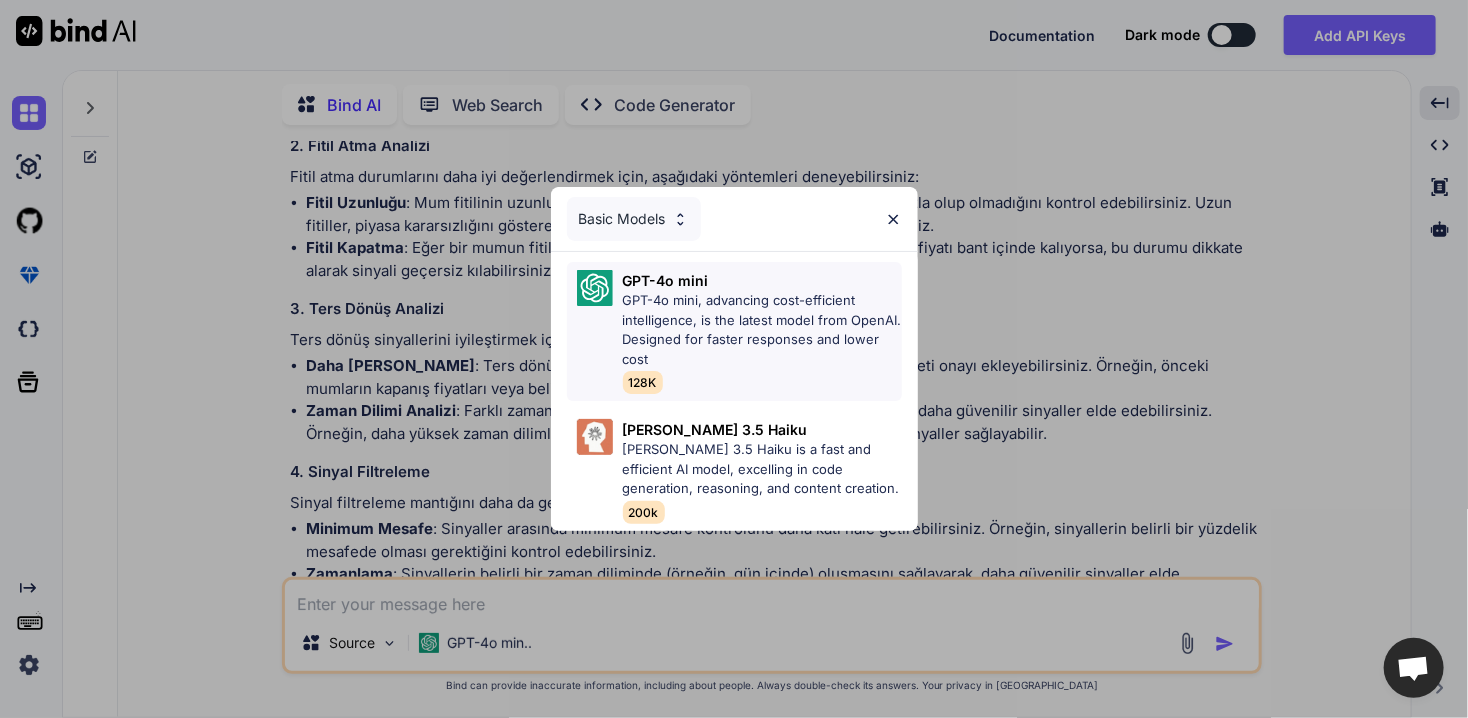 click on "GPT-4o mini, advancing cost-efficient intelligence, is the latest model from OpenAI. Designed for faster responses and lower cost" at bounding box center [762, 330] 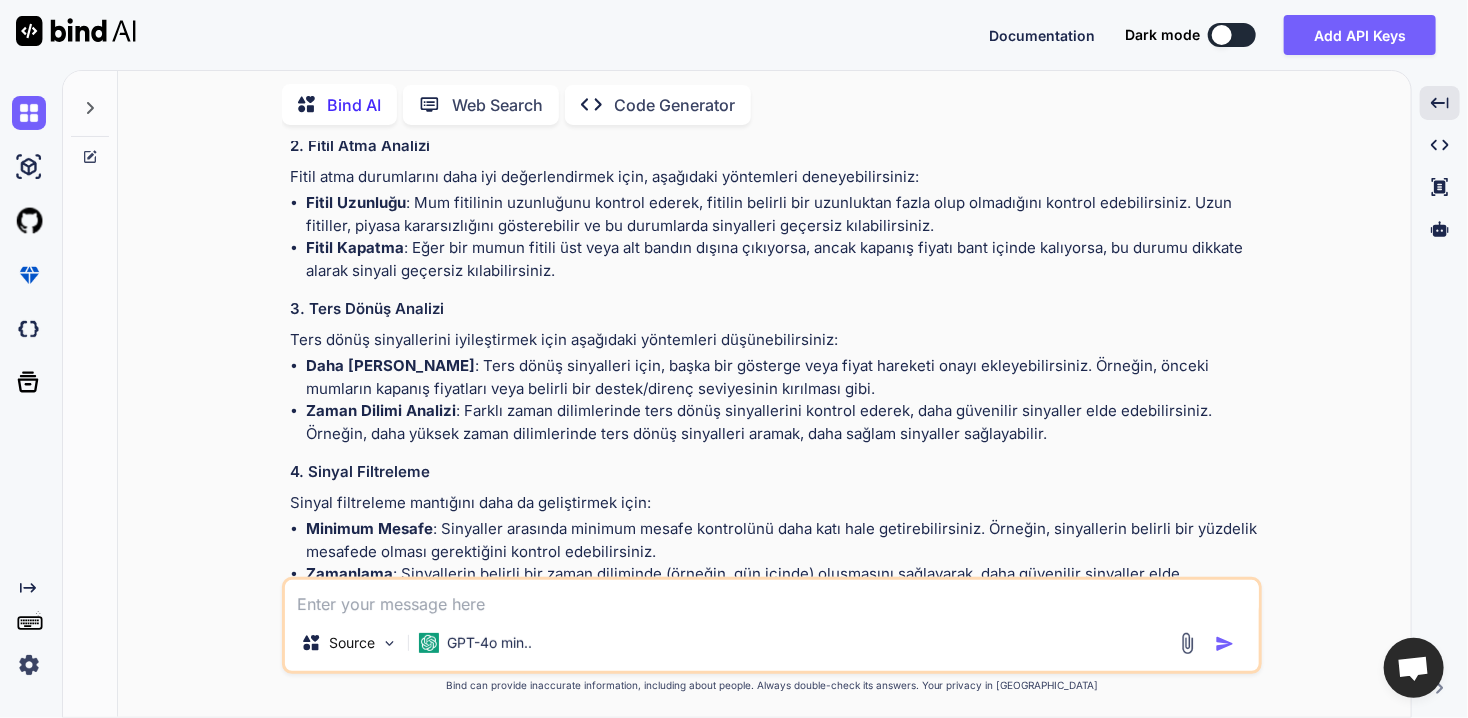 click at bounding box center [1187, 643] 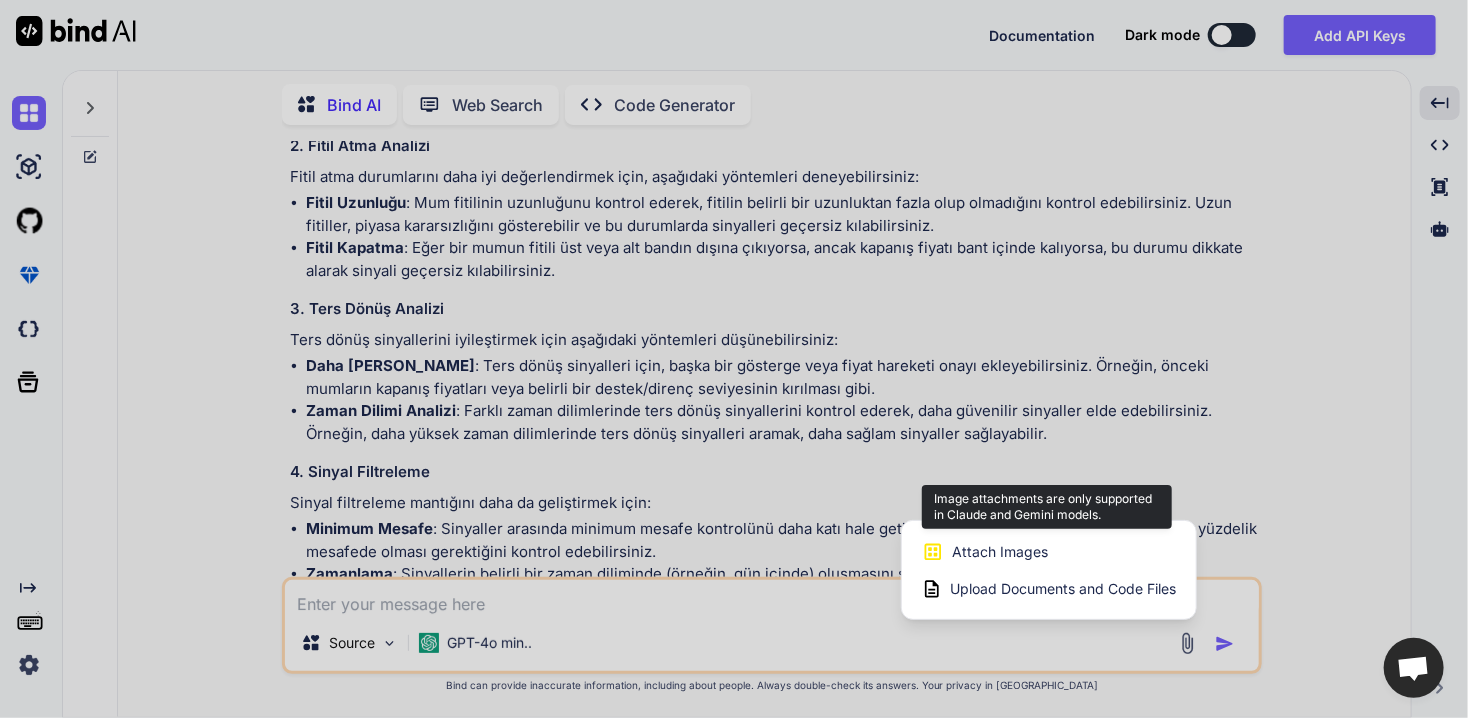click on "Attach Images Image attachments are only supported in [PERSON_NAME] and Gemini models." at bounding box center [1049, 552] 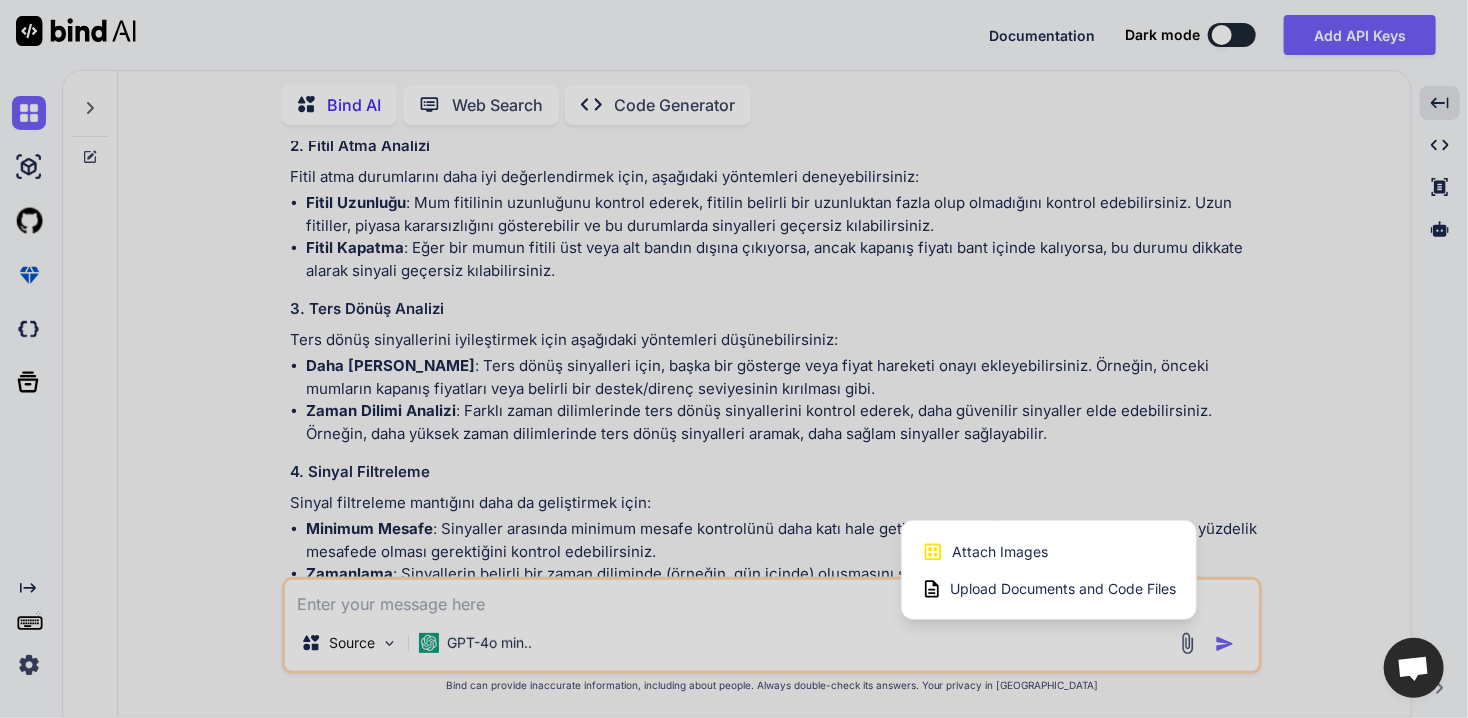 click at bounding box center [734, 359] 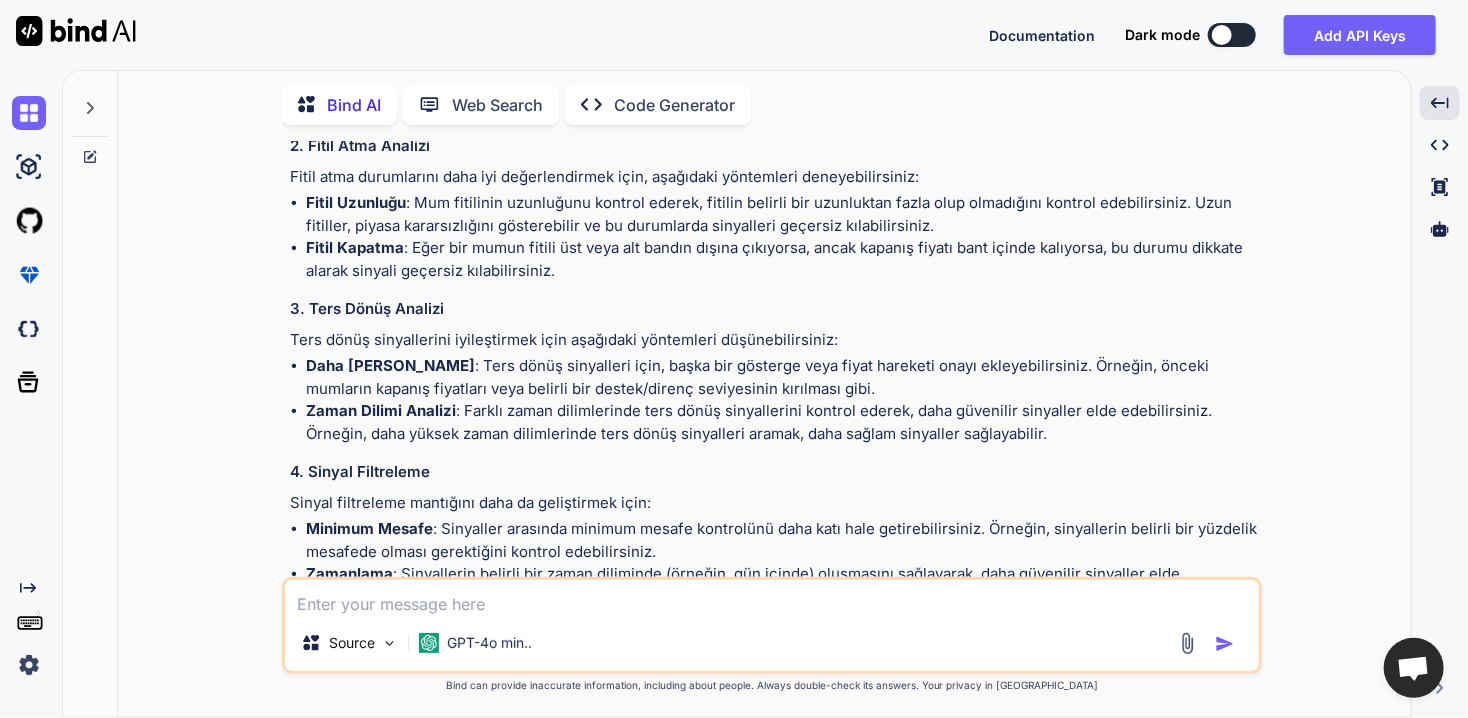 click at bounding box center [772, 597] 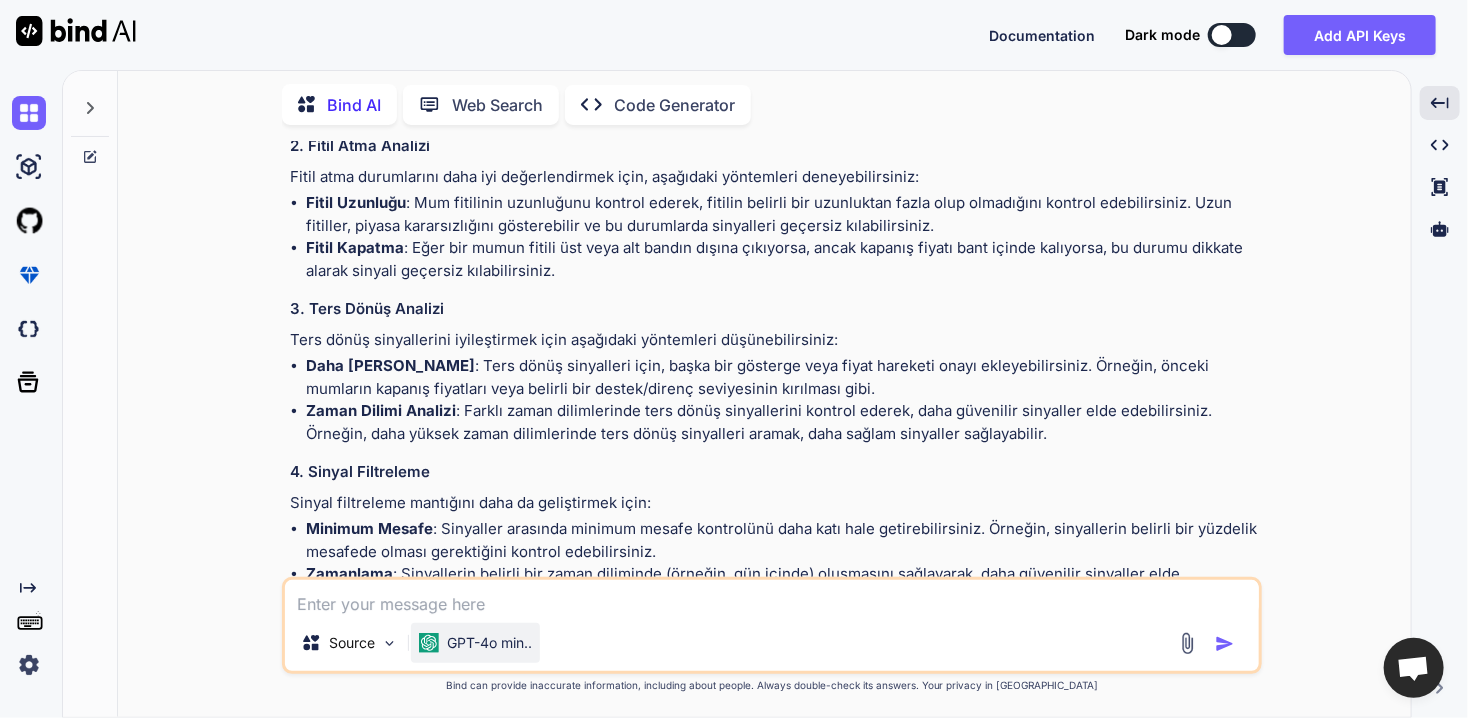 click on "GPT-4o min.." at bounding box center (489, 643) 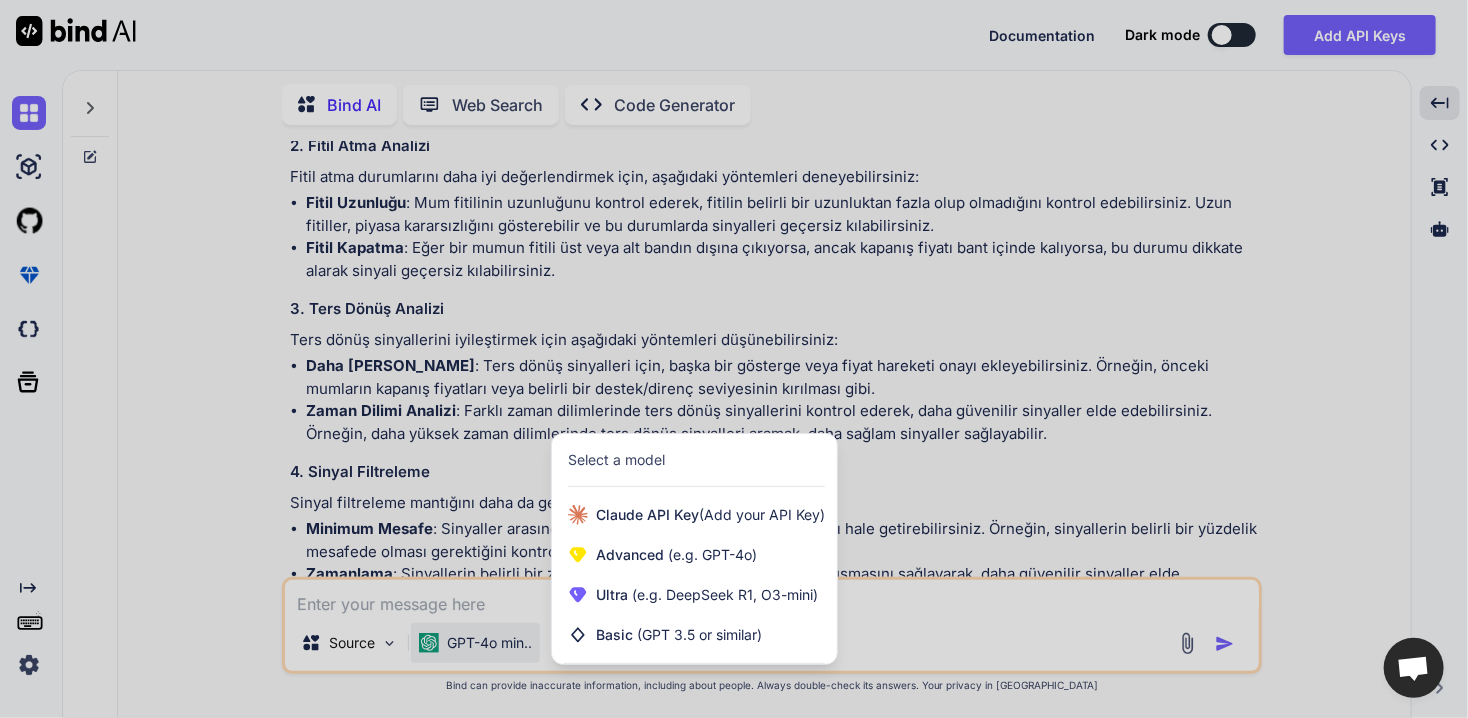 click at bounding box center (734, 359) 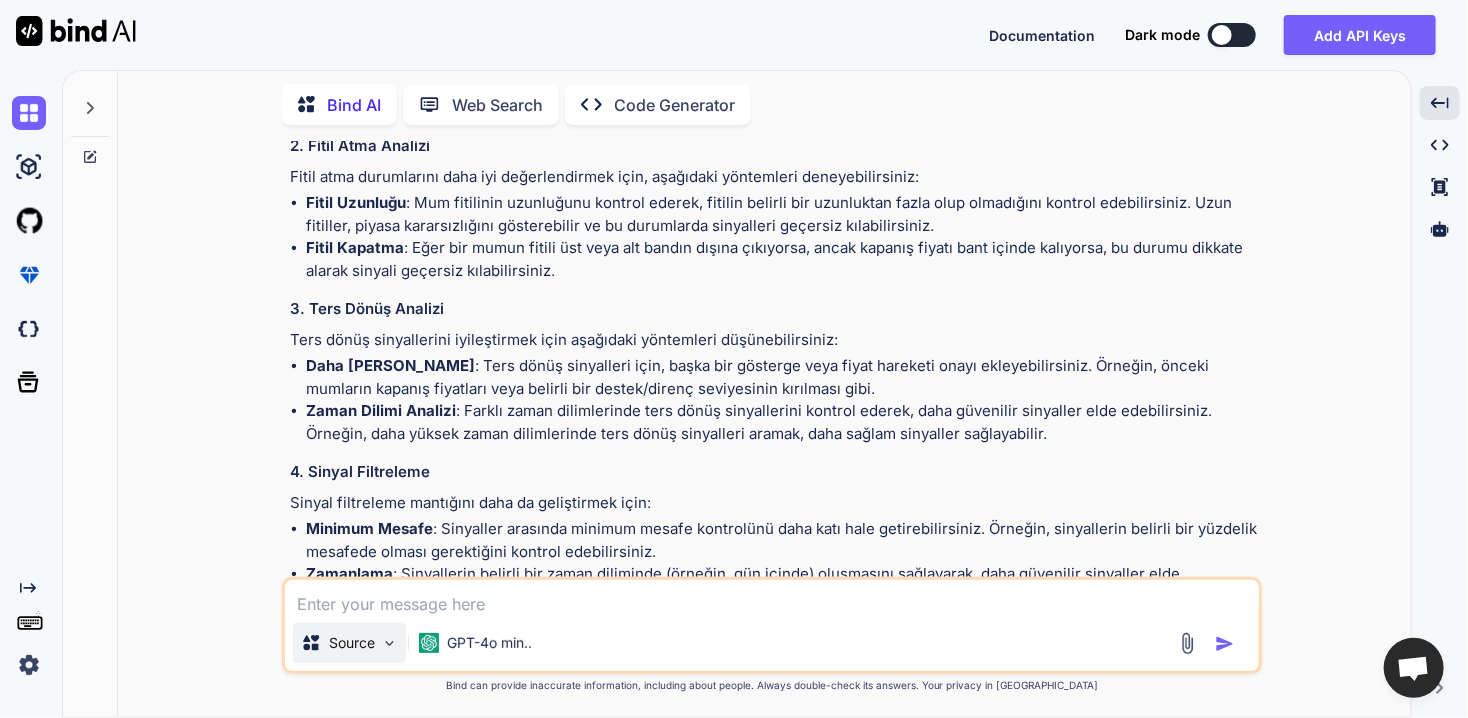 click on "Source" at bounding box center (352, 643) 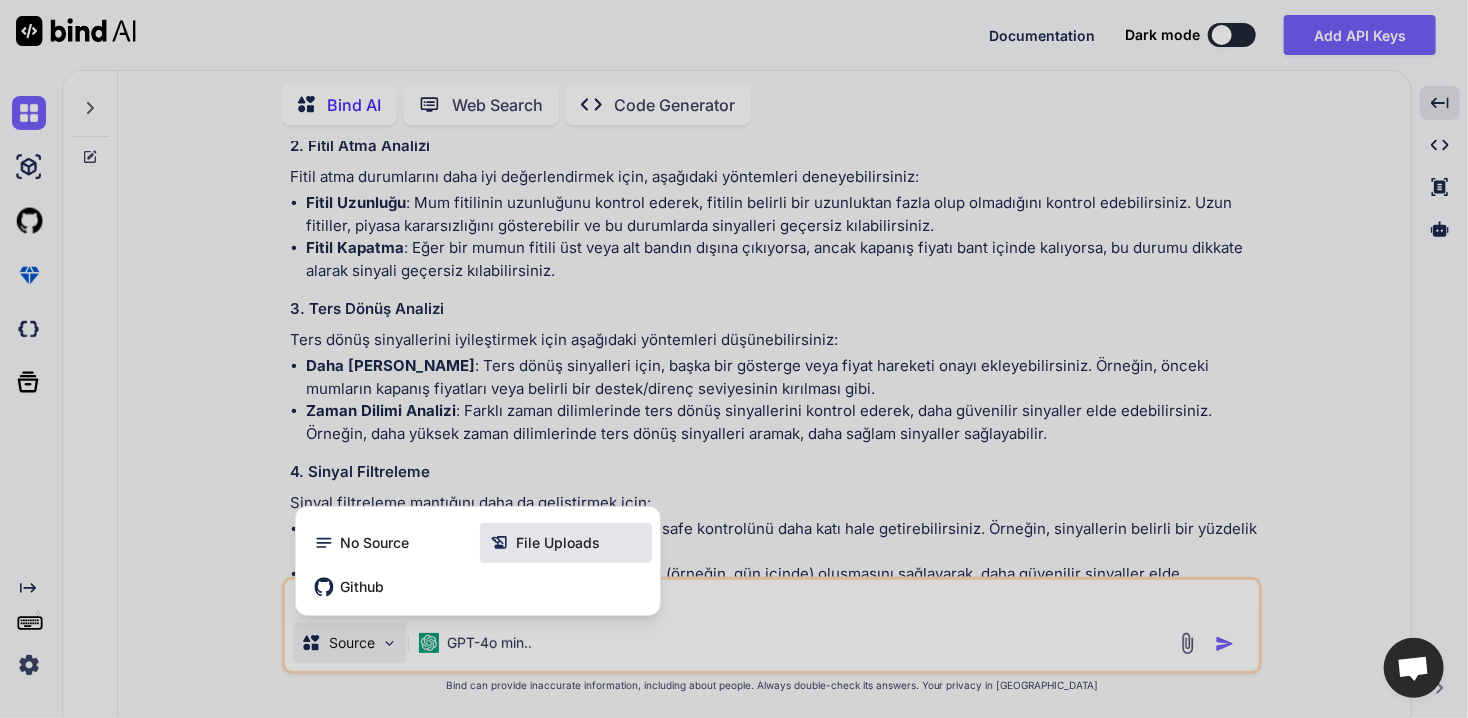 click 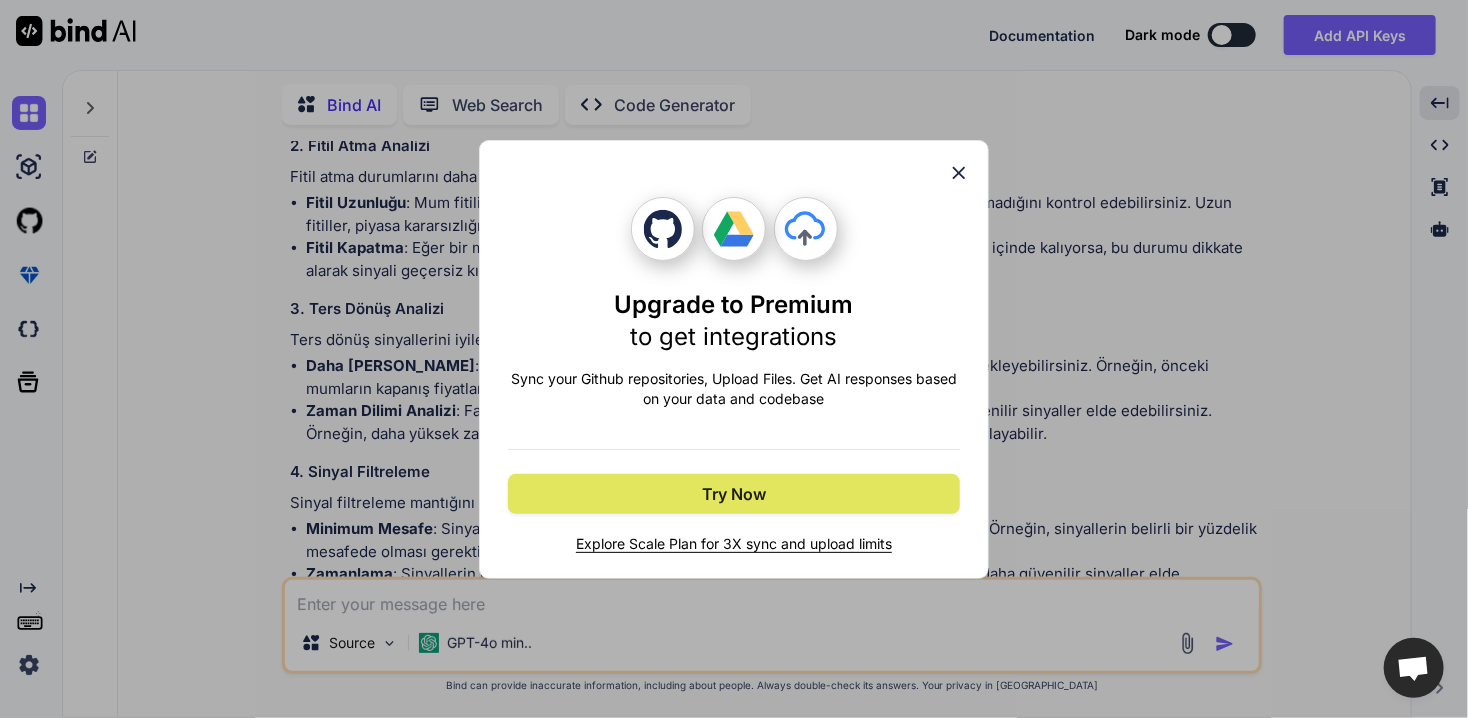 click on "Try Now" at bounding box center (734, 494) 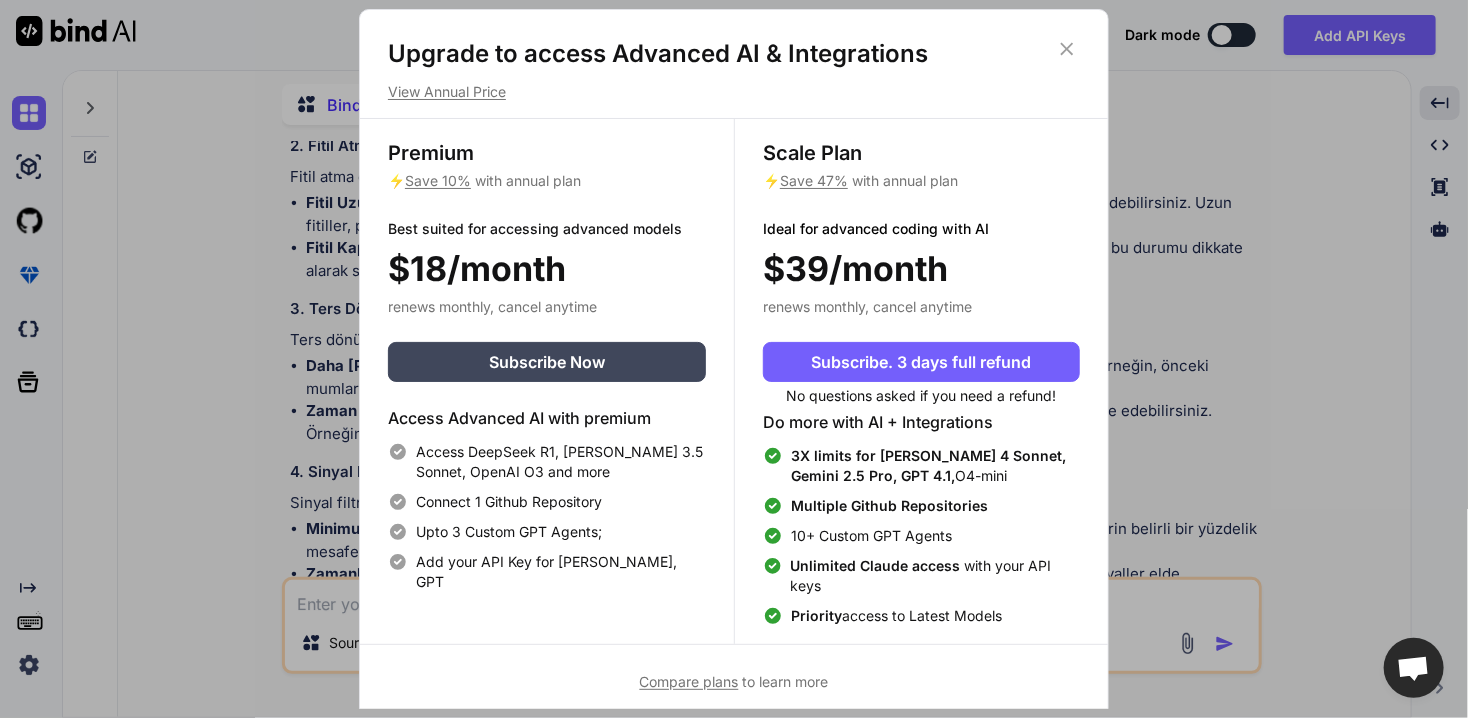 click 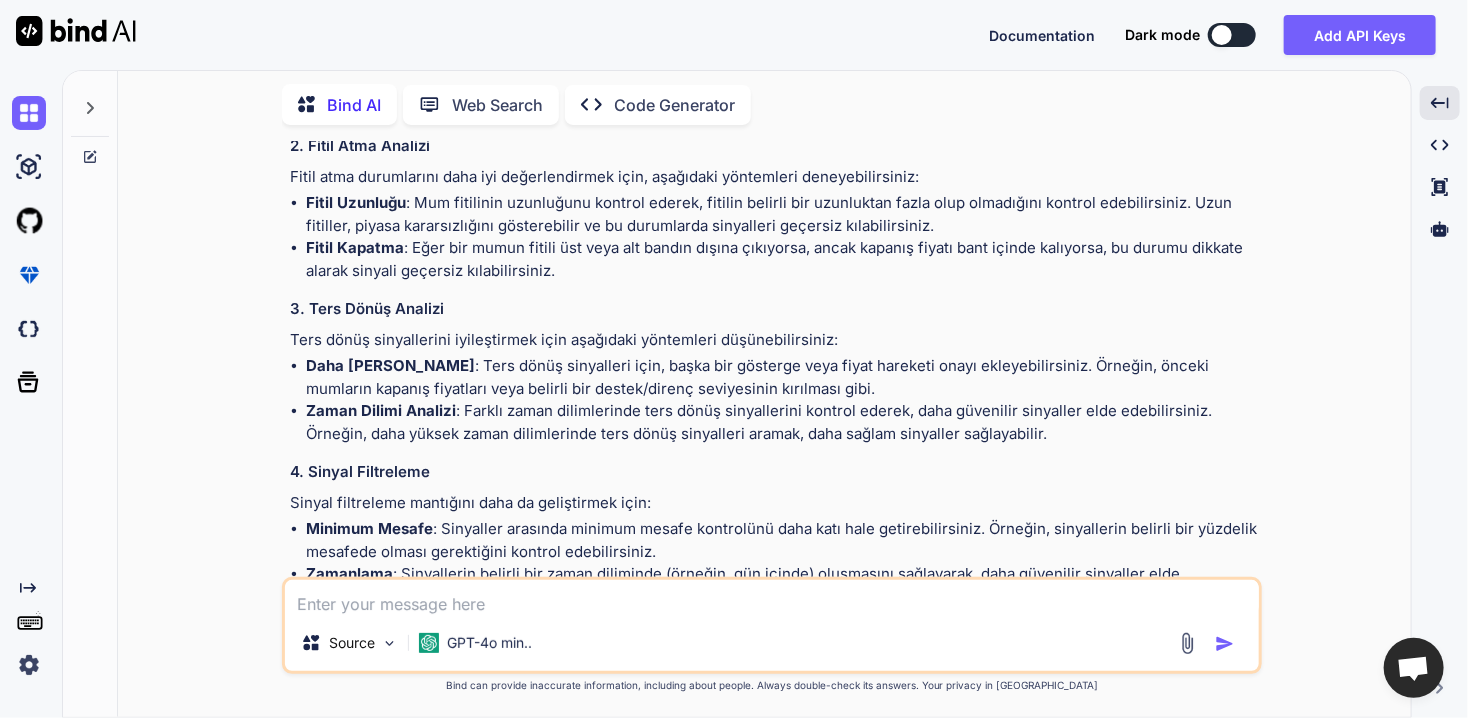 click on "Code Generator" at bounding box center (674, 105) 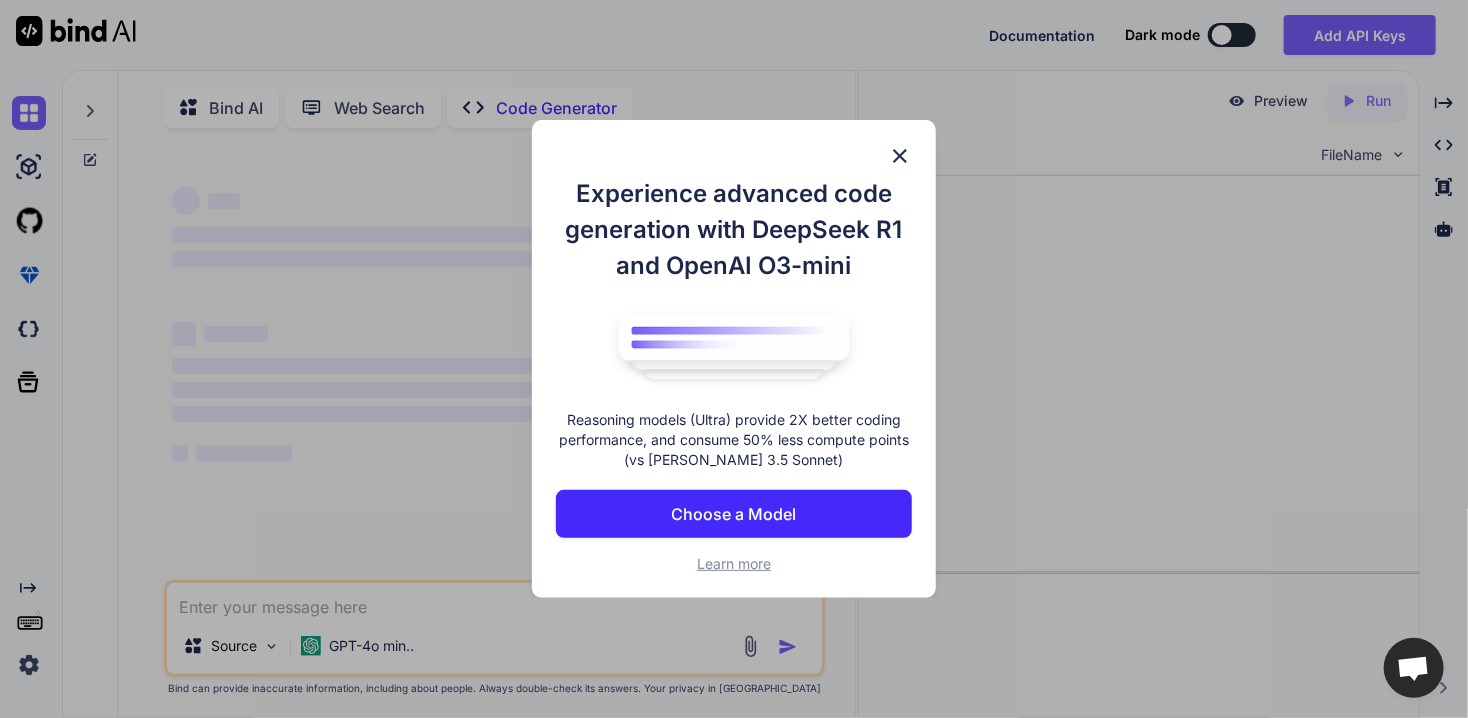 click at bounding box center (900, 156) 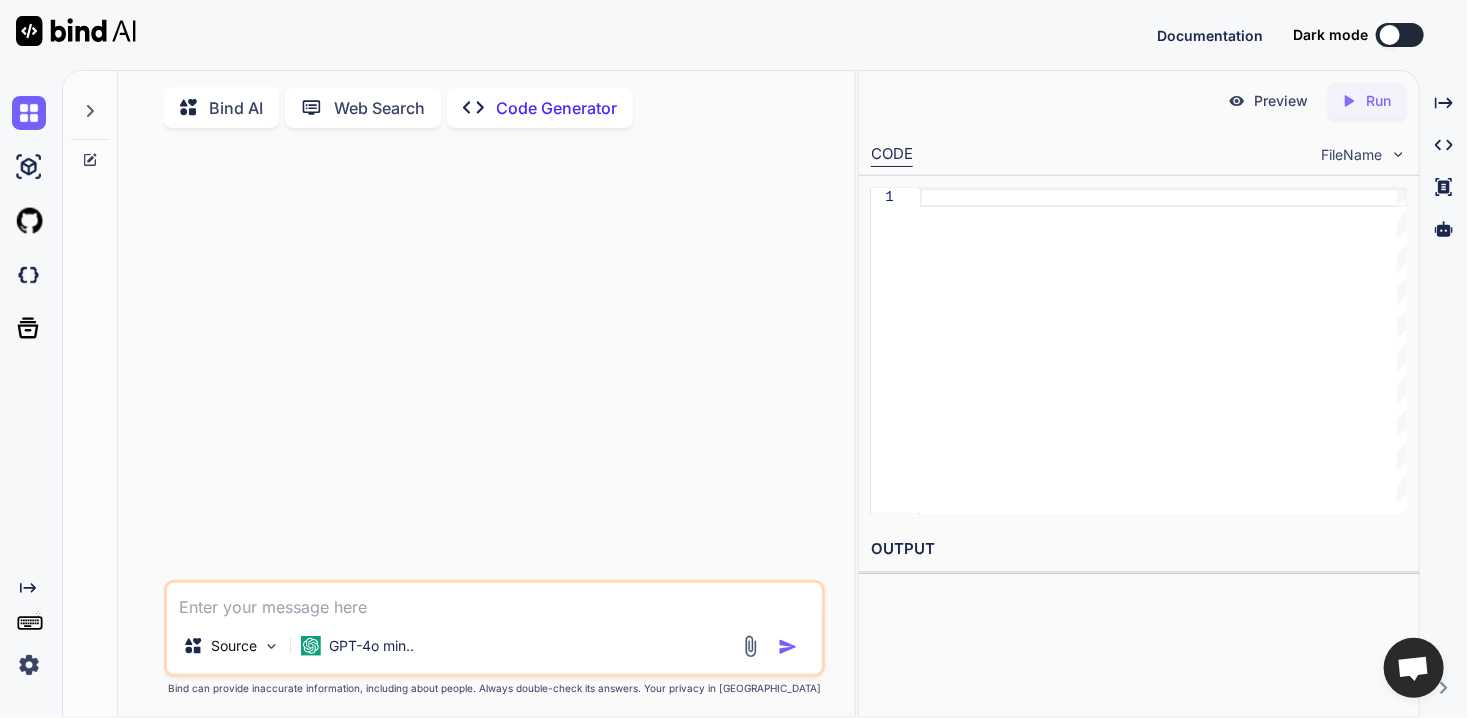 click at bounding box center [750, 646] 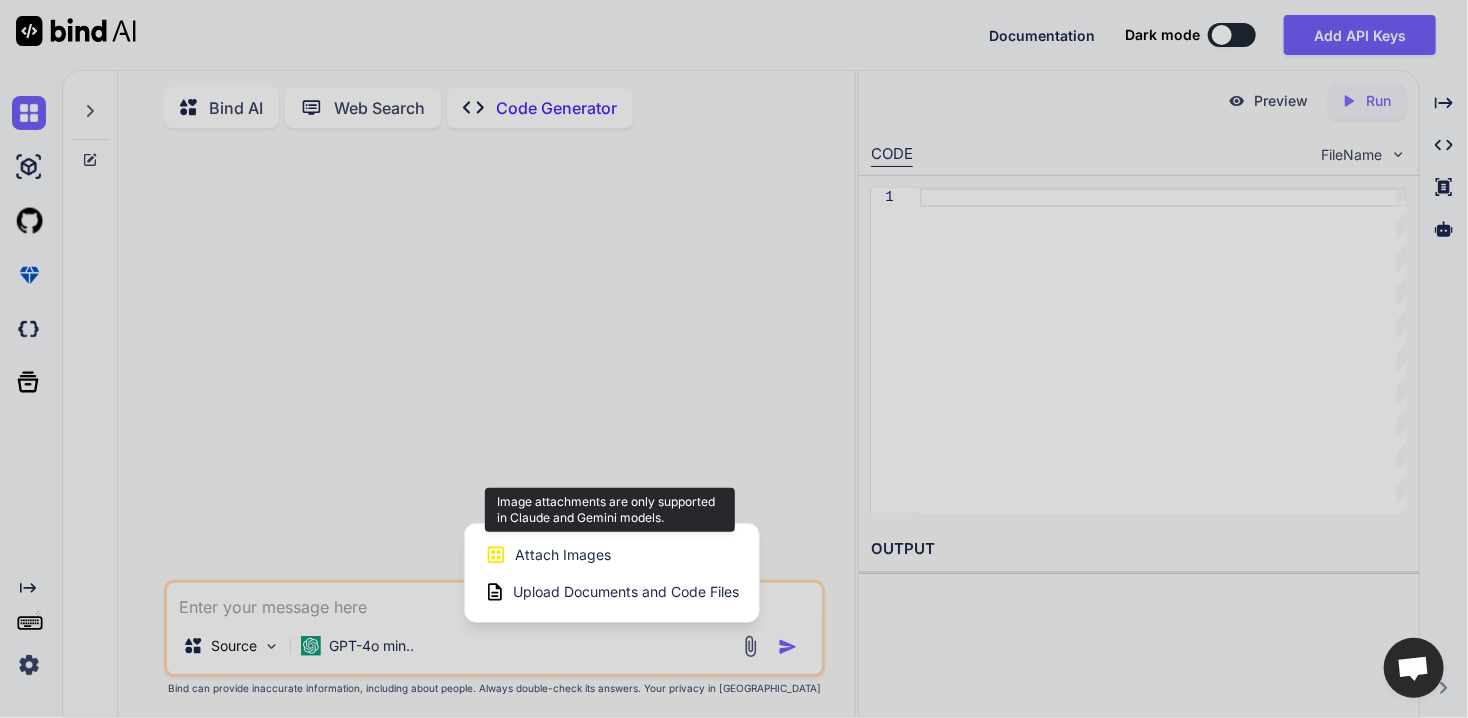 click on "Attach Images" at bounding box center (563, 555) 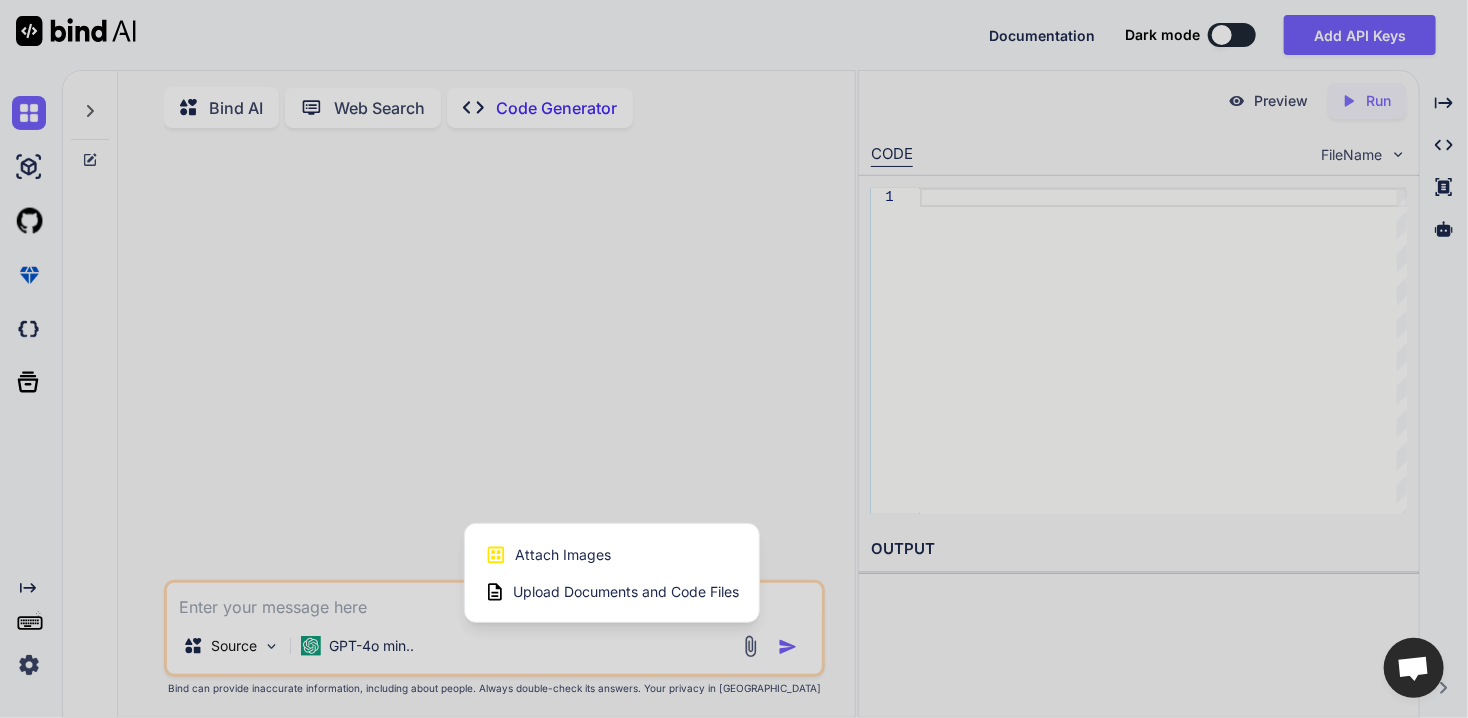 click at bounding box center (734, 359) 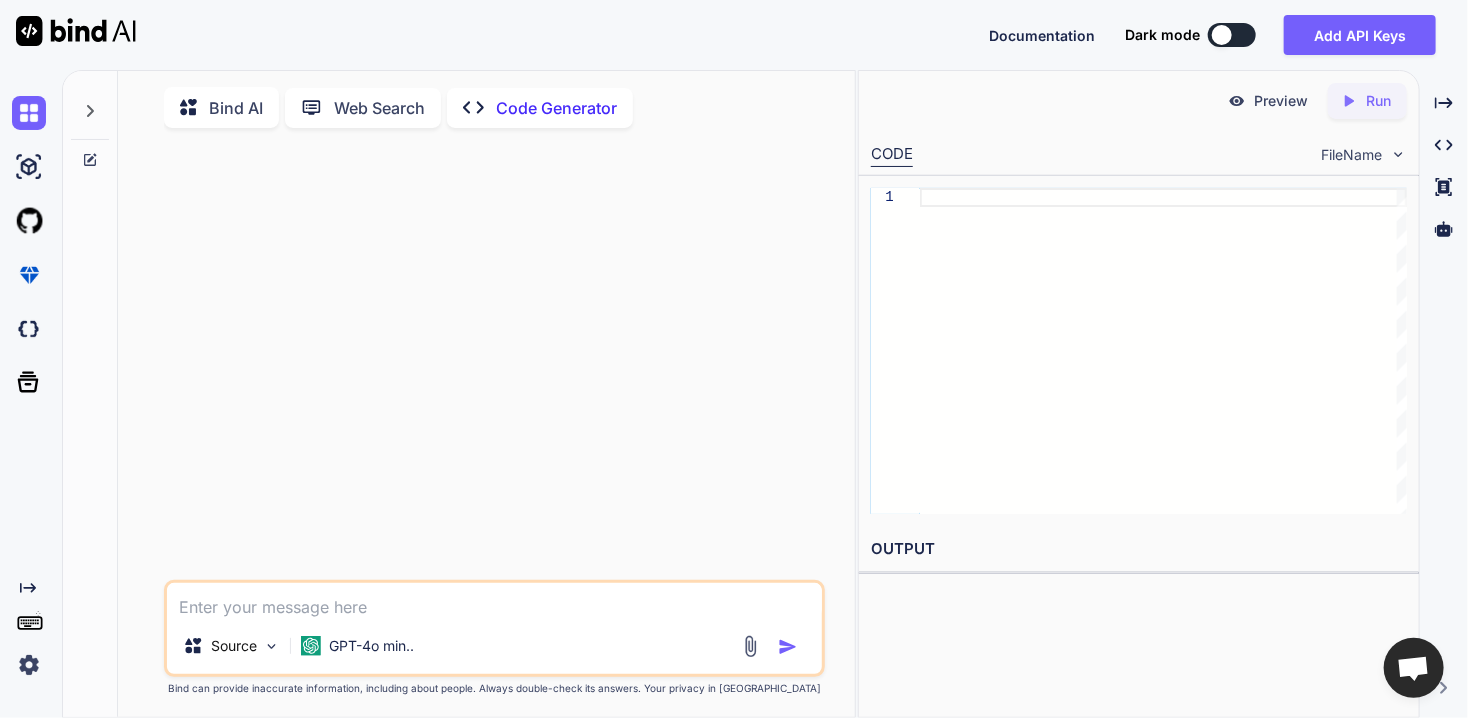 click on "Bind AI" at bounding box center [236, 108] 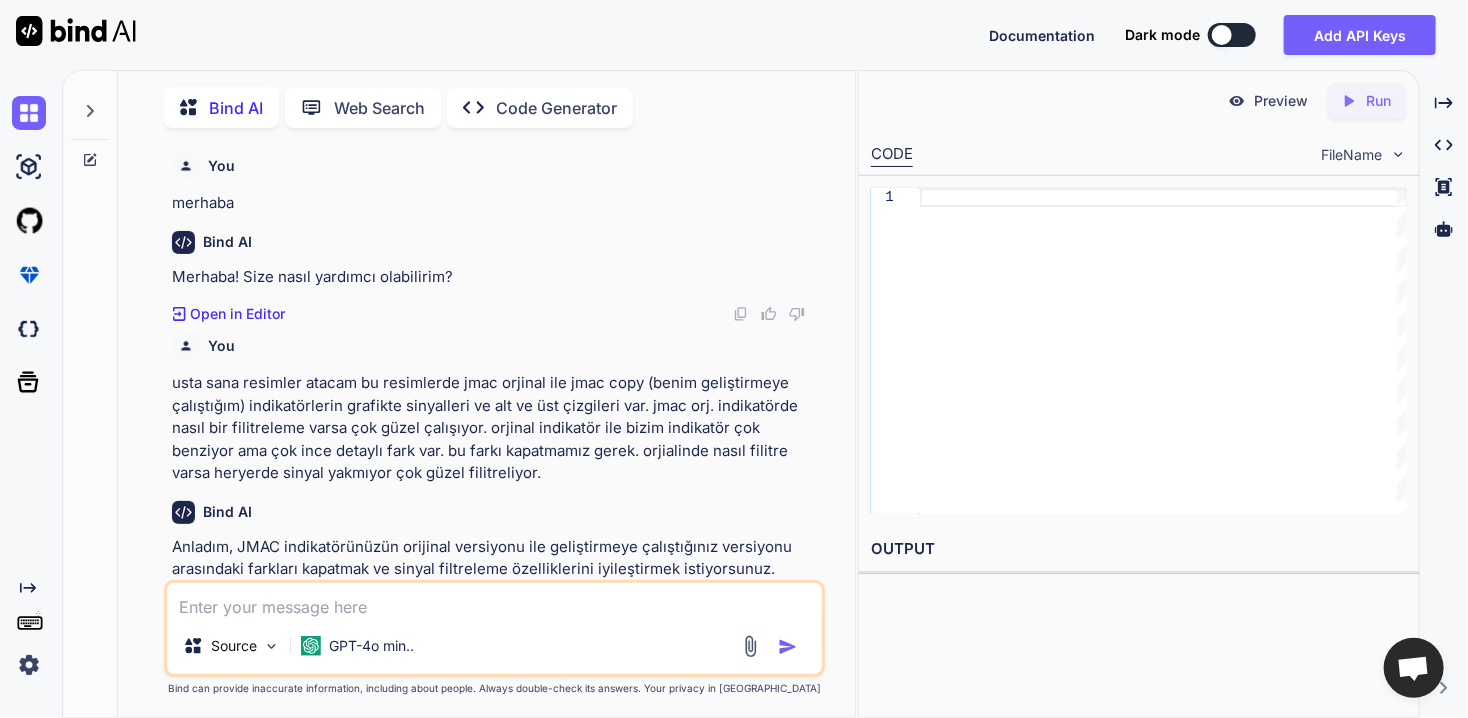 scroll, scrollTop: 2859, scrollLeft: 0, axis: vertical 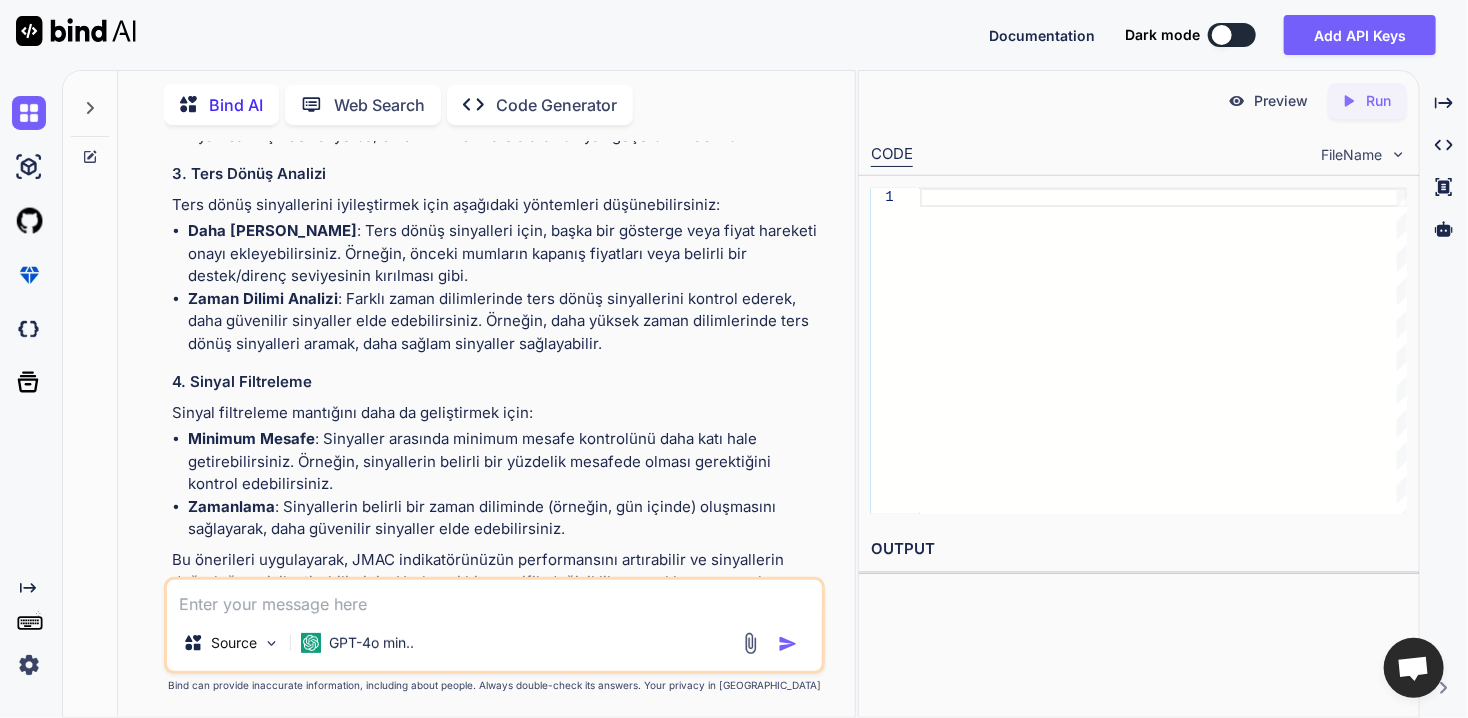 click at bounding box center (494, 597) 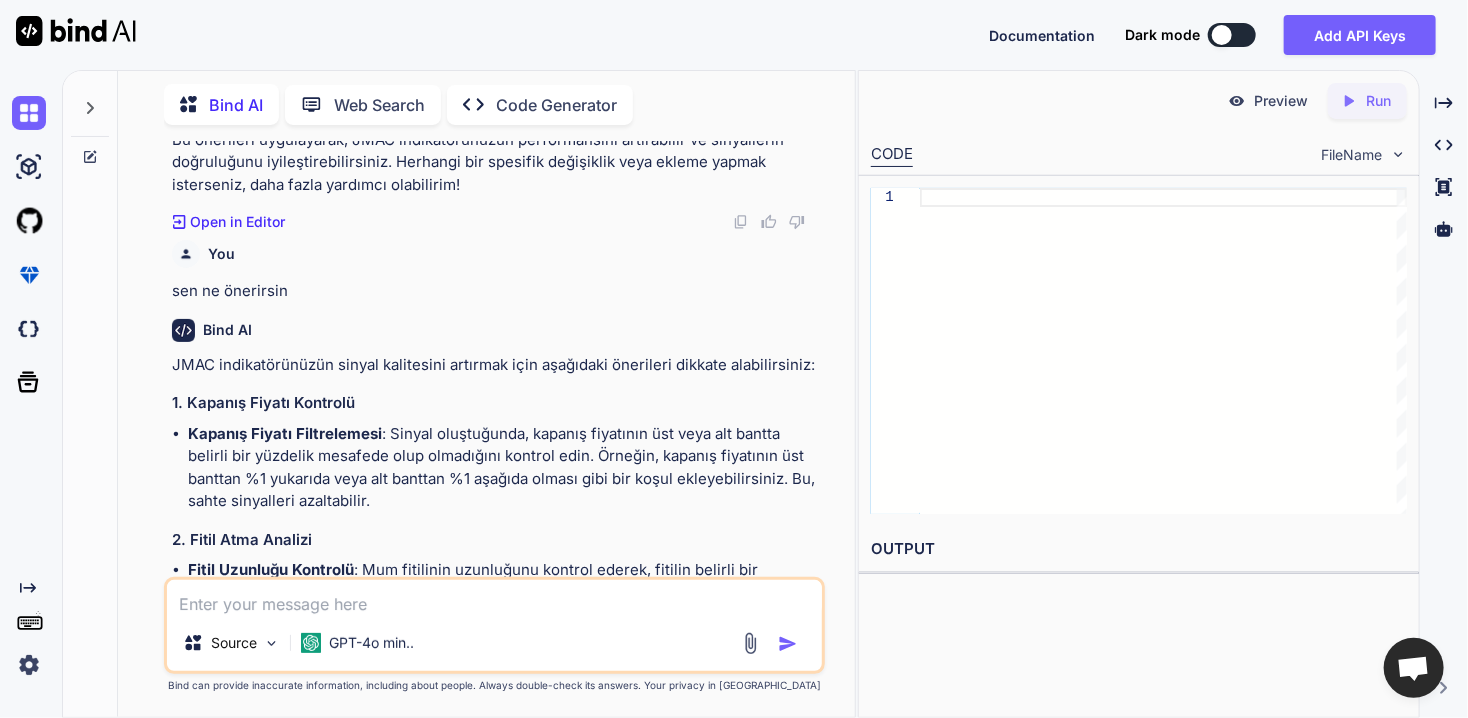 scroll, scrollTop: 3998, scrollLeft: 0, axis: vertical 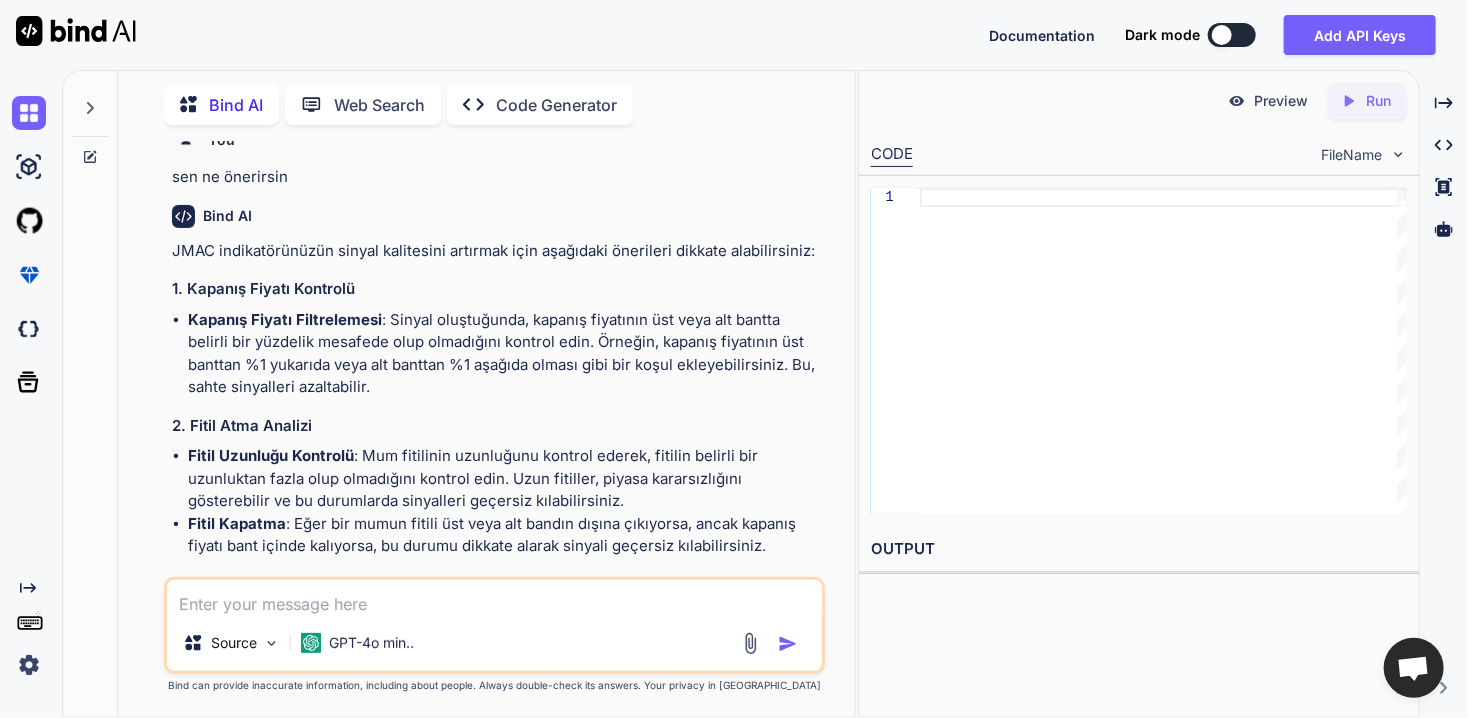 click at bounding box center [494, 597] 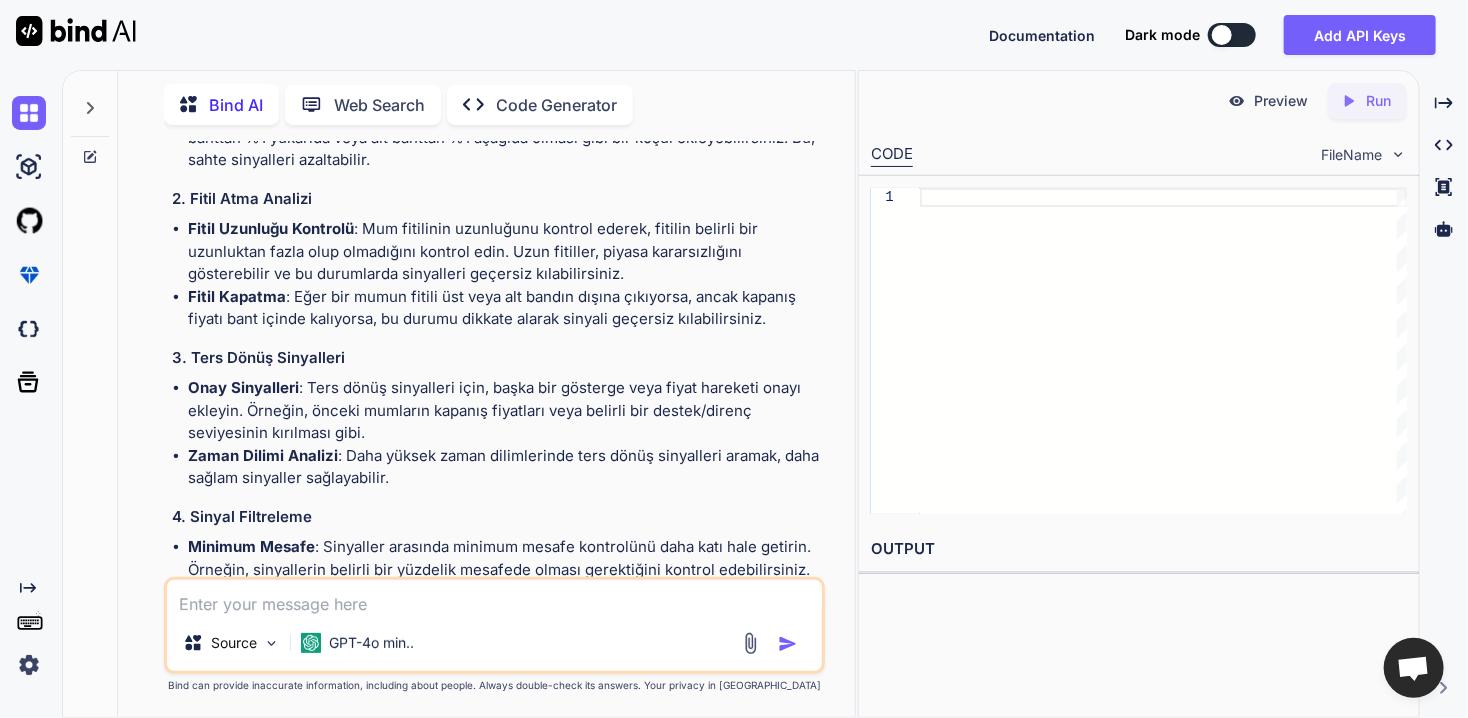 scroll, scrollTop: 4112, scrollLeft: 0, axis: vertical 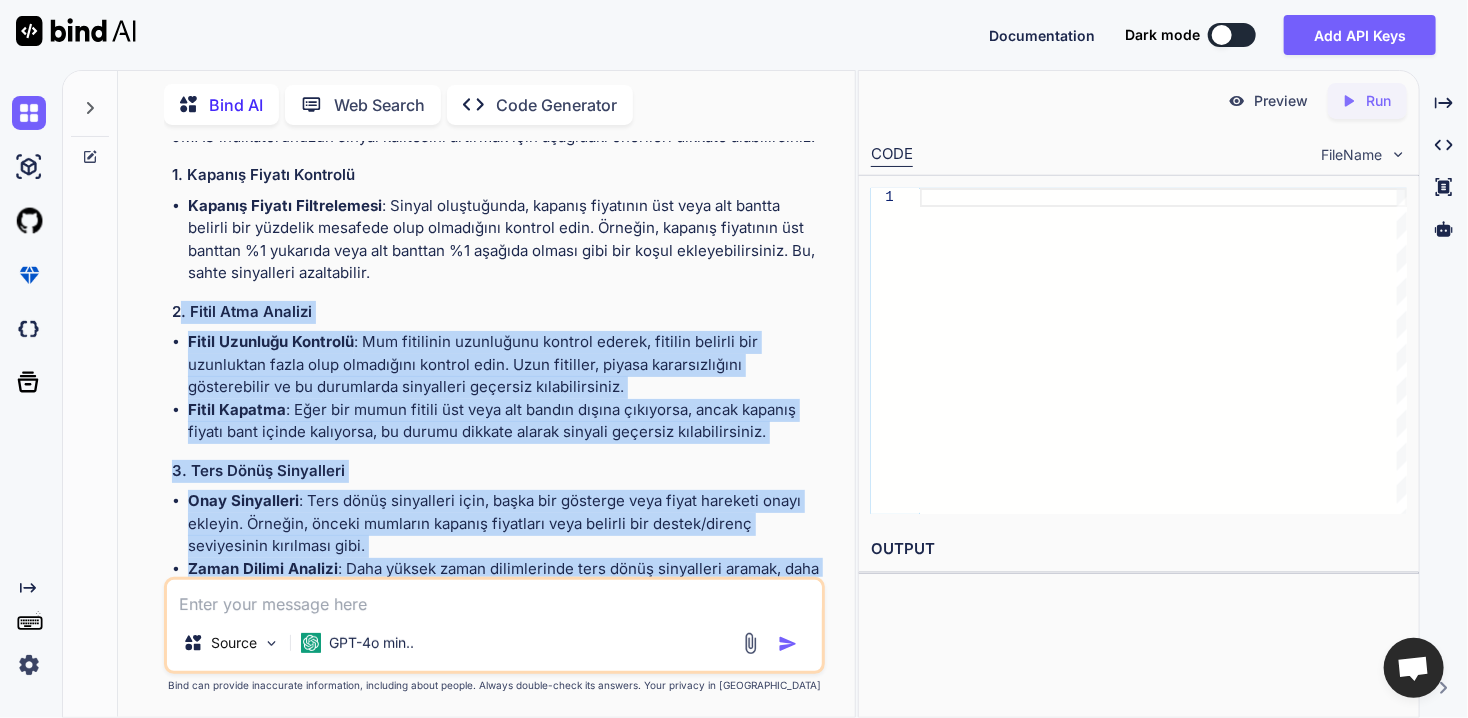 drag, startPoint x: 396, startPoint y: 518, endPoint x: 182, endPoint y: 235, distance: 354.80276 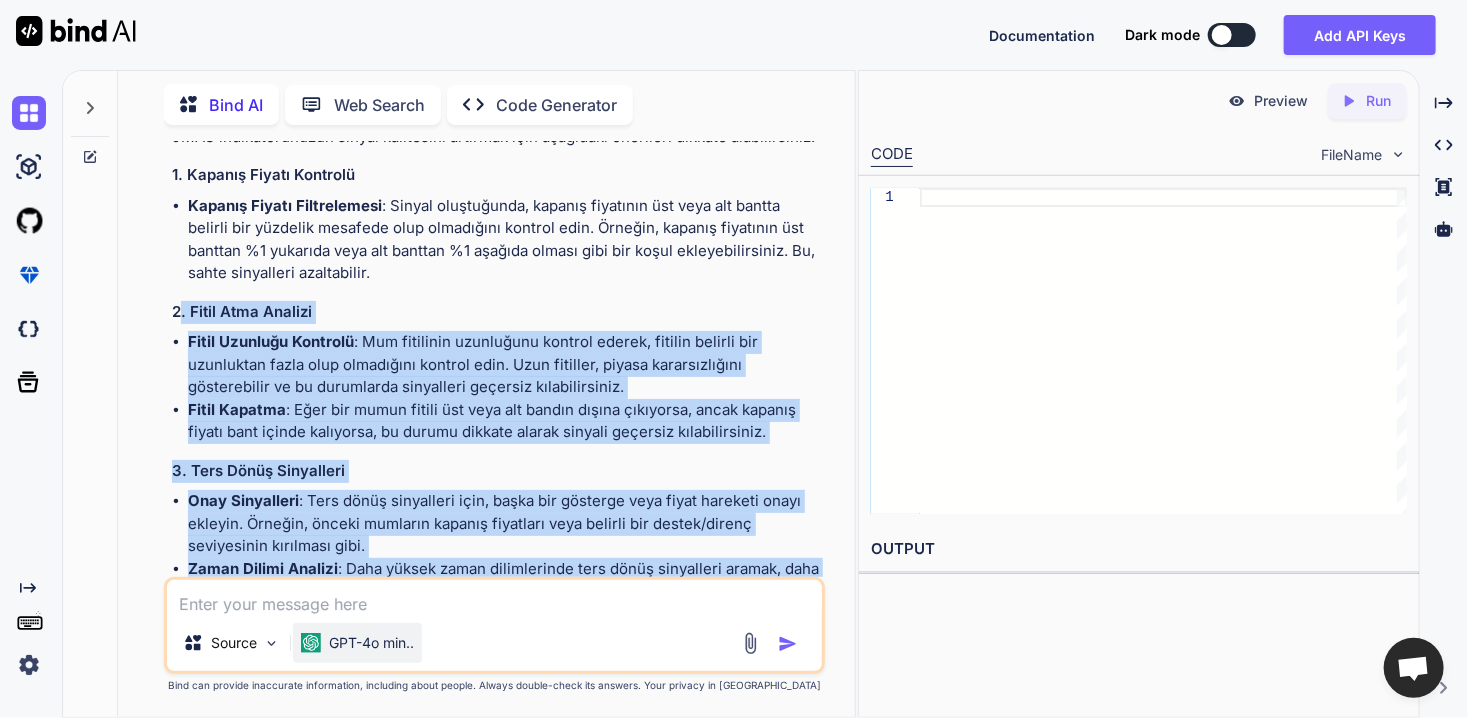 copy on ". Fitil Atma Analizi
Fitil Uzunluğu Kontrolü : Mum fitilinin uzunluğunu kontrol ederek, fitilin belirli bir uzunluktan fazla olup olmadığını kontrol edin. Uzun fitiller, piyasa kararsızlığını gösterebilir ve bu durumlarda sinyalleri geçersiz kılabilirsiniz.
Fitil Kapatma : Eğer bir mumun fitili üst veya alt bandın dışına çıkıyorsa, ancak kapanış fiyatı bant içinde kalıyorsa, bu durumu dikkate alarak sinyali geçersiz kılabilirsiniz.
3. Ters Dönüş Sinyalleri
Onay Sinyalleri : Ters dönüş sinyalleri için, başka bir gösterge veya fiyat hareketi onayı ekleyin. Örneğin, önceki mumların kapanış fiyatları veya belirli bir destek/direnç seviyesinin kırılması gibi.
Zaman Dilimi Analizi : Daha yüksek zaman dilimlerinde ters dönüş sinyalleri aramak, daha sağlam sinyaller sağlayabilir." 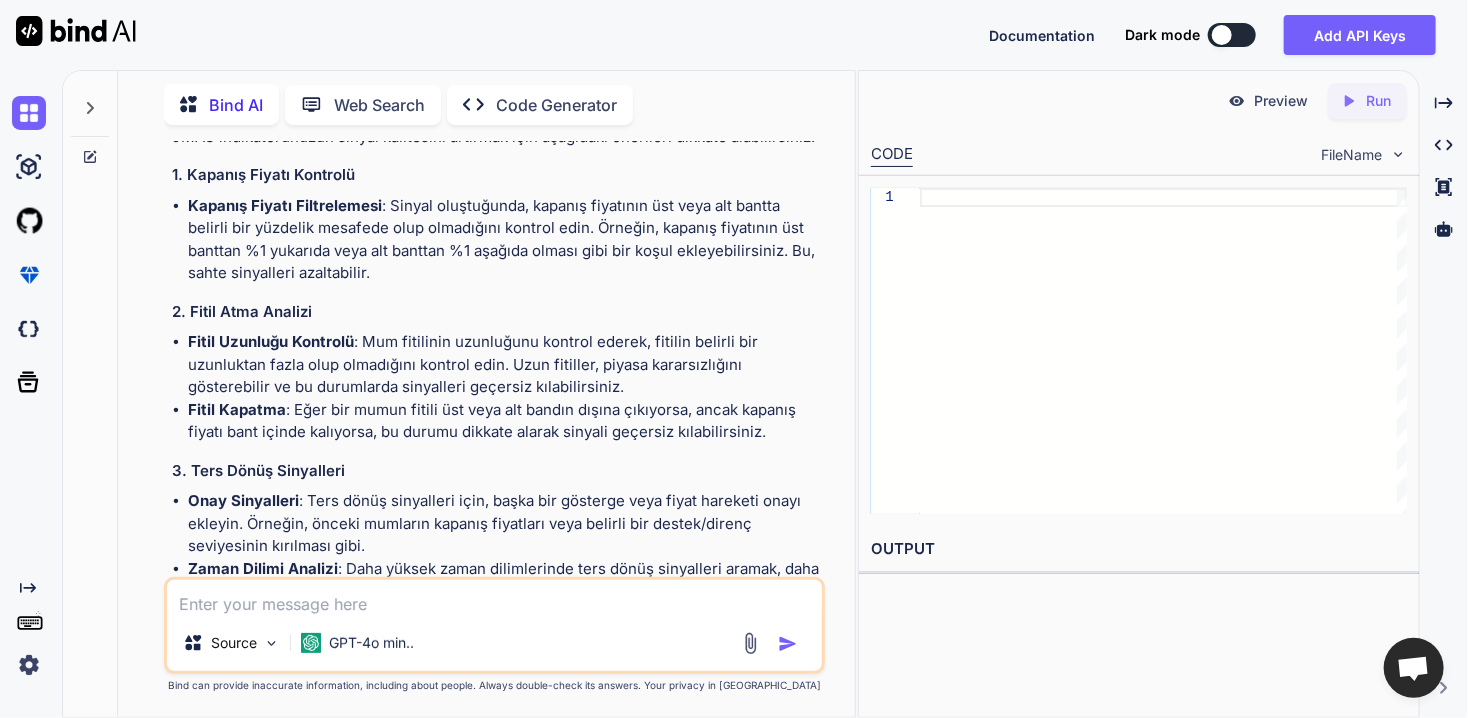 click at bounding box center [494, 597] 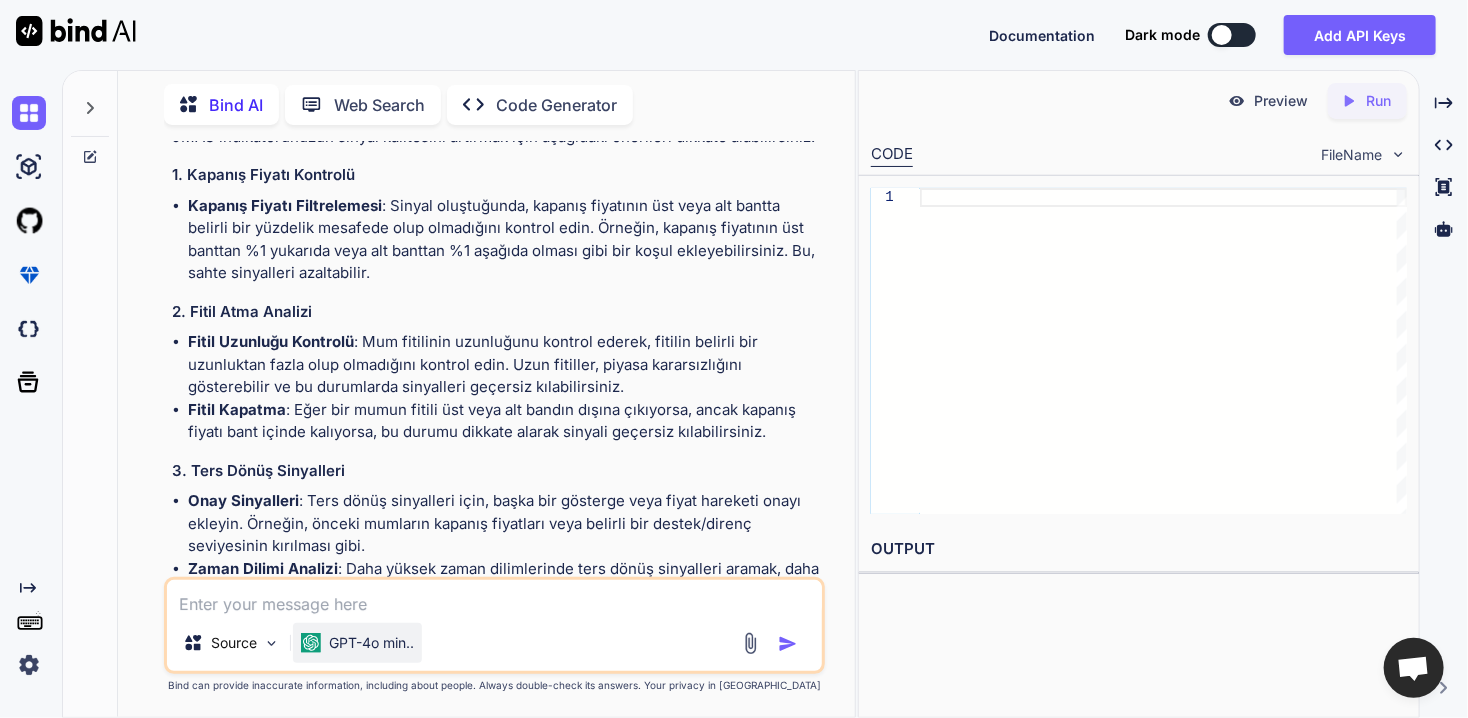 paste on ". Fitil Atma Analizi
Fitil Uzunluğu Kontrolü: Mum fitilinin uzunluğunu kontrol ederek, fitilin belirli bir uzunluktan fazla olup olmadığını kontrol edin. Uzun fitiller, piyasa kararsızlığını gösterebilir ve bu durumlarda sinyalleri geçersiz kılabilirsiniz.
Fitil Kapatma: Eğer bir mumun fitili üst veya alt bandın dışına çıkıyorsa, ancak kapanış fiyatı bant içinde kalıyorsa, bu durumu dikkate alarak sinyali geçersiz kılabilirsiniz.
3. Ters Dönüş Sinyalleri
Onay Sinyalleri: Ters dönüş sinyalleri için, başka bir gösterge veya fiyat hareketi onayı ekleyin. Örneğin, önceki mumların kapanış fiyatları veya belirli bir destek/direnç seviyesinin kırılması gibi.
Zaman Dilimi Analizi: Daha yüksek zaman dilimlerinde ters dönüş sinyalleri aramak, daha sağlam sinyaller sağlayabilir." 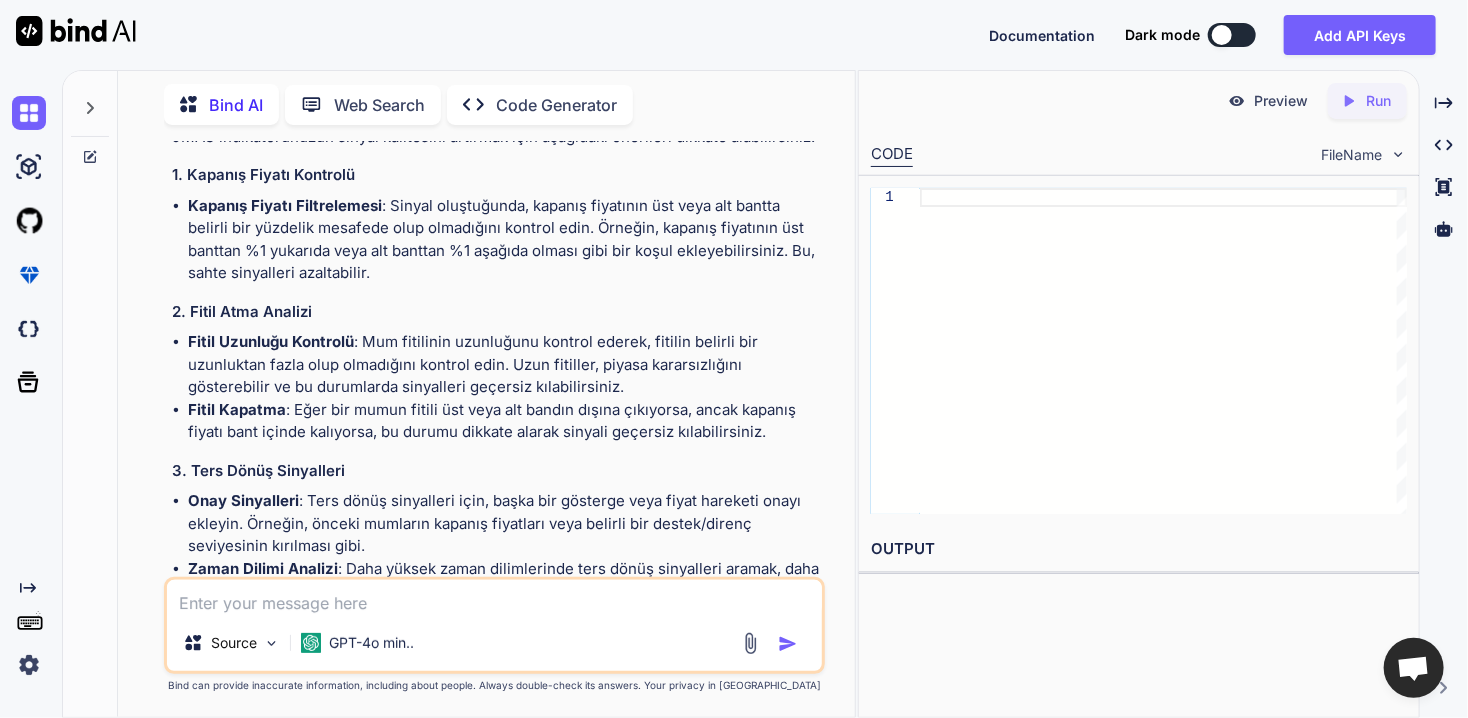scroll, scrollTop: 0, scrollLeft: 0, axis: both 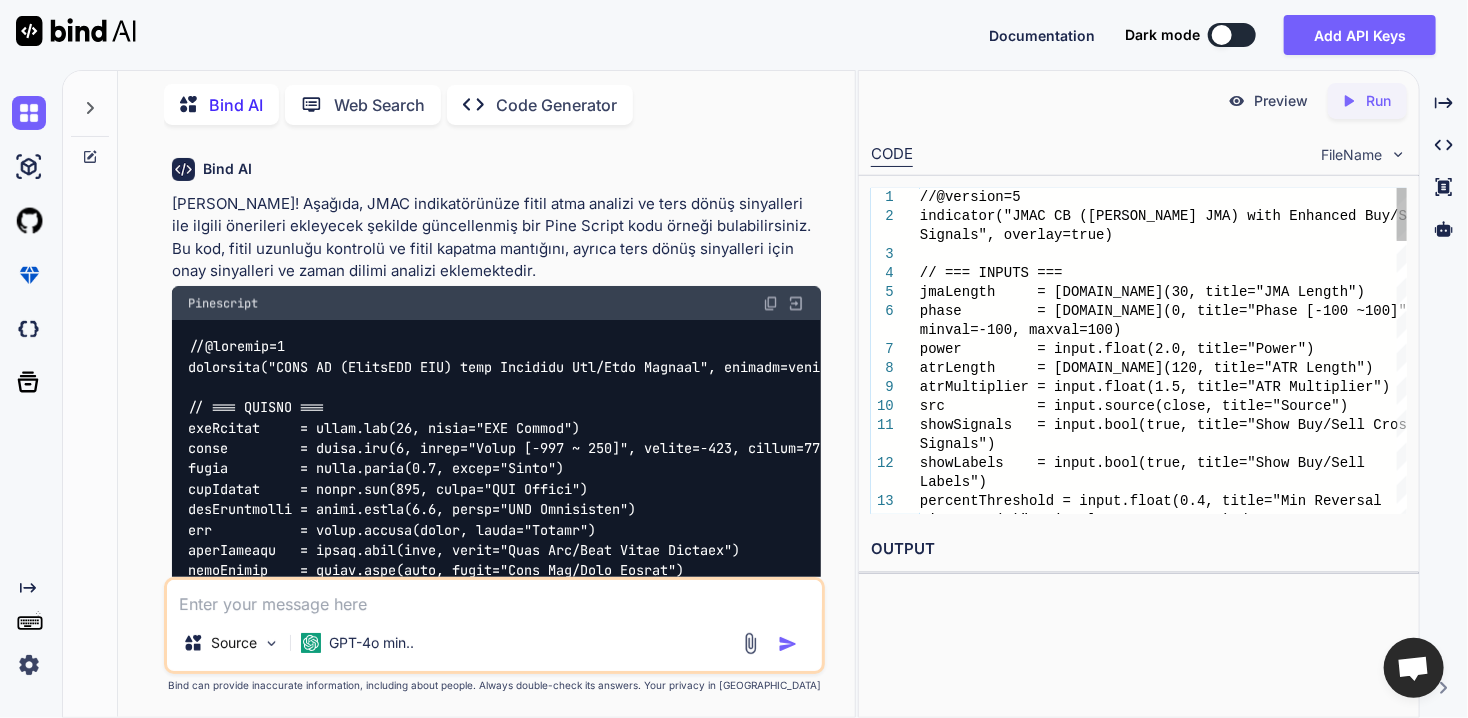 click at bounding box center [771, 304] 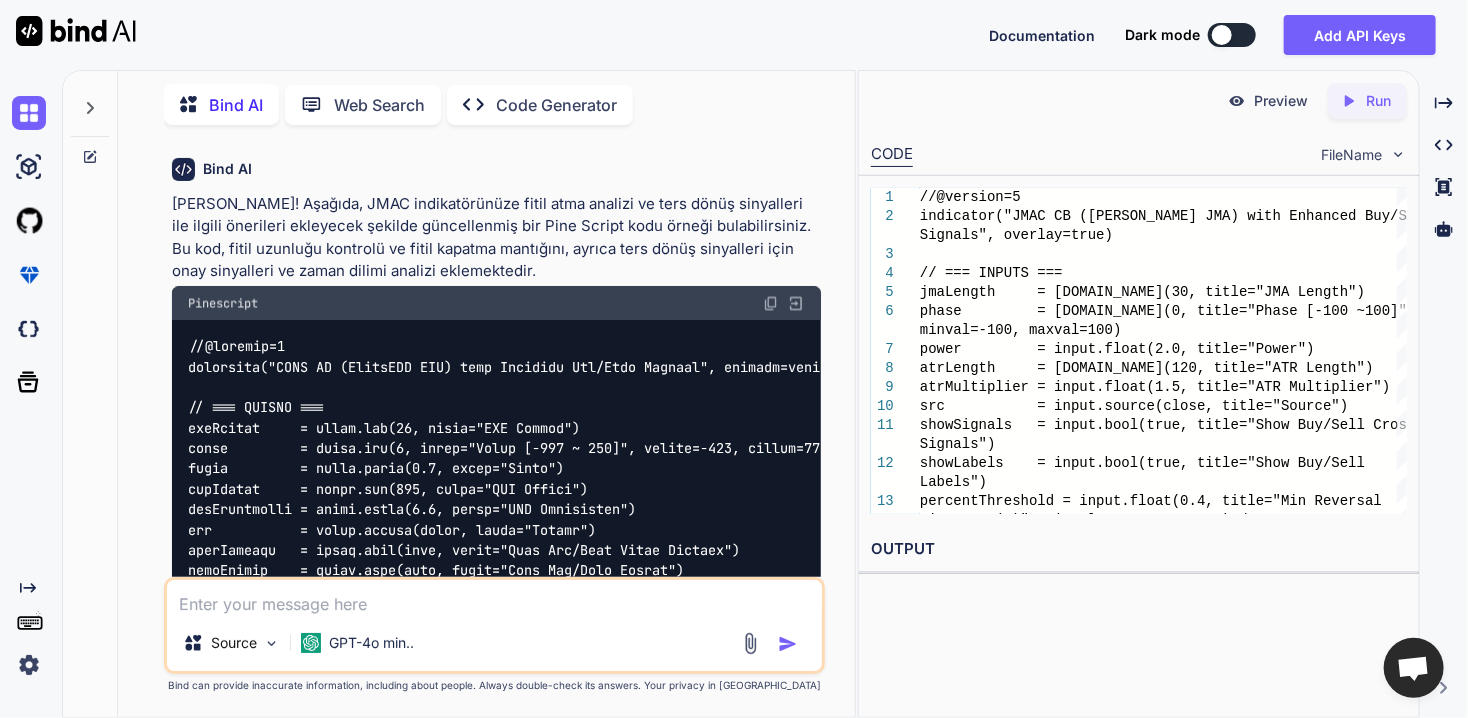 click at bounding box center [494, 597] 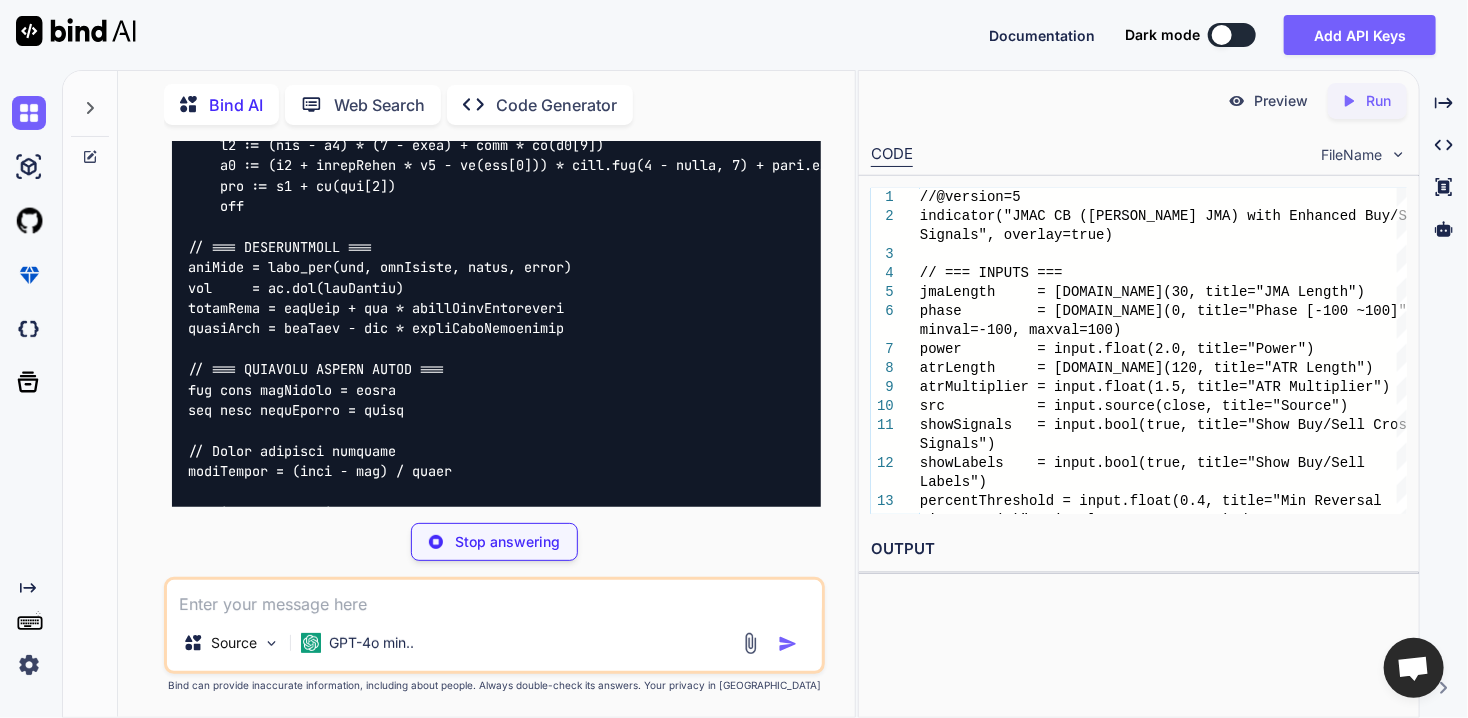 scroll, scrollTop: 8945, scrollLeft: 0, axis: vertical 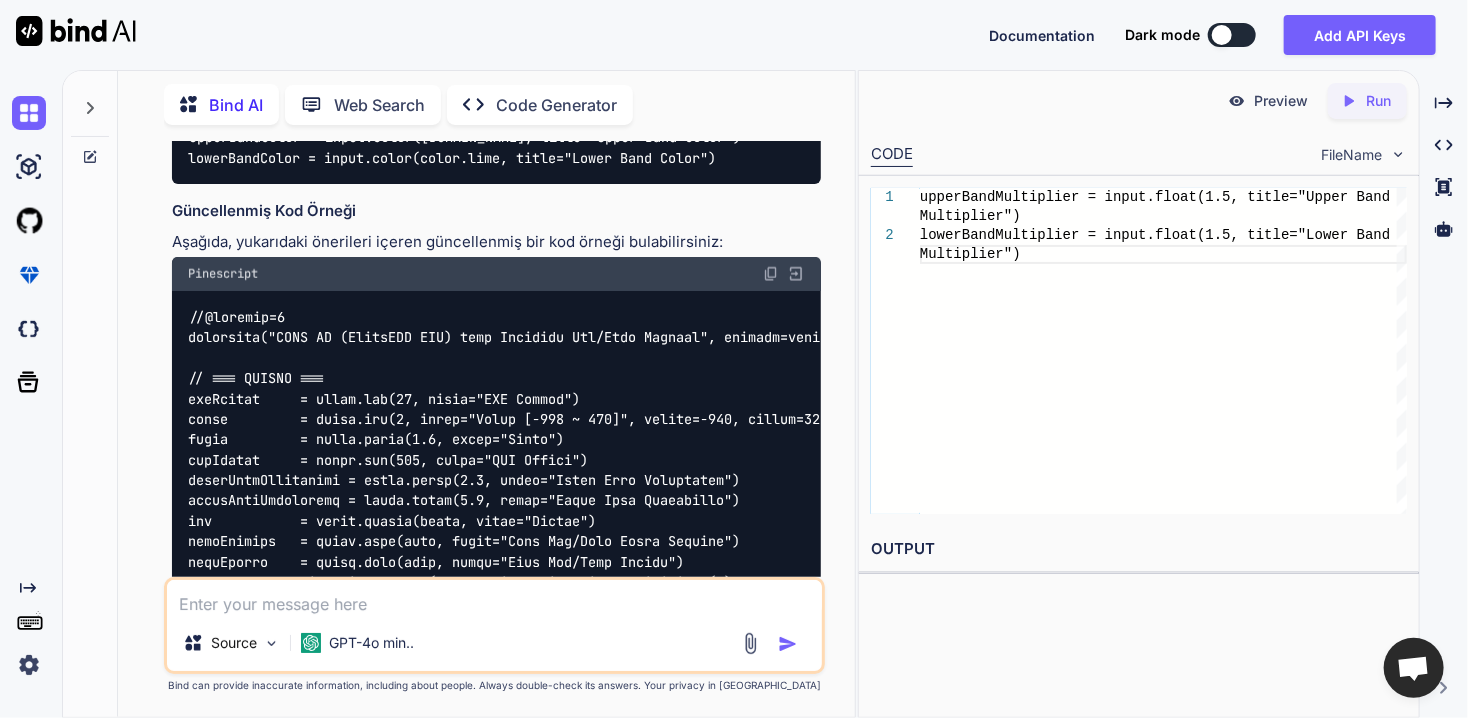 click at bounding box center [771, 274] 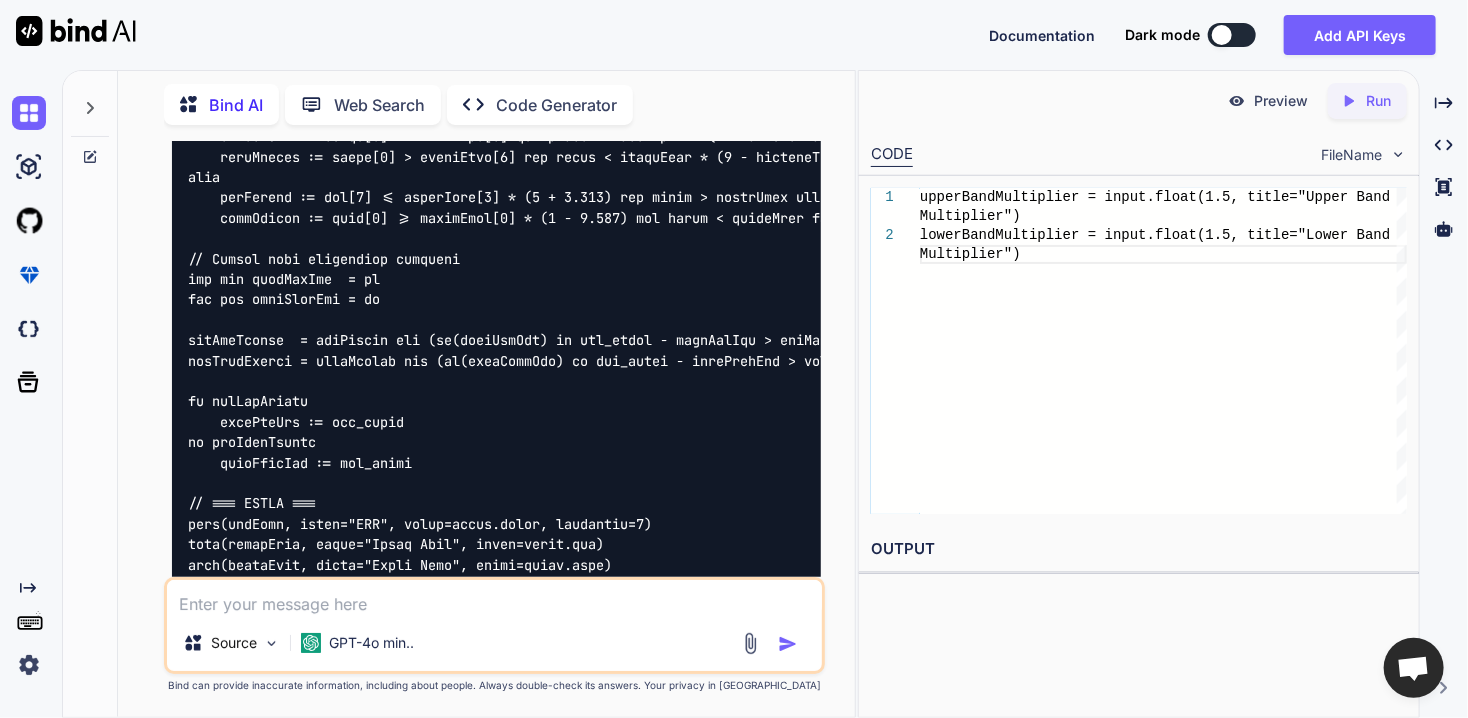 scroll, scrollTop: 9718, scrollLeft: 0, axis: vertical 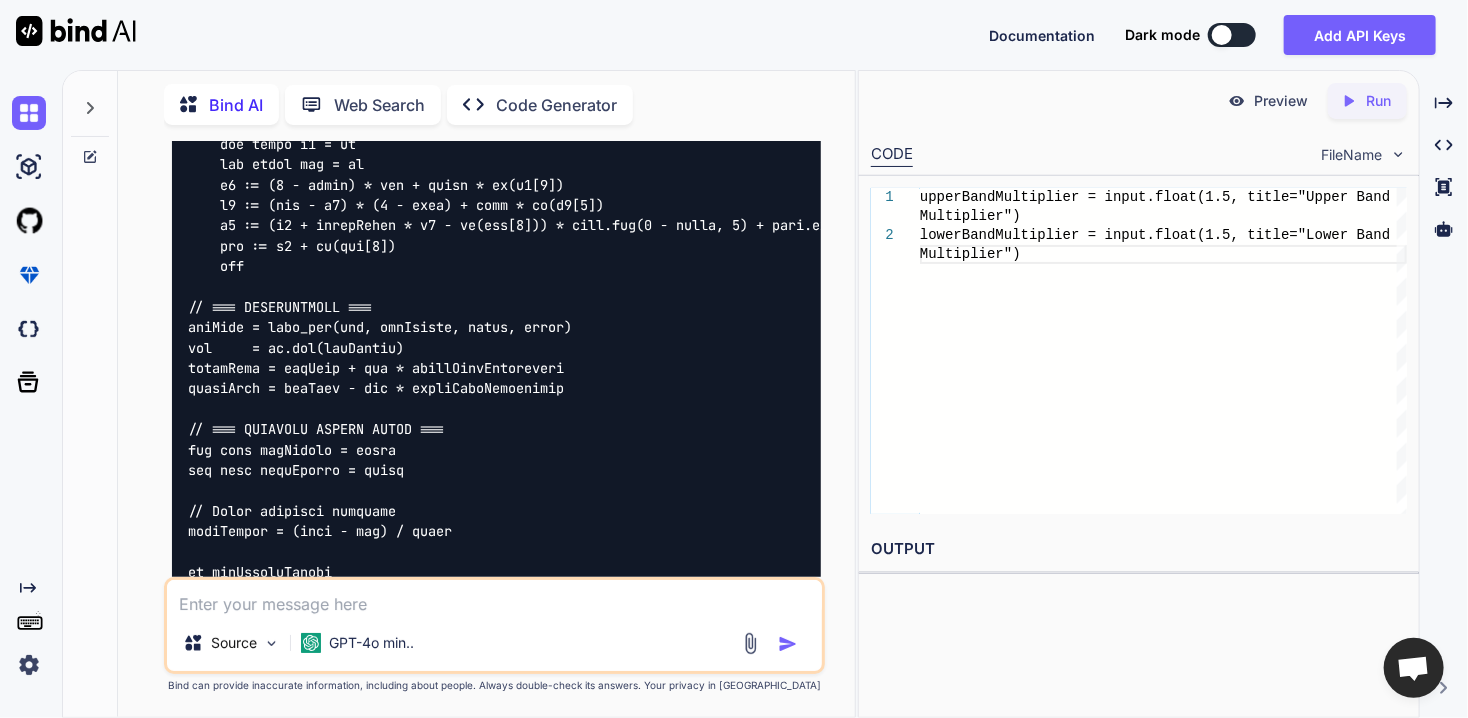 click at bounding box center (494, 597) 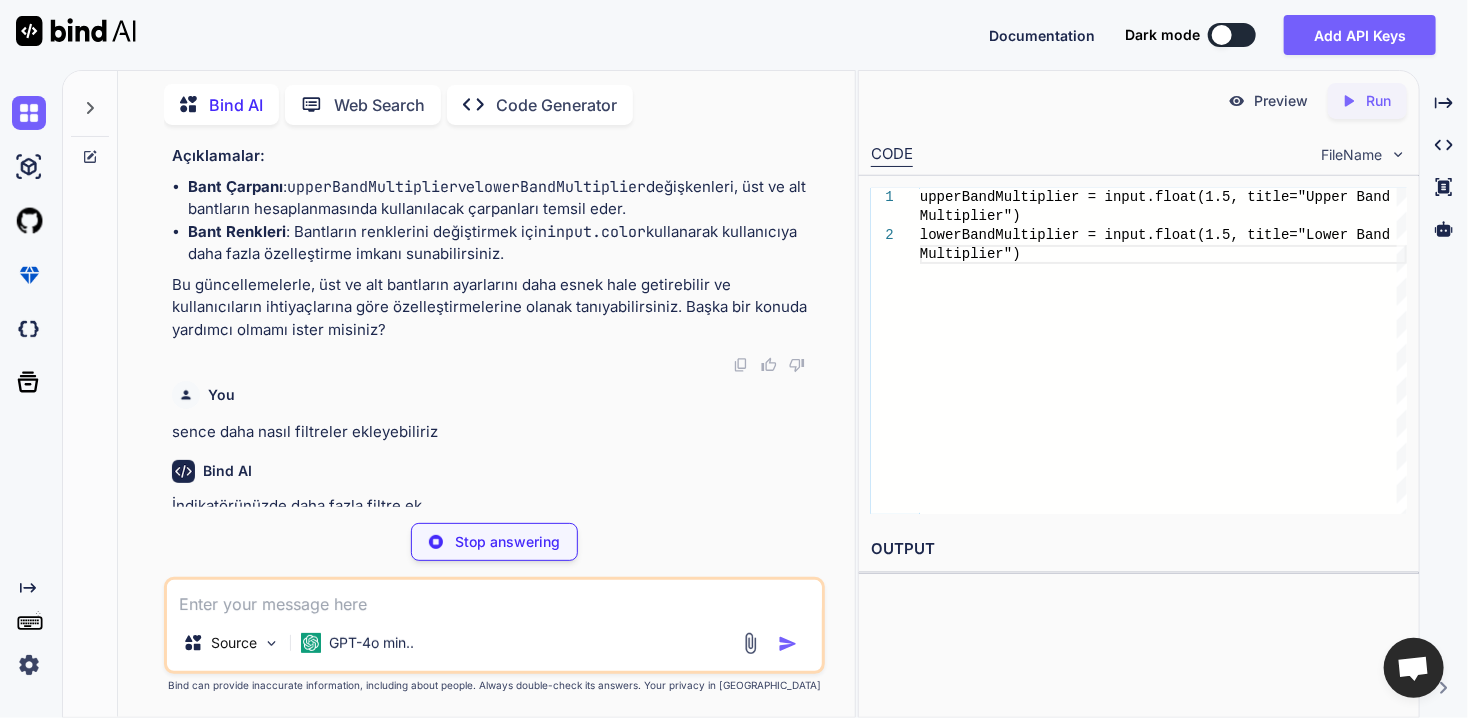 scroll, scrollTop: 9909, scrollLeft: 0, axis: vertical 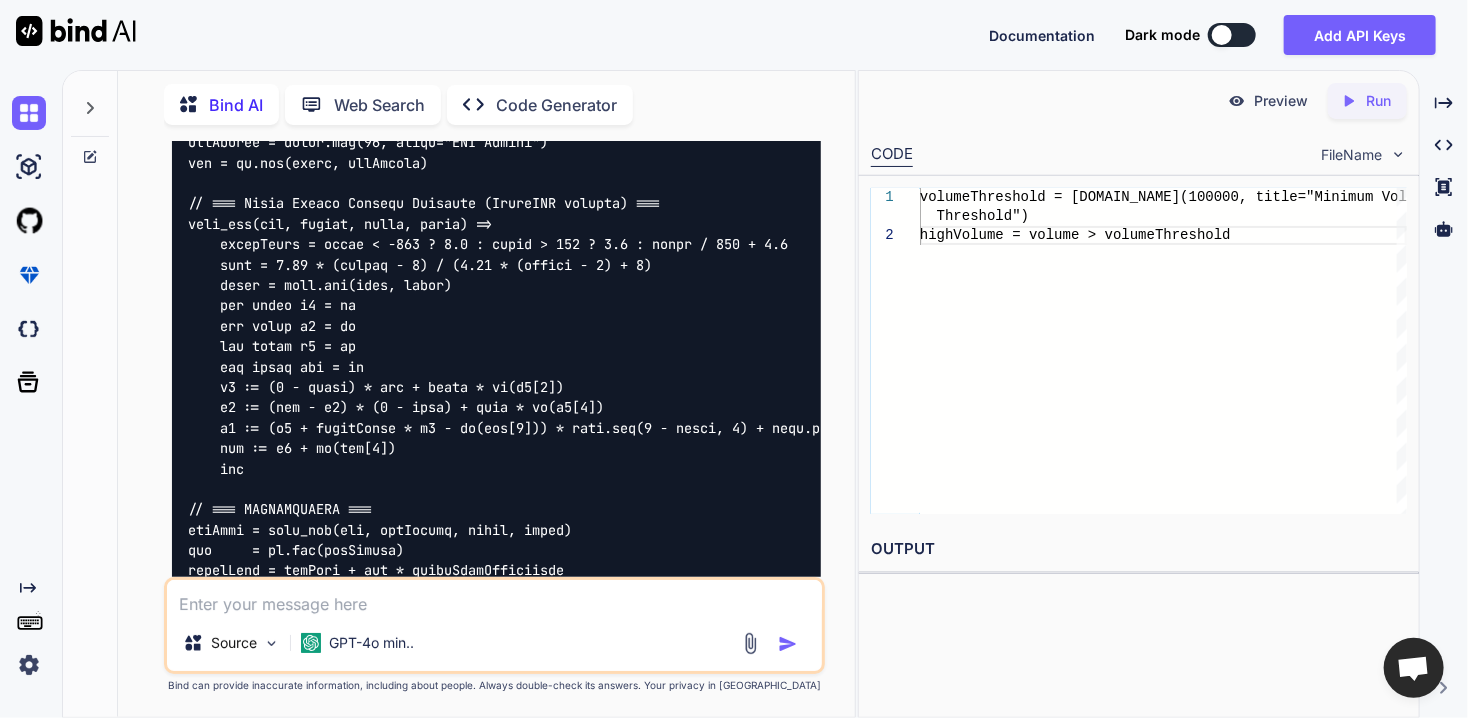 click at bounding box center [494, 597] 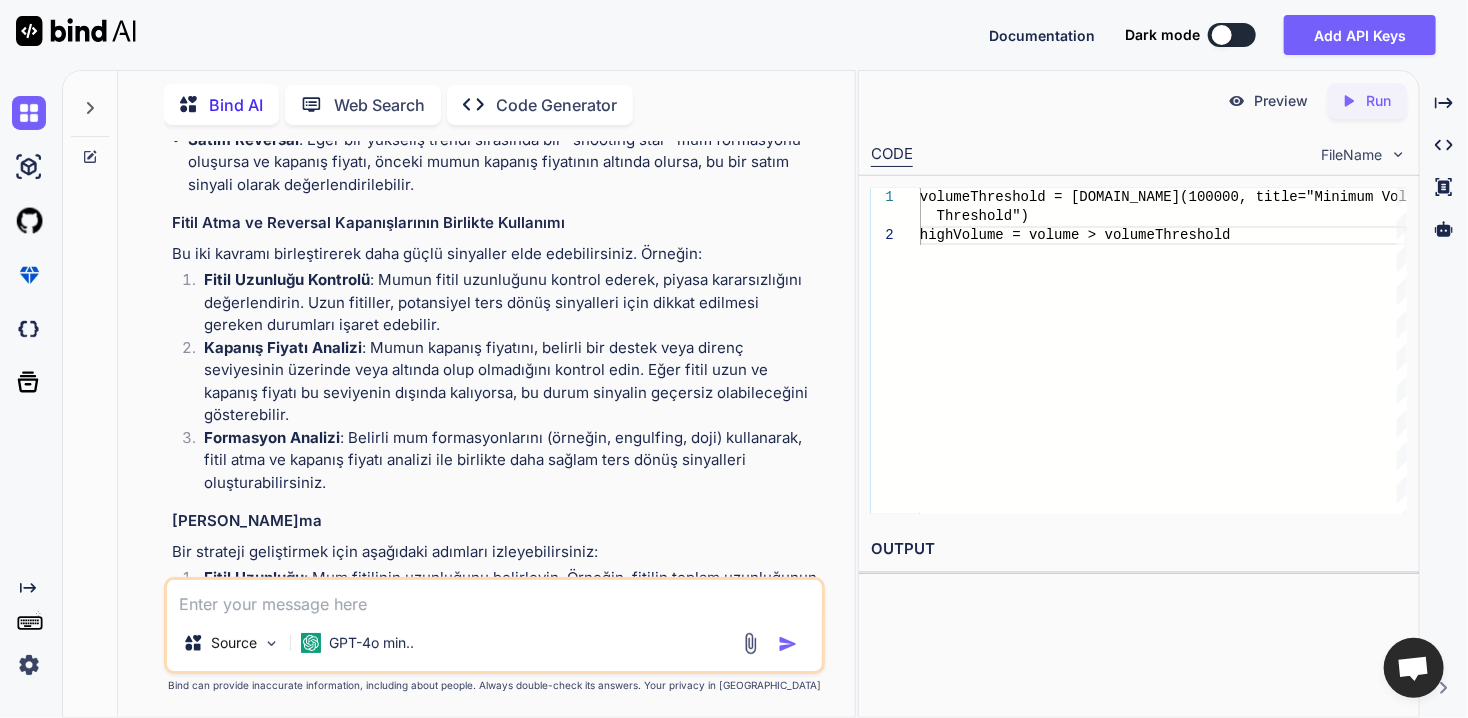 scroll, scrollTop: 14466, scrollLeft: 0, axis: vertical 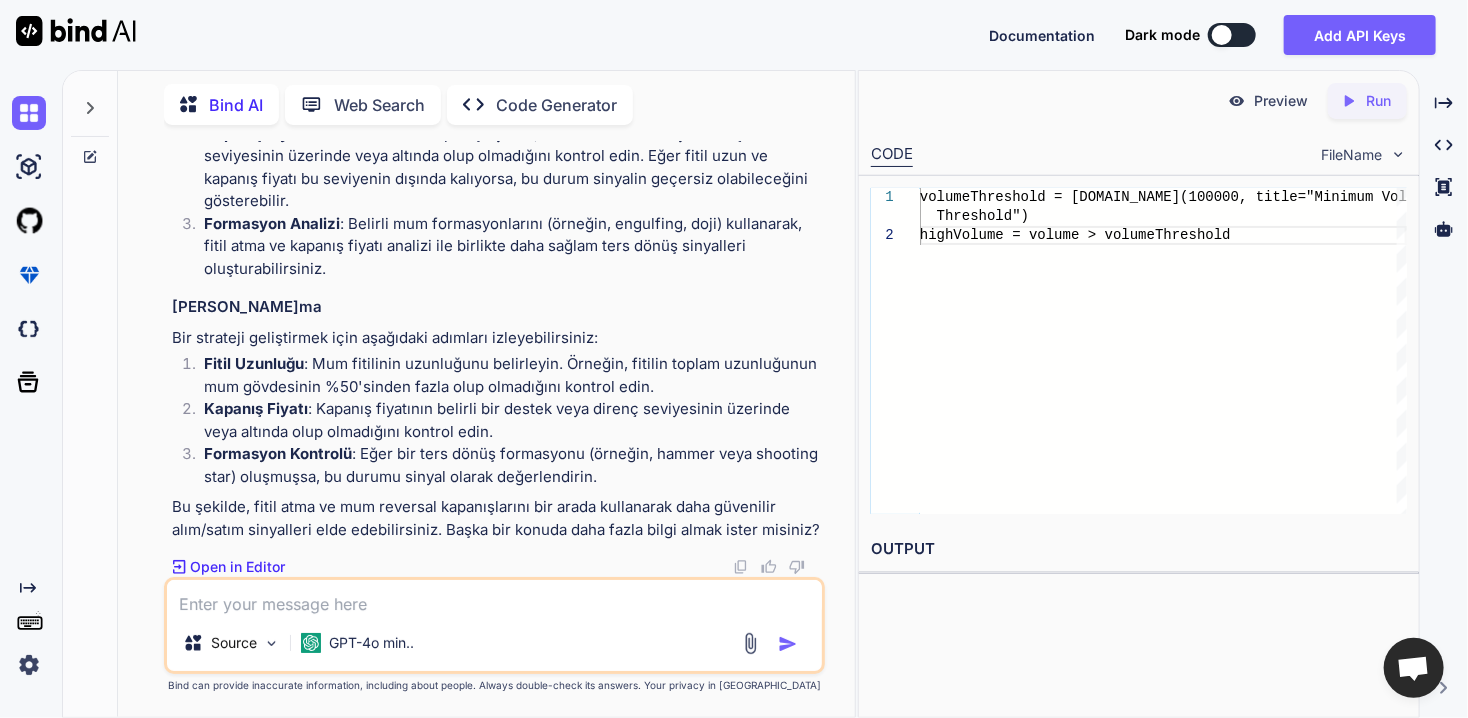 click at bounding box center [750, 643] 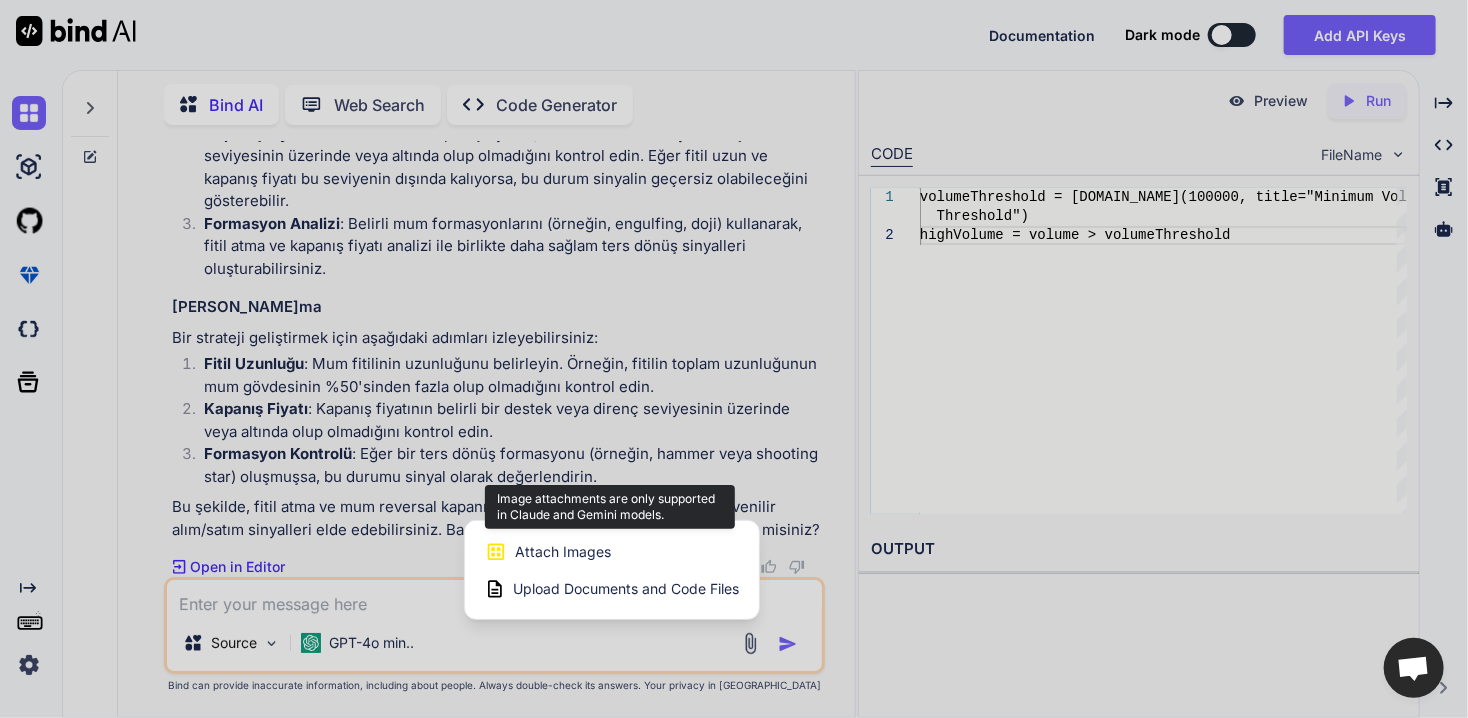 click on "Attach Images" at bounding box center (563, 552) 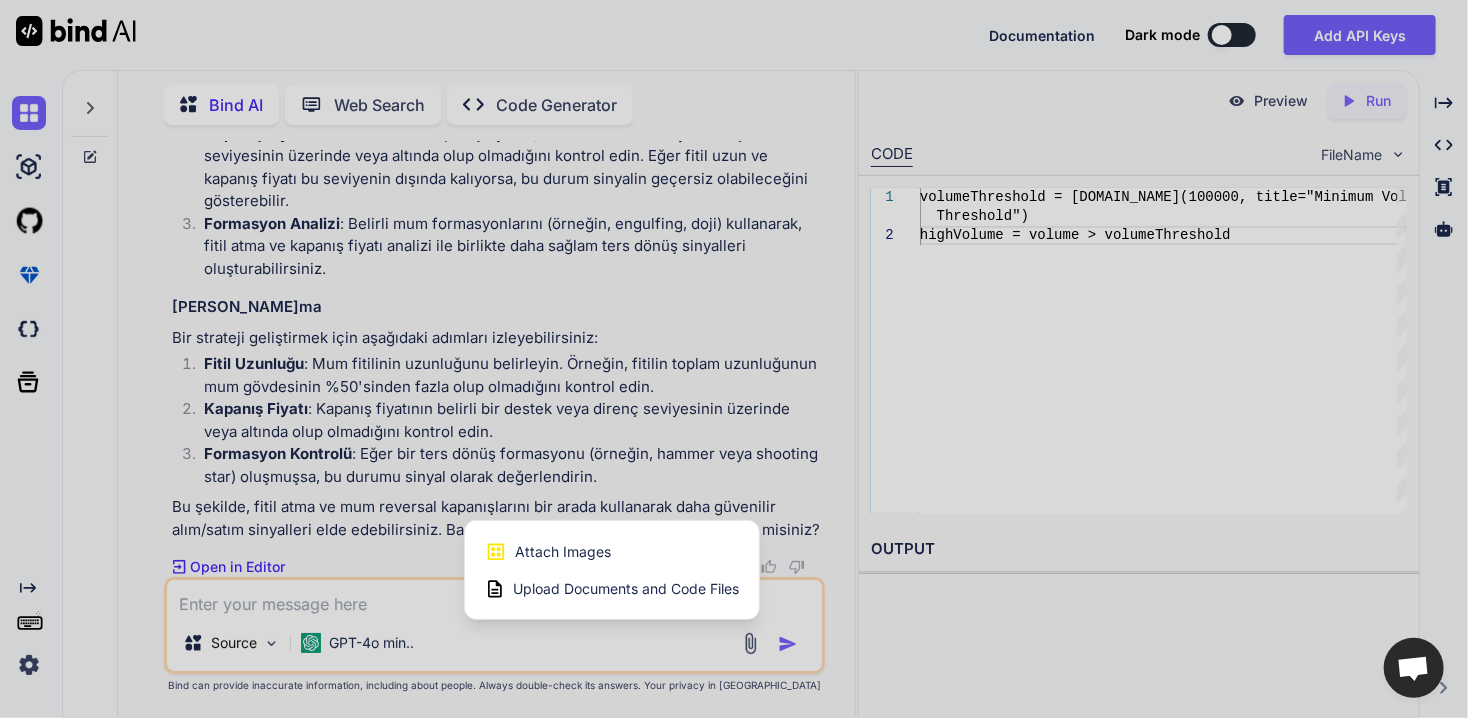 click at bounding box center [734, 359] 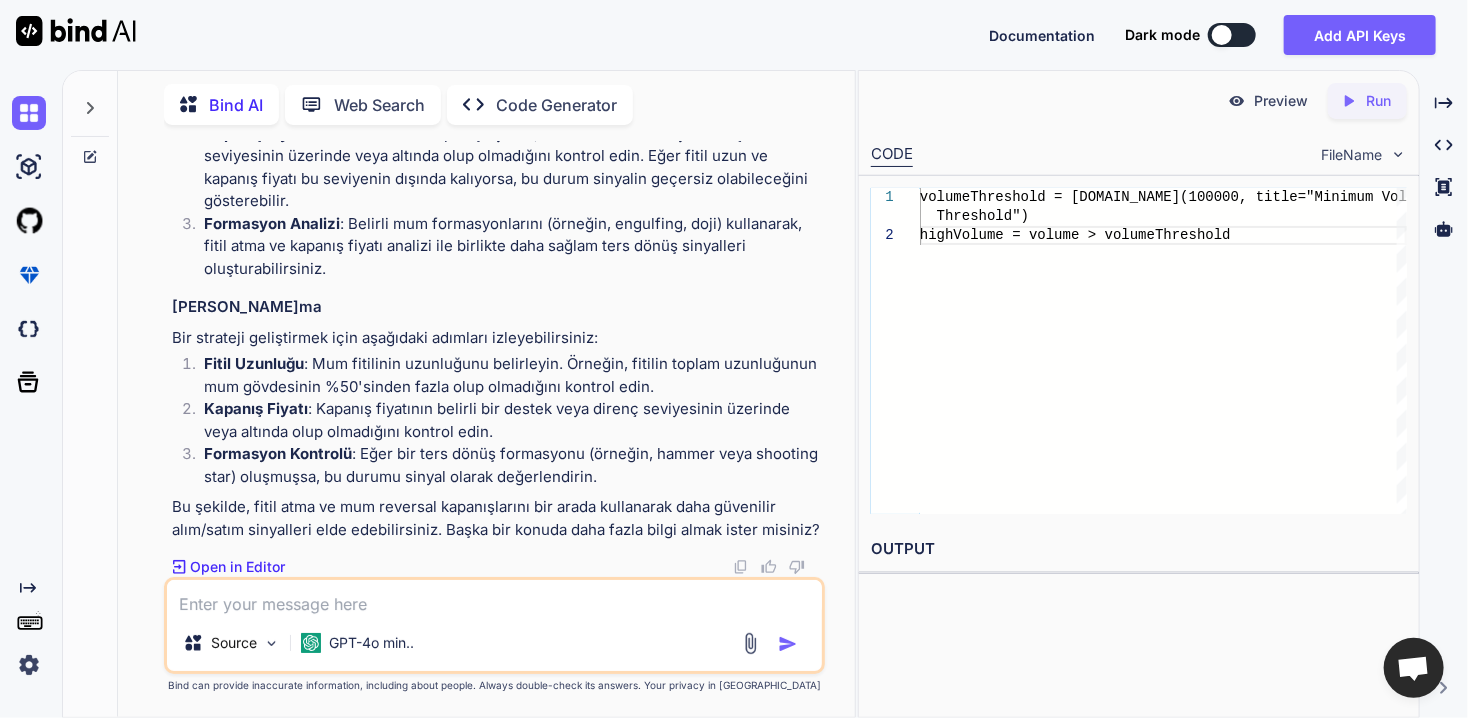 click at bounding box center [494, 597] 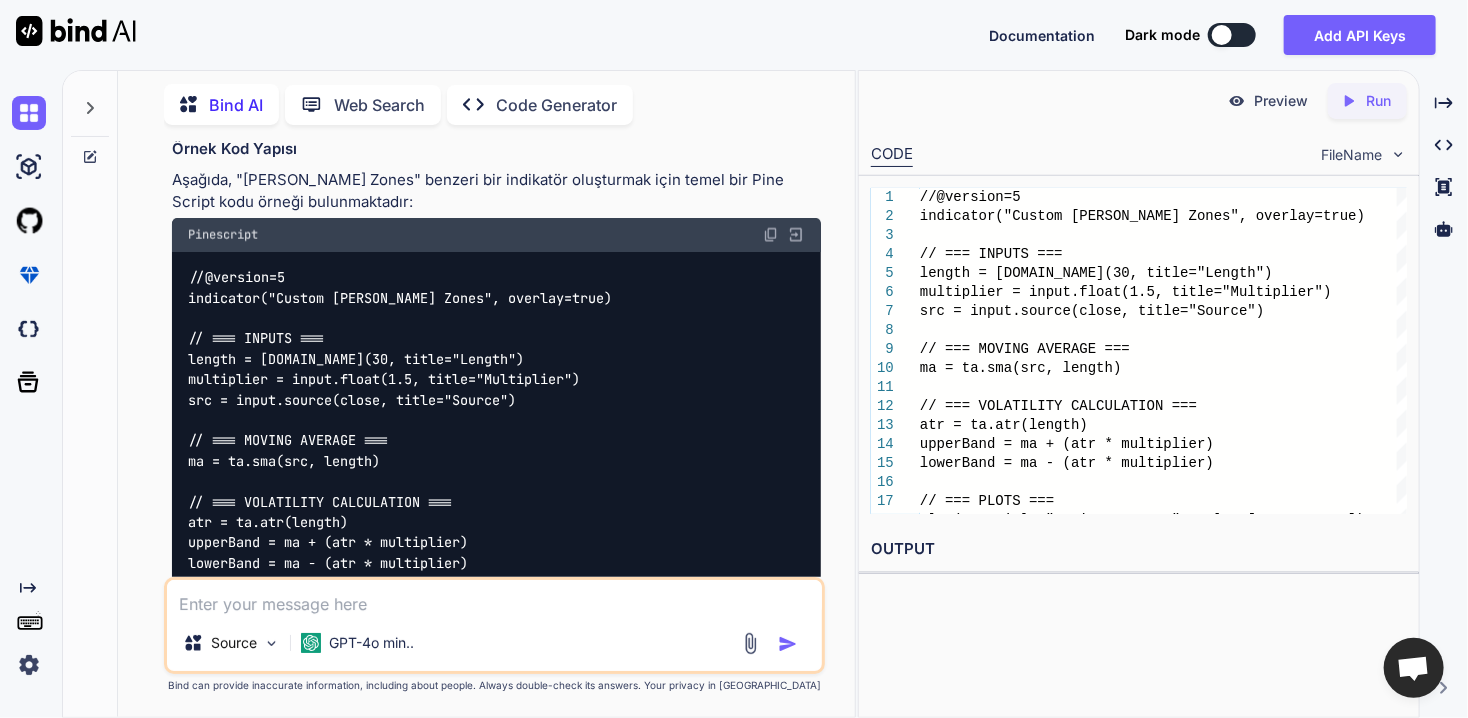 scroll, scrollTop: 15439, scrollLeft: 0, axis: vertical 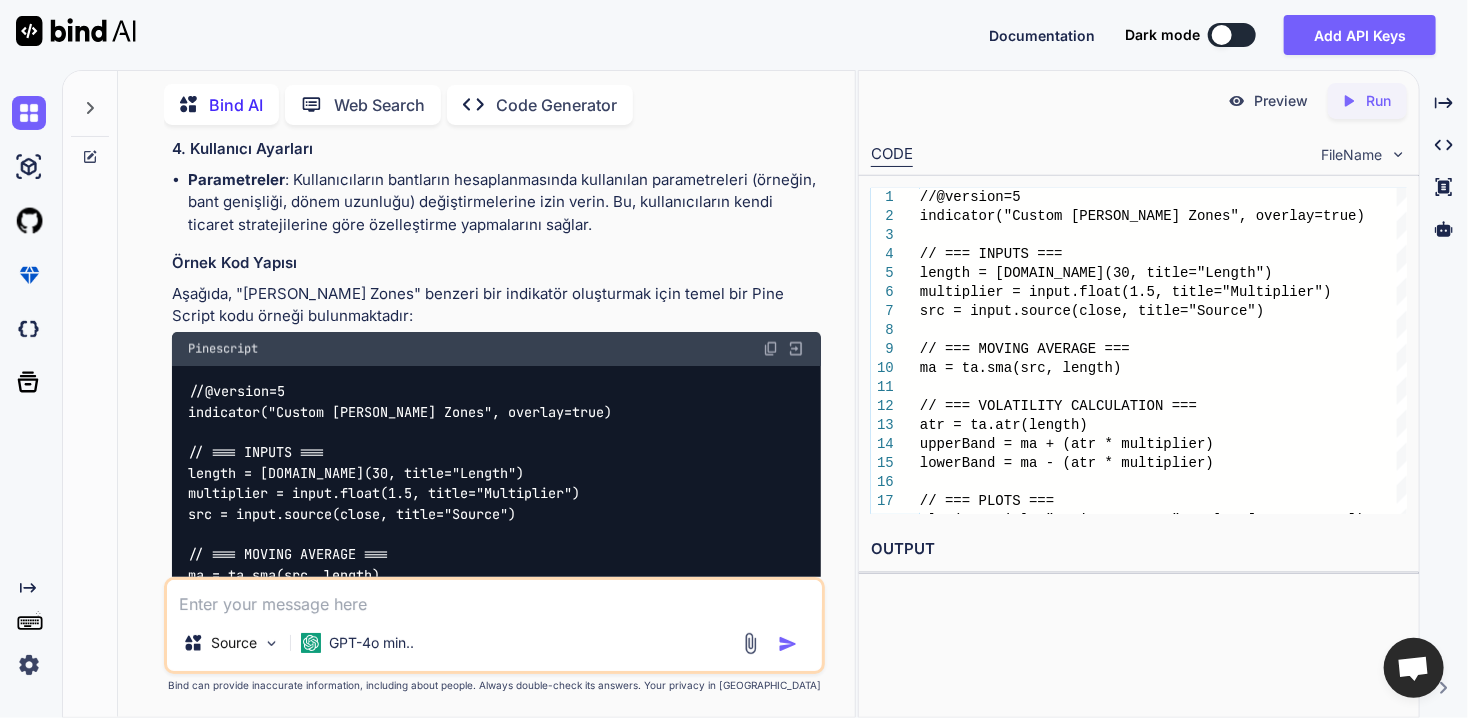 click at bounding box center [771, 349] 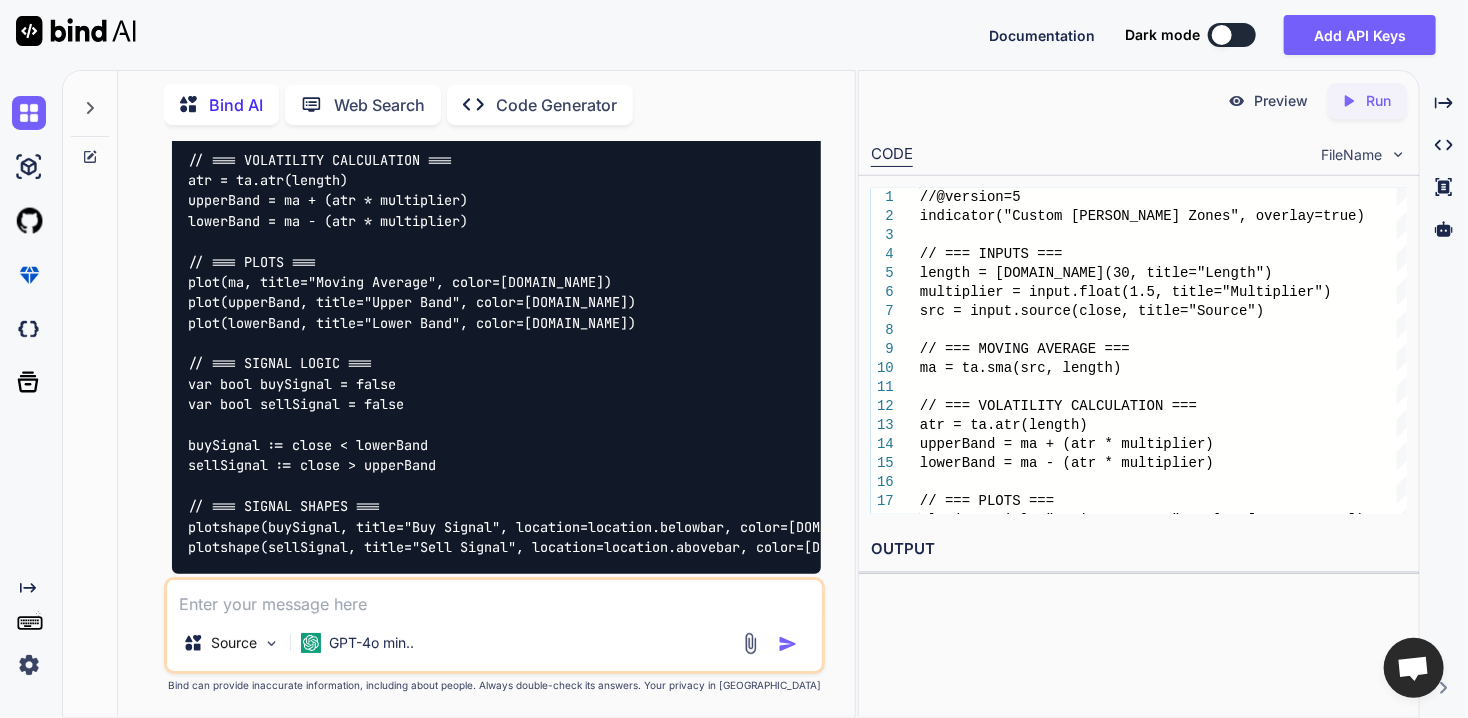 scroll, scrollTop: 16122, scrollLeft: 0, axis: vertical 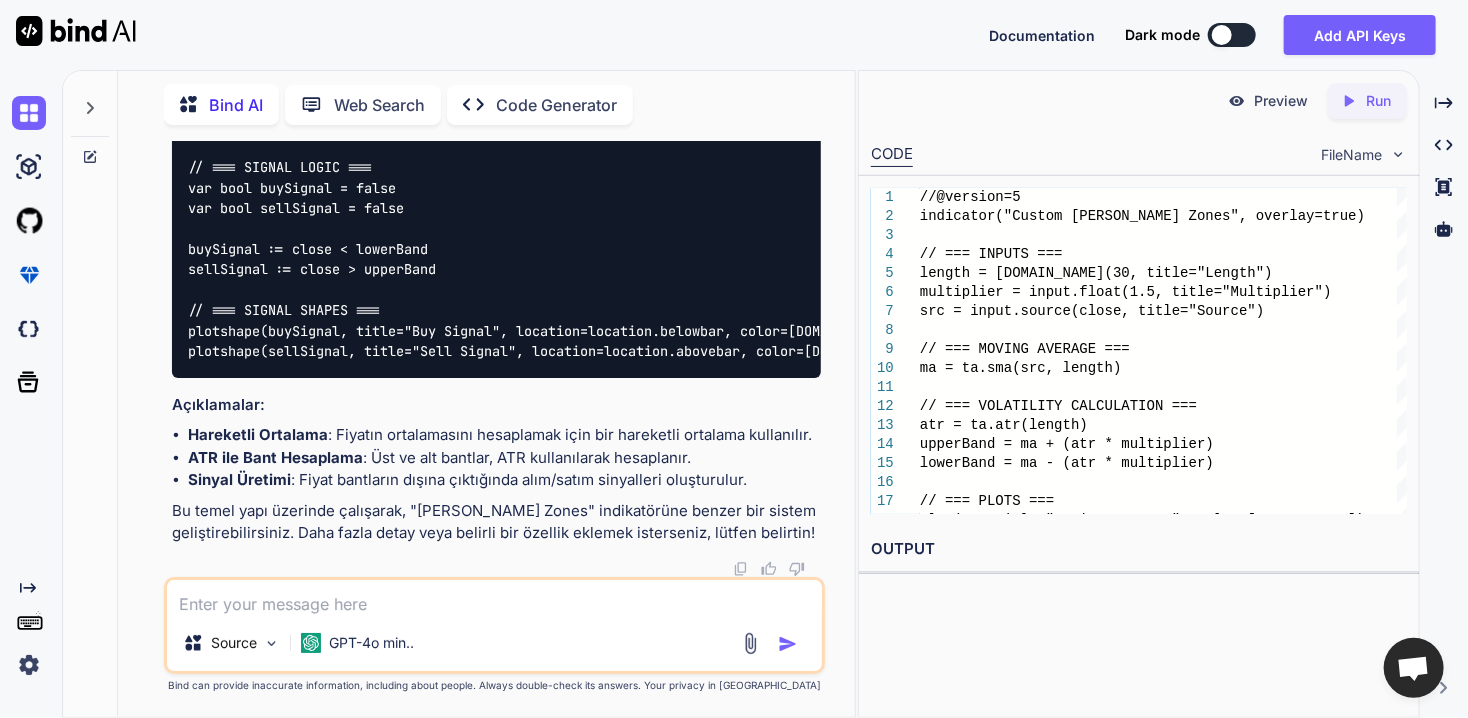 click at bounding box center (494, 597) 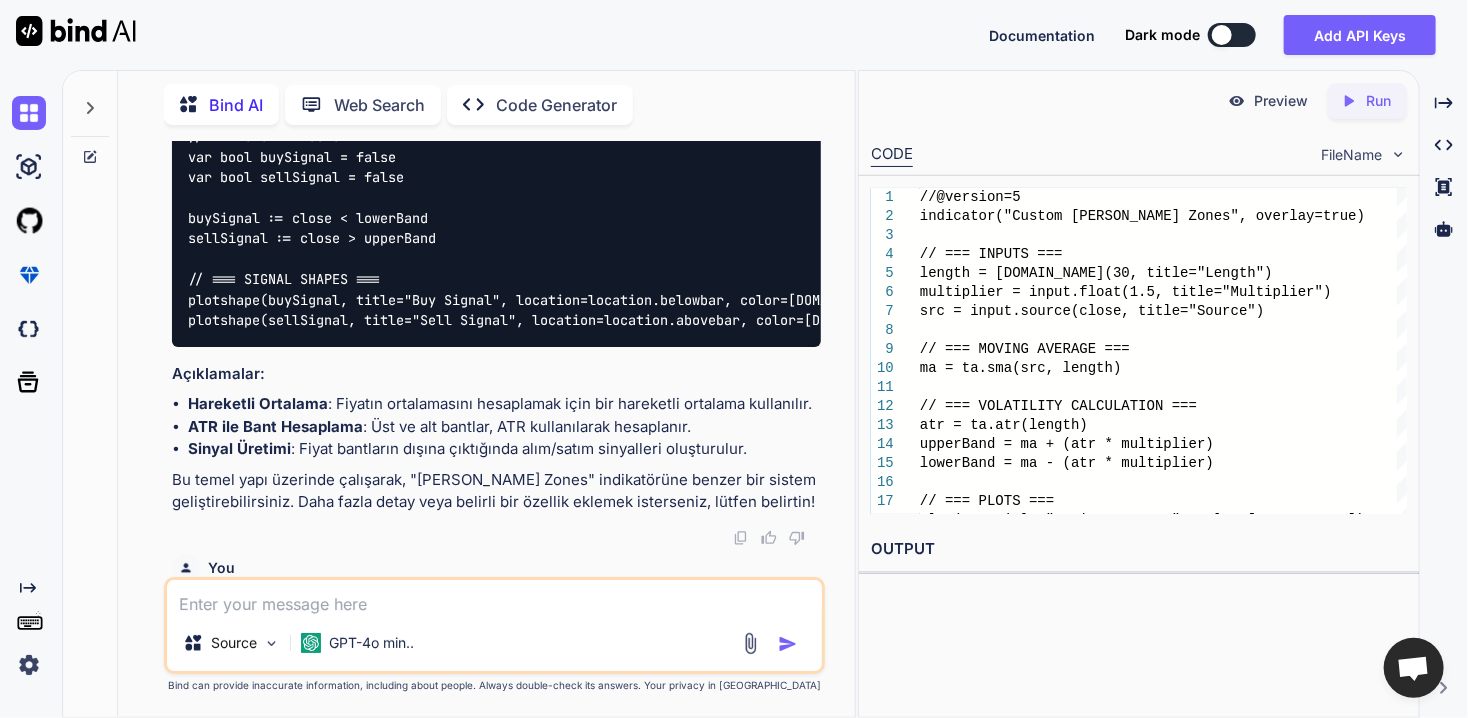 scroll, scrollTop: 16335, scrollLeft: 0, axis: vertical 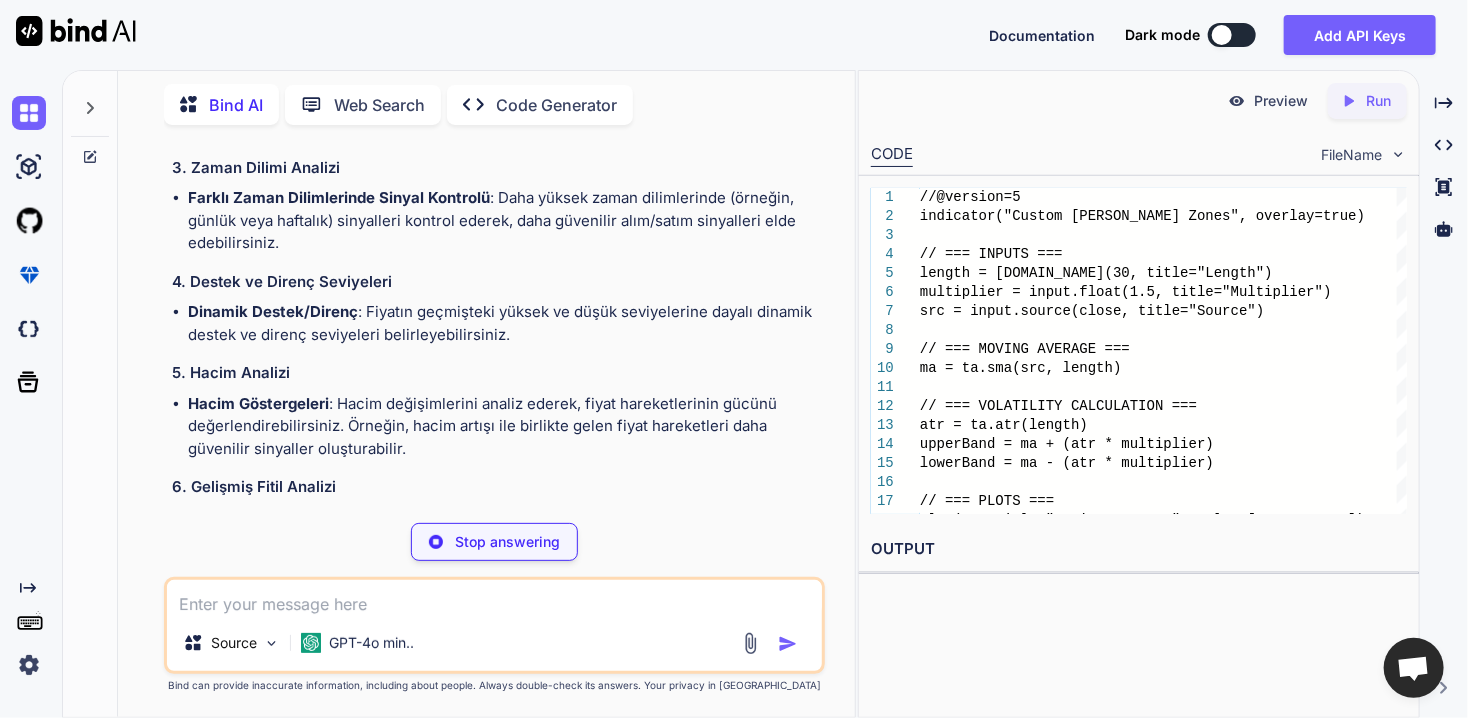 click at bounding box center [494, 597] 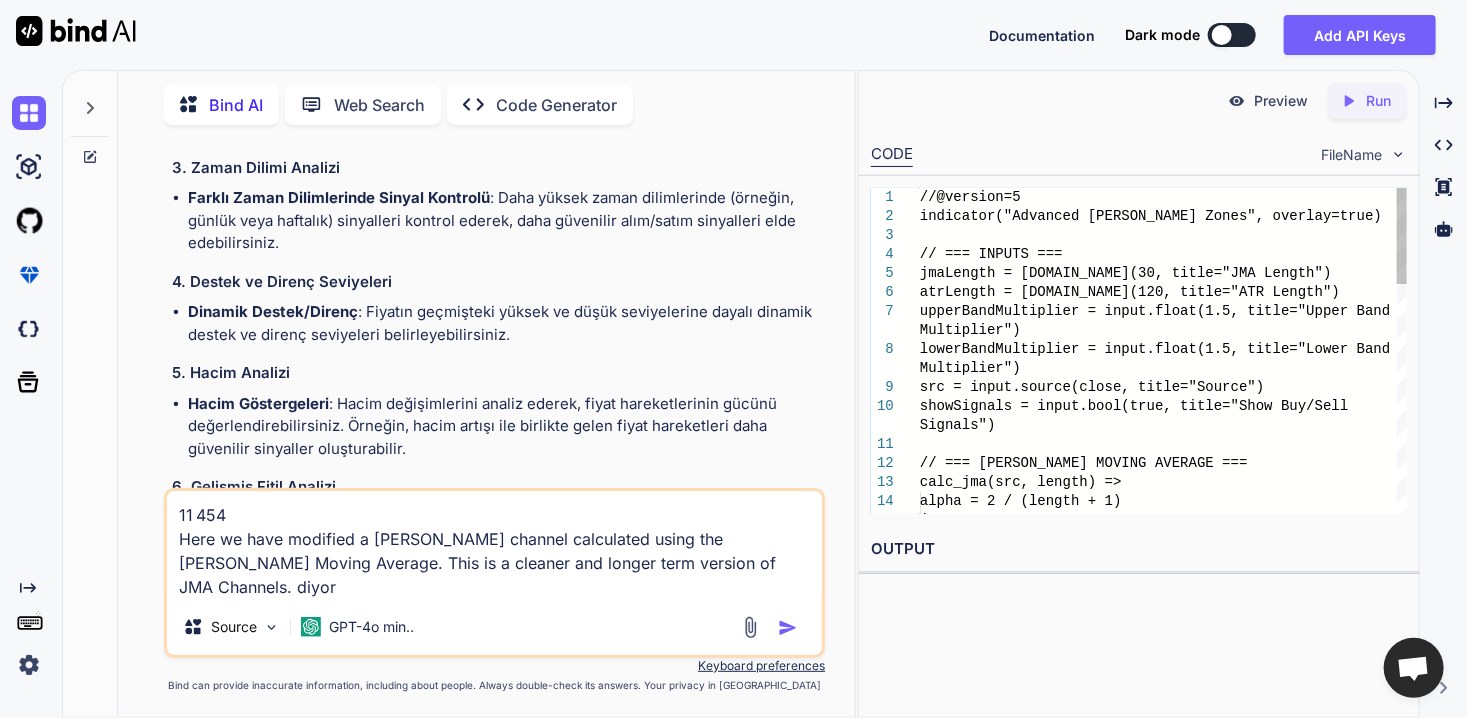 click on "11 454
Here we have modified a [PERSON_NAME] channel calculated using the [PERSON_NAME] Moving Average. This is a cleaner and longer term version of JMA Channels. diyor" at bounding box center (494, 545) 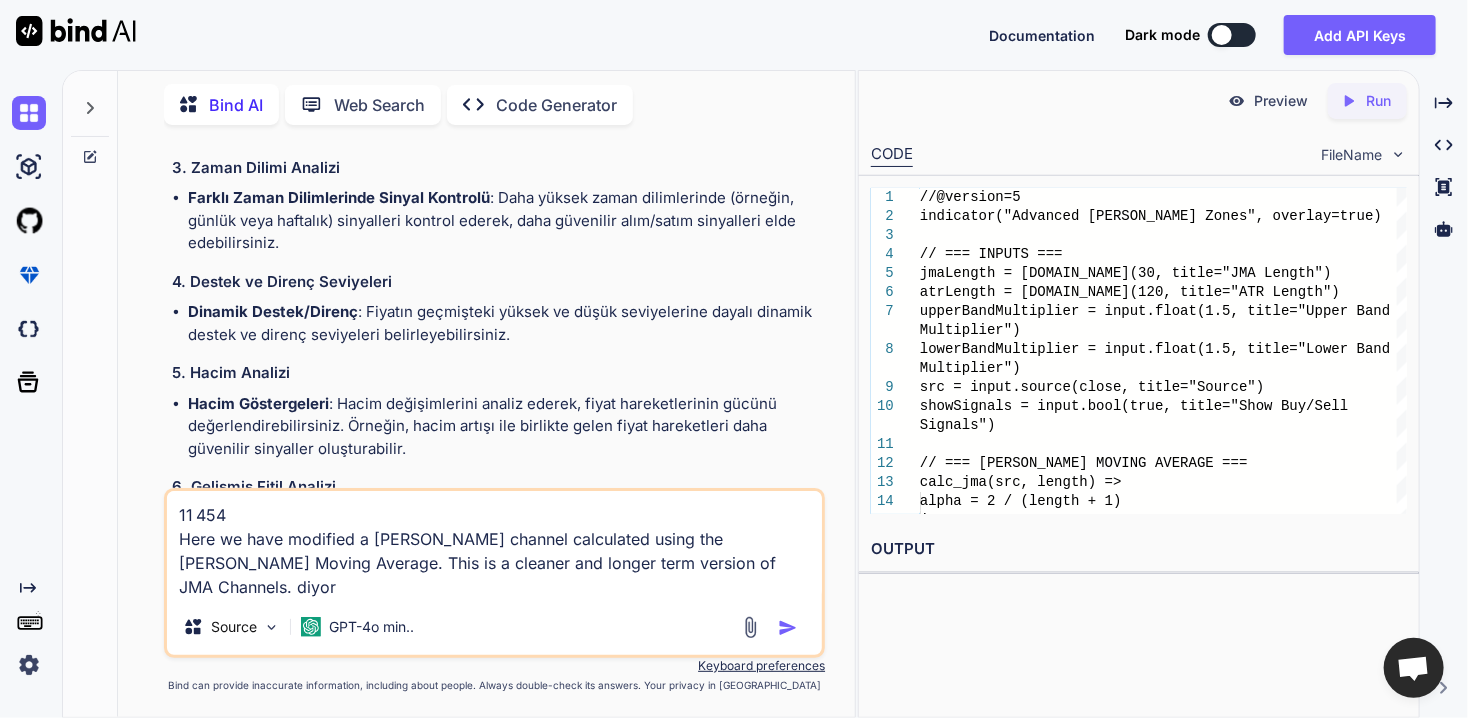 drag, startPoint x: 209, startPoint y: 510, endPoint x: 152, endPoint y: 515, distance: 57.21888 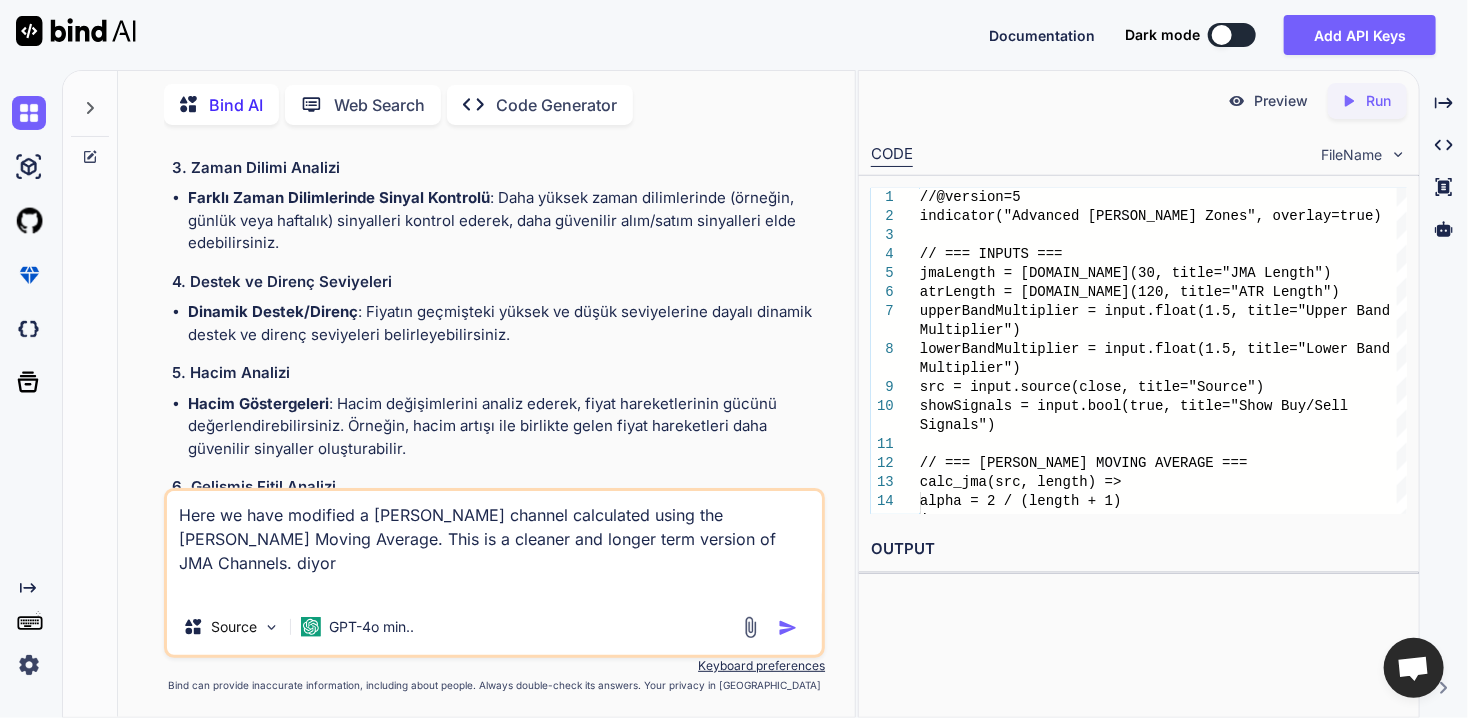 click at bounding box center (788, 628) 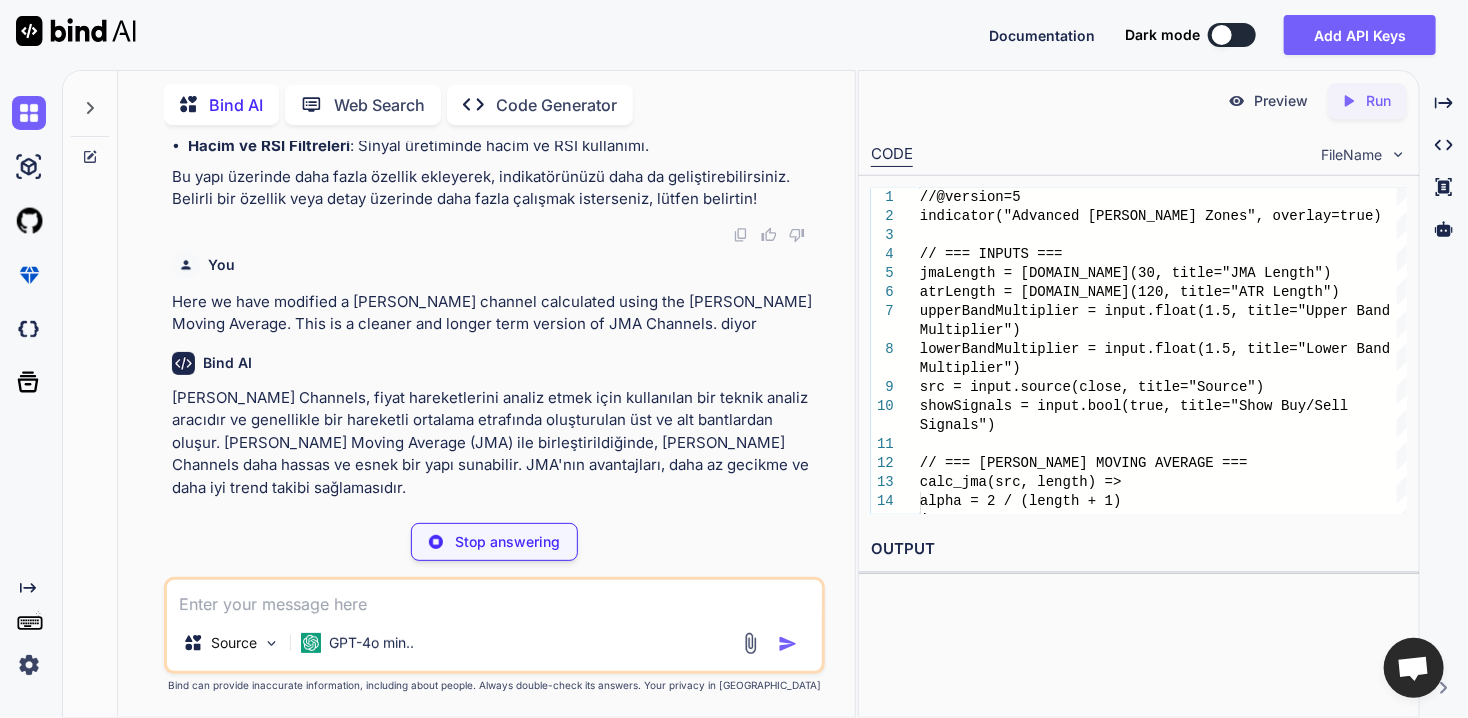 scroll, scrollTop: 18818, scrollLeft: 0, axis: vertical 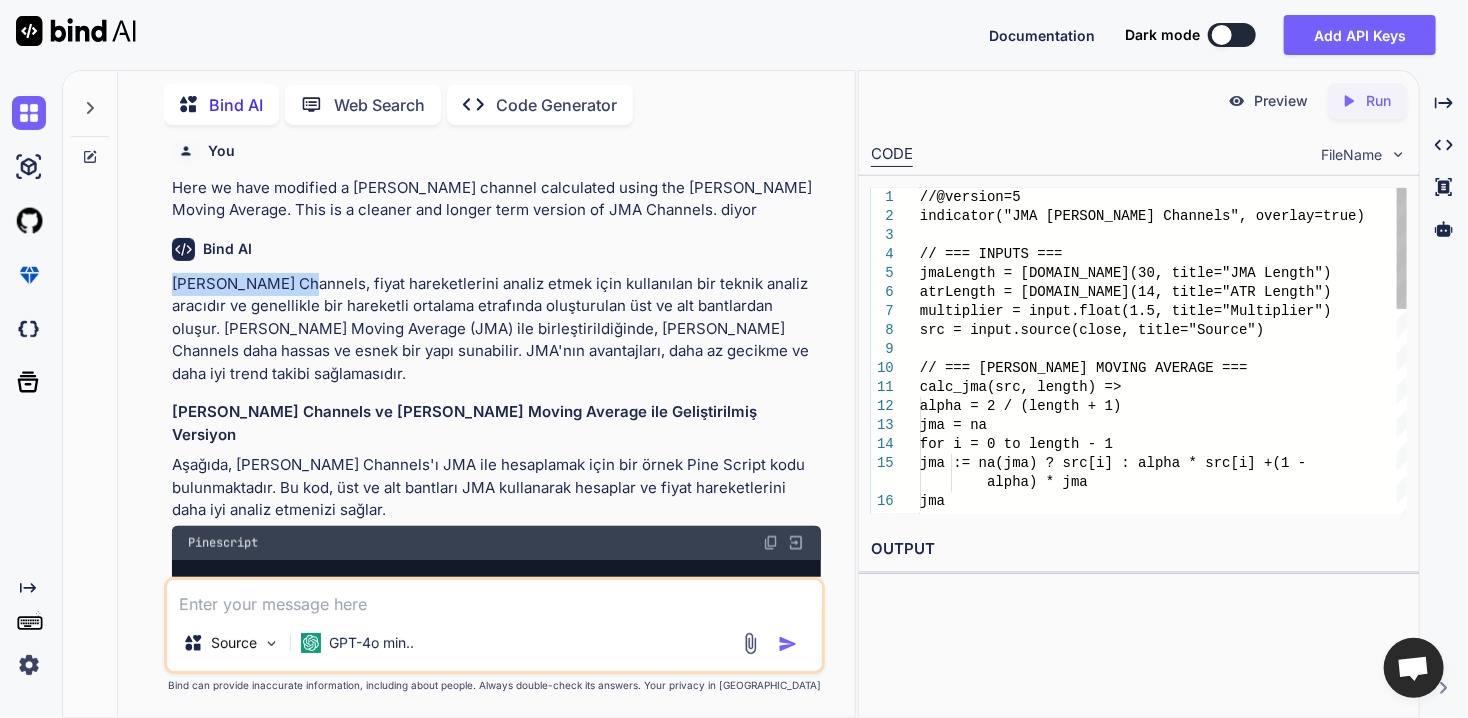 drag, startPoint x: 169, startPoint y: 294, endPoint x: 291, endPoint y: 290, distance: 122.06556 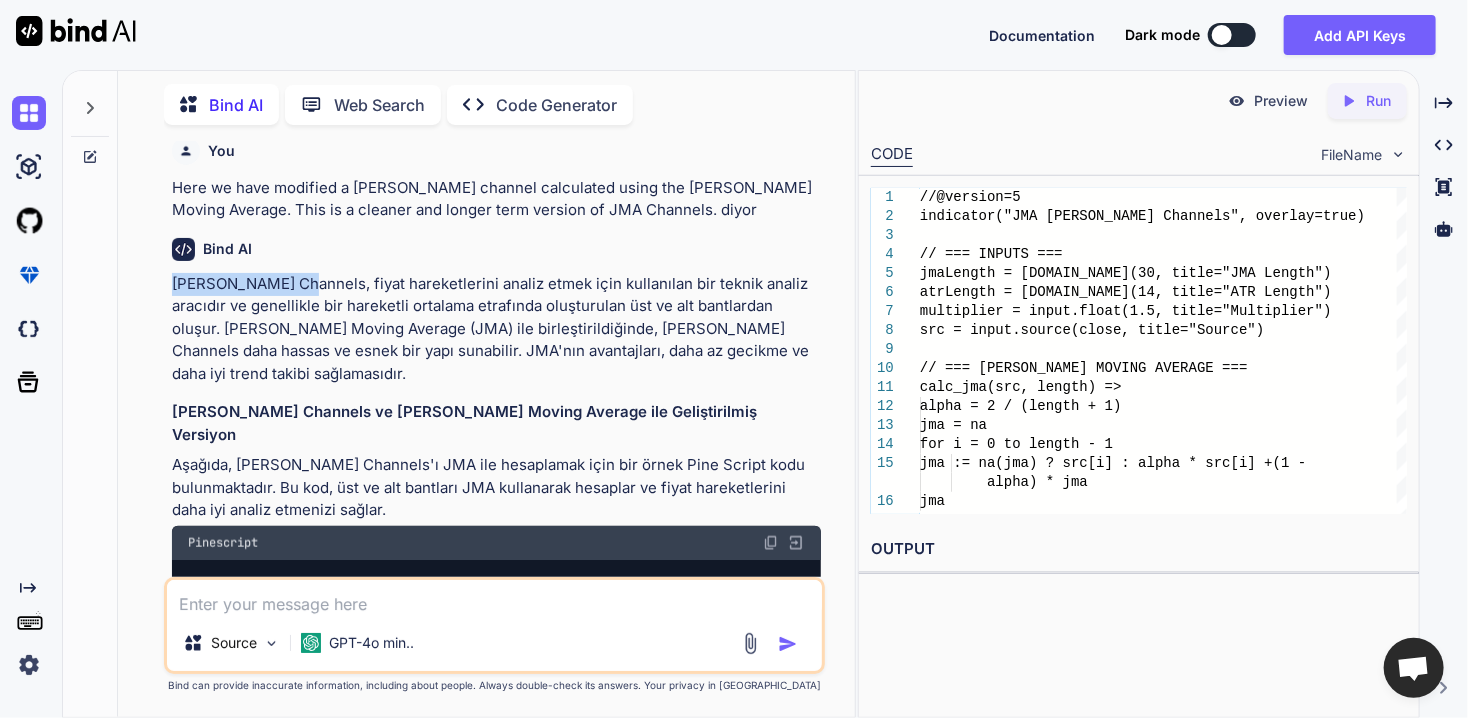 copy on "[PERSON_NAME] Channels" 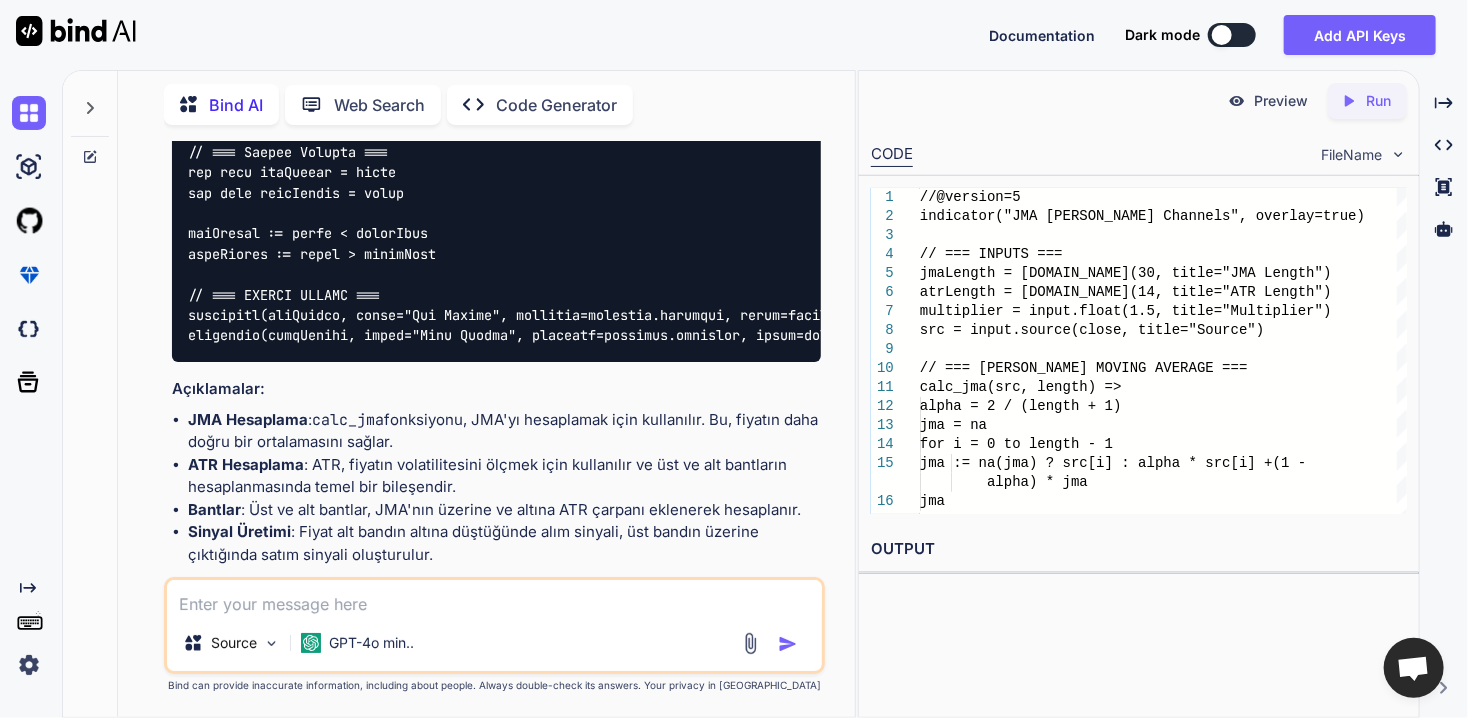 scroll, scrollTop: 19920, scrollLeft: 0, axis: vertical 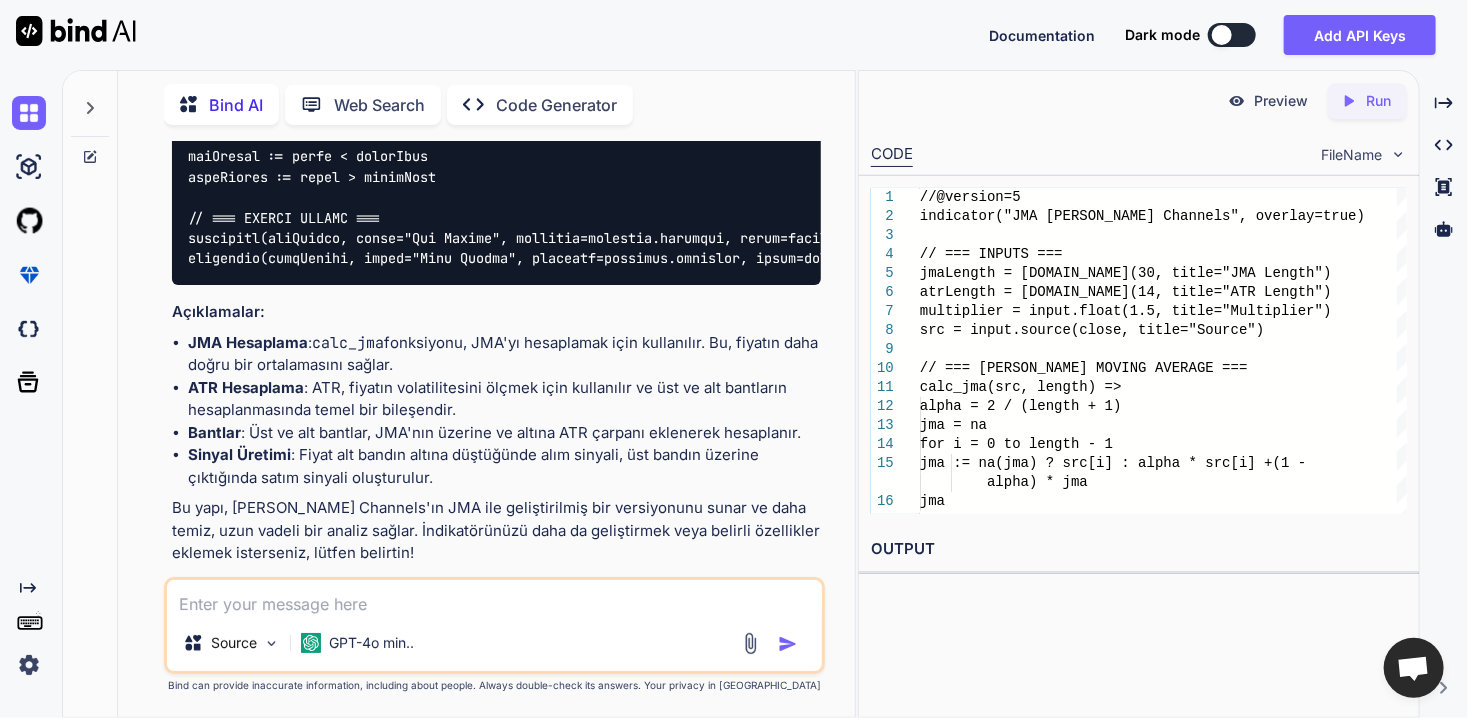 click at bounding box center (494, 597) 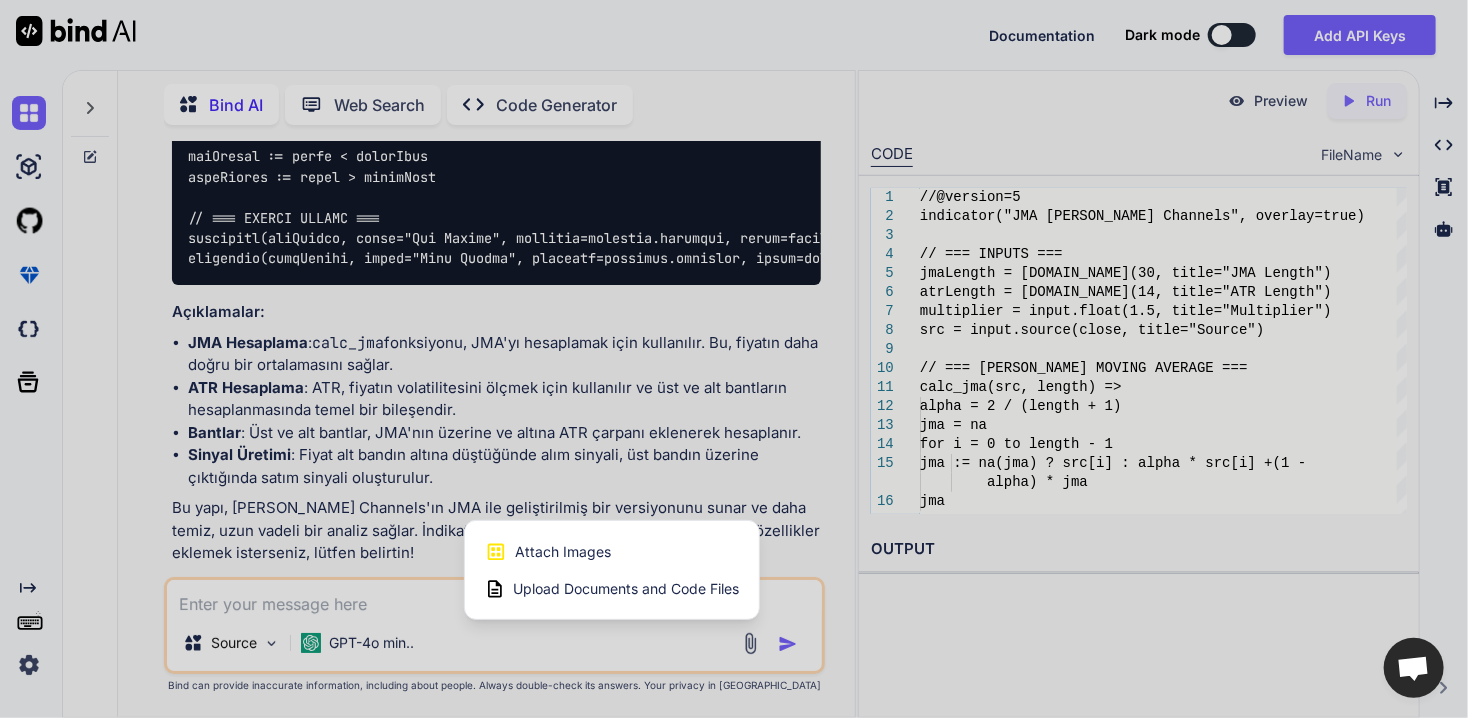 click on "Upload Documents and Code Files" at bounding box center [626, 589] 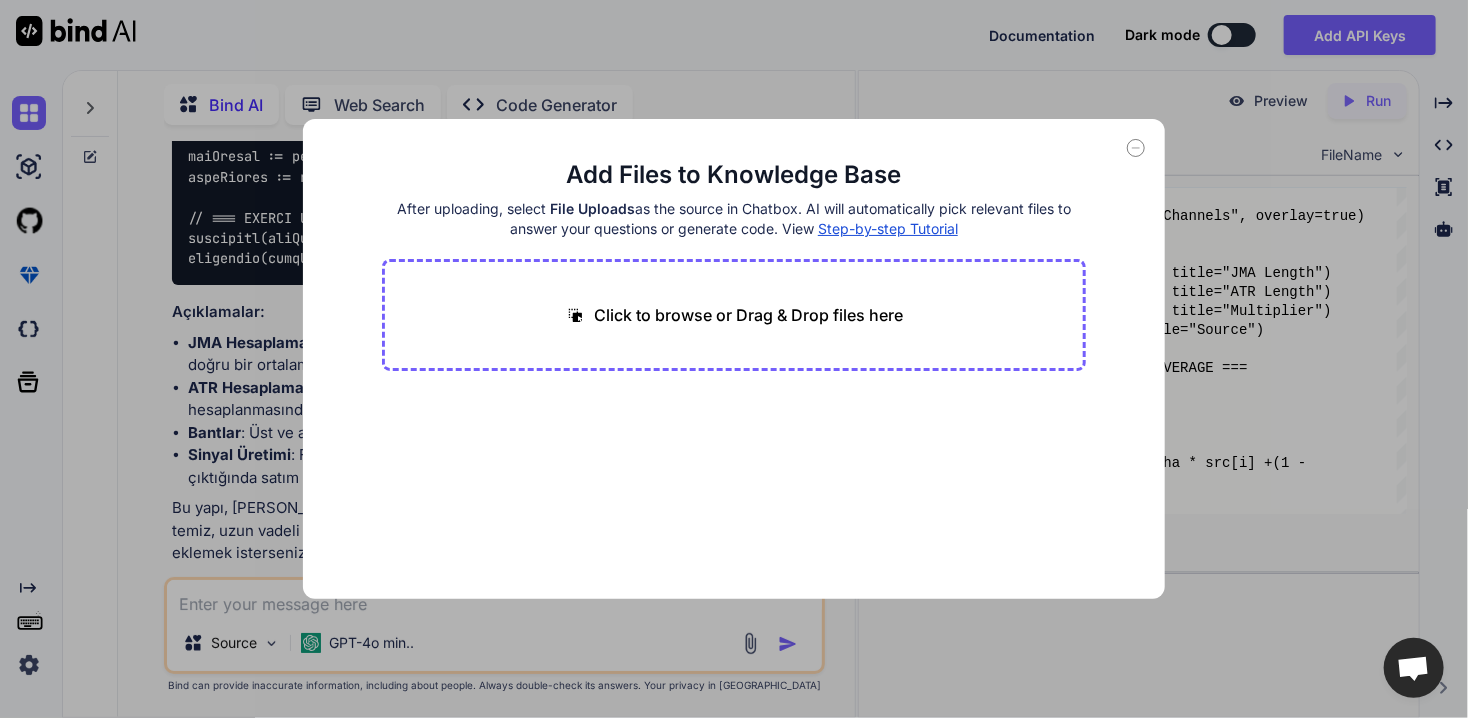 click on "Click to browse or Drag & Drop files here" at bounding box center (748, 315) 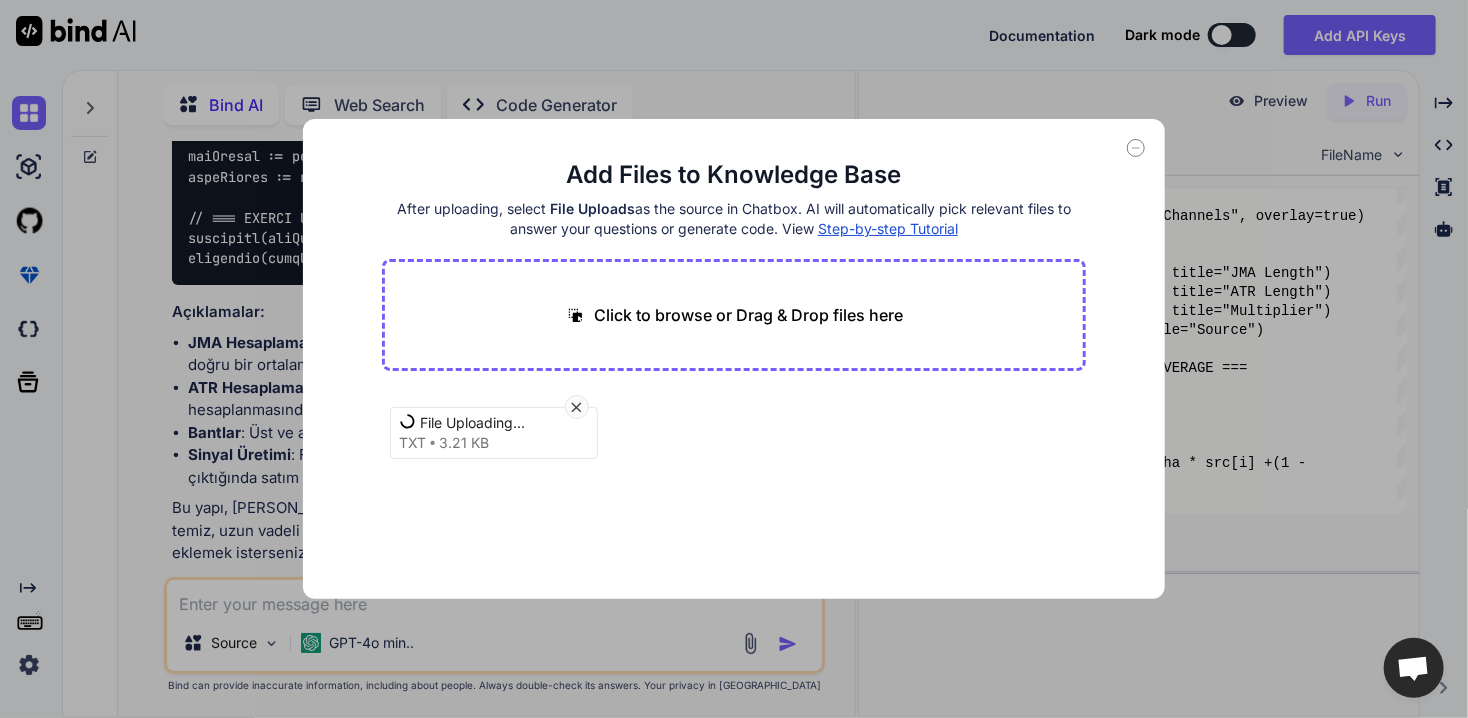 click on "Click to browse or Drag & Drop files here" at bounding box center [748, 315] 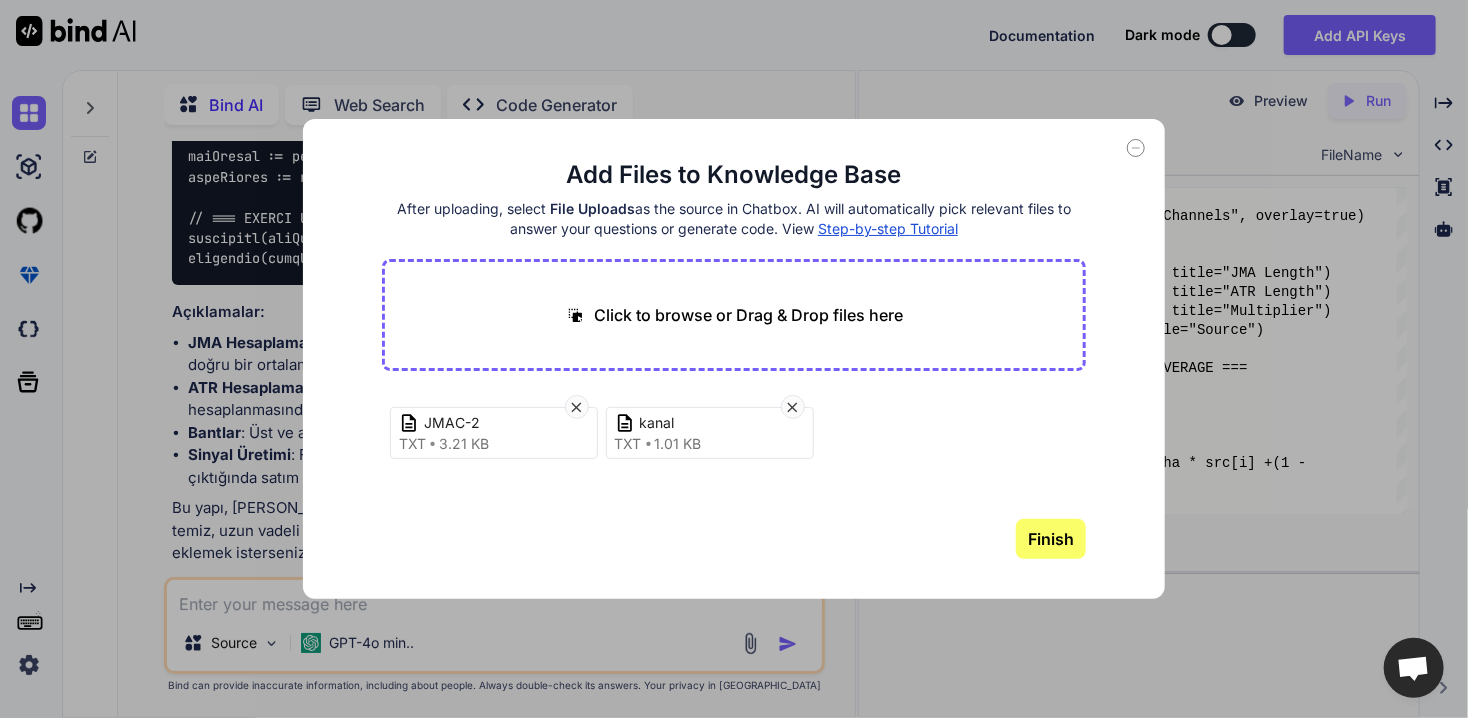click on "Finish" at bounding box center (1051, 539) 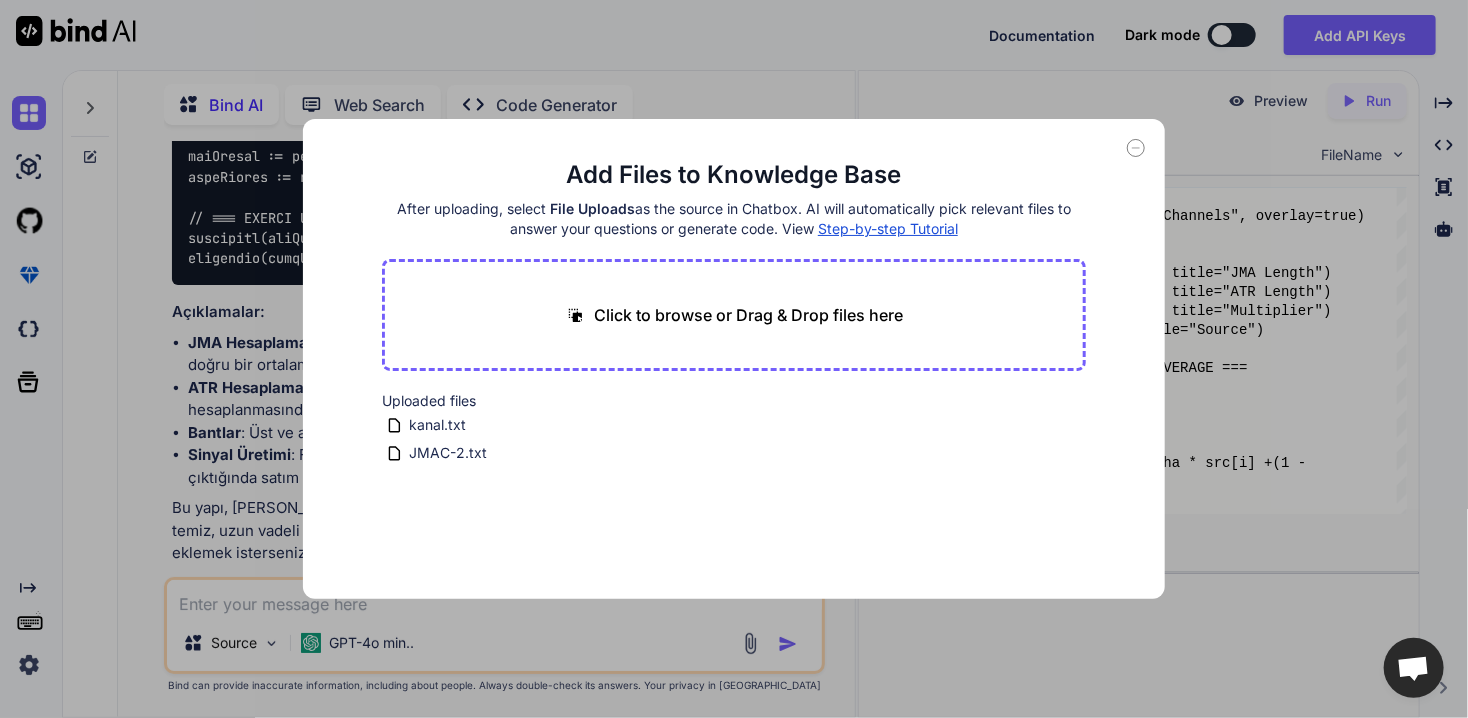 click 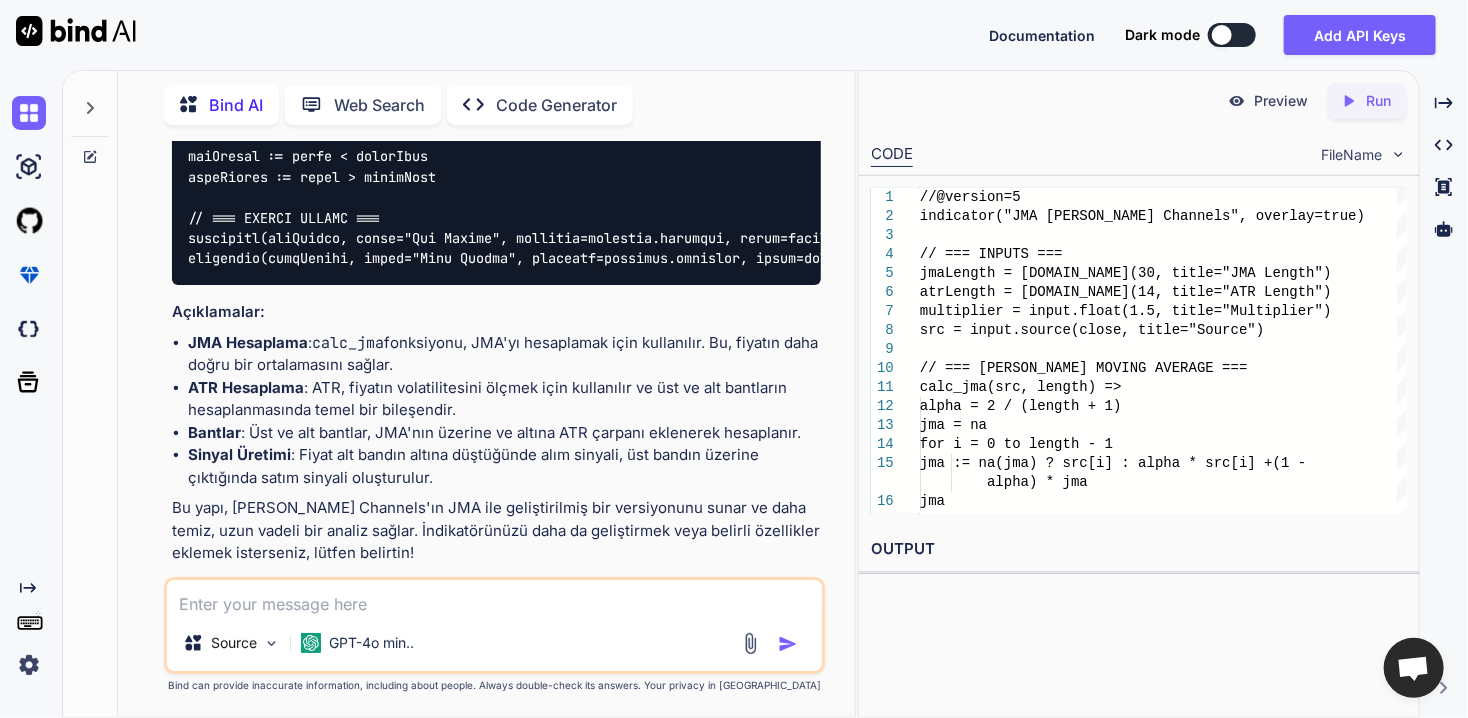 click at bounding box center (750, 643) 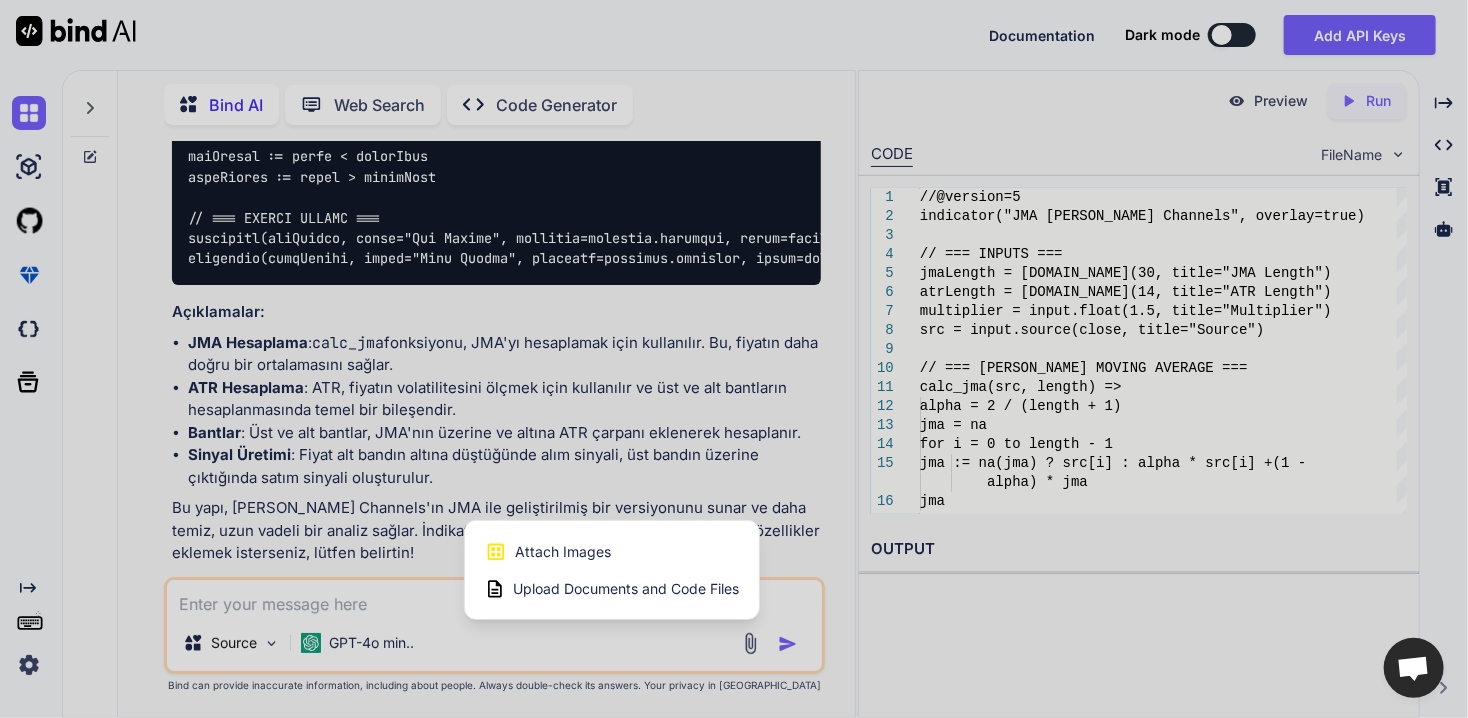 click on "Upload Documents and Code Files" at bounding box center (626, 589) 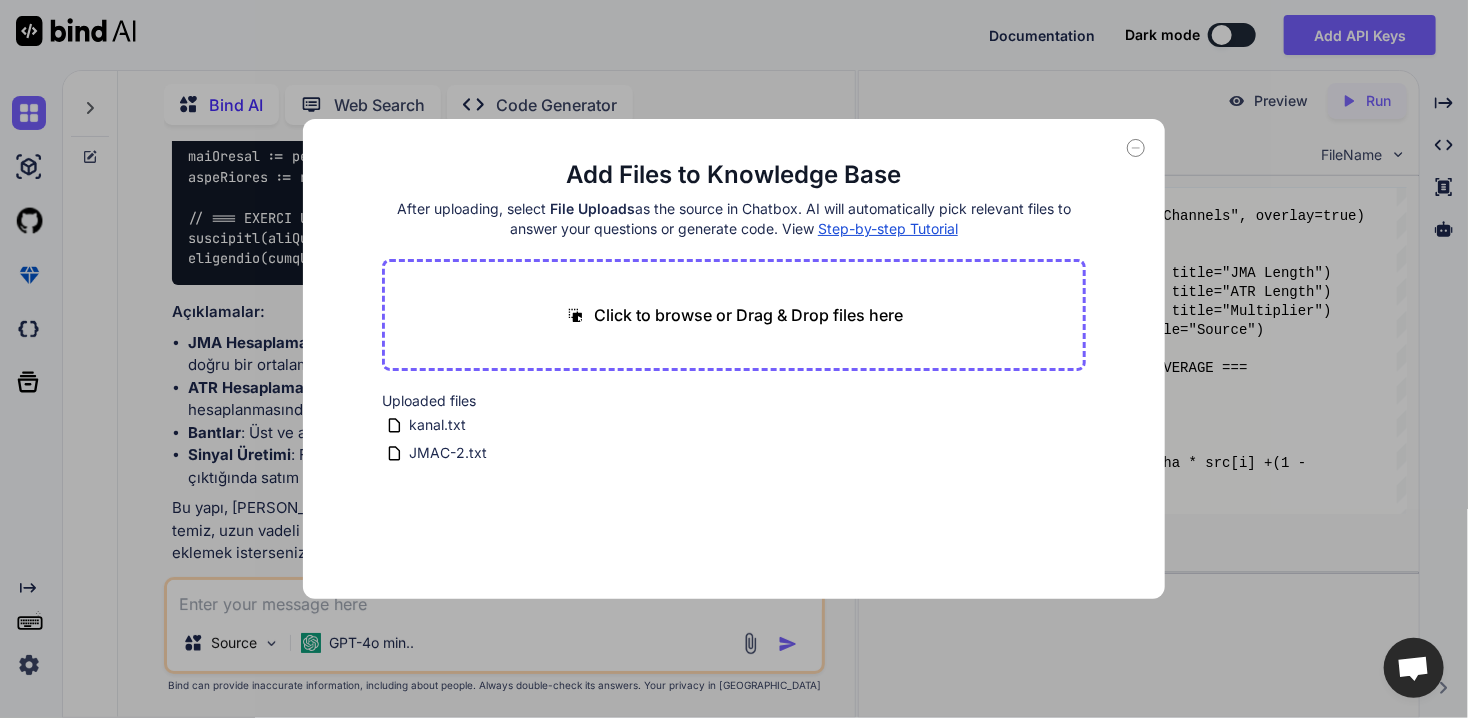 click on "Add Files to Knowledge Base After uploading, select   File Uploads  as the source in Chatbox. AI will automatically pick relevant files to answer your questions or generate code. View   Step-by-step Tutorial Click to browse or Drag & Drop files here Uploaded files kanal.txt JMAC-2.txt" at bounding box center (734, 359) 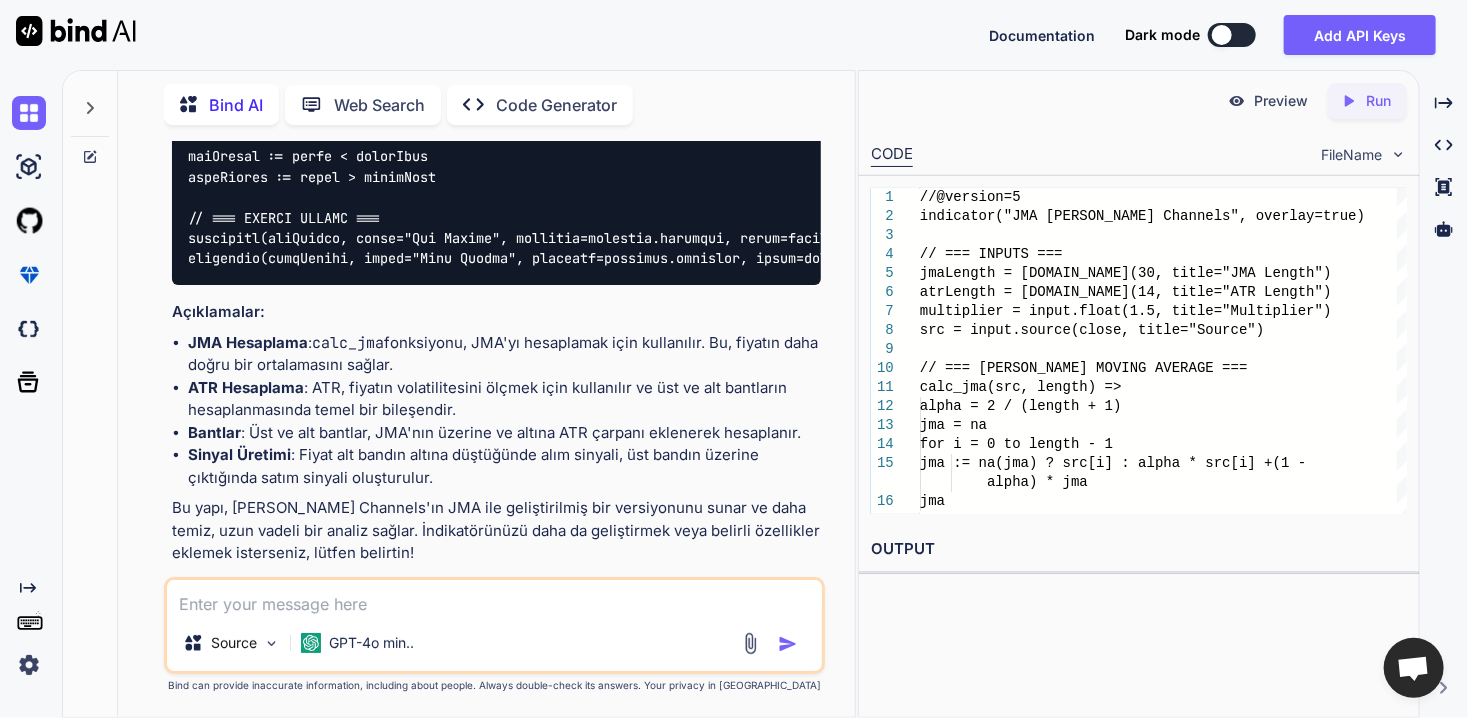 click at bounding box center [494, 597] 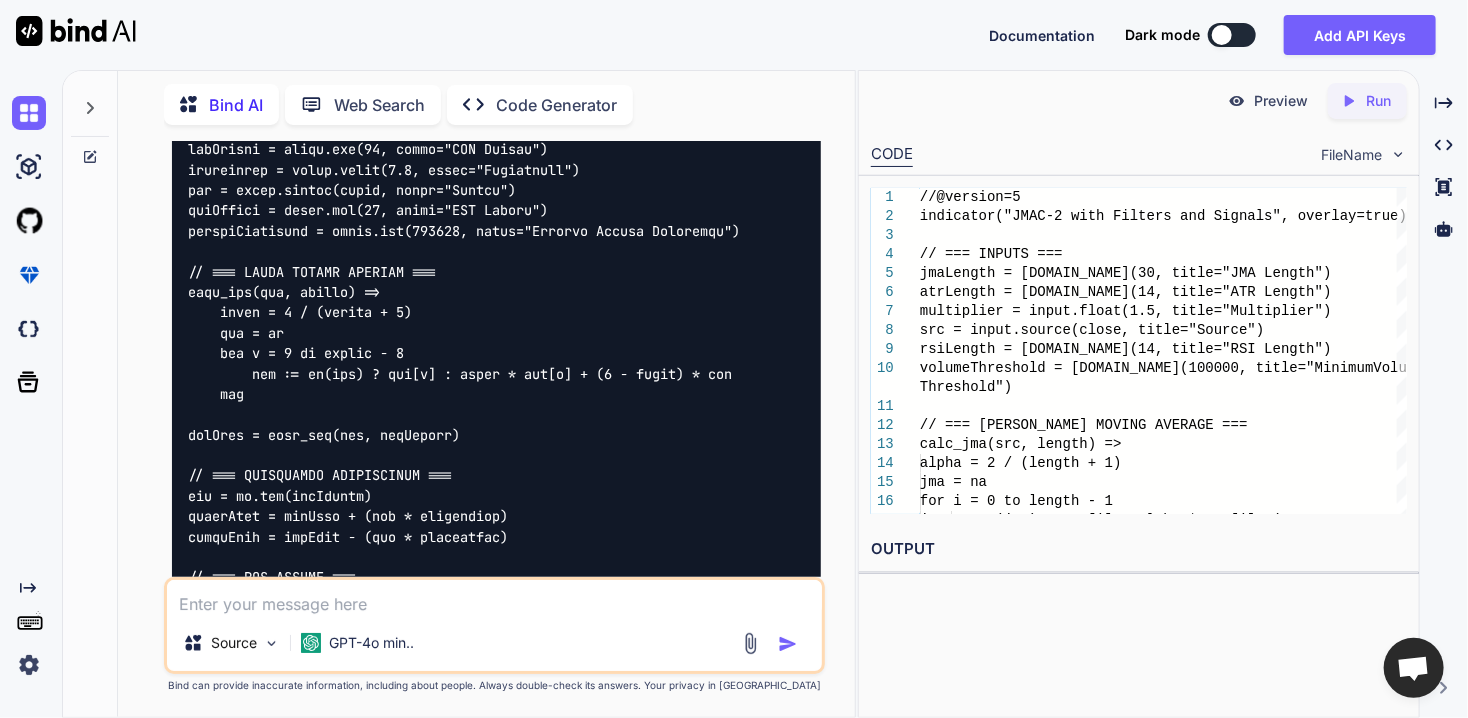 scroll, scrollTop: 20331, scrollLeft: 0, axis: vertical 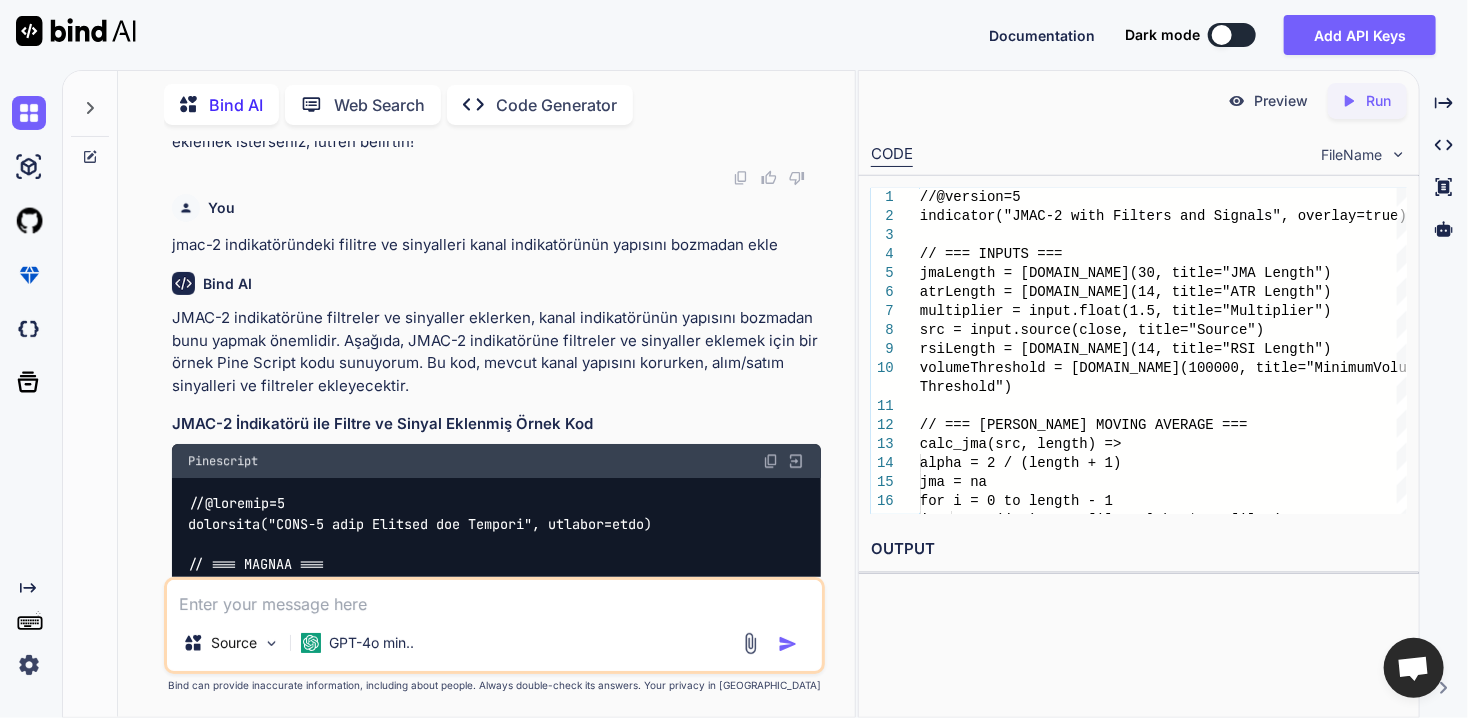click at bounding box center [771, 461] 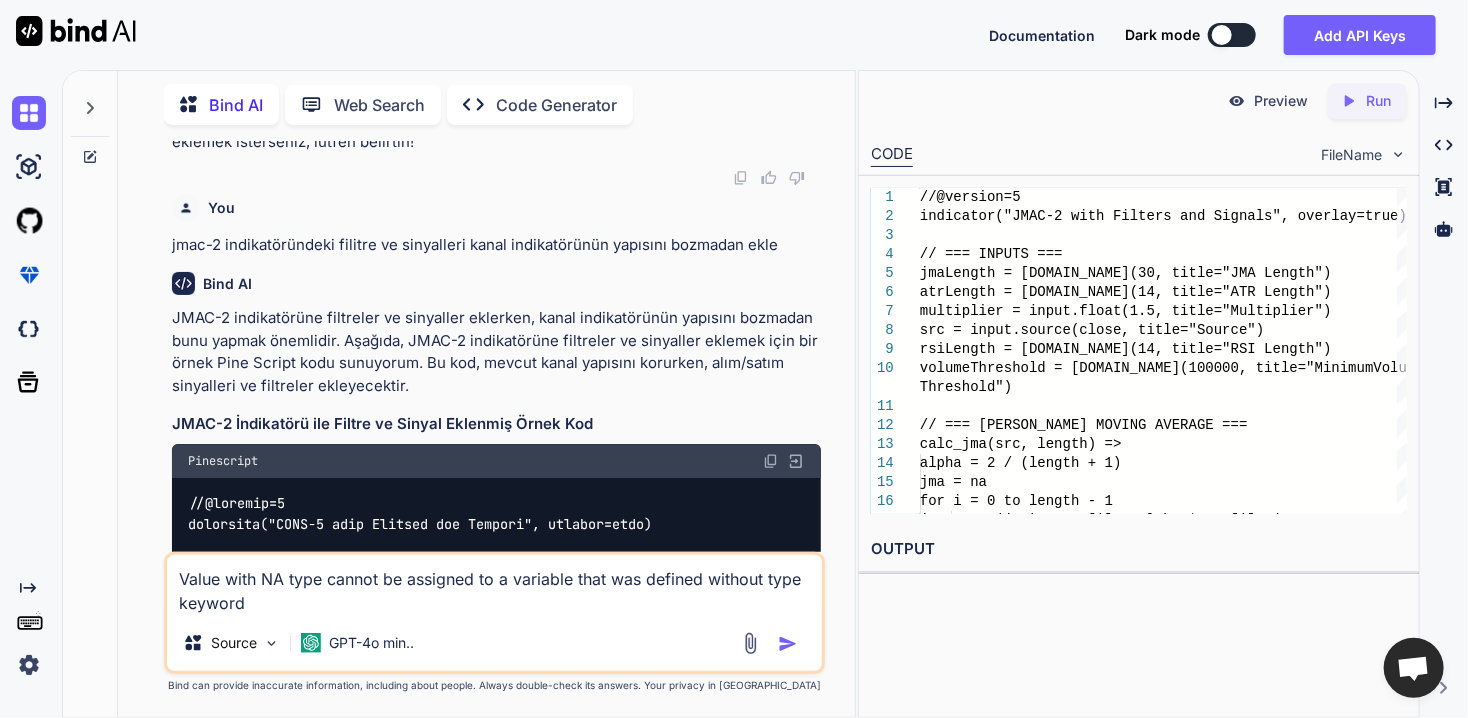 paste on "calc_jma(src, length) =>
alpha = 2 / (length + 1)
jma = na
for i = 0 to length - 1
jma := na(jma) ? src[i] : alpha * src[i] + (1 - alpha) * jma
jma" 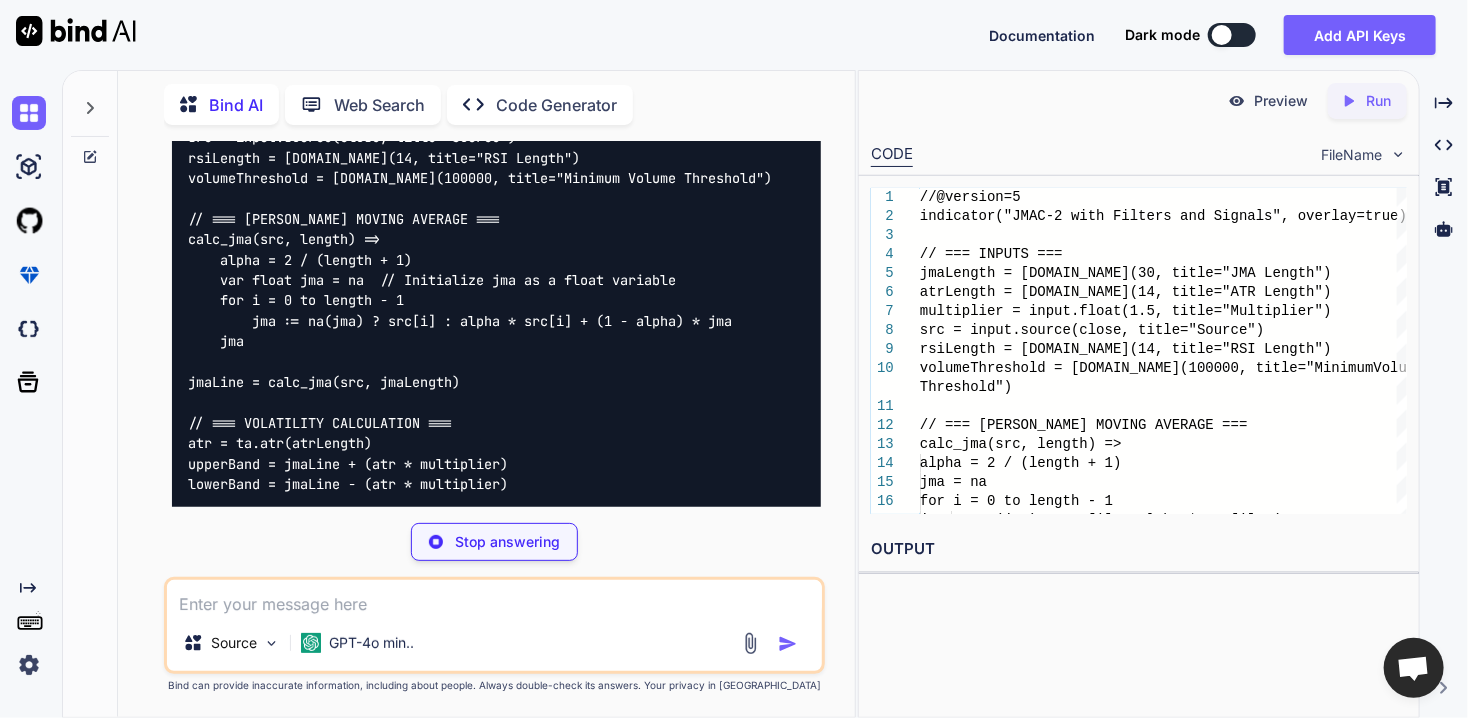 scroll, scrollTop: 22590, scrollLeft: 0, axis: vertical 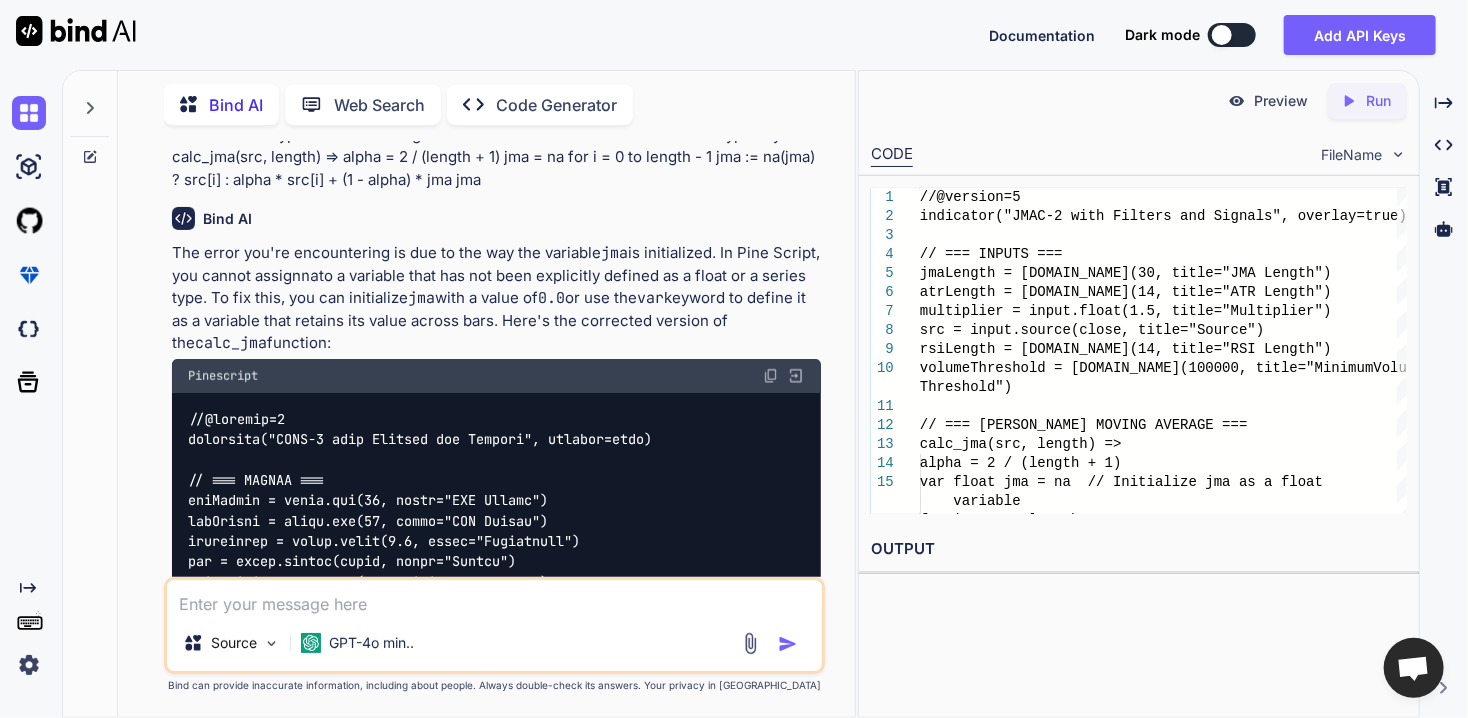 click at bounding box center [771, 376] 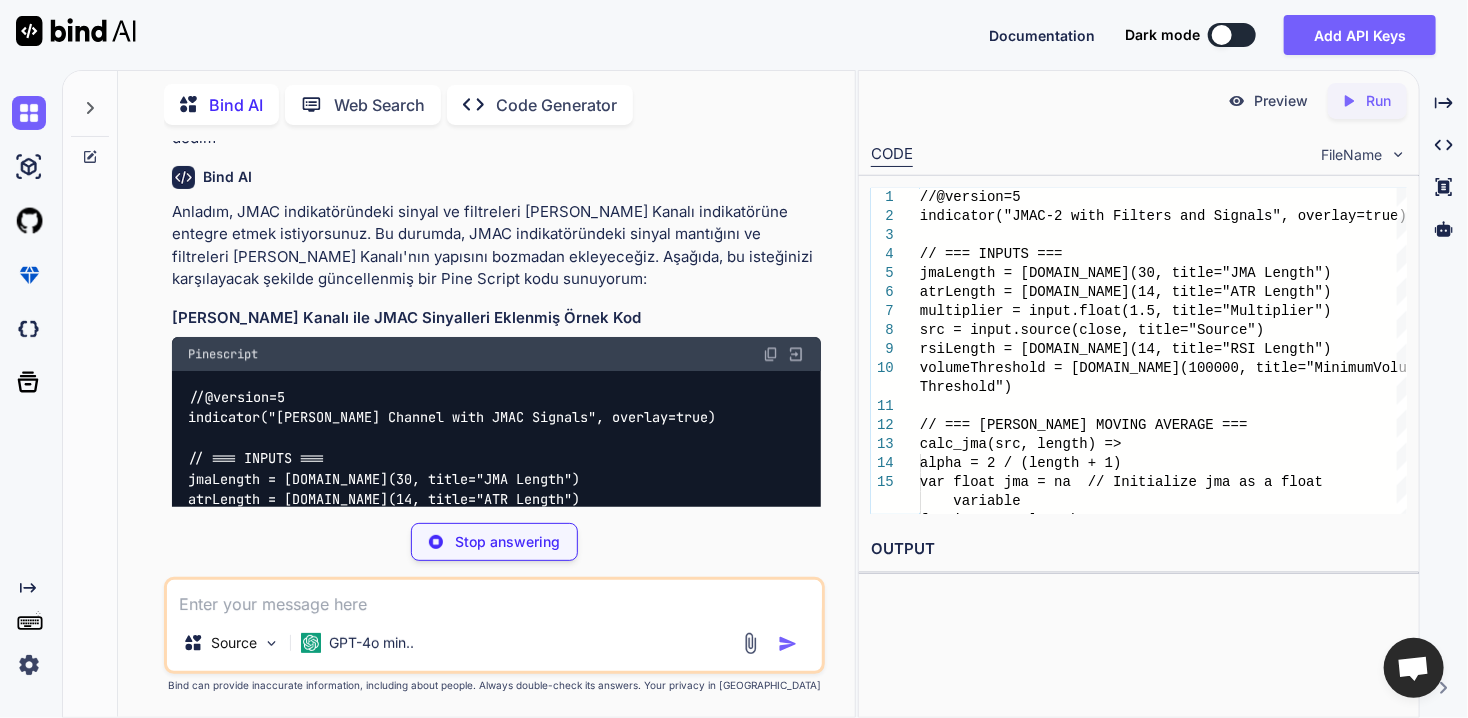 scroll, scrollTop: 23975, scrollLeft: 0, axis: vertical 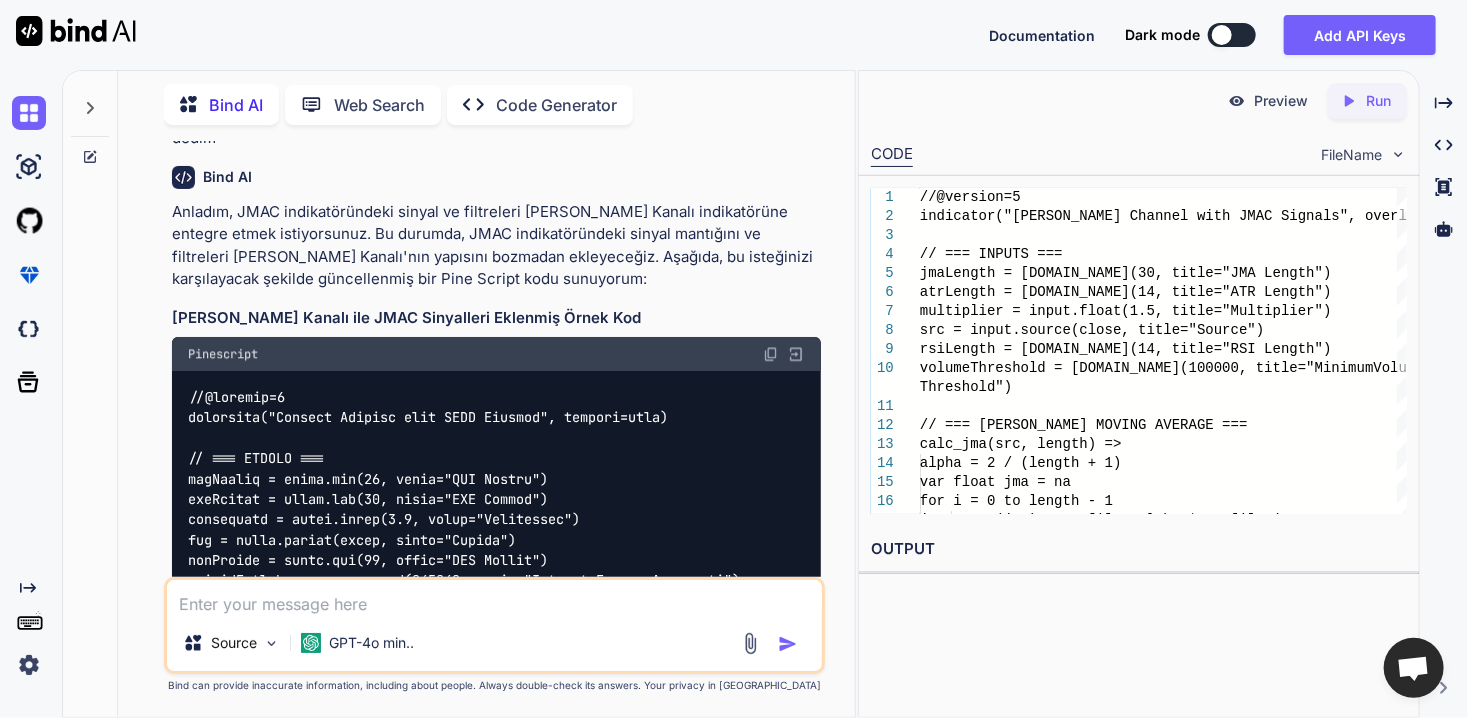 click at bounding box center [771, 354] 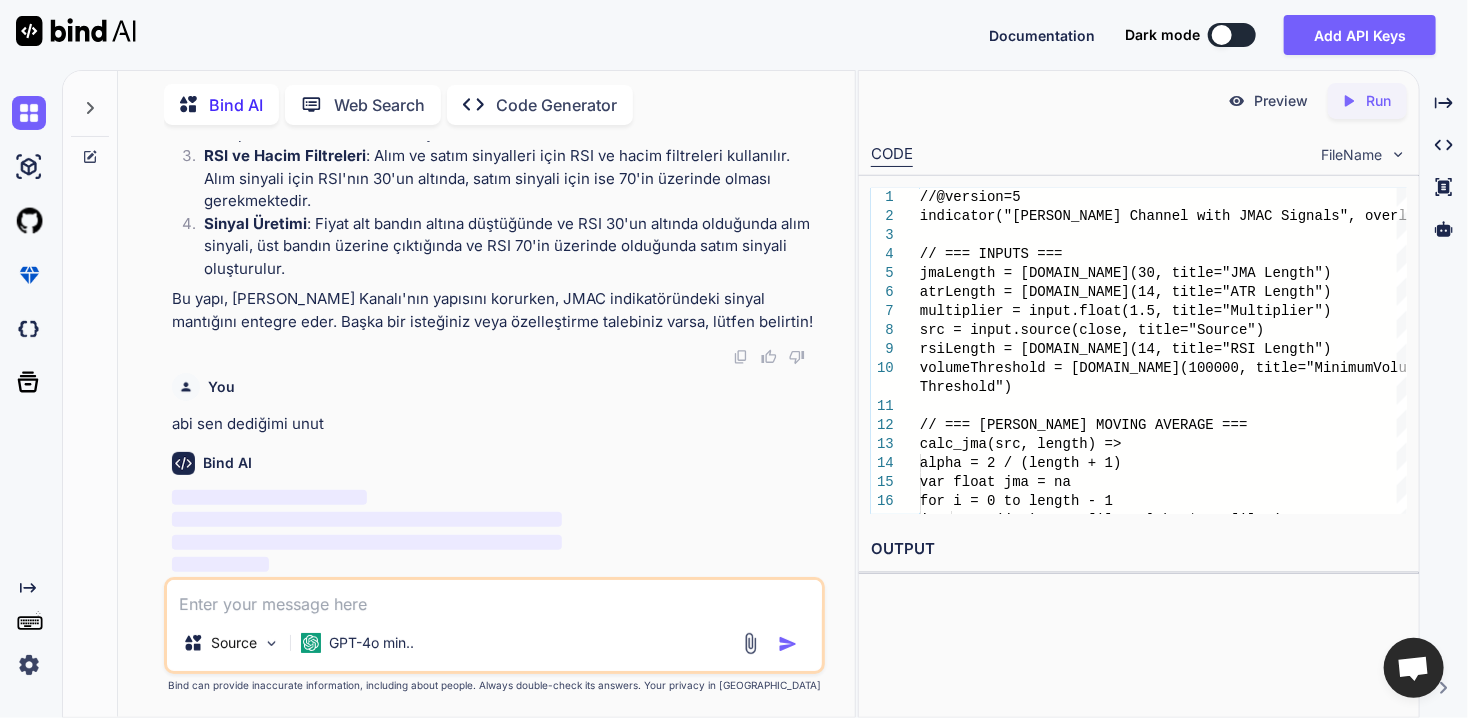 click at bounding box center [750, 643] 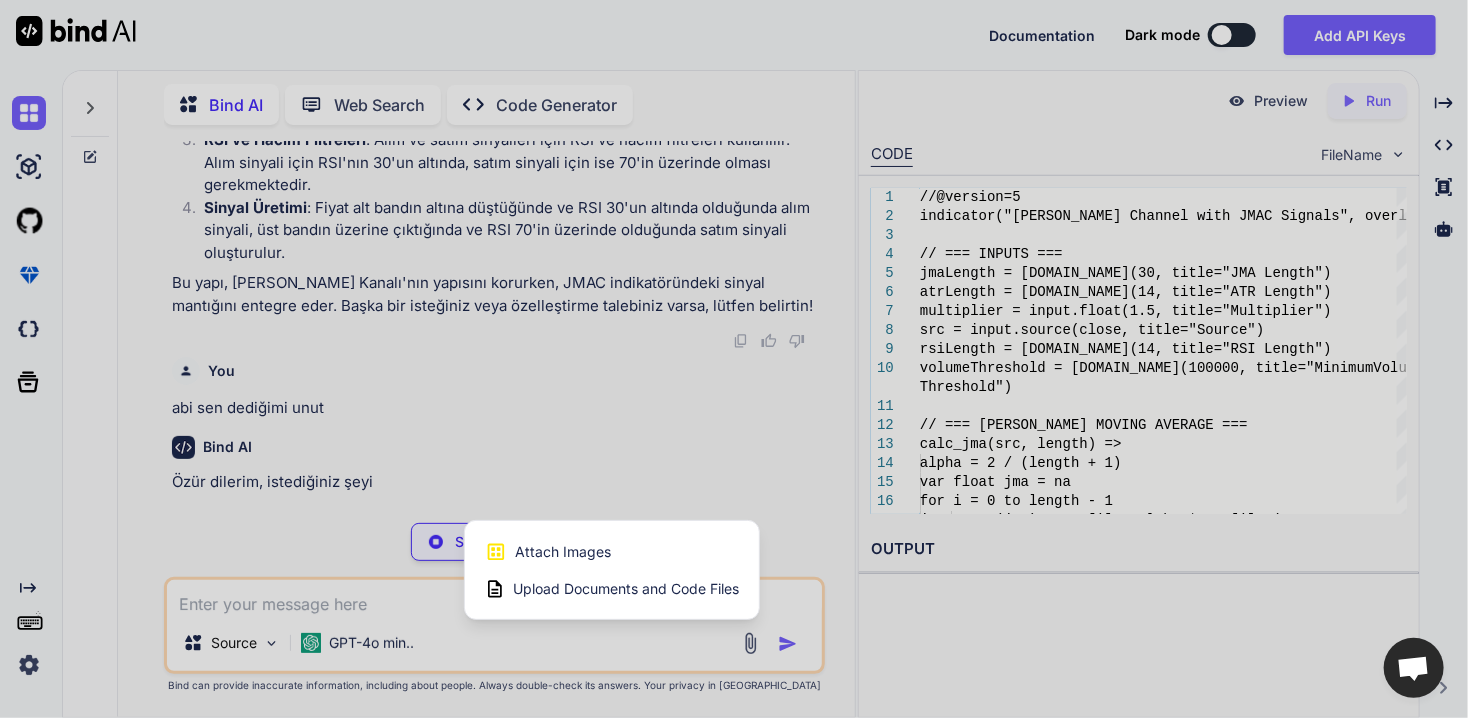 scroll, scrollTop: 24965, scrollLeft: 0, axis: vertical 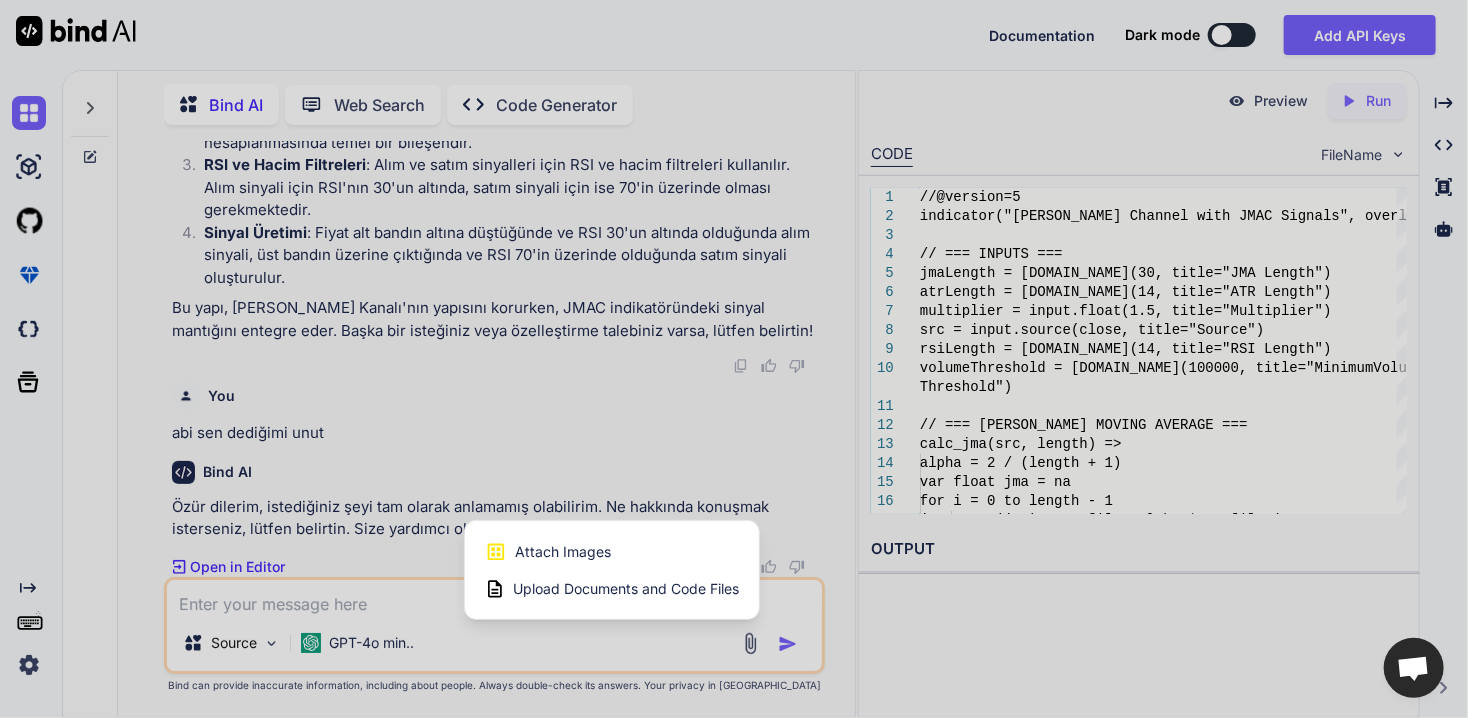 click on "Upload Documents and Code Files" at bounding box center (626, 589) 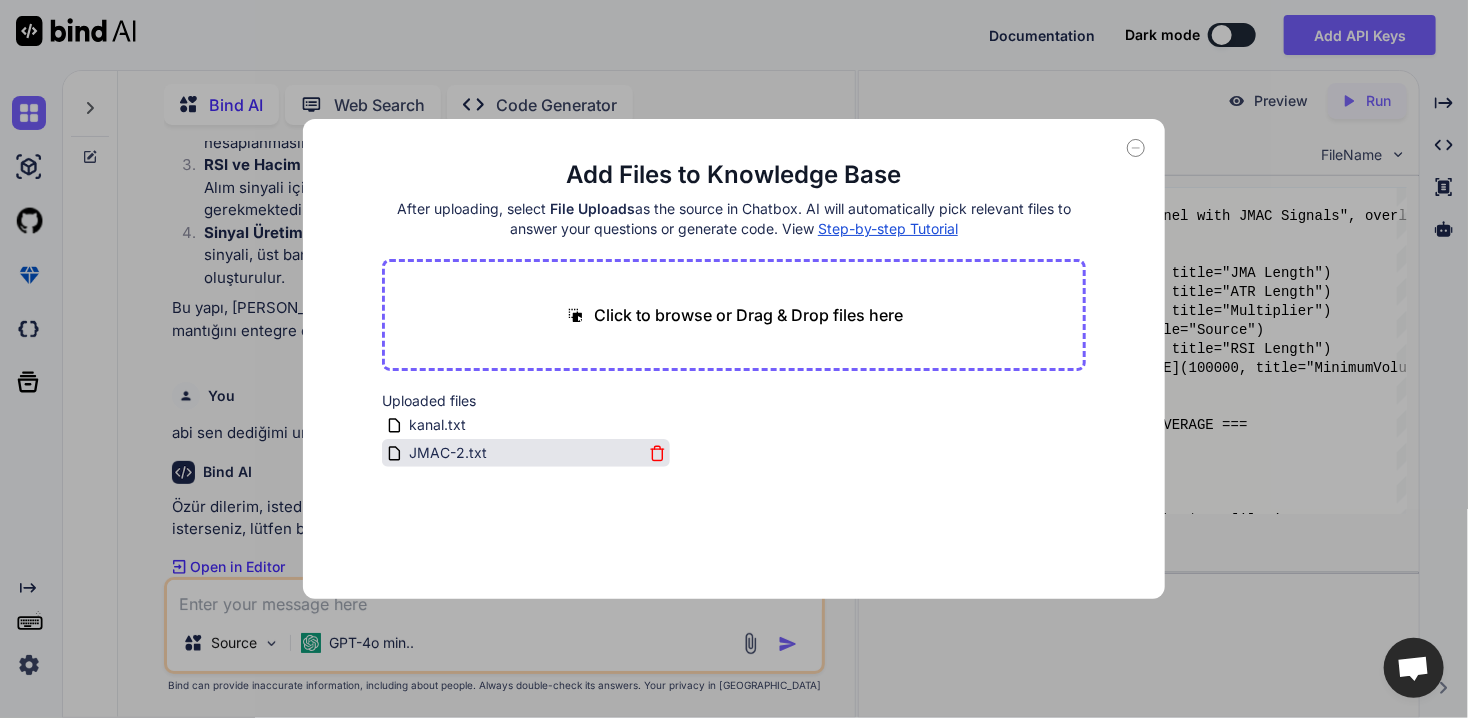 click 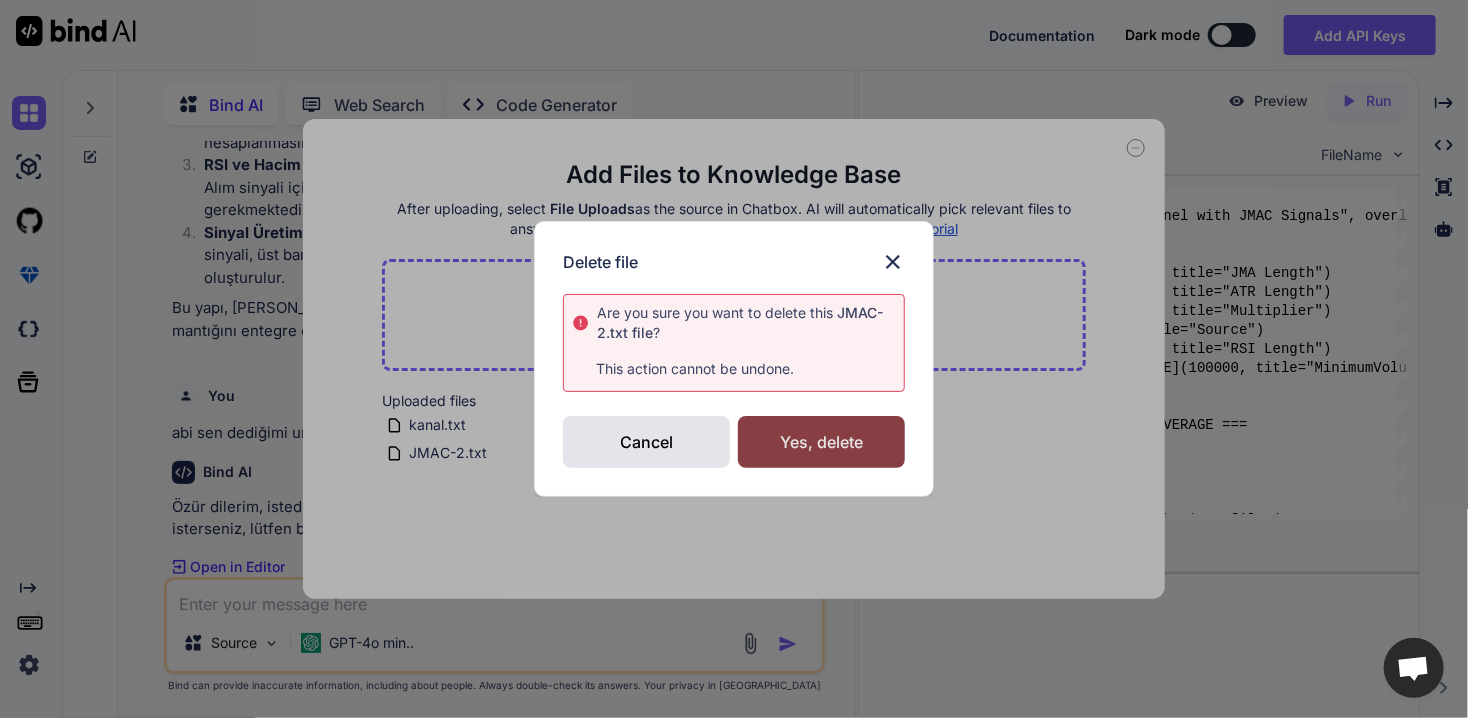 click on "Yes, delete" at bounding box center [821, 442] 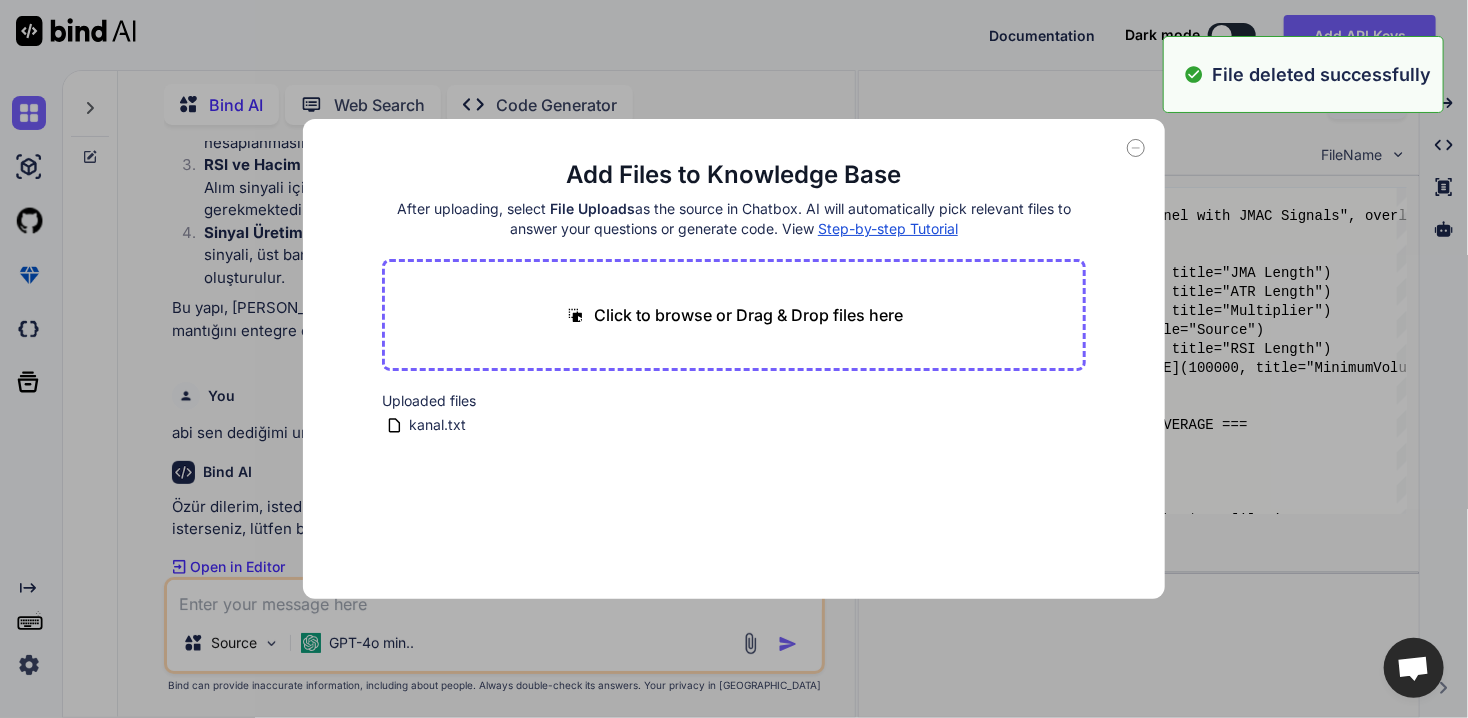 click 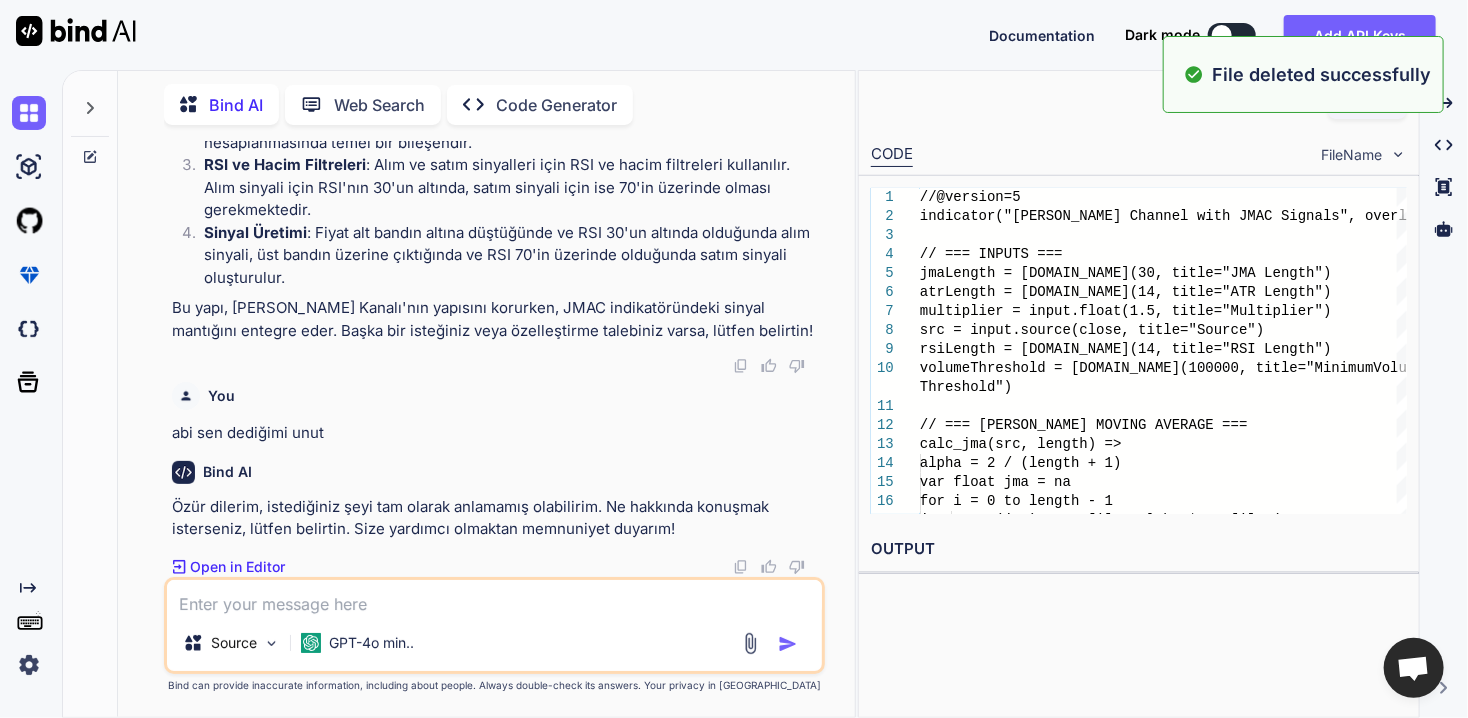 click at bounding box center [494, 597] 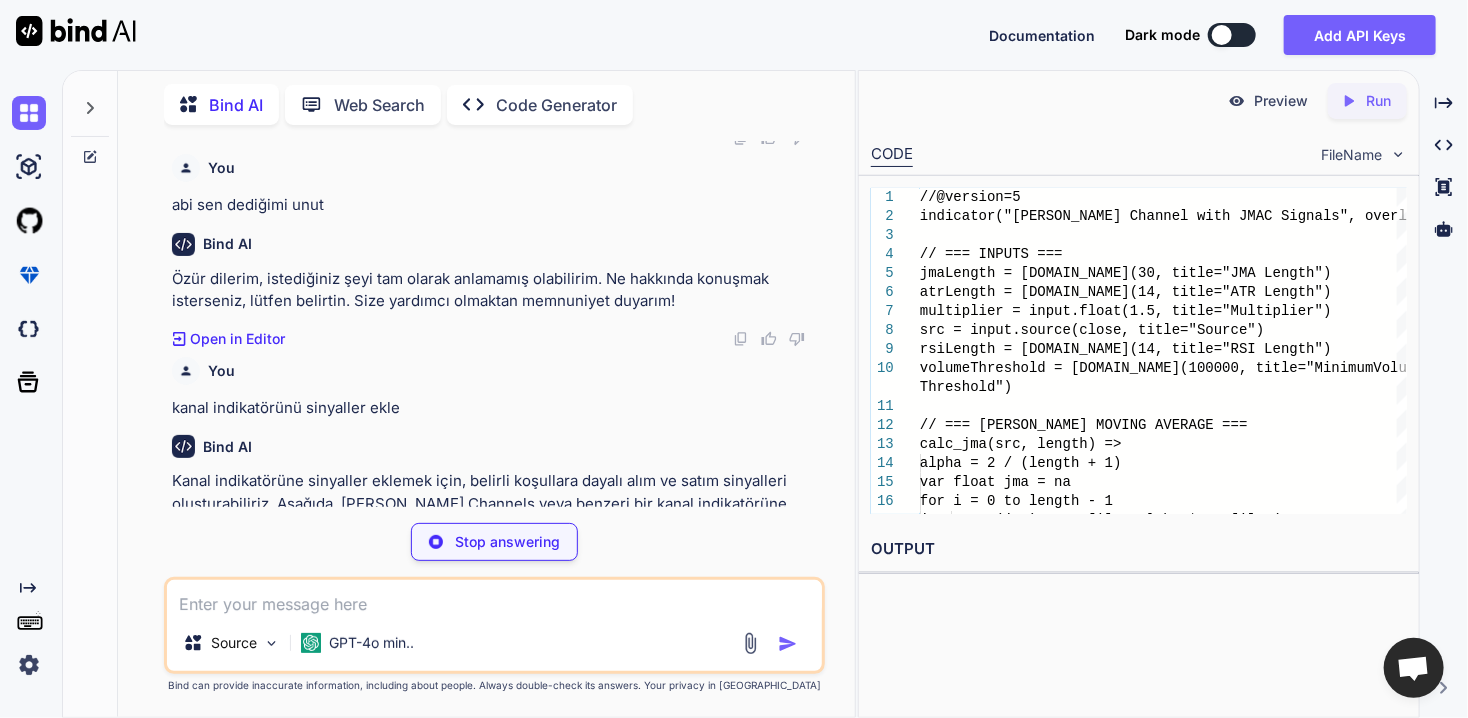 scroll, scrollTop: 25169, scrollLeft: 0, axis: vertical 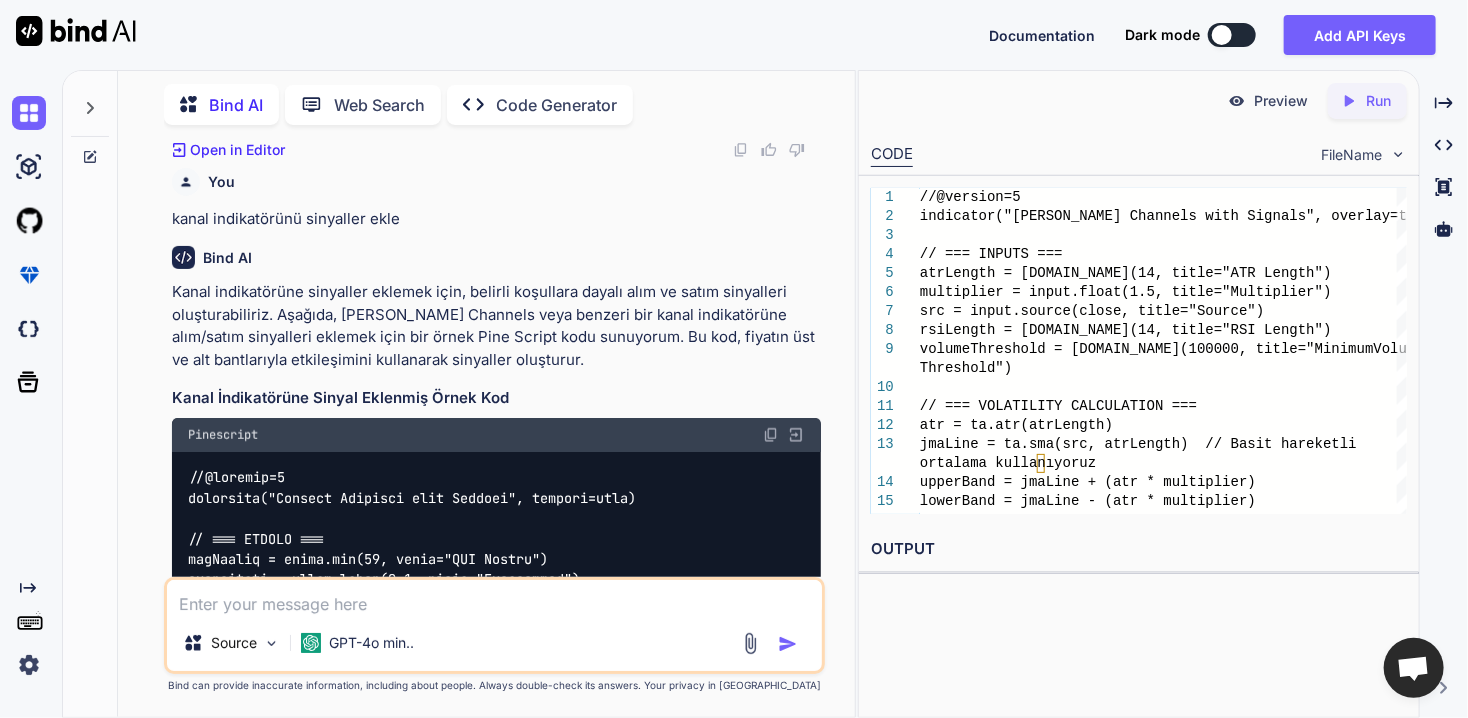click on "Pinescript" at bounding box center (496, 435) 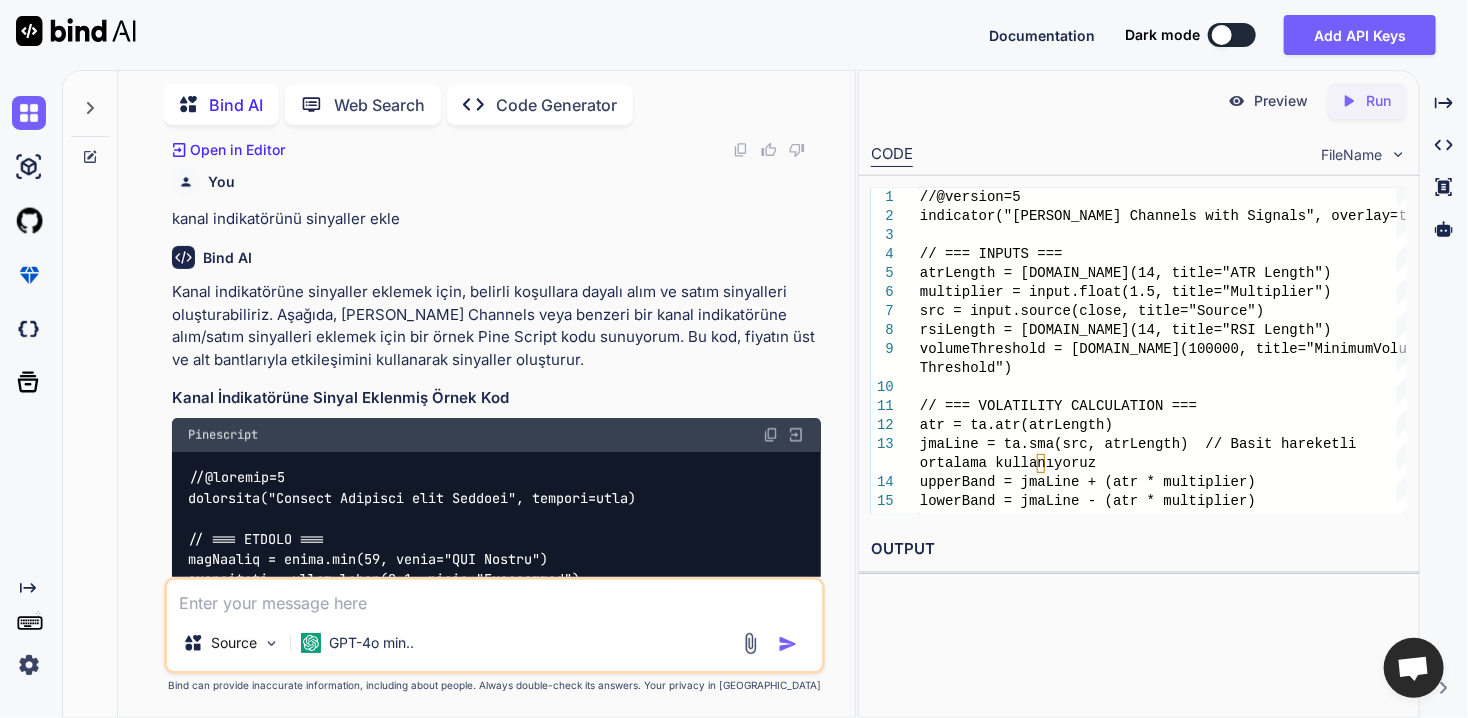 scroll, scrollTop: 0, scrollLeft: 0, axis: both 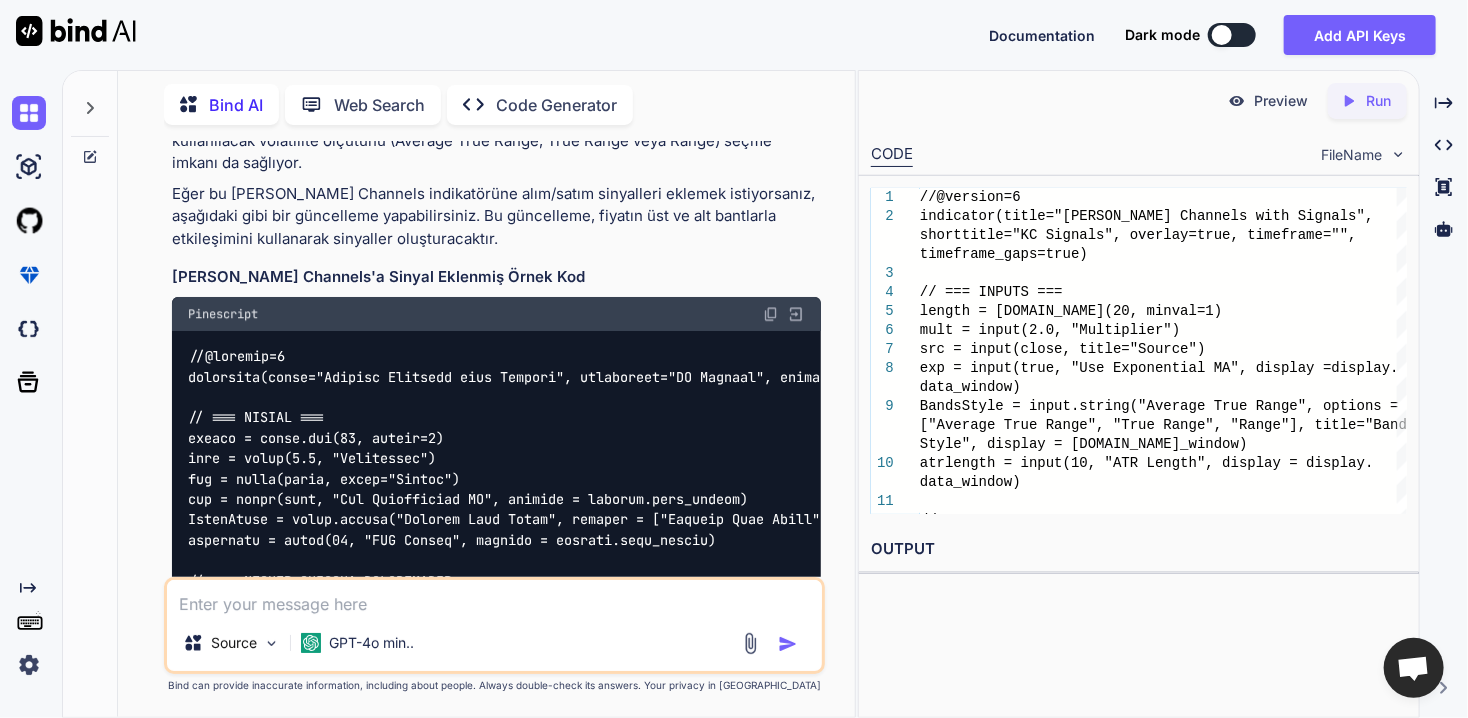 click on "Pinescript" at bounding box center [496, 314] 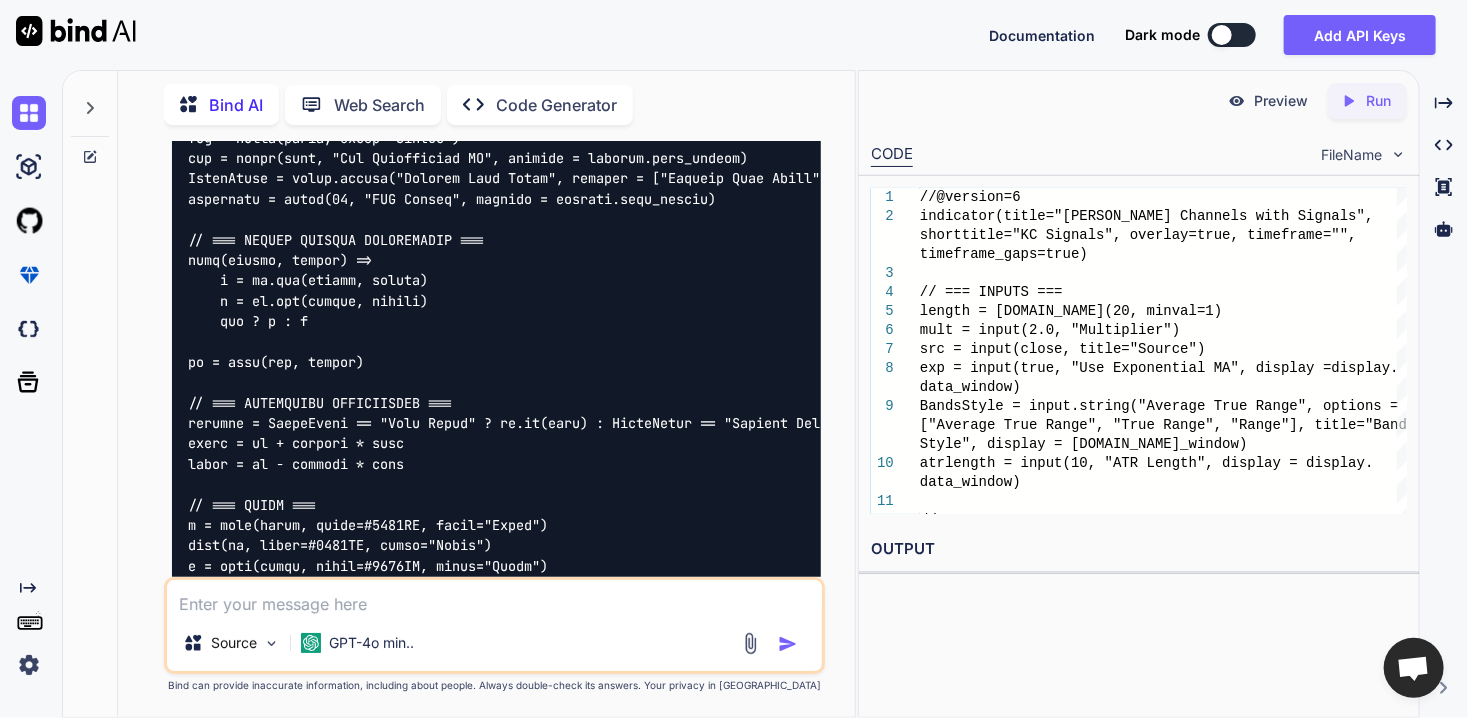 scroll, scrollTop: 28174, scrollLeft: 0, axis: vertical 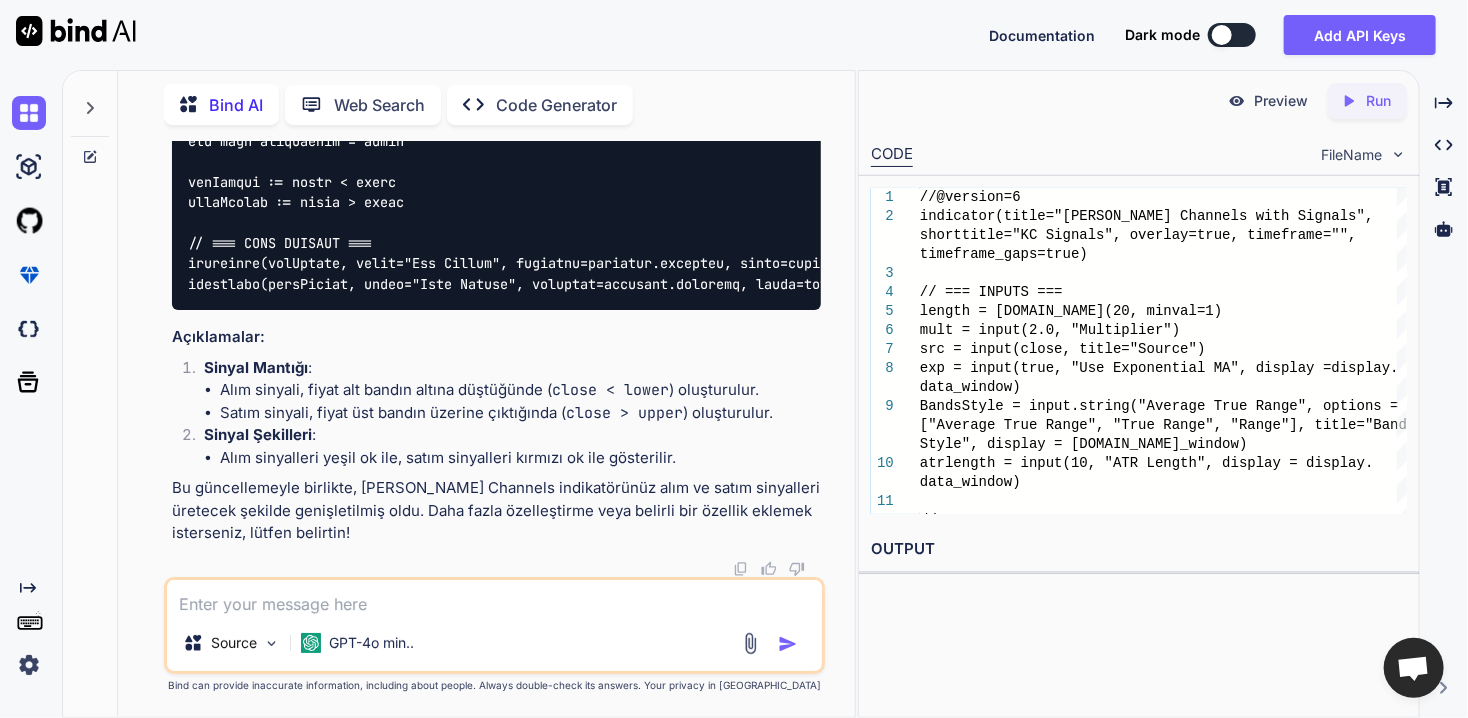 click at bounding box center (494, 597) 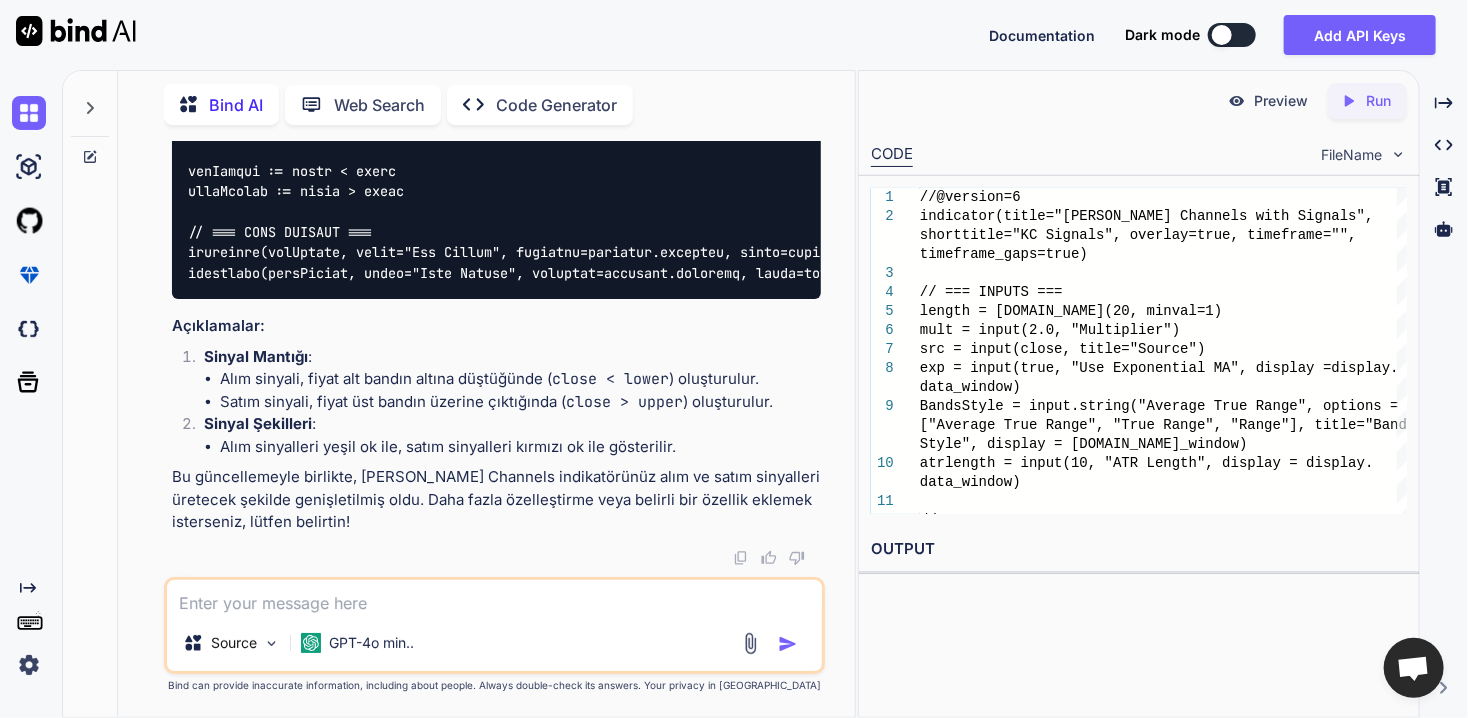 scroll, scrollTop: 0, scrollLeft: 0, axis: both 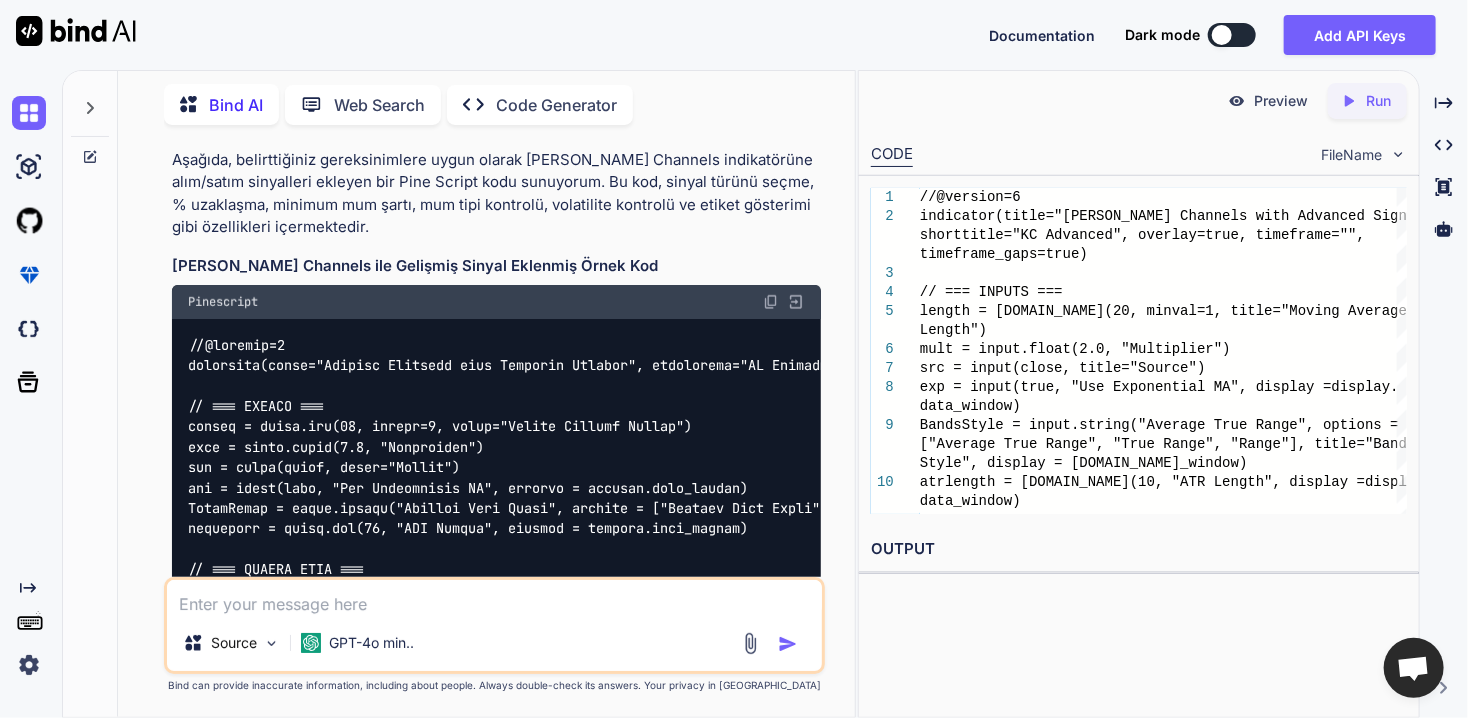 click at bounding box center [771, 302] 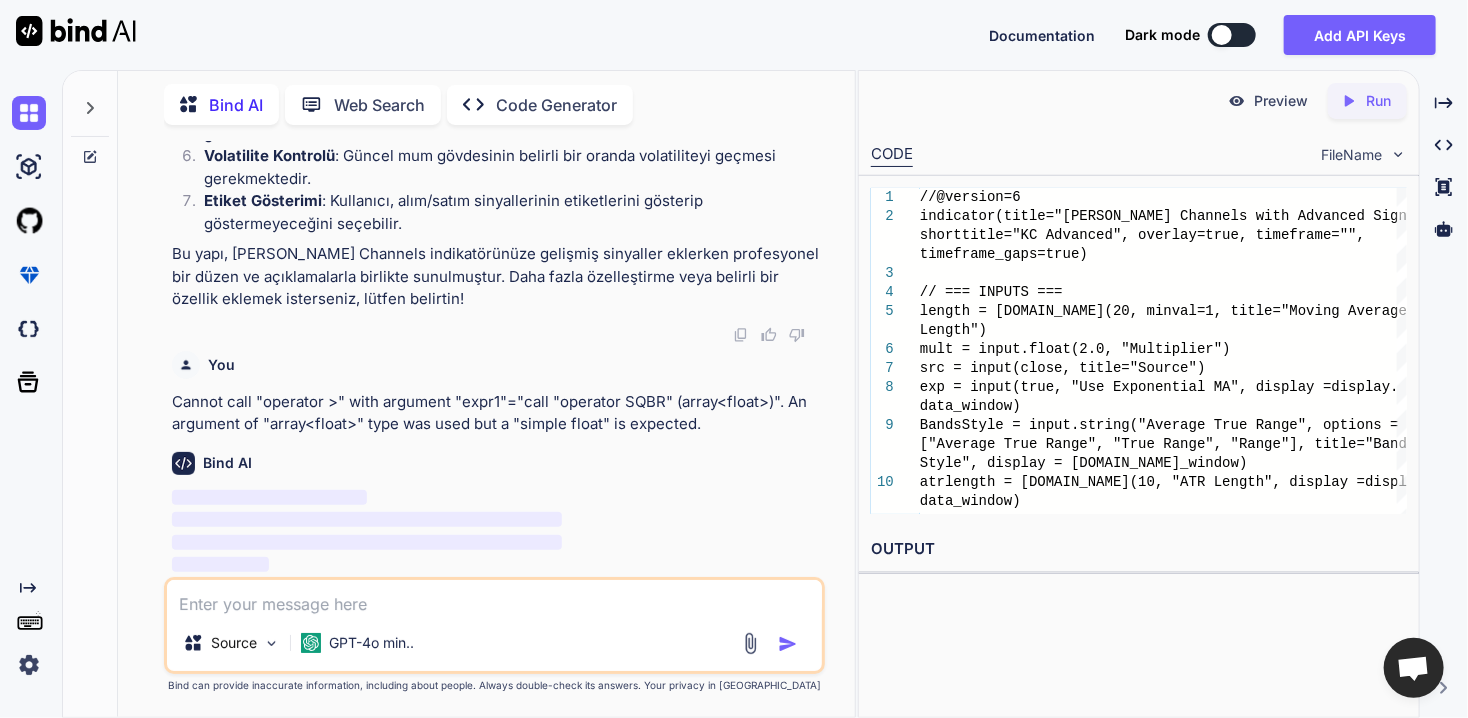 scroll, scrollTop: 30811, scrollLeft: 0, axis: vertical 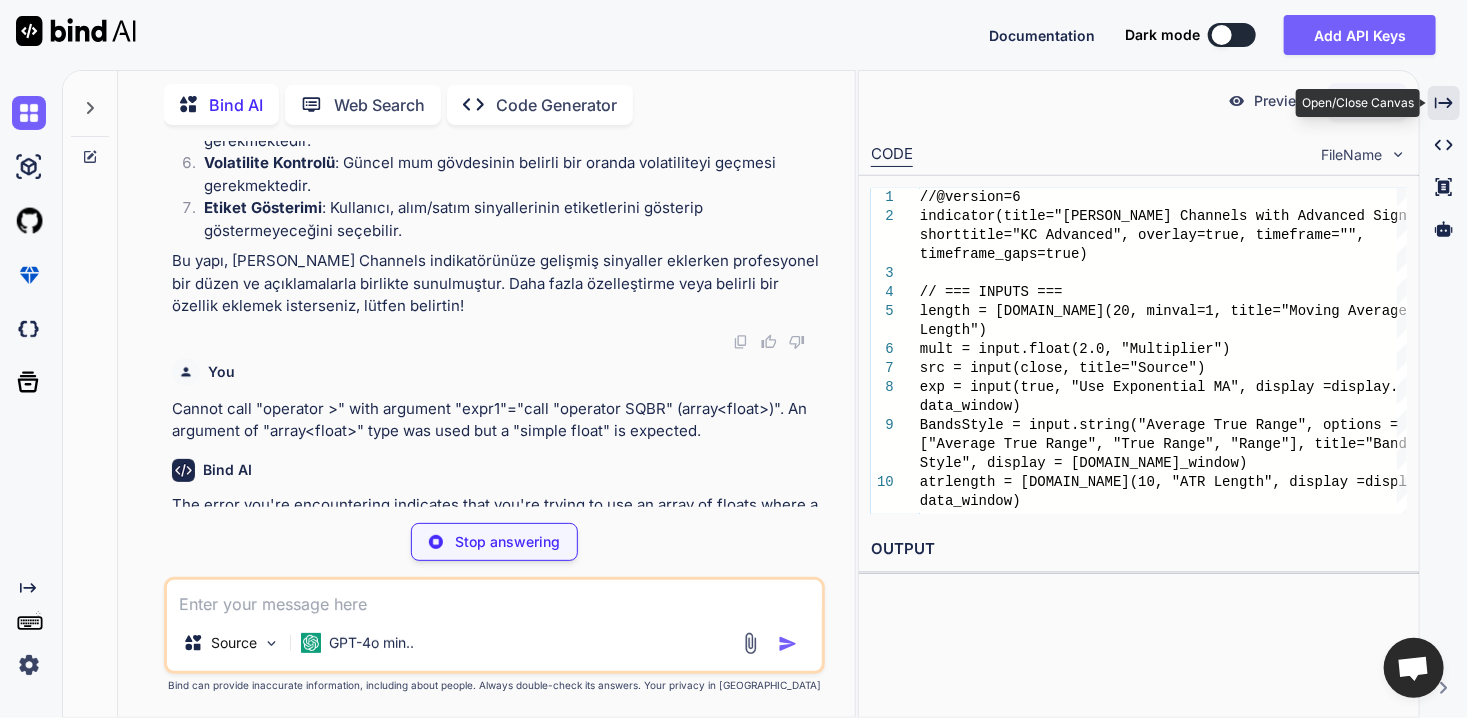 click on "Created with Pixso." 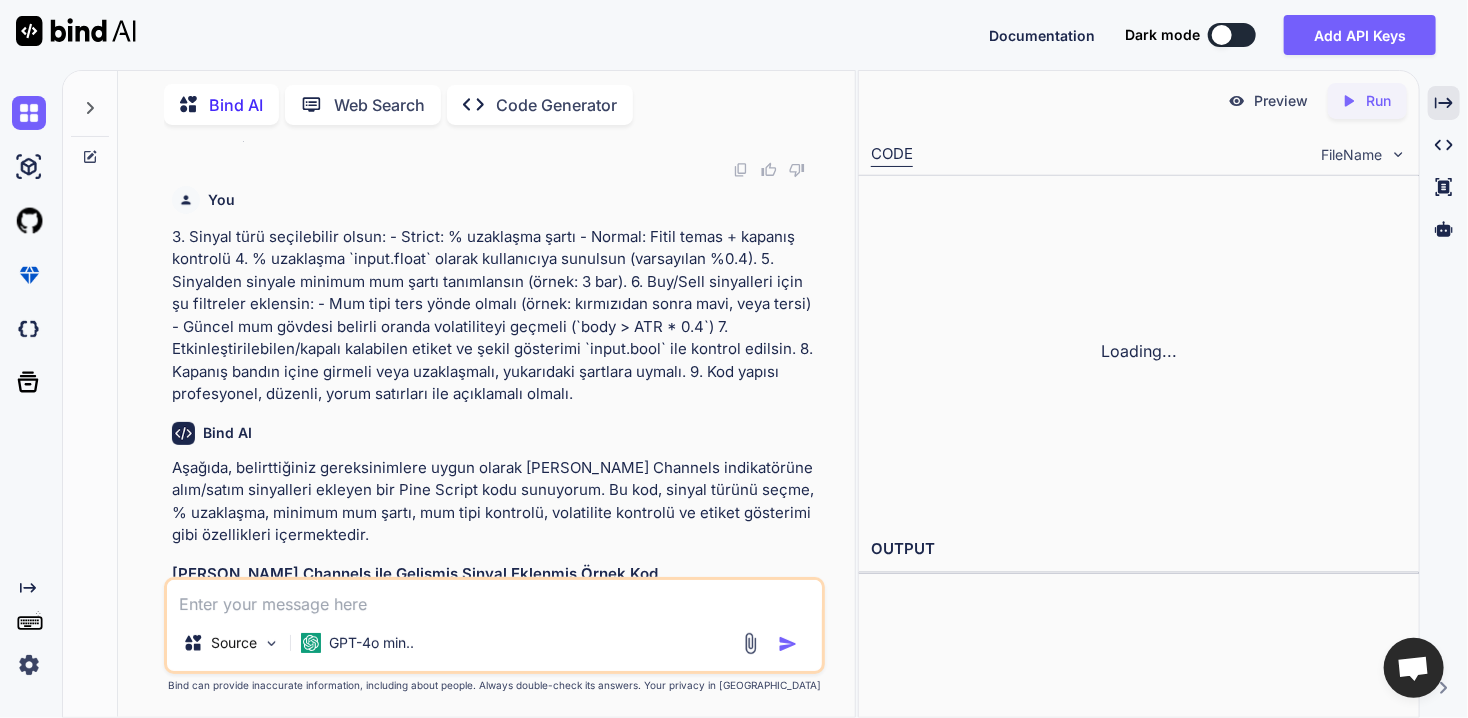 scroll, scrollTop: 31179, scrollLeft: 0, axis: vertical 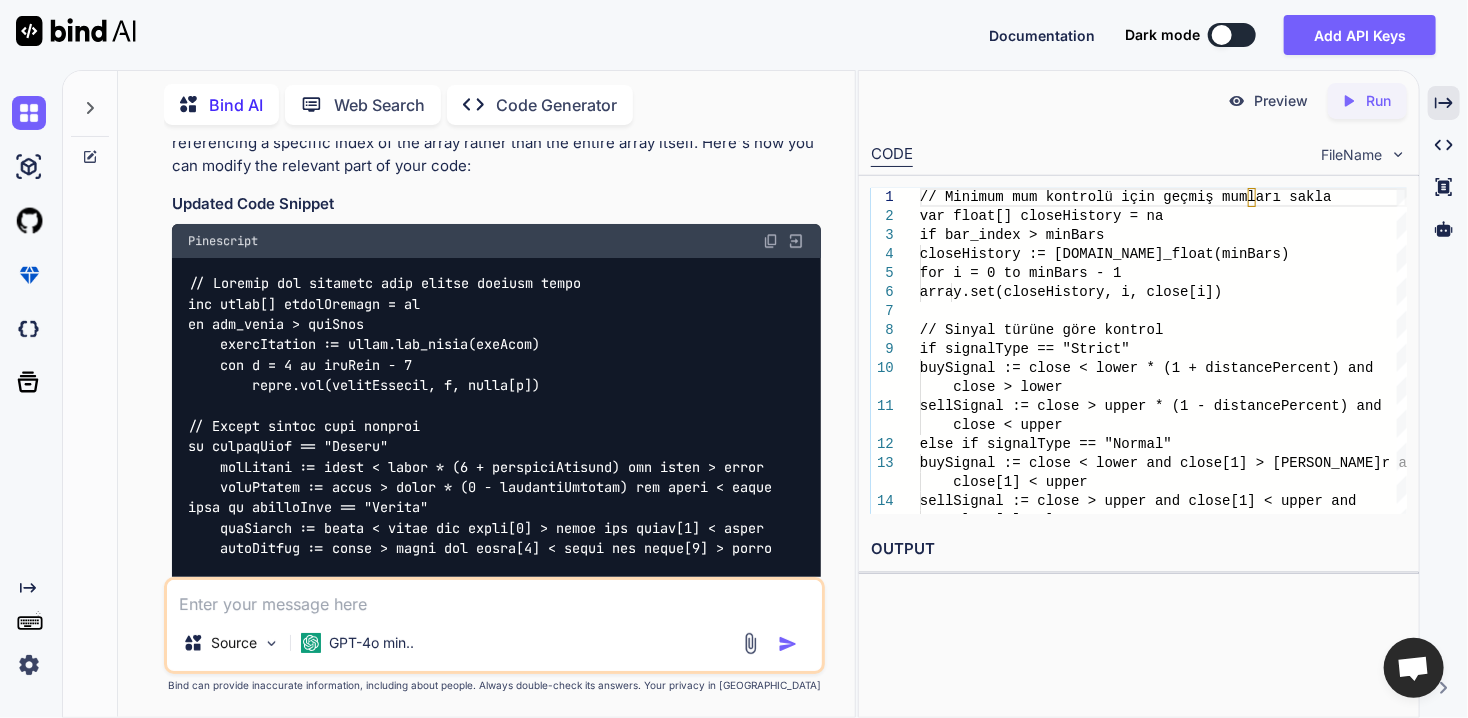 click at bounding box center [771, 241] 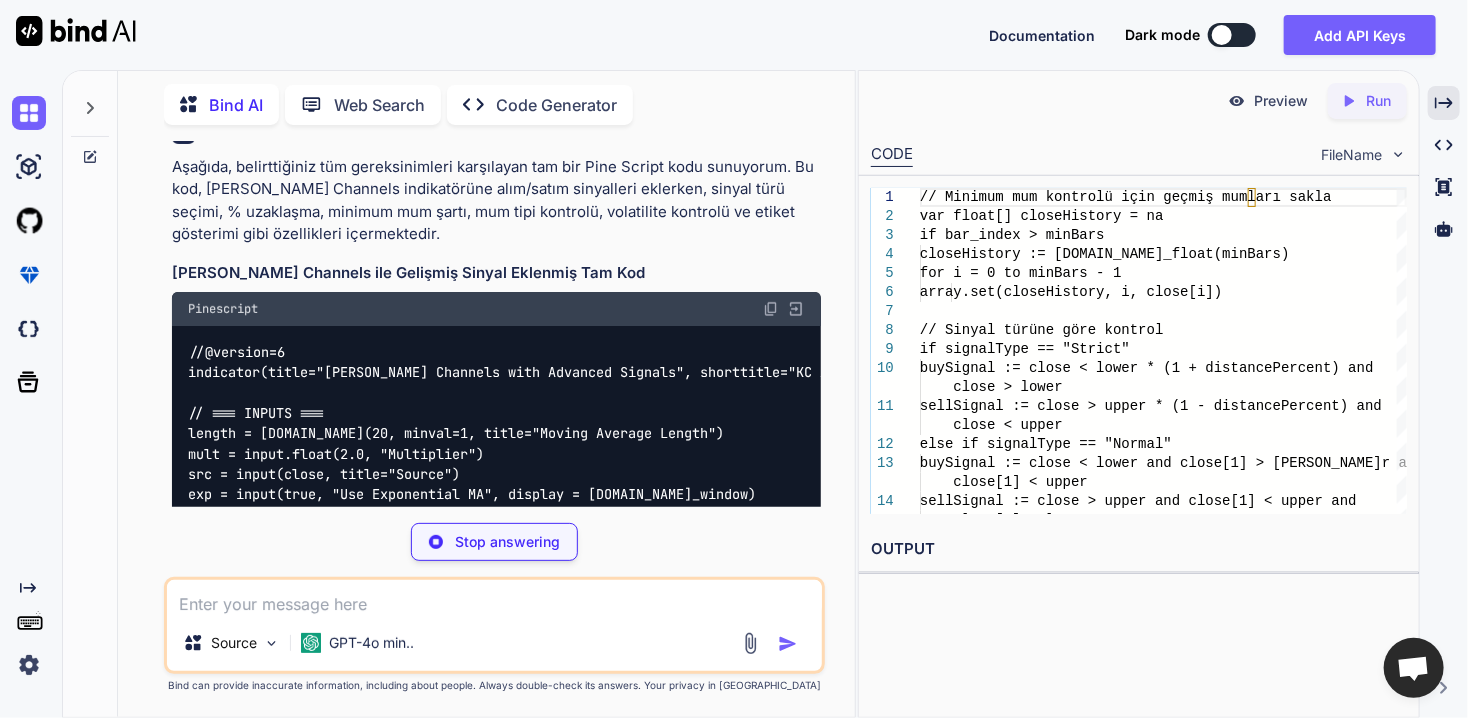 scroll, scrollTop: 32386, scrollLeft: 0, axis: vertical 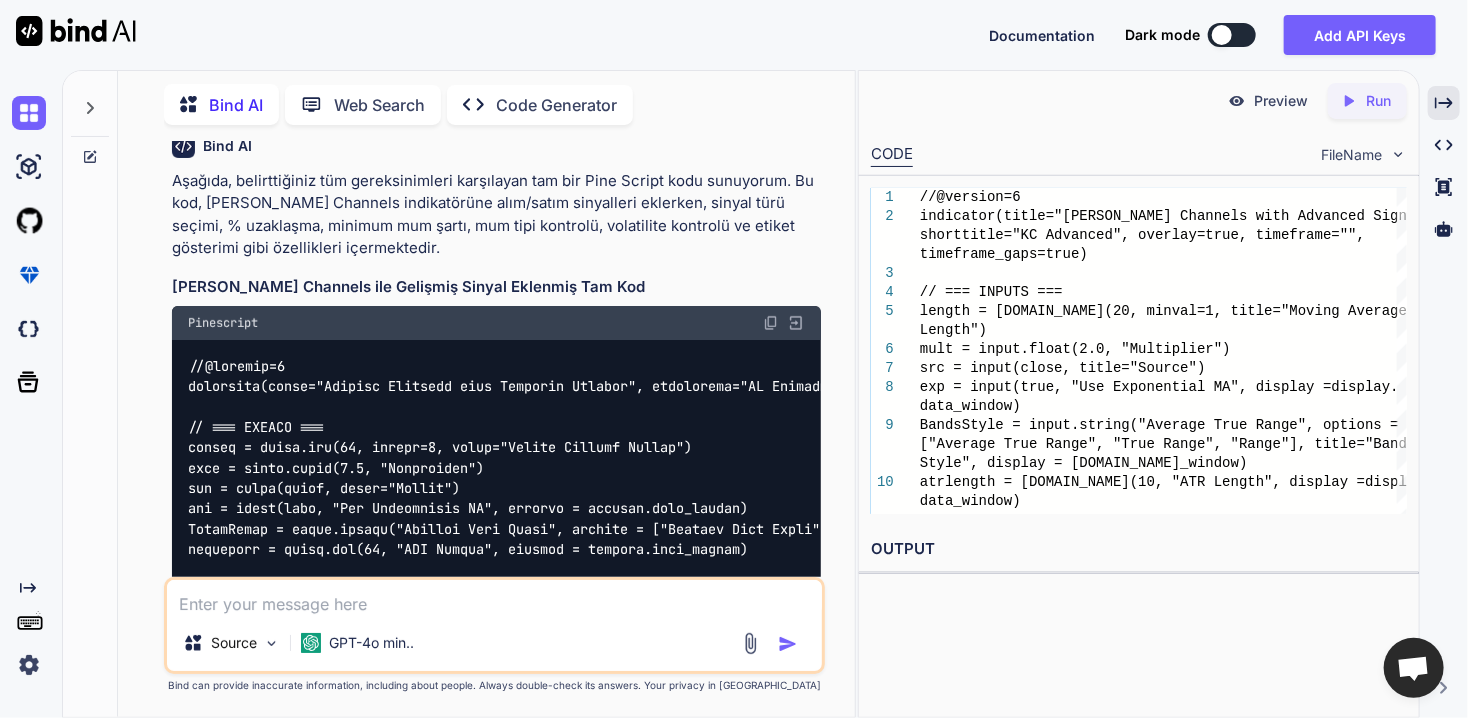 click at bounding box center (771, 323) 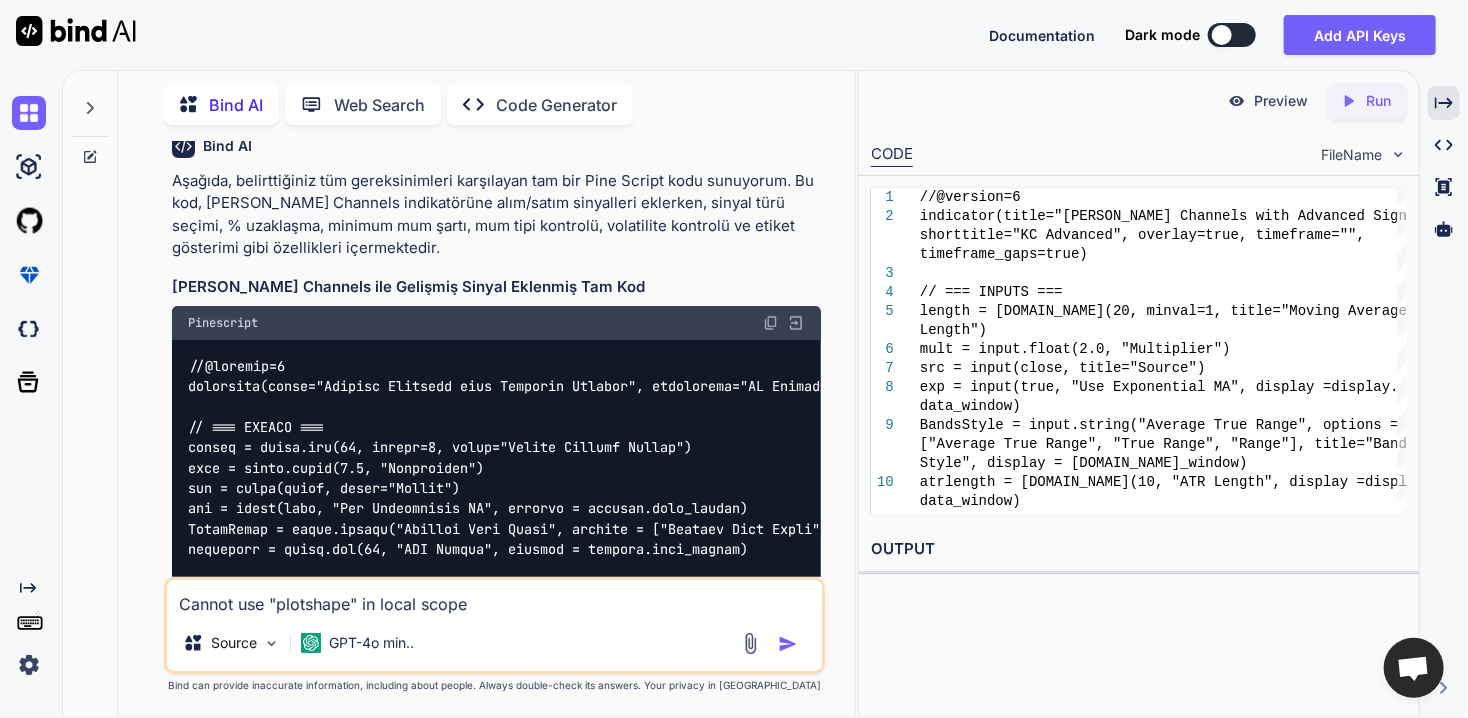 click on "Cannot use "plotshape" in local scope" at bounding box center (494, 597) 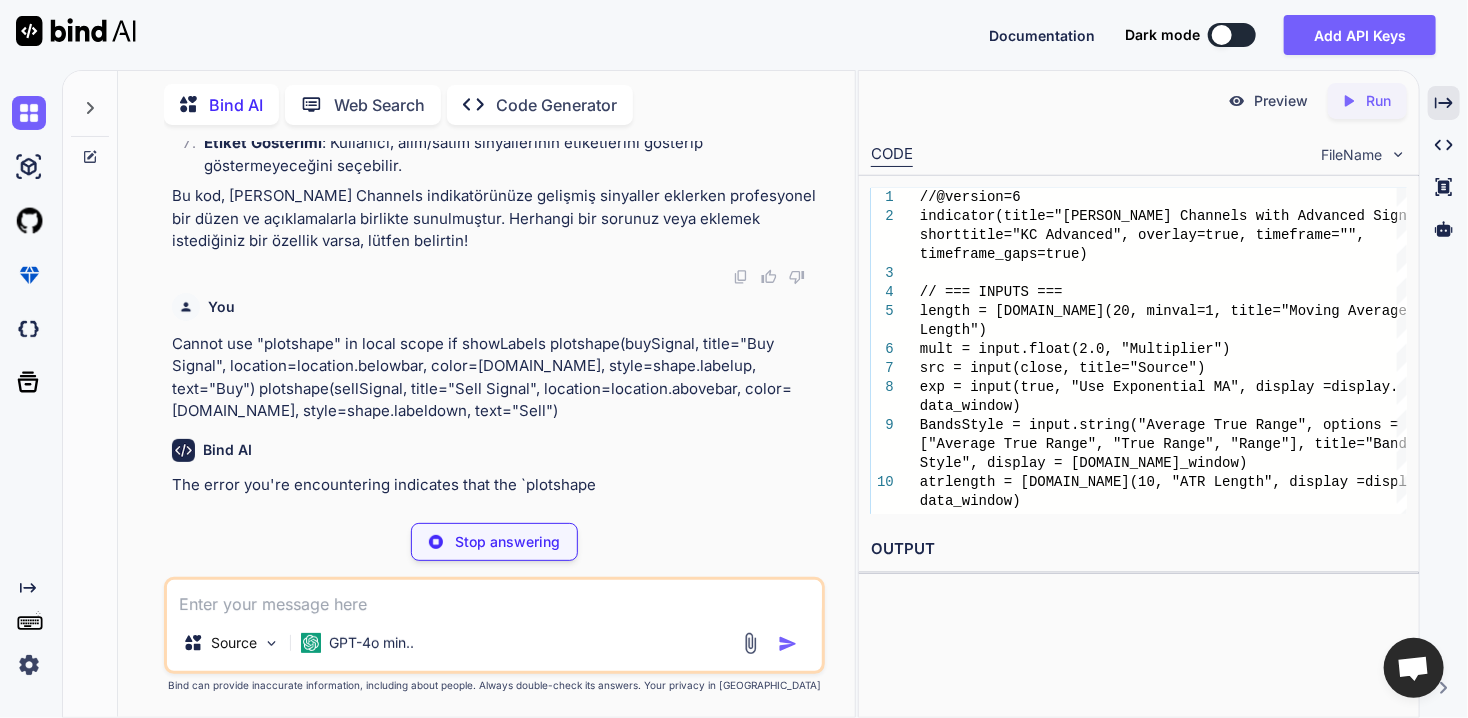 scroll, scrollTop: 34298, scrollLeft: 0, axis: vertical 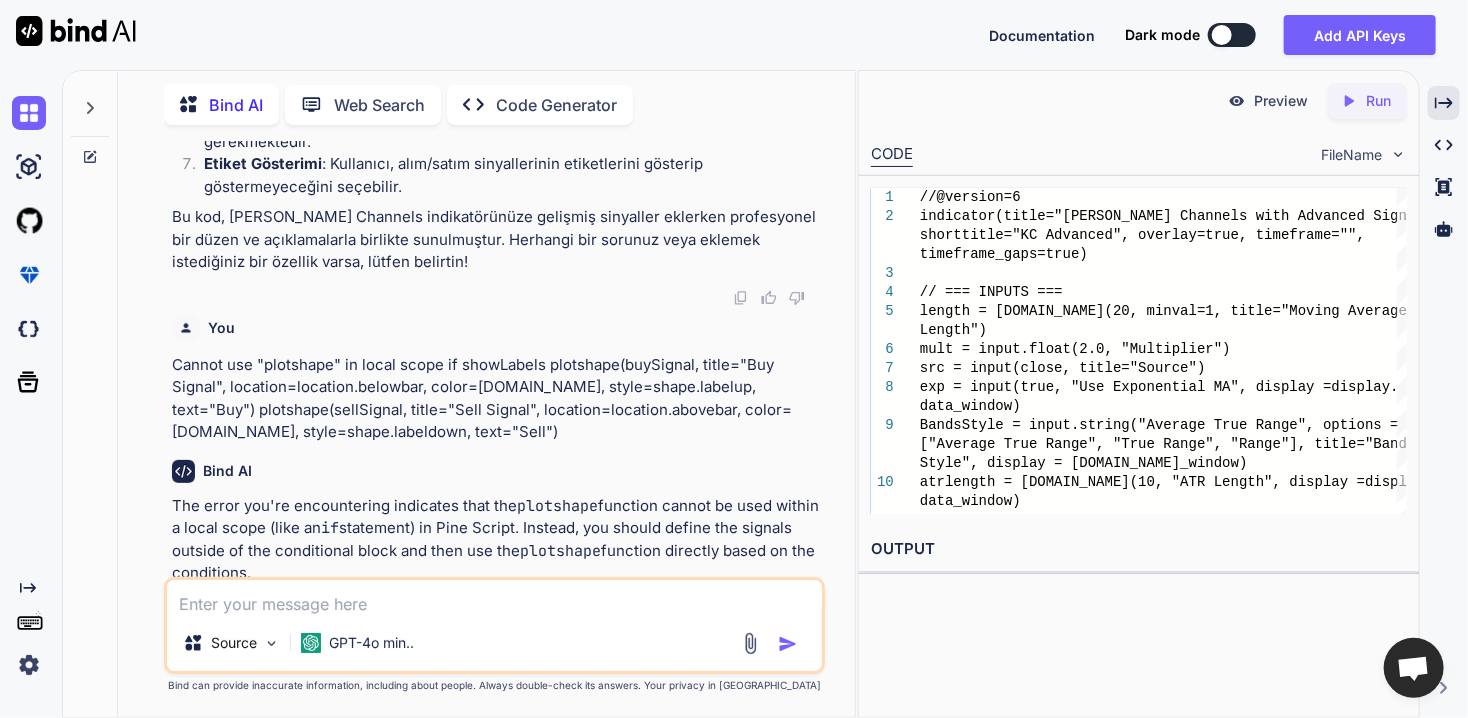 click on "Cannot use "plotshape" in local scope if showLabels
plotshape(buySignal, title="Buy Signal", location=location.belowbar, color=[DOMAIN_NAME], style=shape.labelup, text="Buy")
plotshape(sellSignal, title="Sell Signal", location=location.abovebar, color=[DOMAIN_NAME], style=shape.labeldown, text="Sell")" at bounding box center [496, 399] 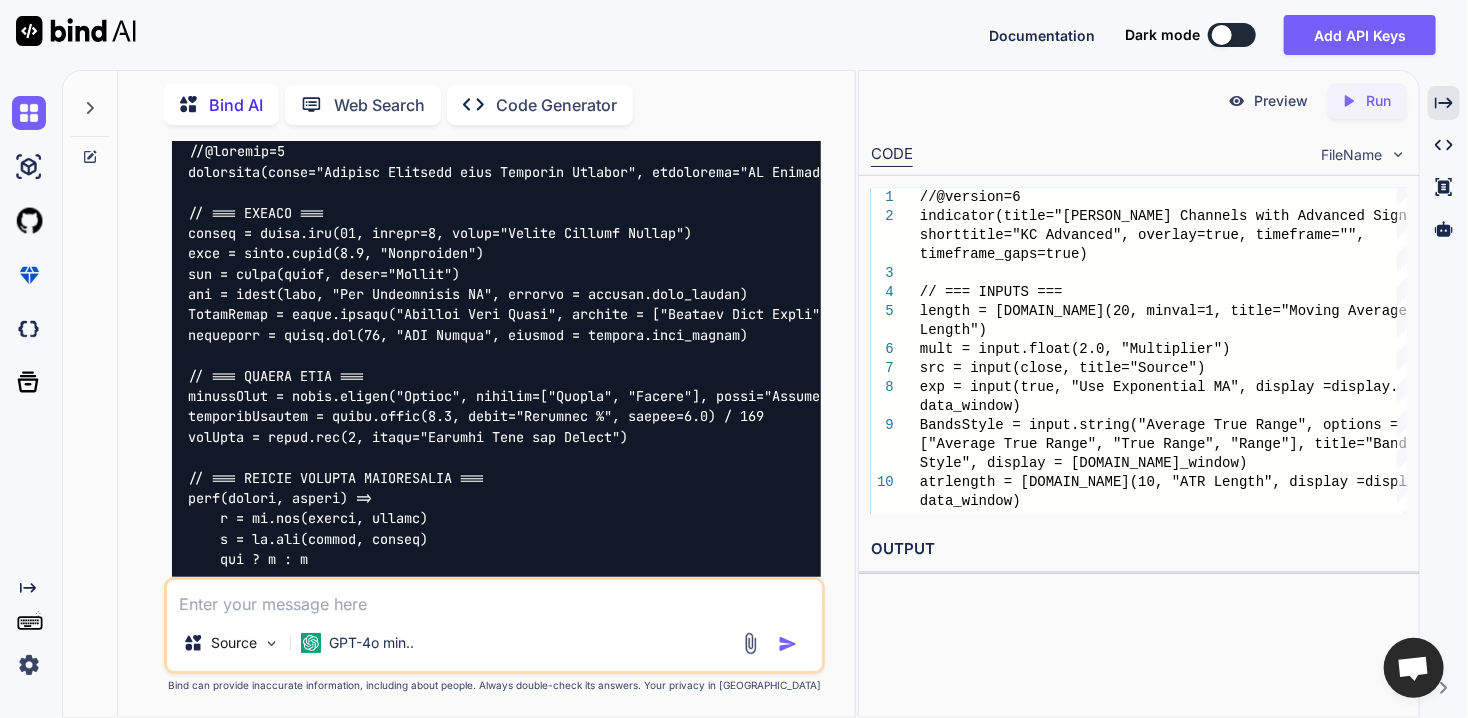 scroll, scrollTop: 34526, scrollLeft: 0, axis: vertical 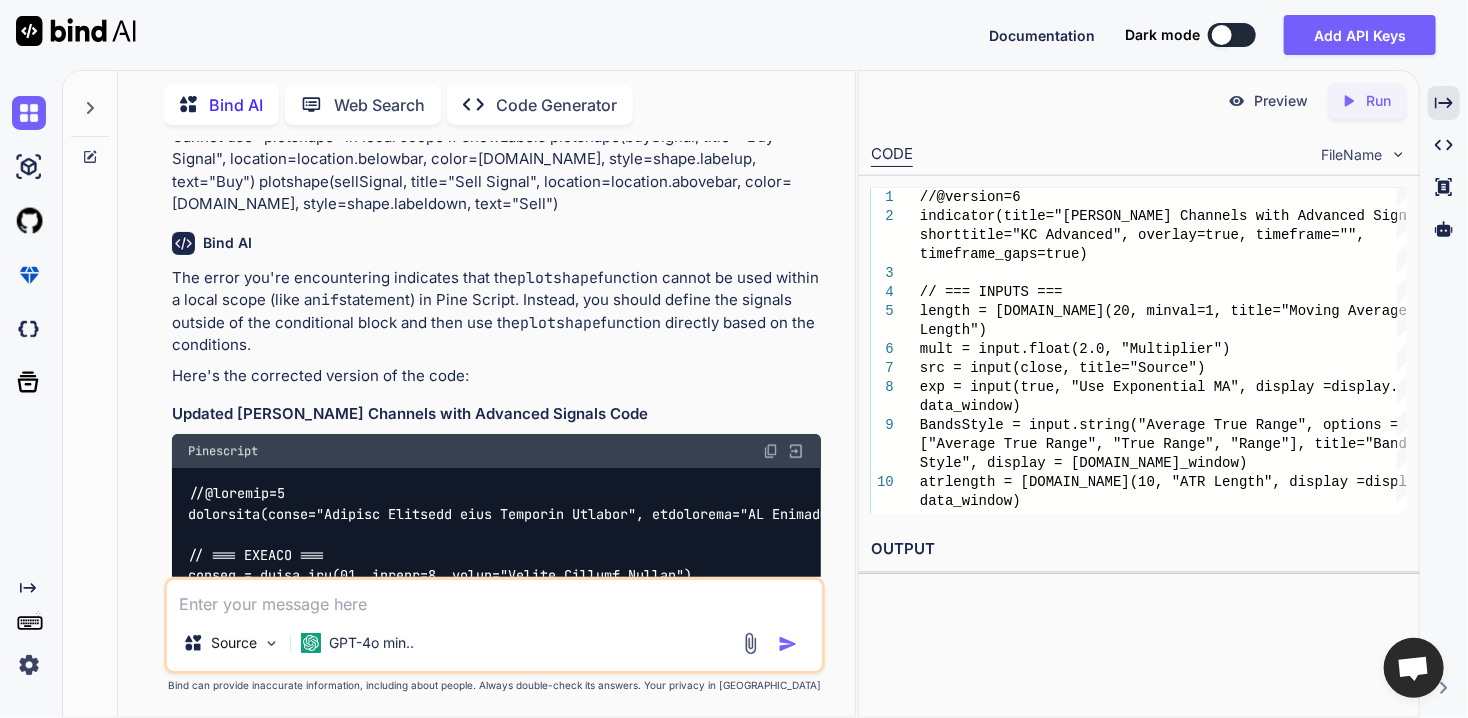 click on "Pinescript" at bounding box center (496, 451) 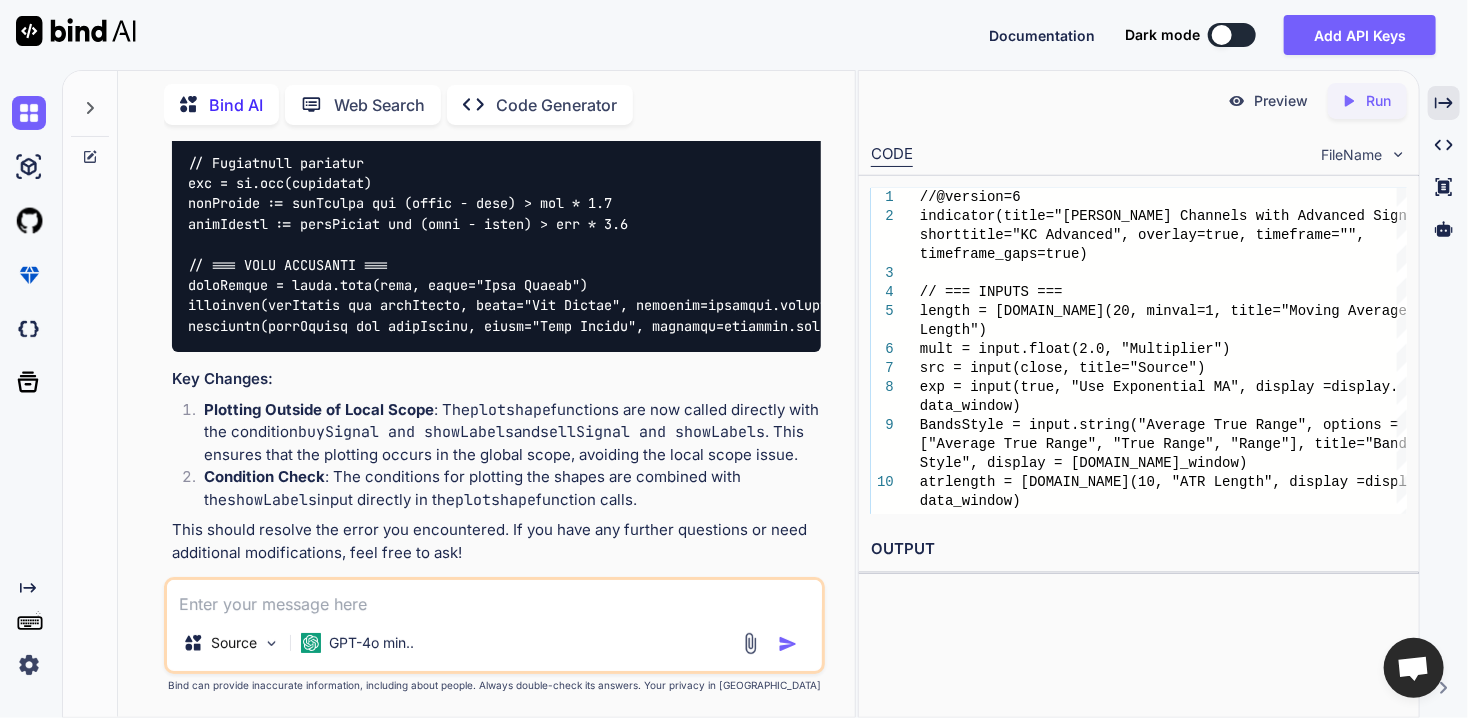 scroll, scrollTop: 36172, scrollLeft: 0, axis: vertical 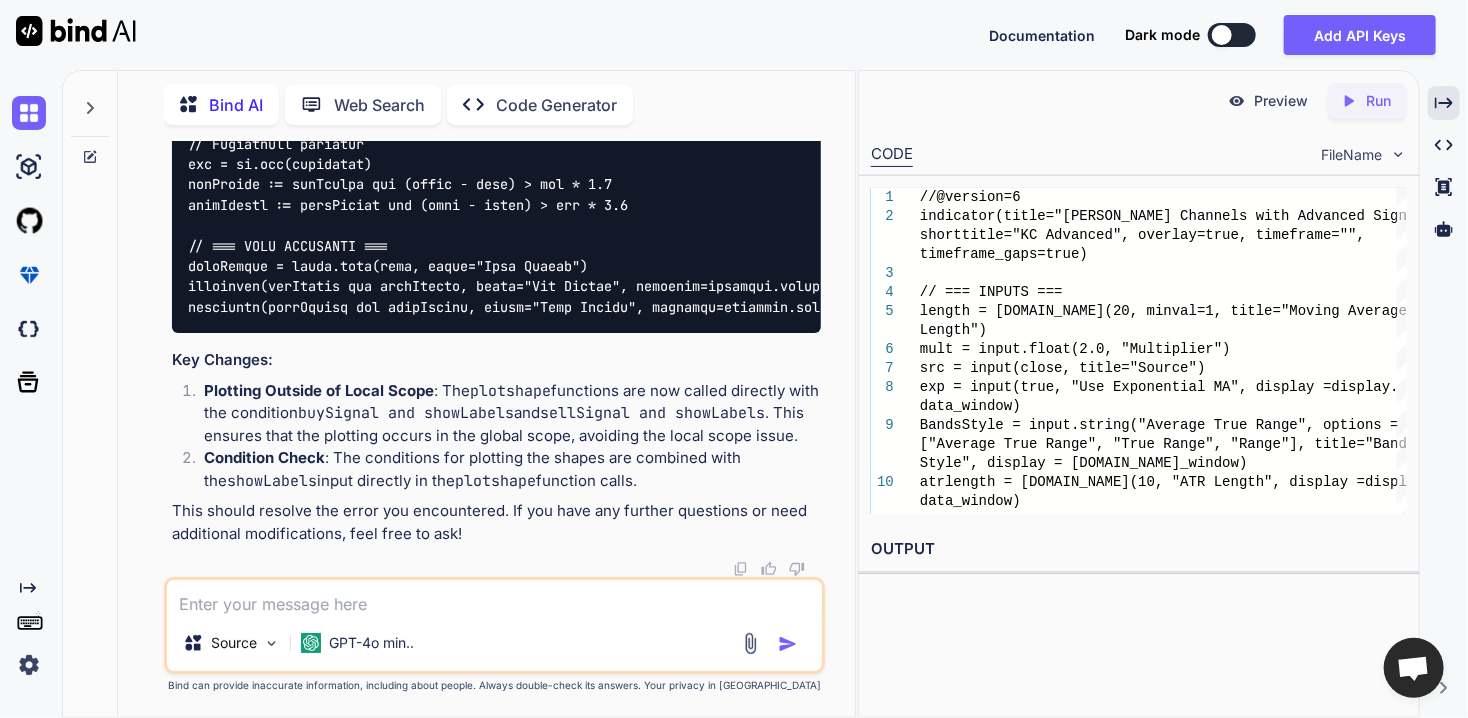 click at bounding box center [494, 597] 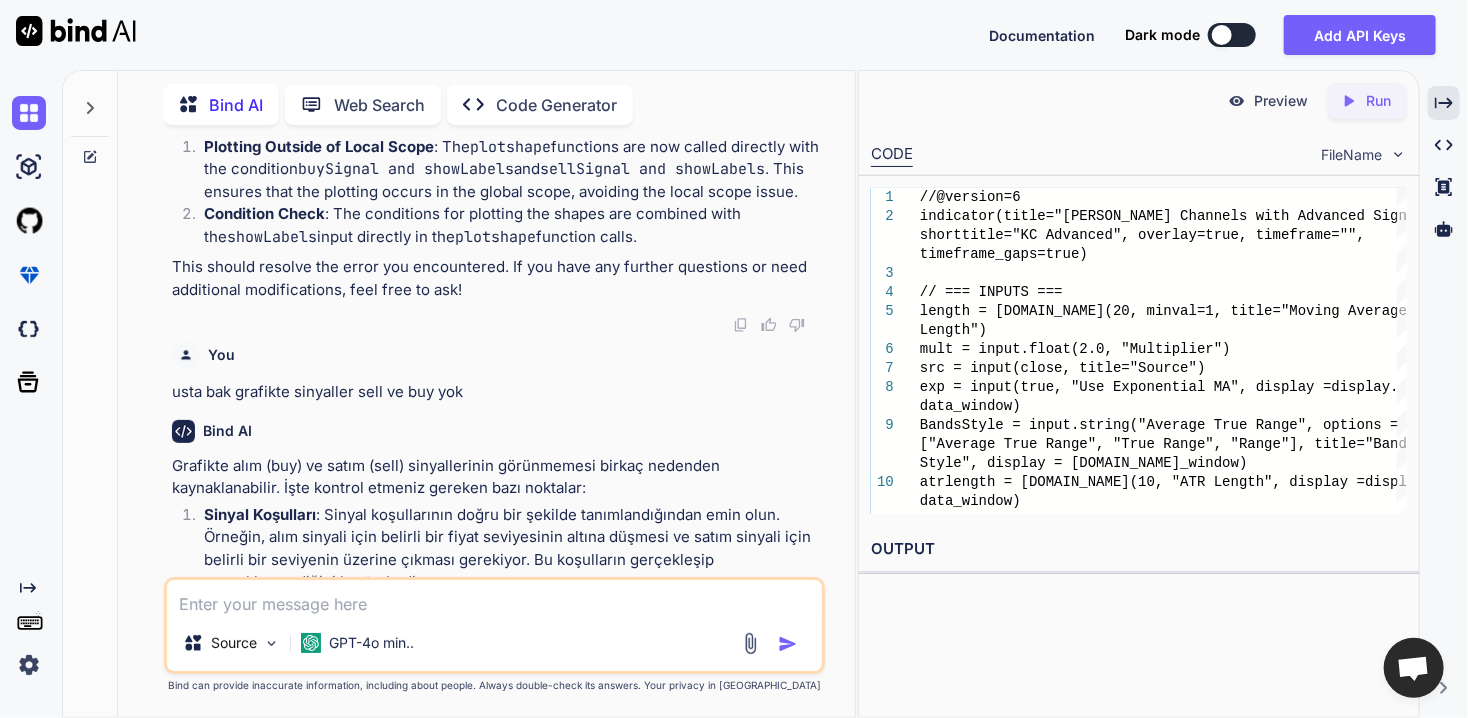 scroll, scrollTop: 36364, scrollLeft: 0, axis: vertical 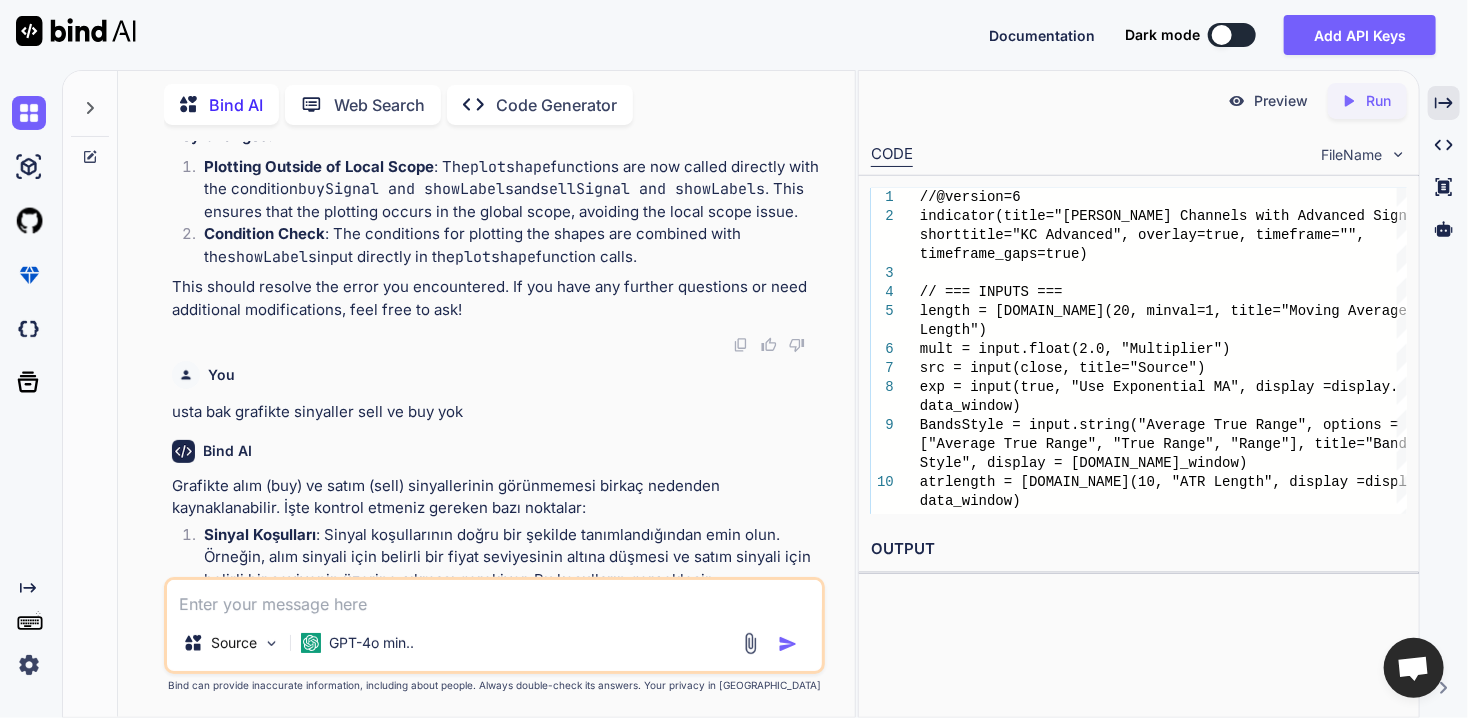 click at bounding box center [494, 597] 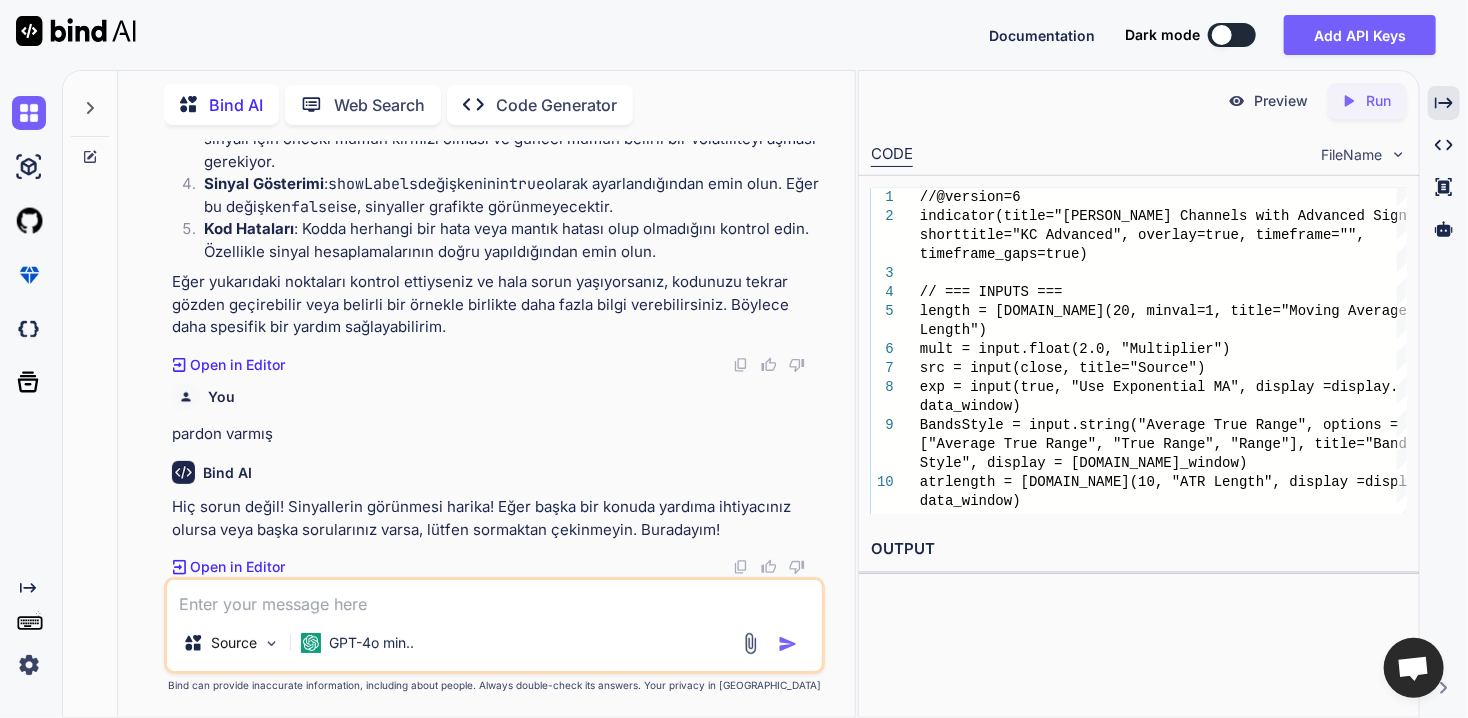 scroll, scrollTop: 36962, scrollLeft: 0, axis: vertical 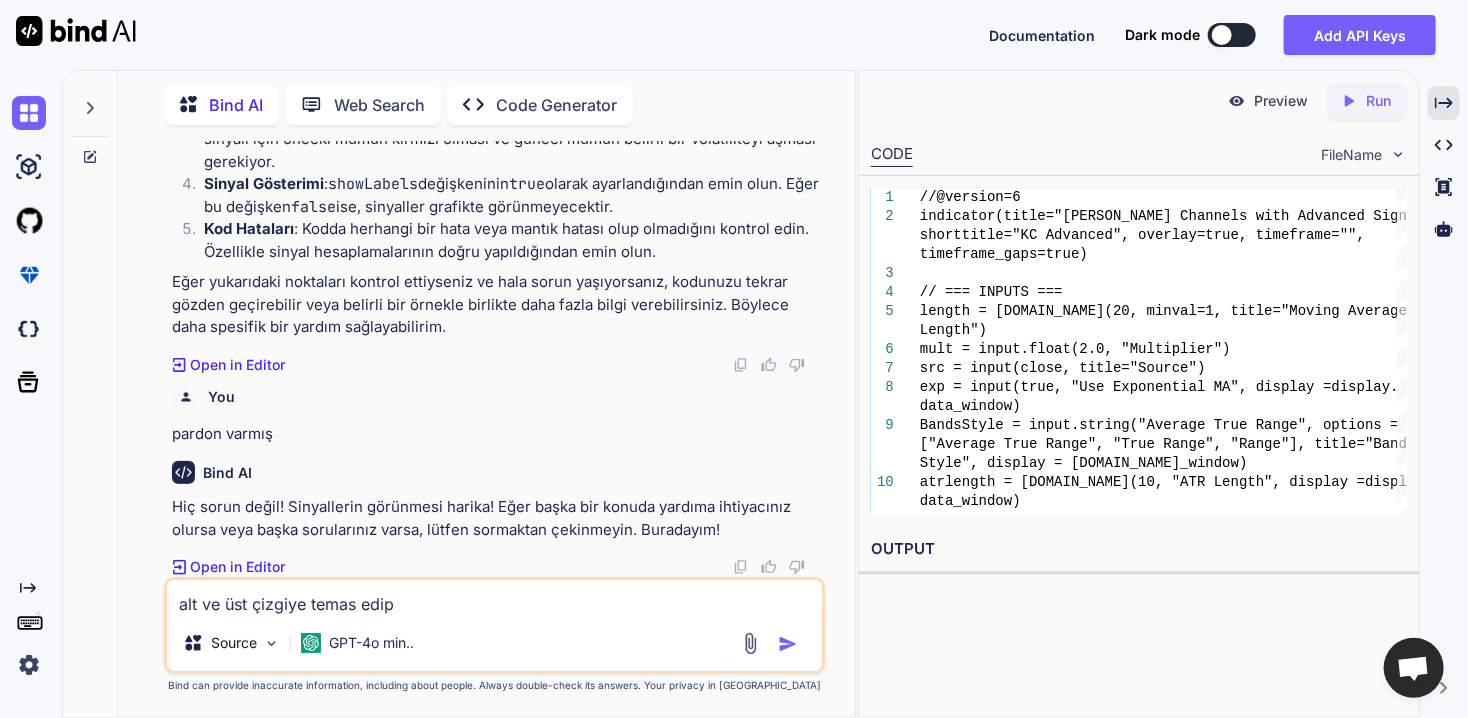 paste on "distancePercent" 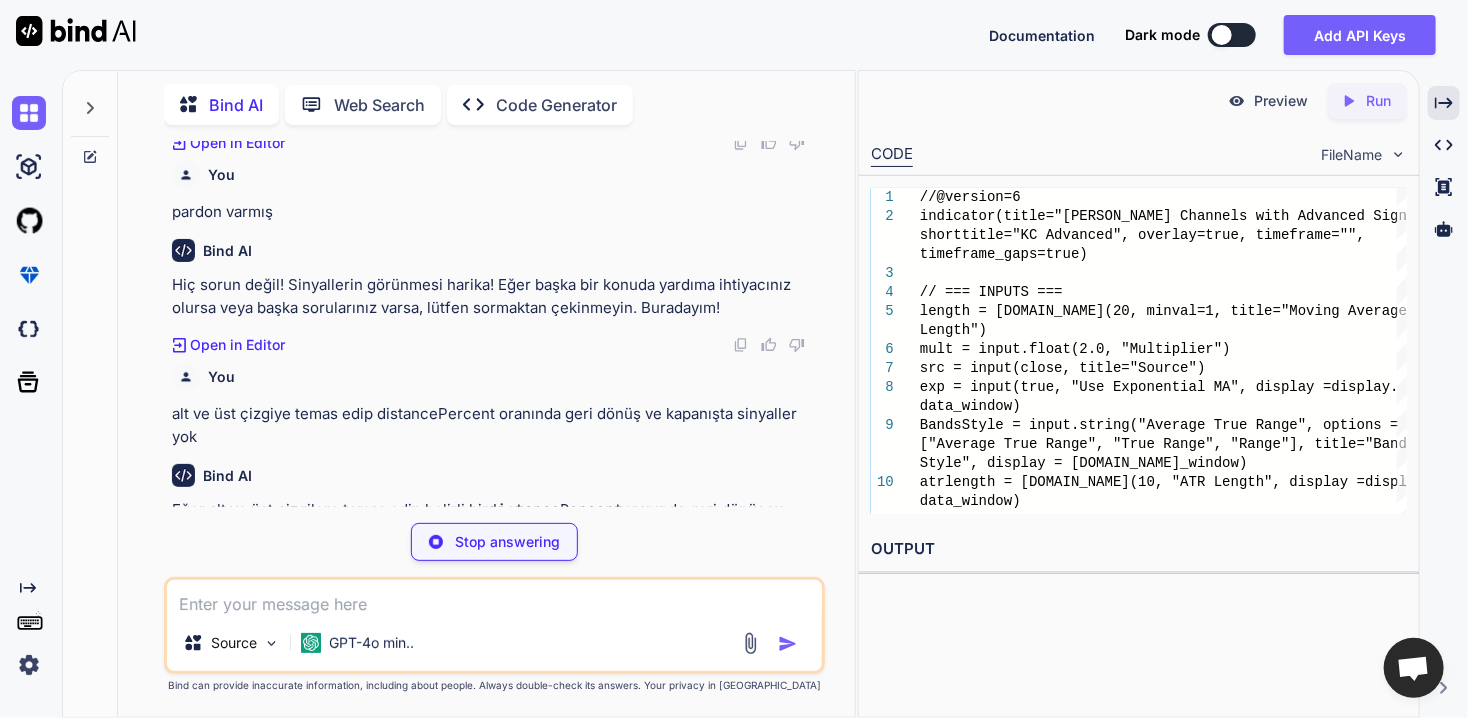 scroll, scrollTop: 37164, scrollLeft: 0, axis: vertical 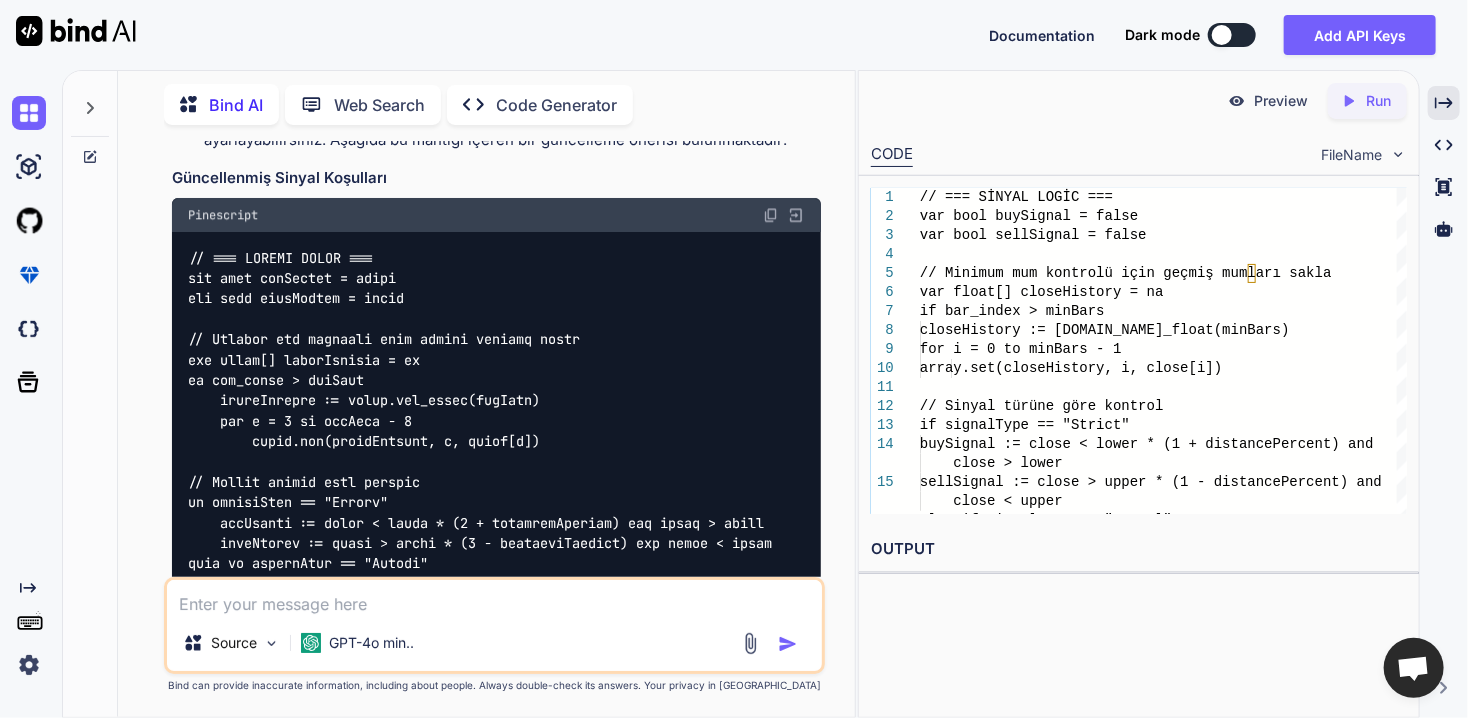 click at bounding box center (771, 215) 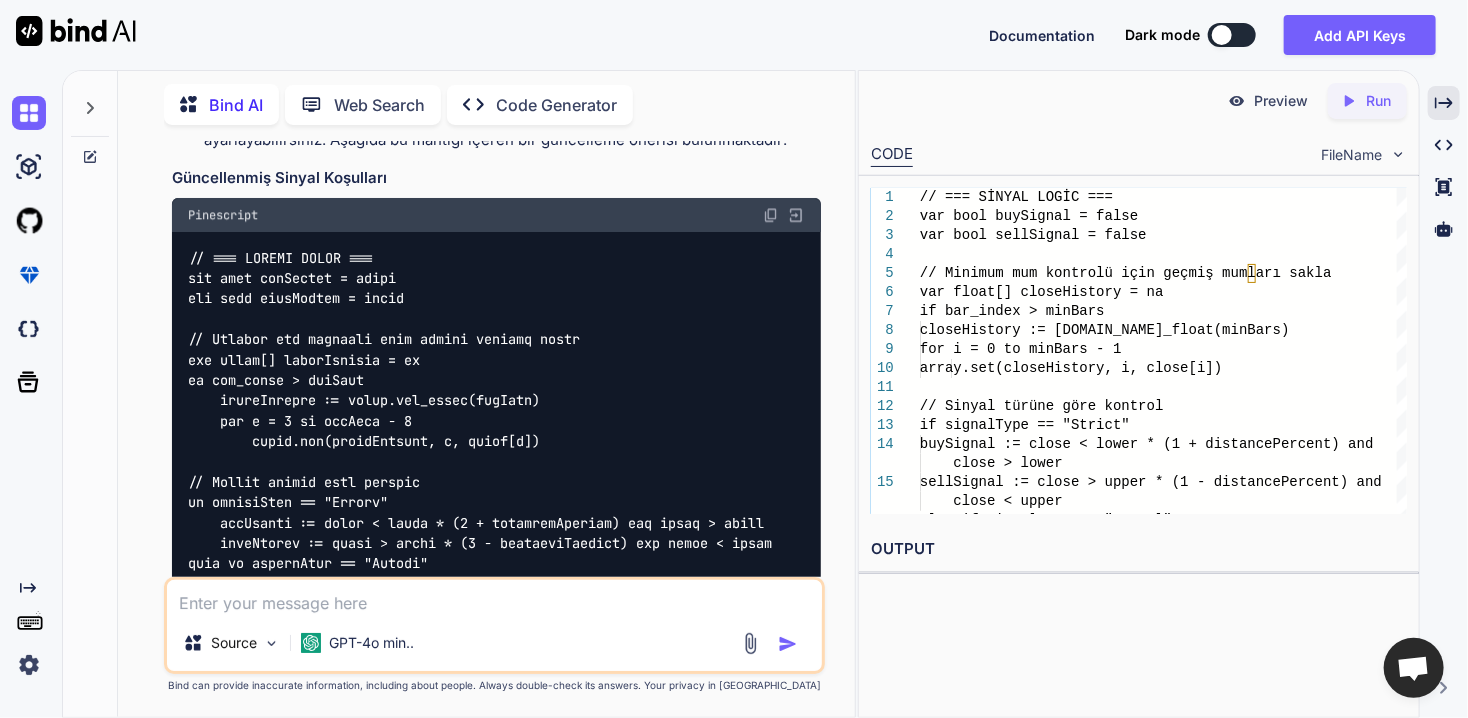 scroll, scrollTop: 0, scrollLeft: 0, axis: both 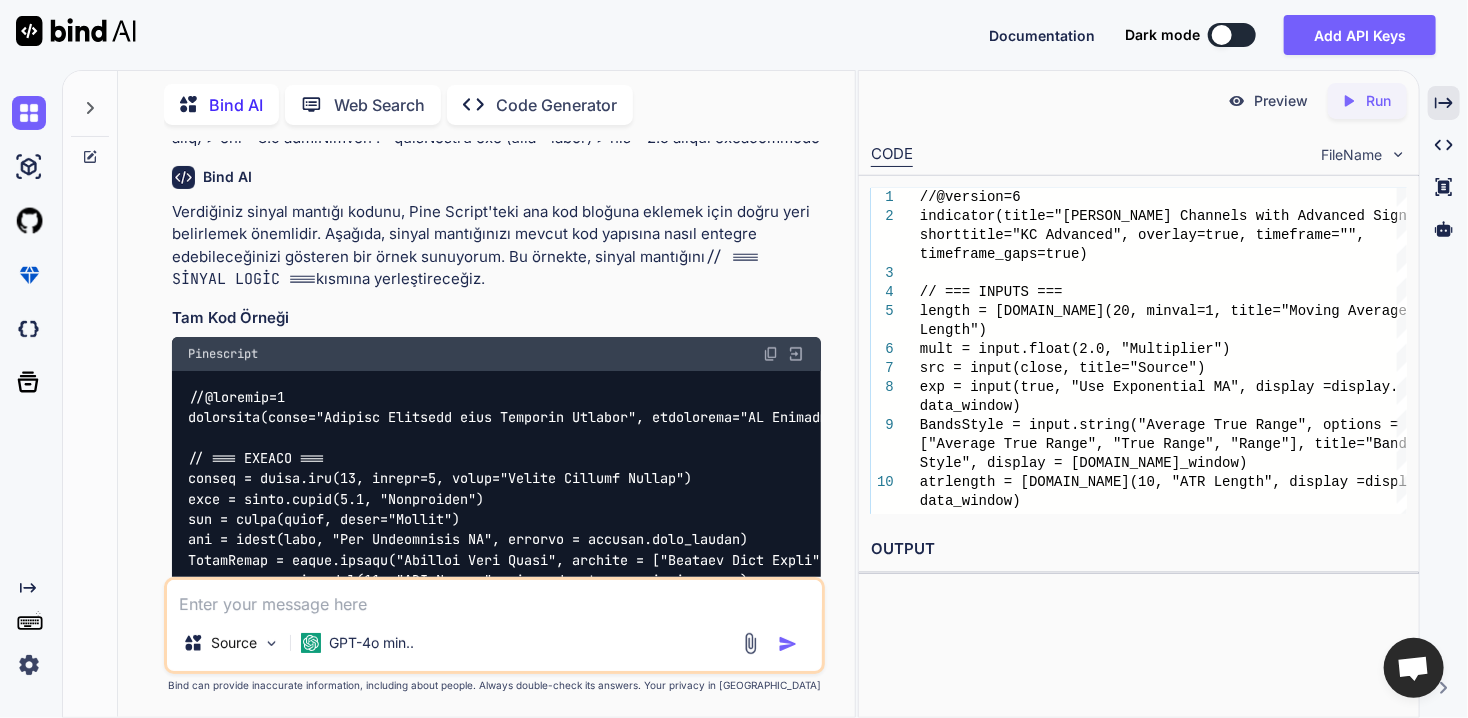 click at bounding box center (771, 354) 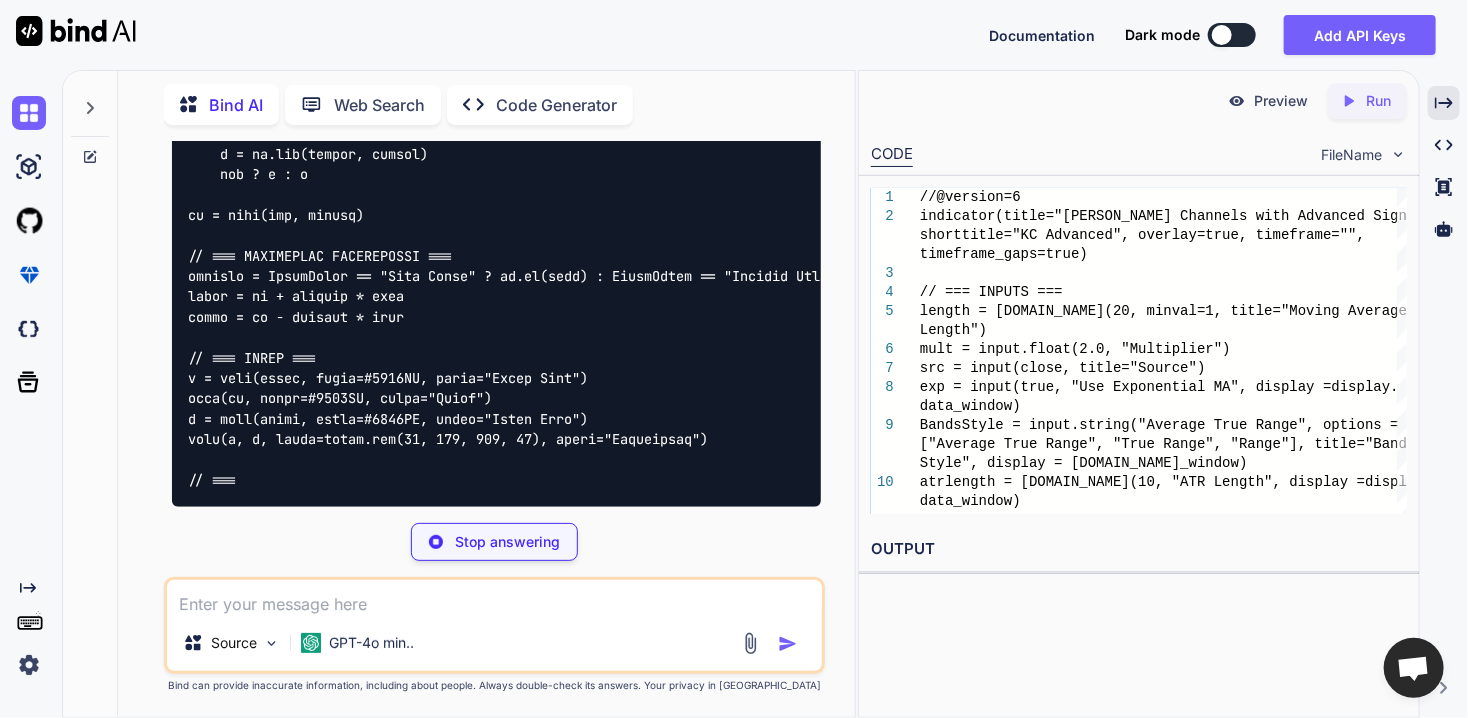scroll, scrollTop: 41894, scrollLeft: 0, axis: vertical 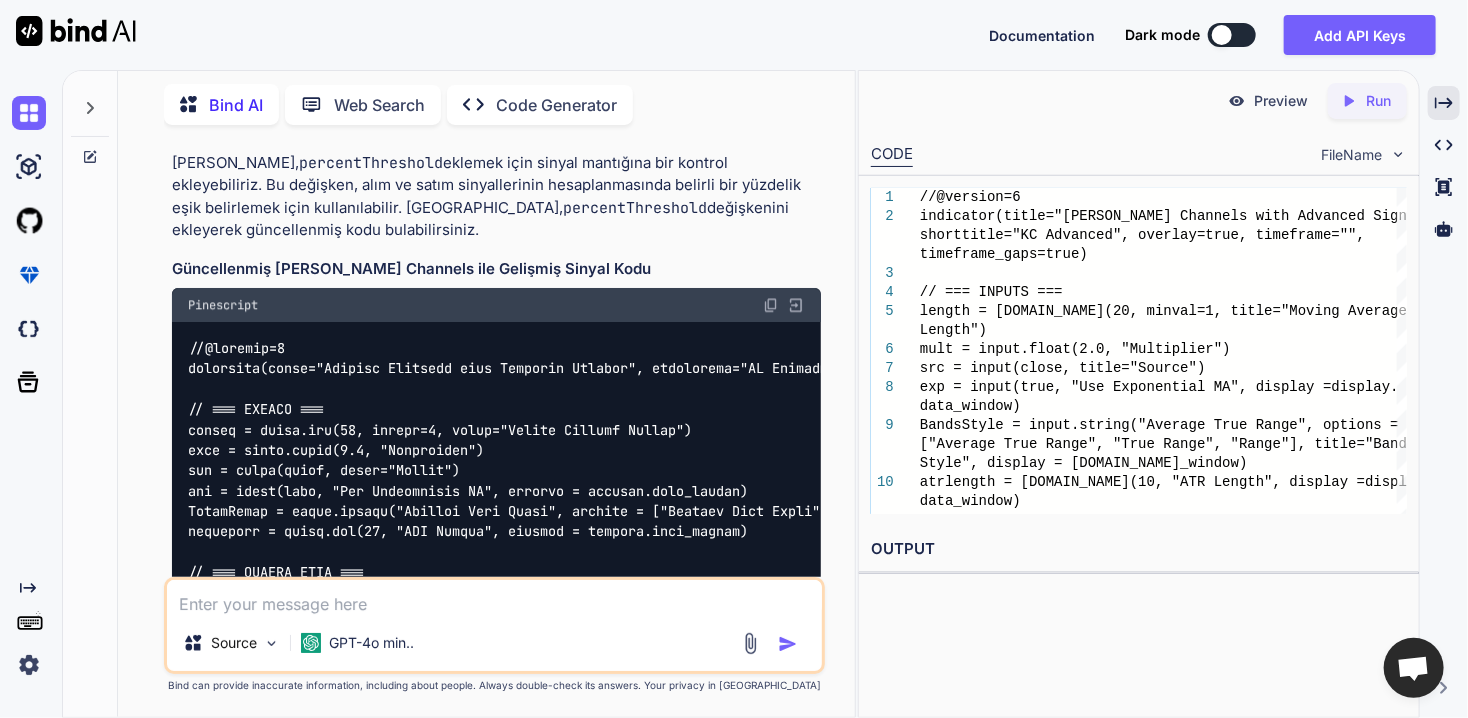 click at bounding box center (771, 305) 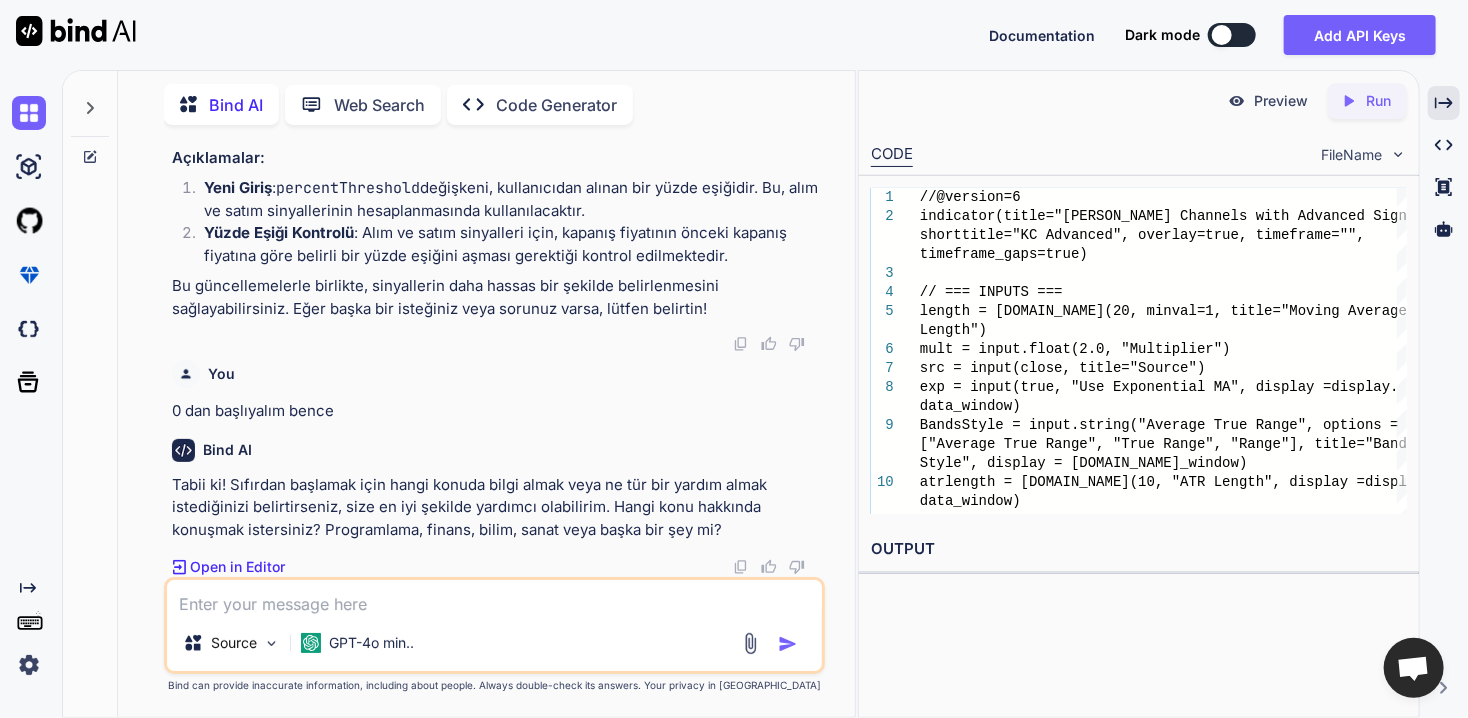 scroll, scrollTop: 43071, scrollLeft: 0, axis: vertical 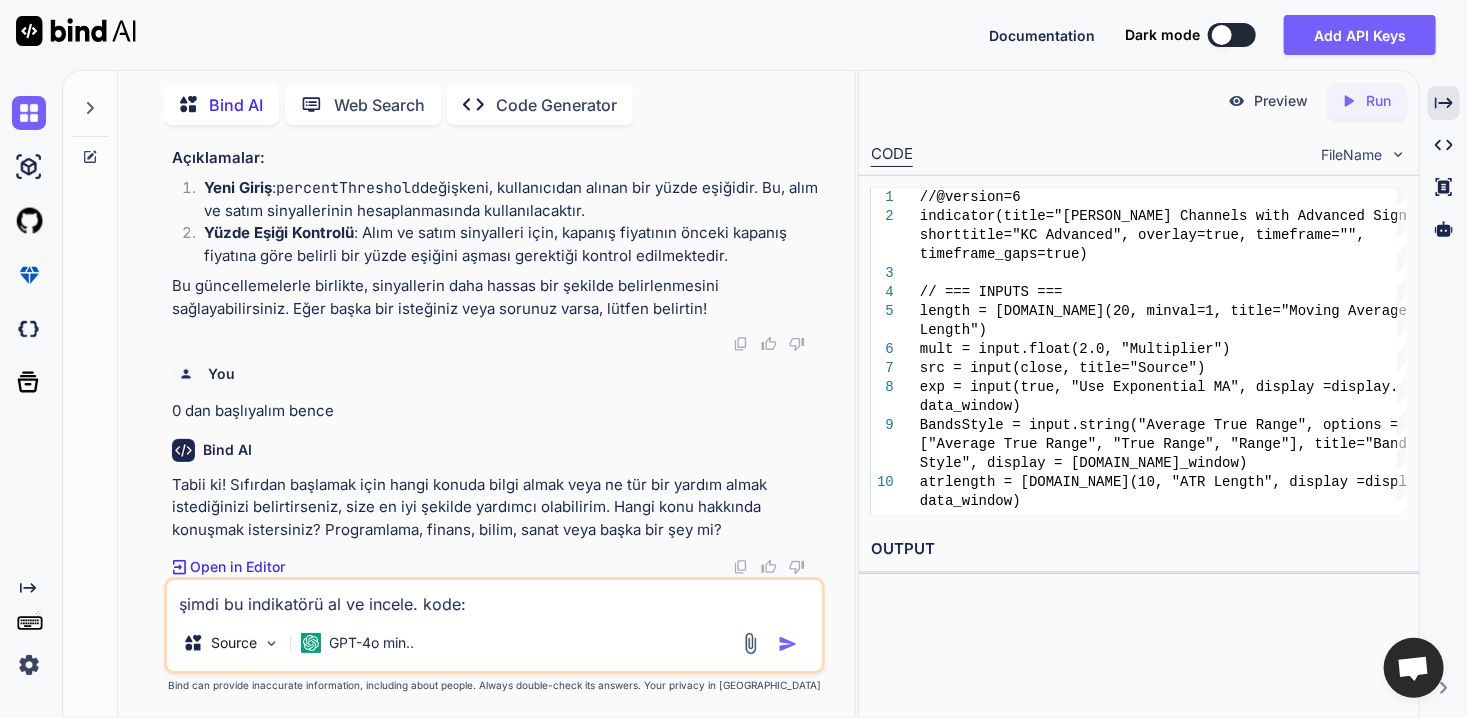 click on "şimdi bu indikatörü al ve incele. kode: Source   GPT-4o min.." at bounding box center (494, 625) 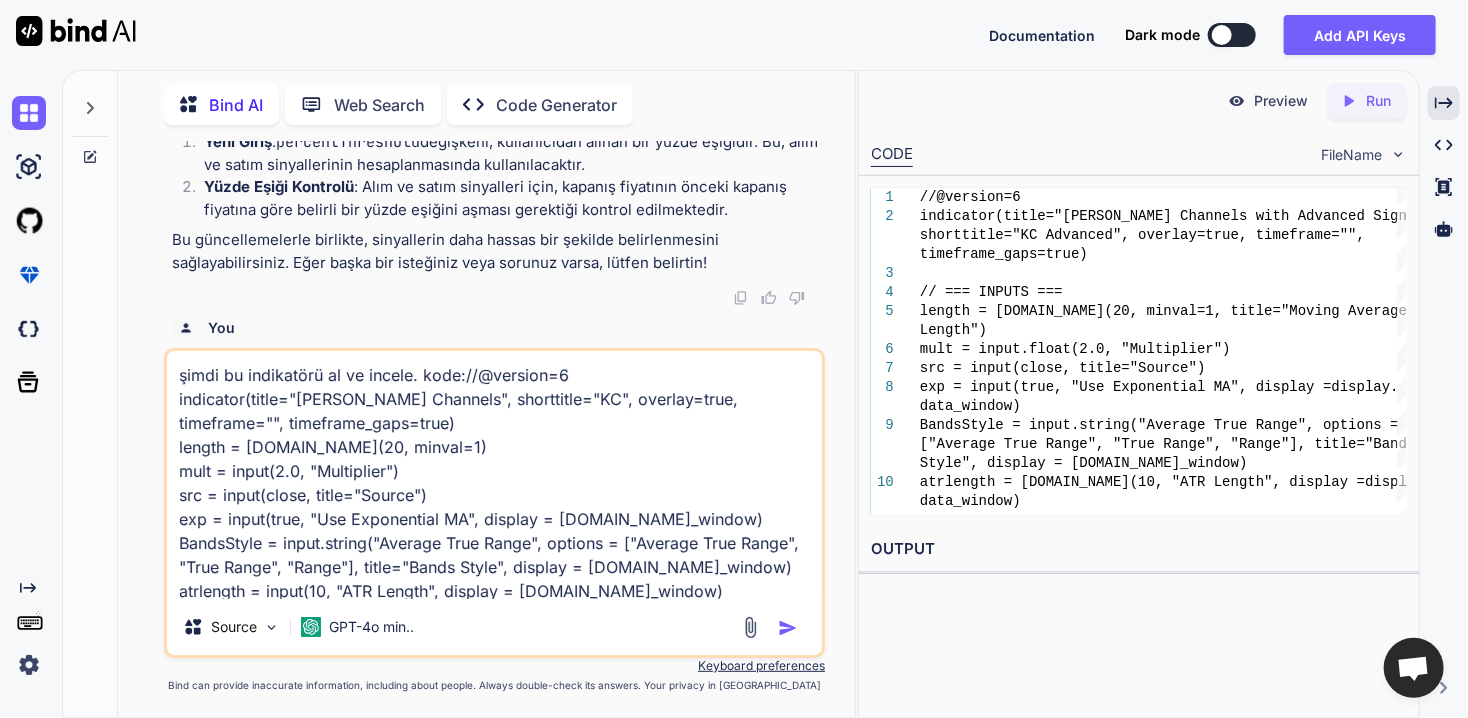 scroll, scrollTop: 316, scrollLeft: 0, axis: vertical 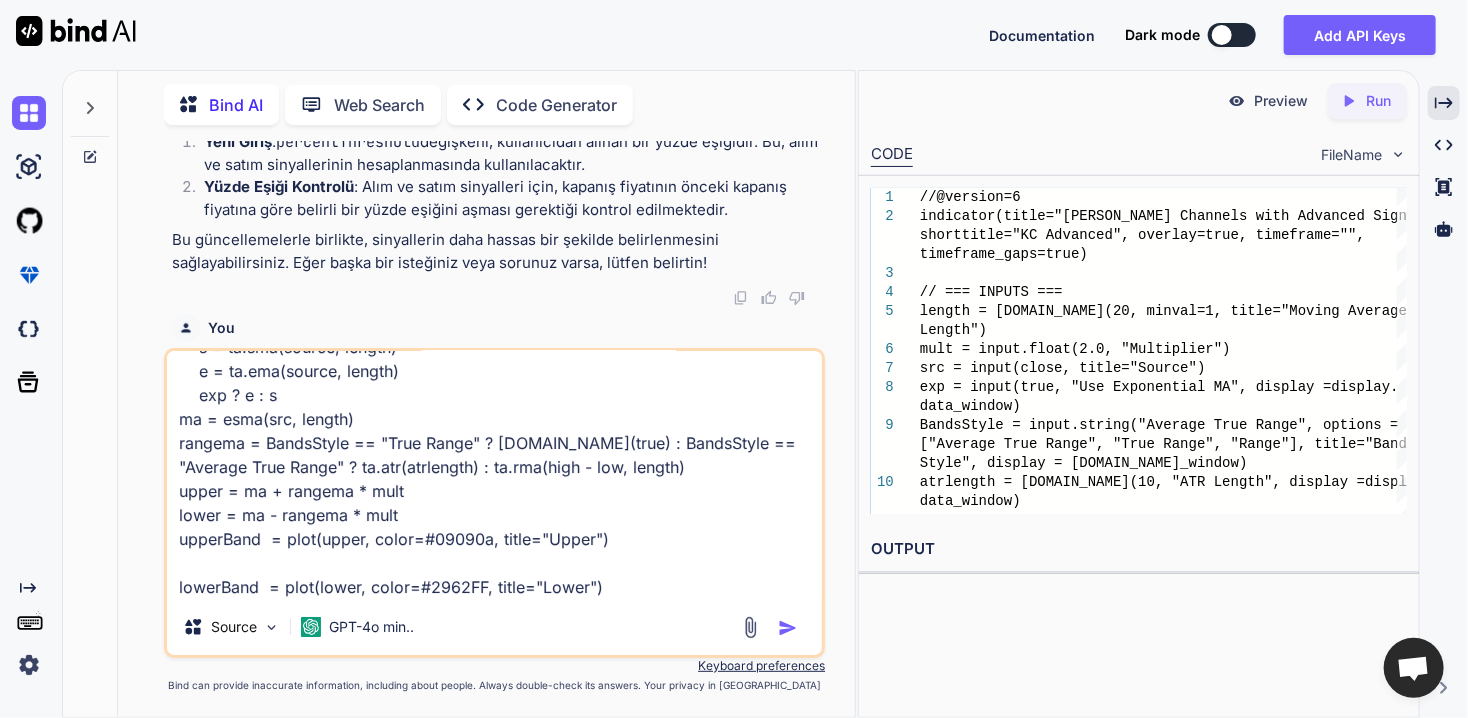 click at bounding box center [788, 628] 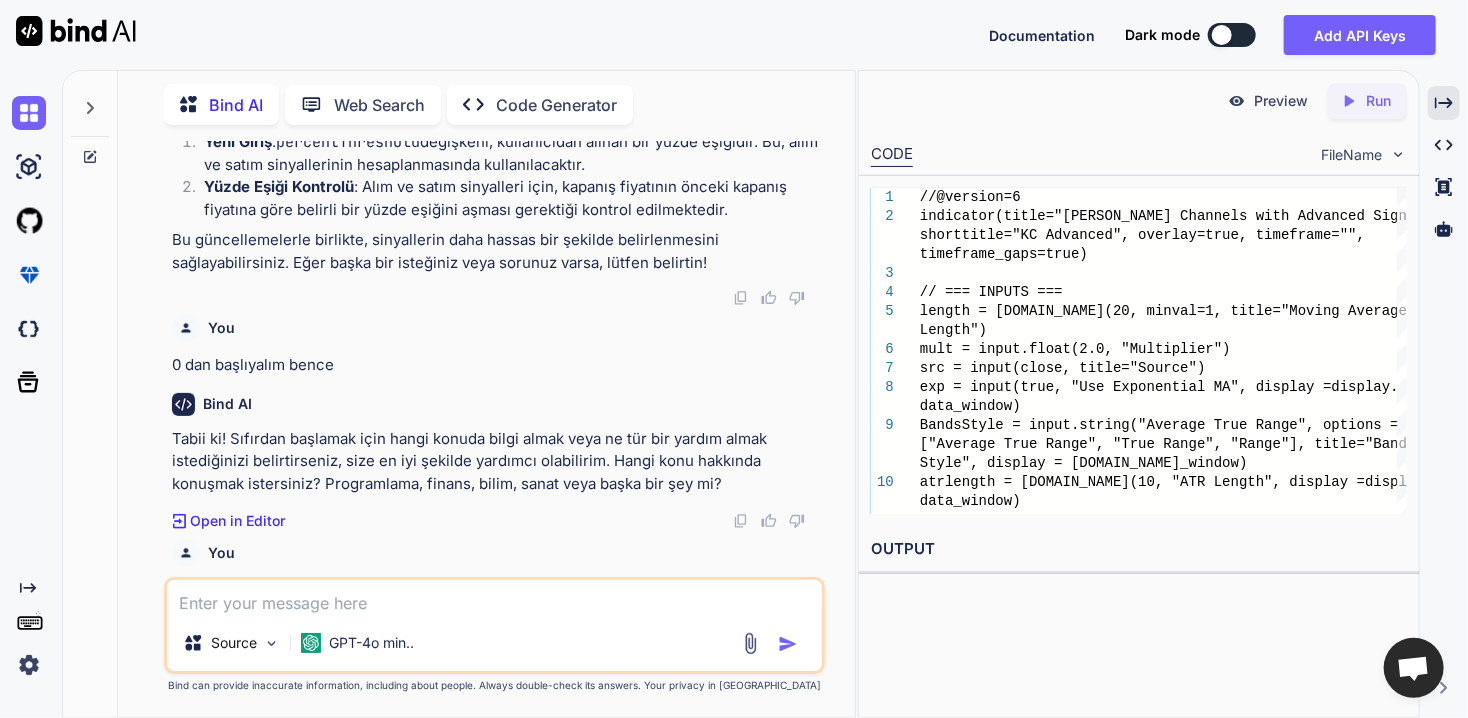 scroll, scrollTop: 0, scrollLeft: 0, axis: both 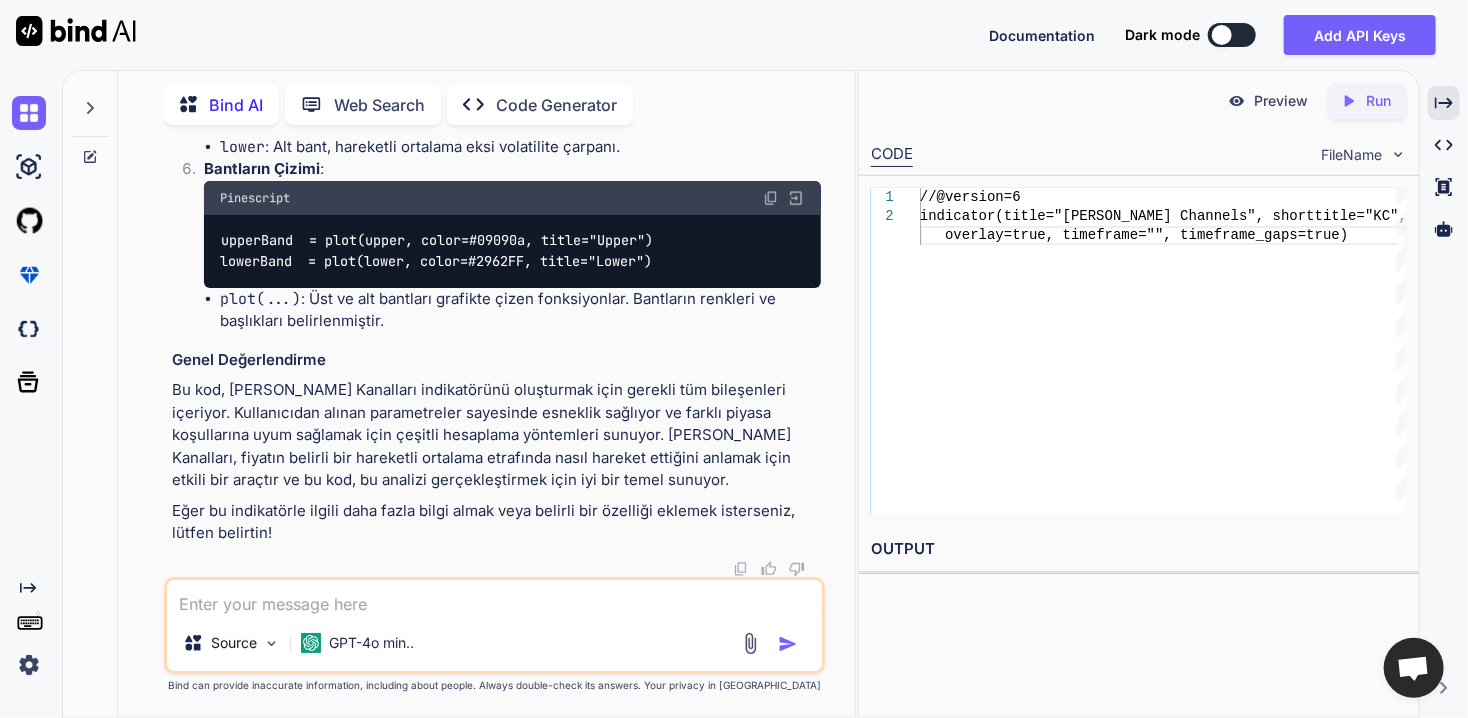 click at bounding box center [494, 597] 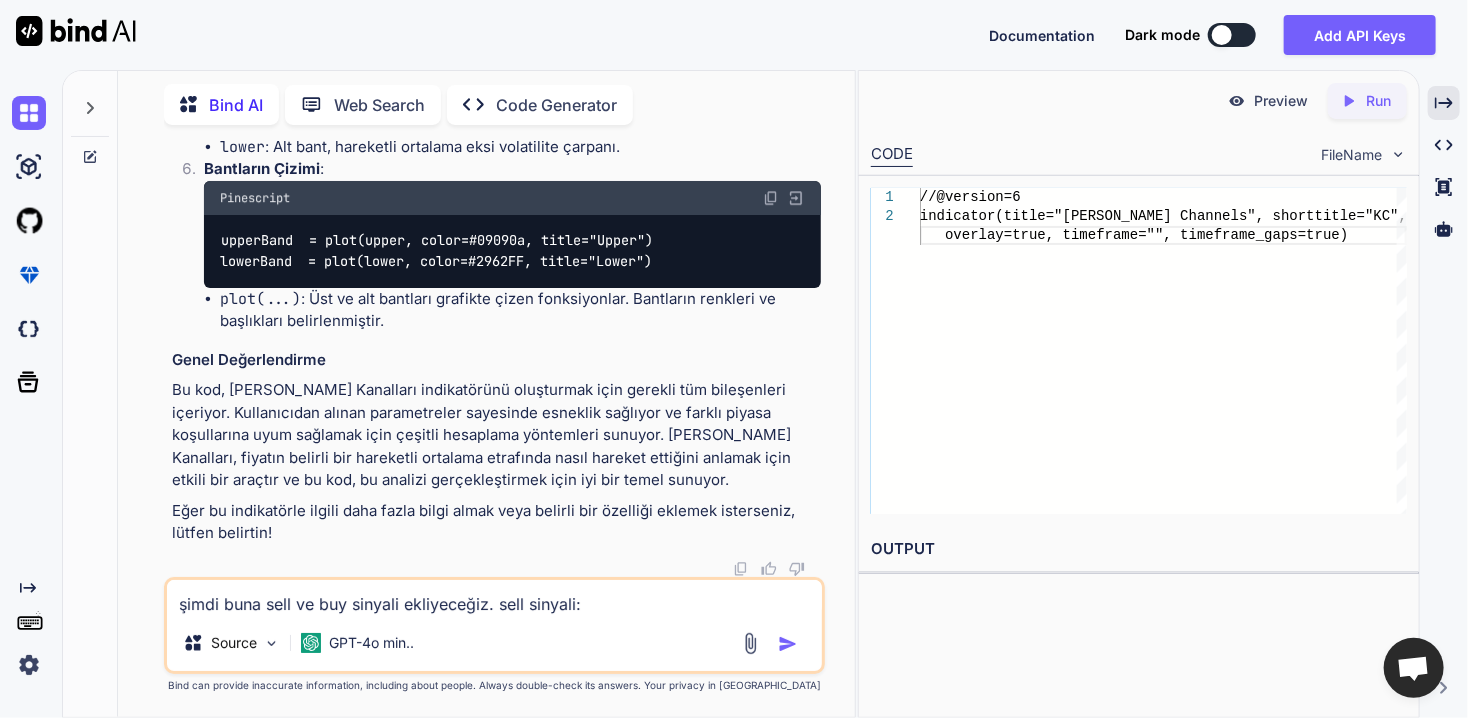 paste on "Upper" 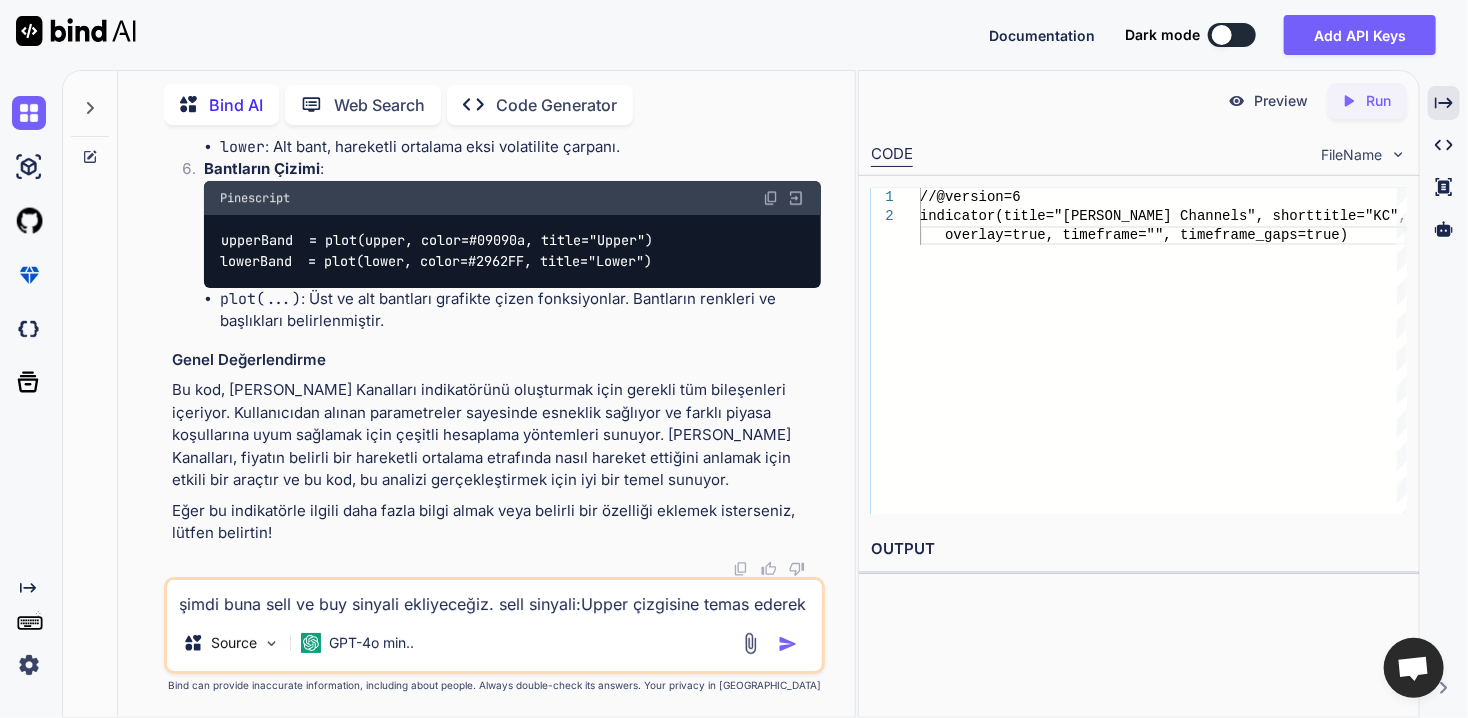 click on "şimdi buna sell ve buy sinyali ekliyeceğiz. sell sinyali:Upper çizgisine temas ederek" at bounding box center [494, 597] 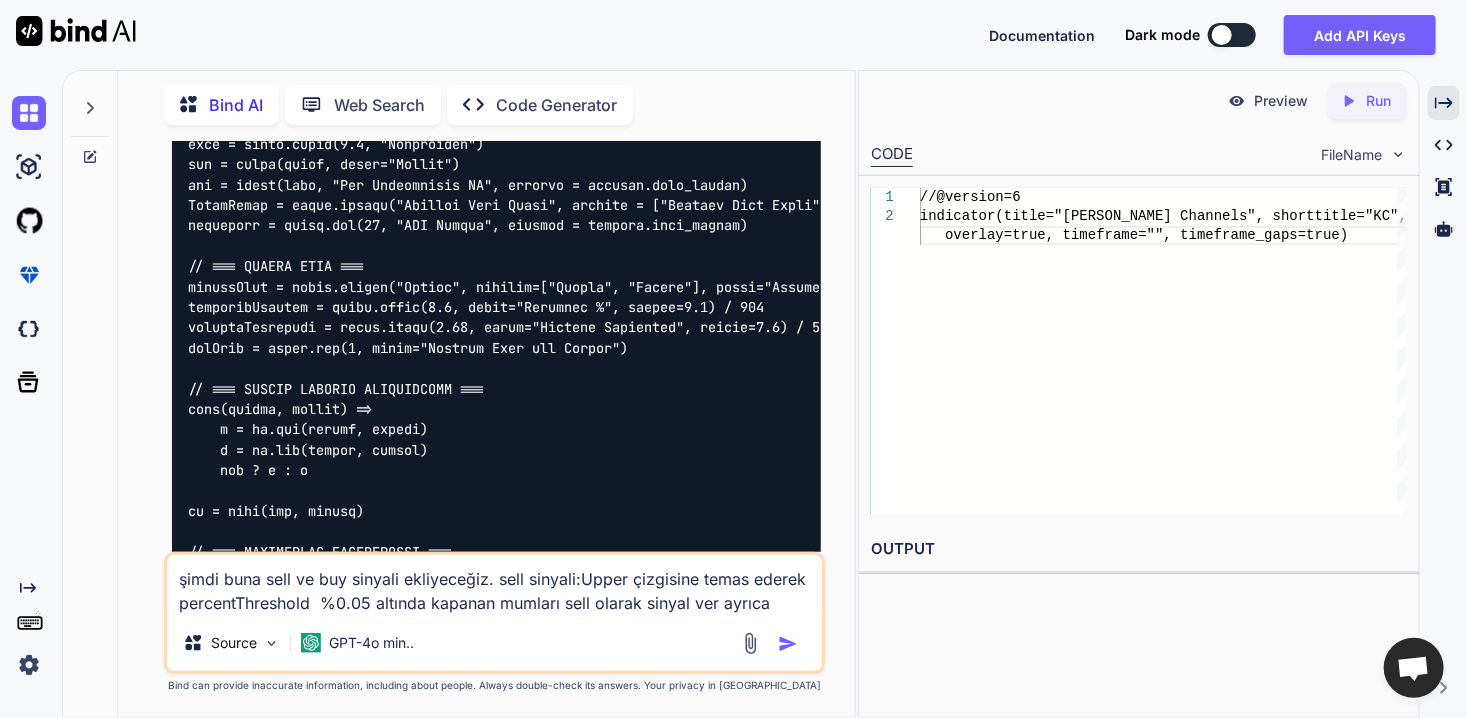 scroll, scrollTop: 41672, scrollLeft: 0, axis: vertical 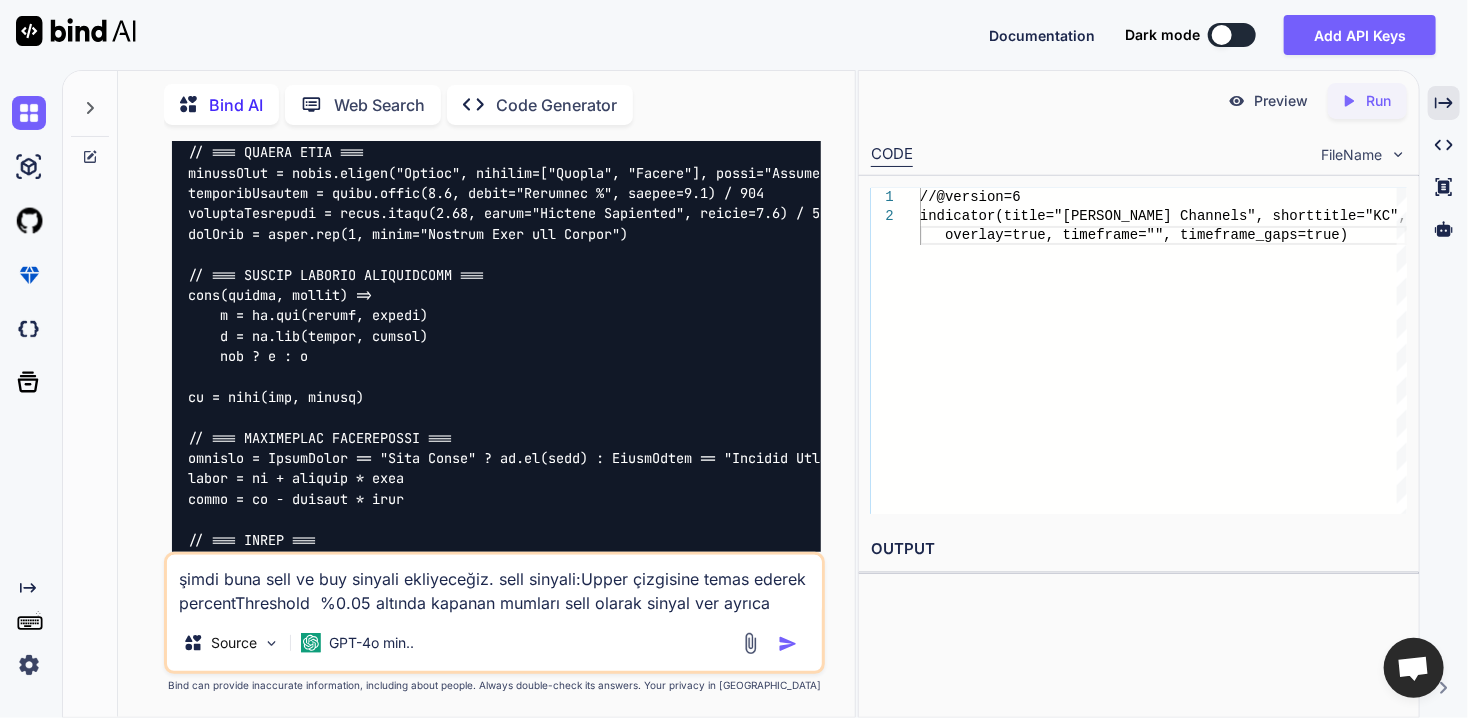 click at bounding box center (812, 693) 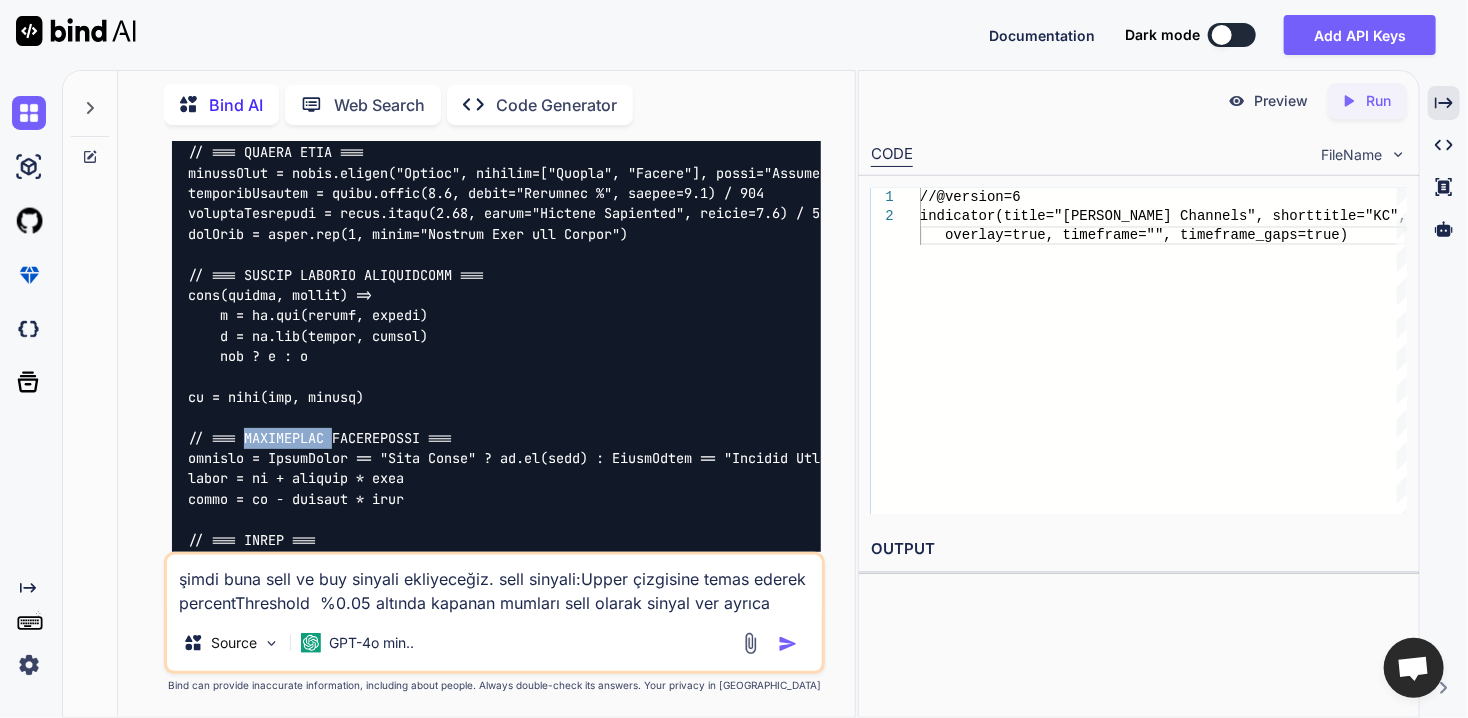 click at bounding box center (812, 693) 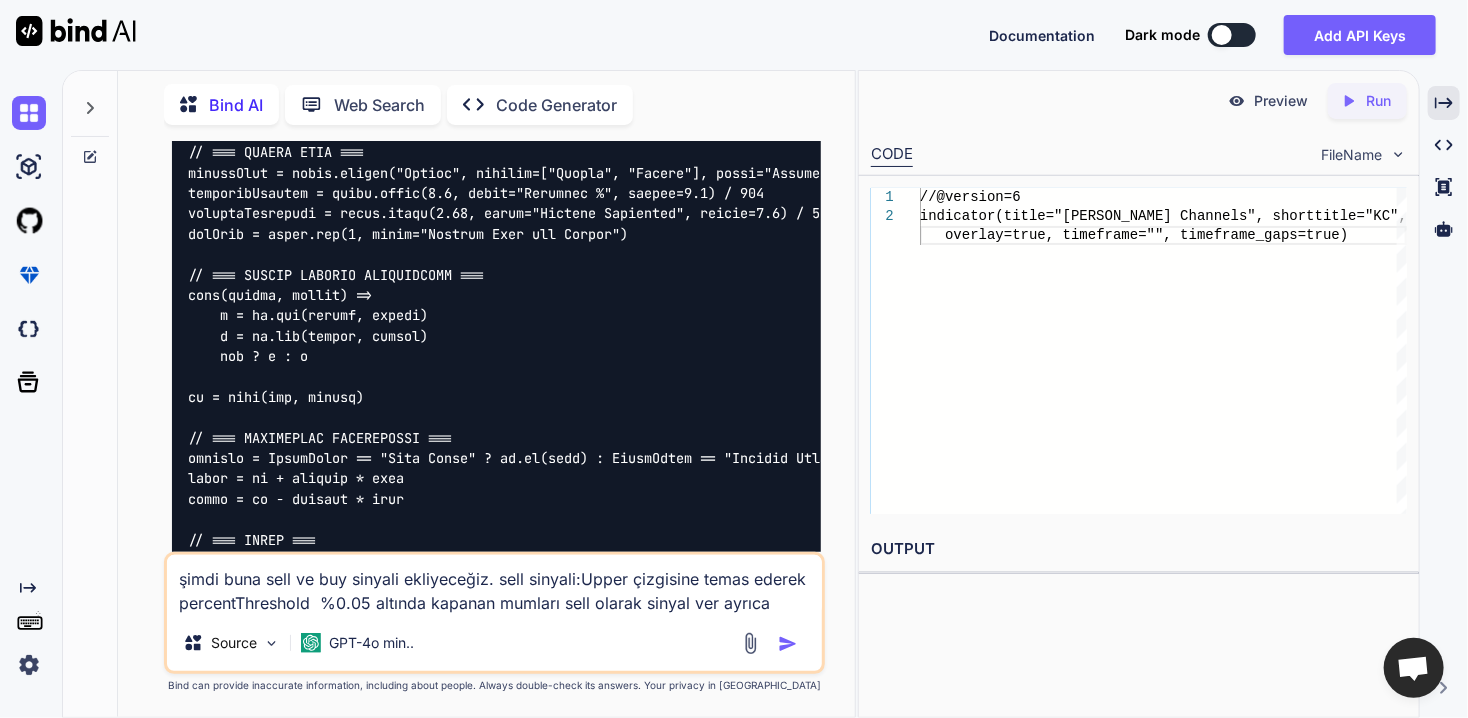 click on "şimdi buna sell ve buy sinyali ekliyeceğiz. sell sinyali:Upper çizgisine temas ederek percentThreshold  %0.05 altında kapanan mumları sell olarak sinyal ver ayrıca" at bounding box center [494, 585] 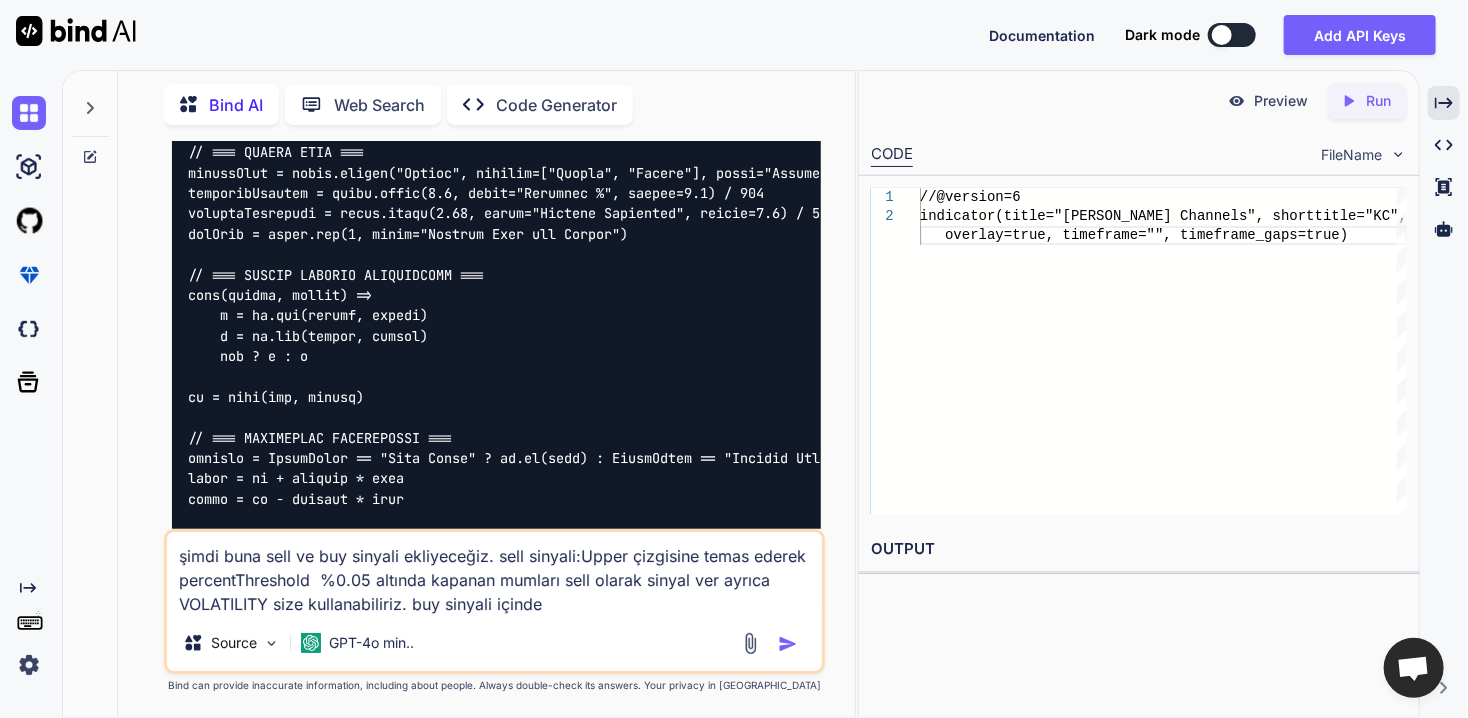 paste on "Lower" 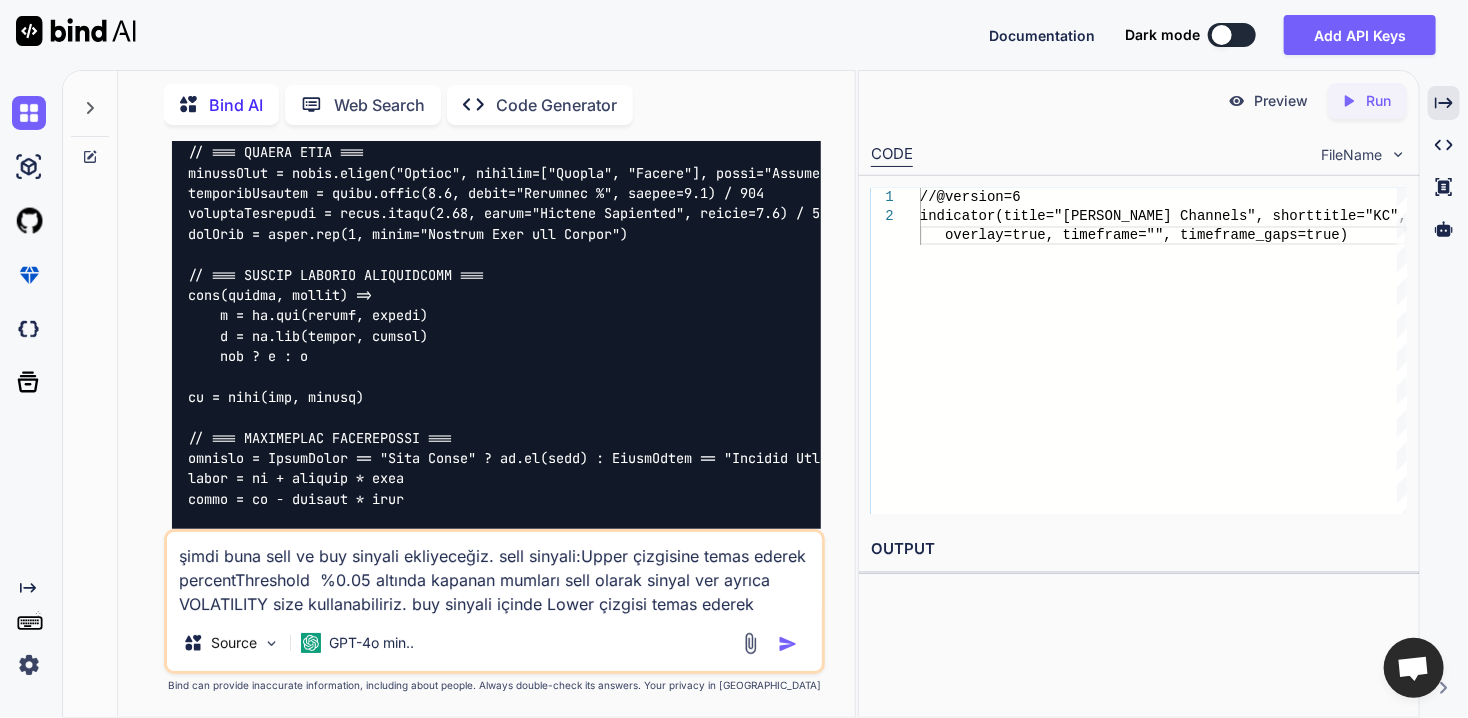 click on "şimdi buna sell ve buy sinyali ekliyeceğiz. sell sinyali:Upper çizgisine temas ederek percentThreshold  %0.05 altında kapanan mumları sell olarak sinyal ver ayrıca VOLATILITY size kullanabiliriz. buy sinyali içinde Lower çizgisi temas ederek" at bounding box center [494, 573] 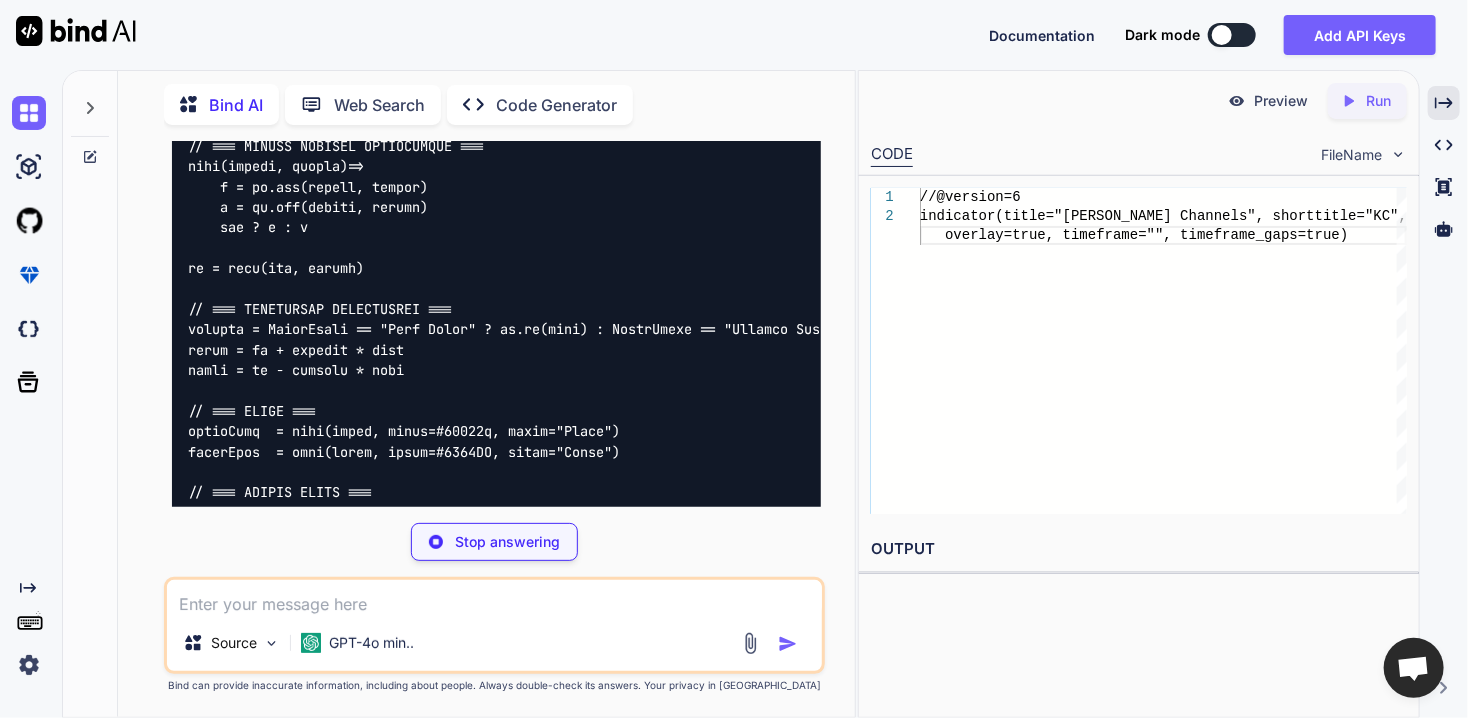 scroll, scrollTop: 45887, scrollLeft: 0, axis: vertical 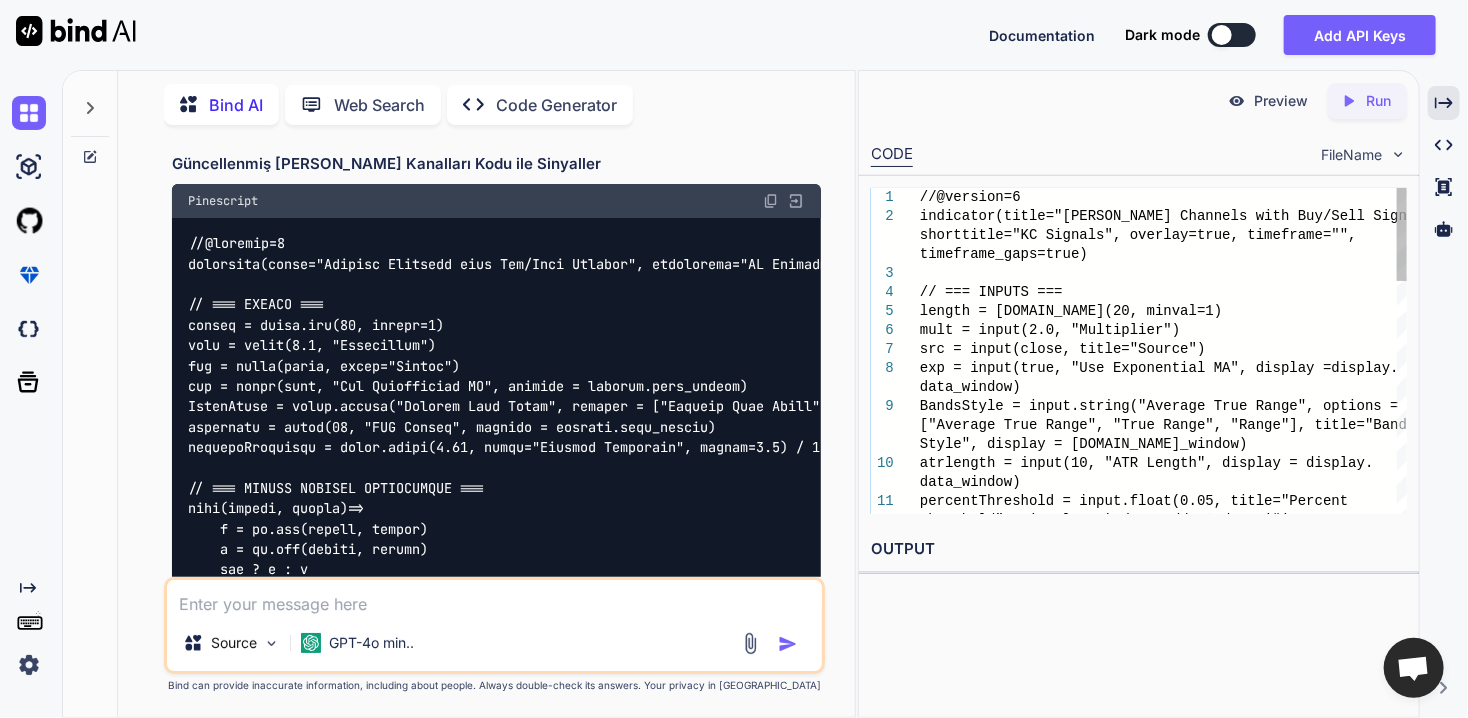 click at bounding box center [771, 201] 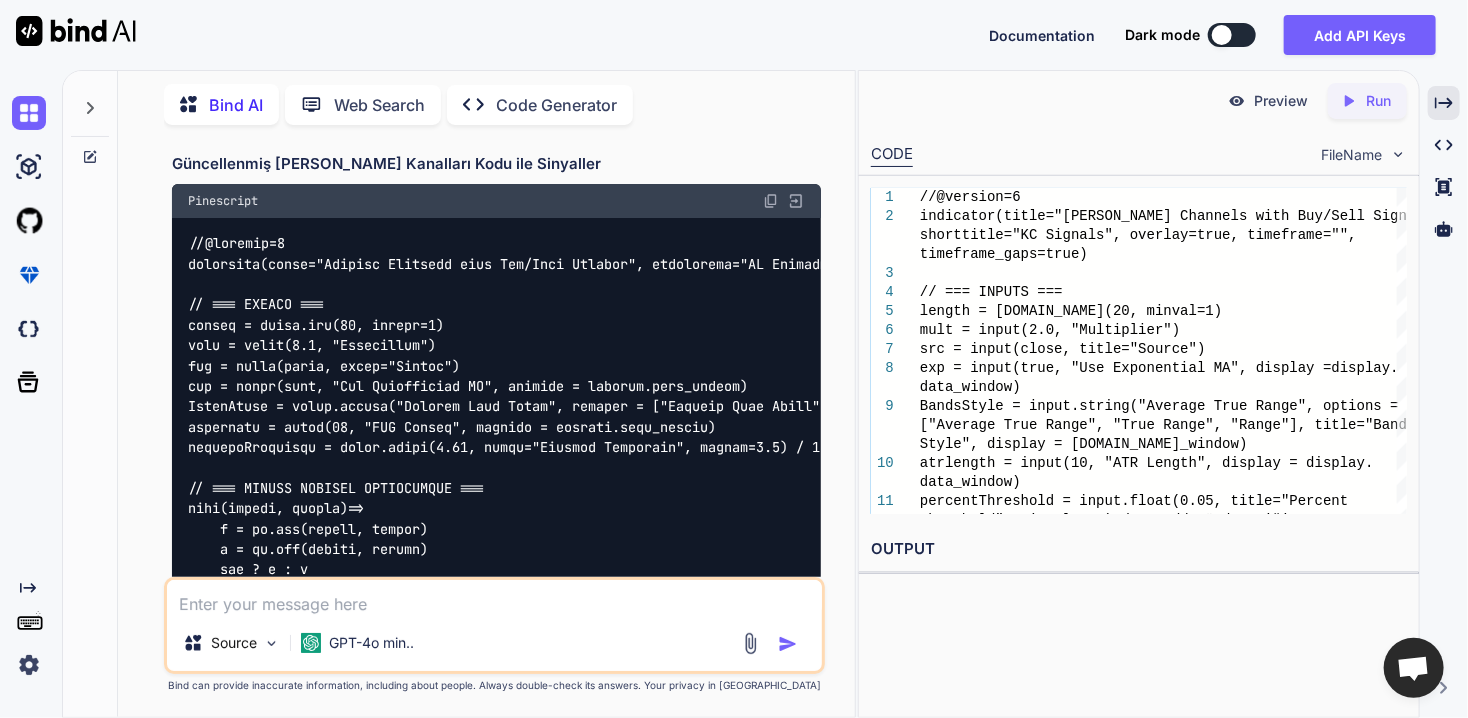 click at bounding box center [494, 597] 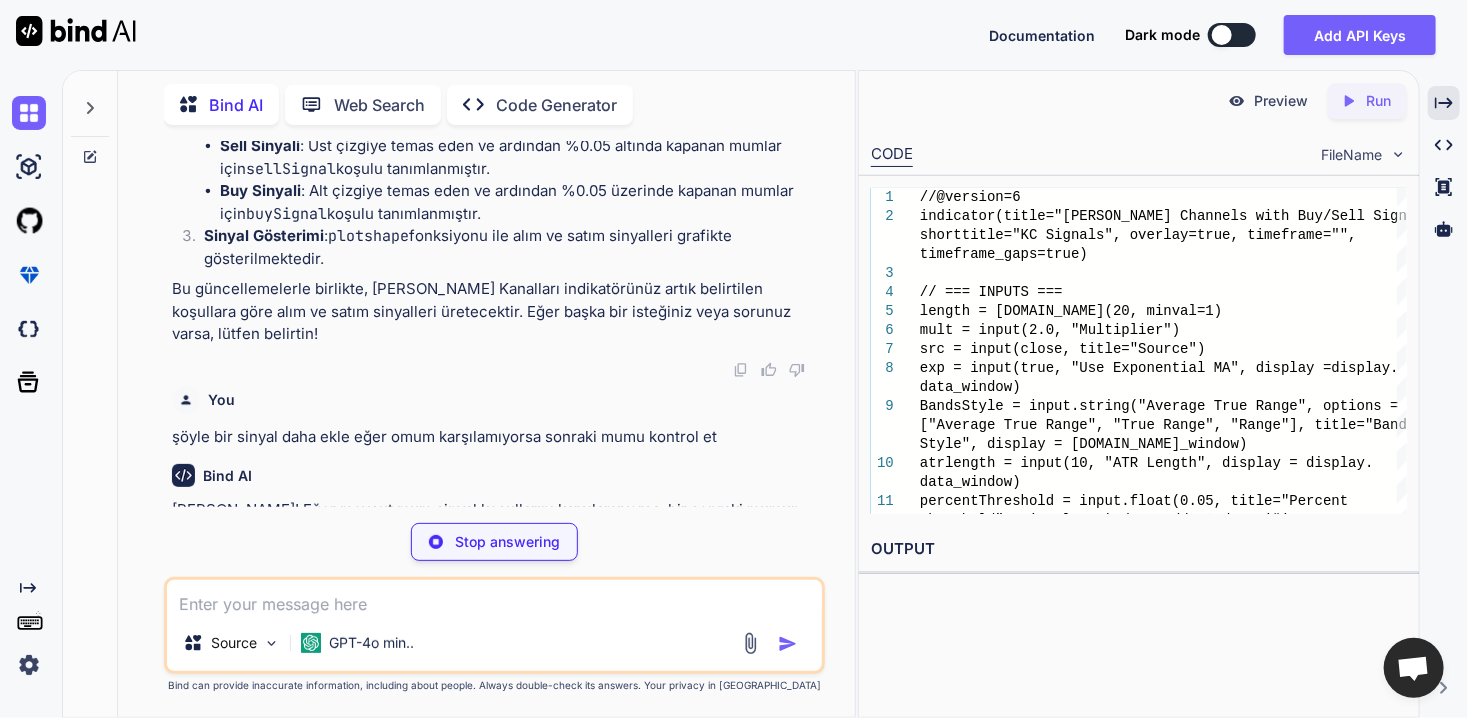 scroll, scrollTop: 46971, scrollLeft: 0, axis: vertical 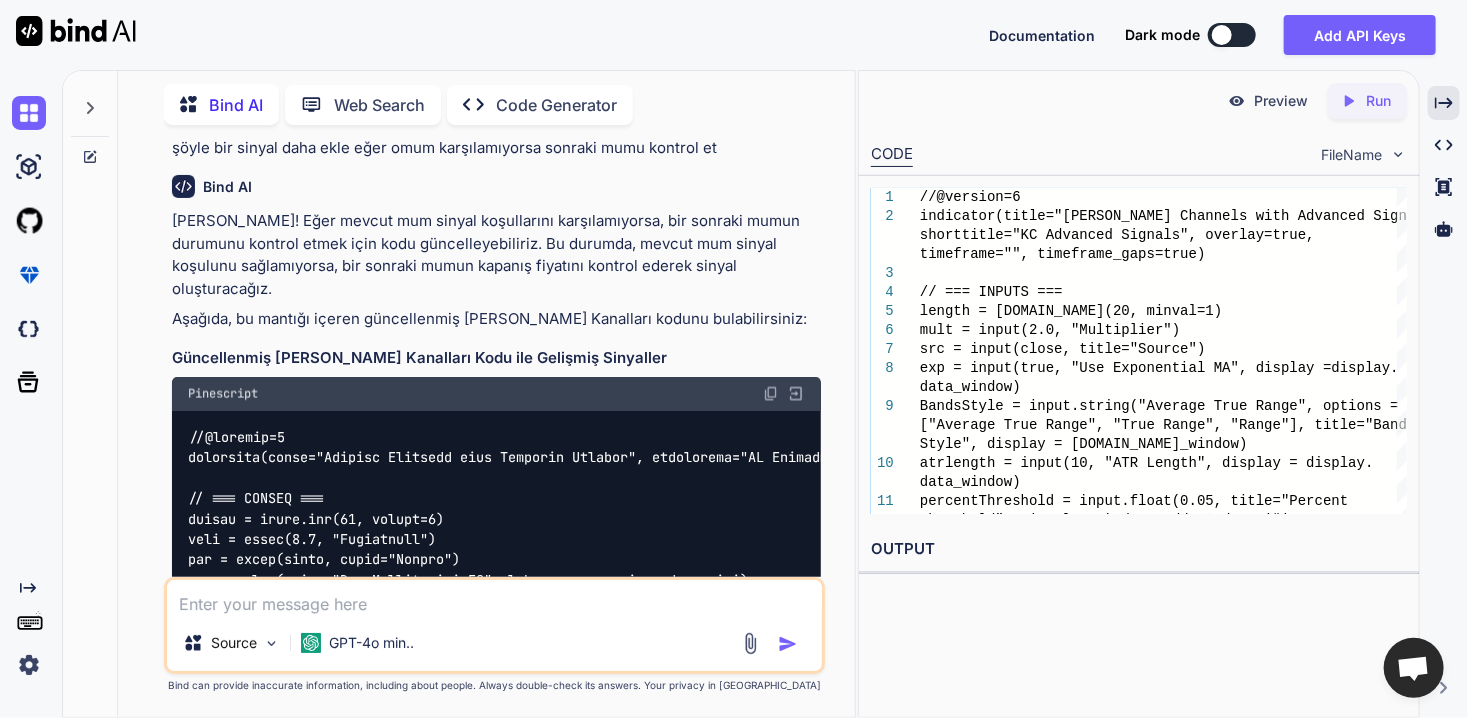 click at bounding box center [771, 394] 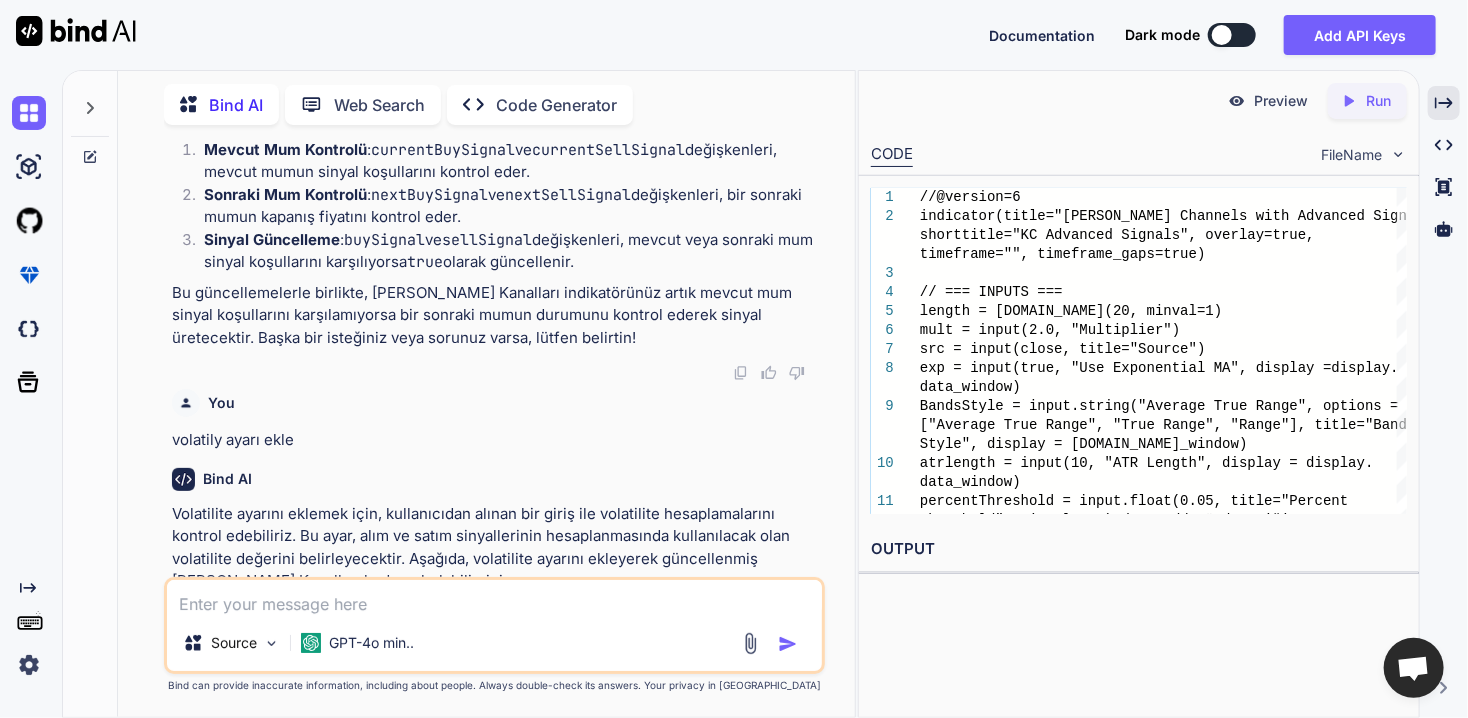 scroll, scrollTop: 48612, scrollLeft: 0, axis: vertical 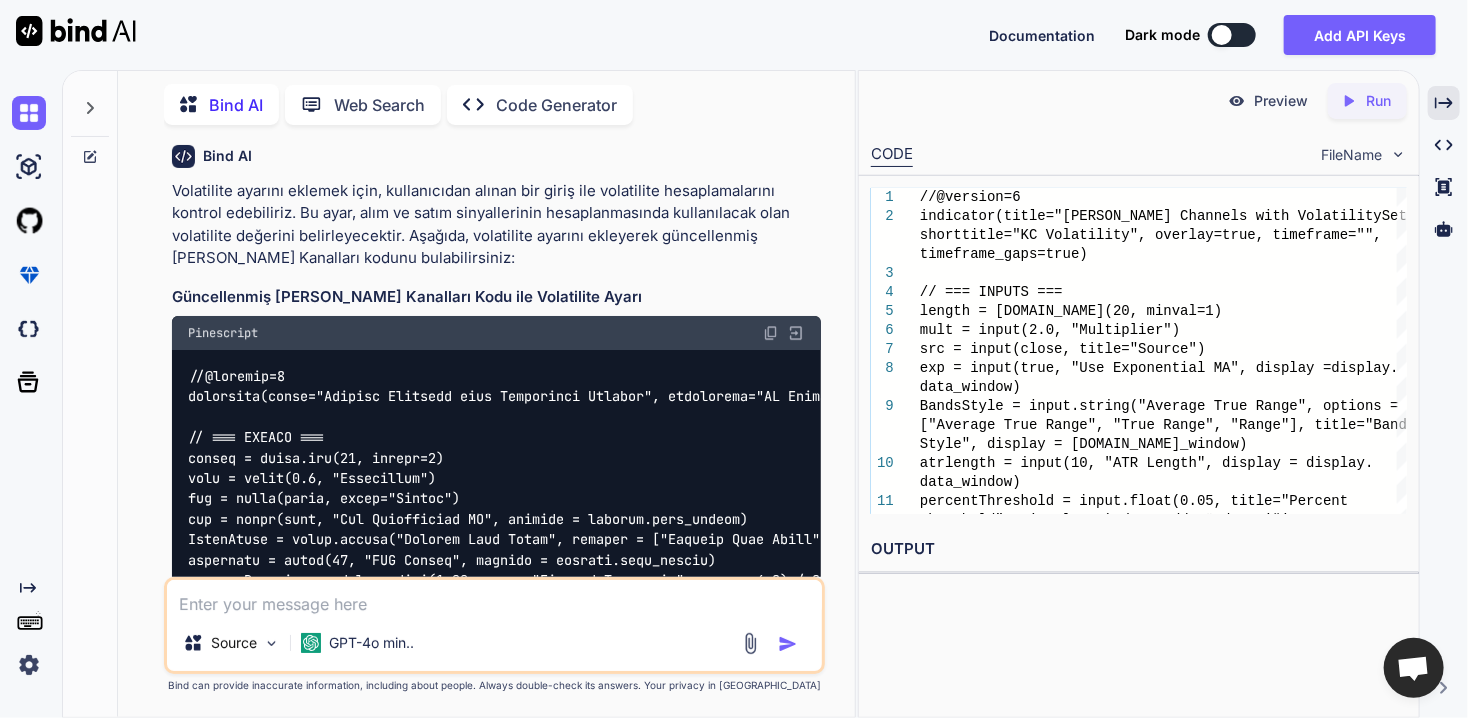 click at bounding box center (771, 333) 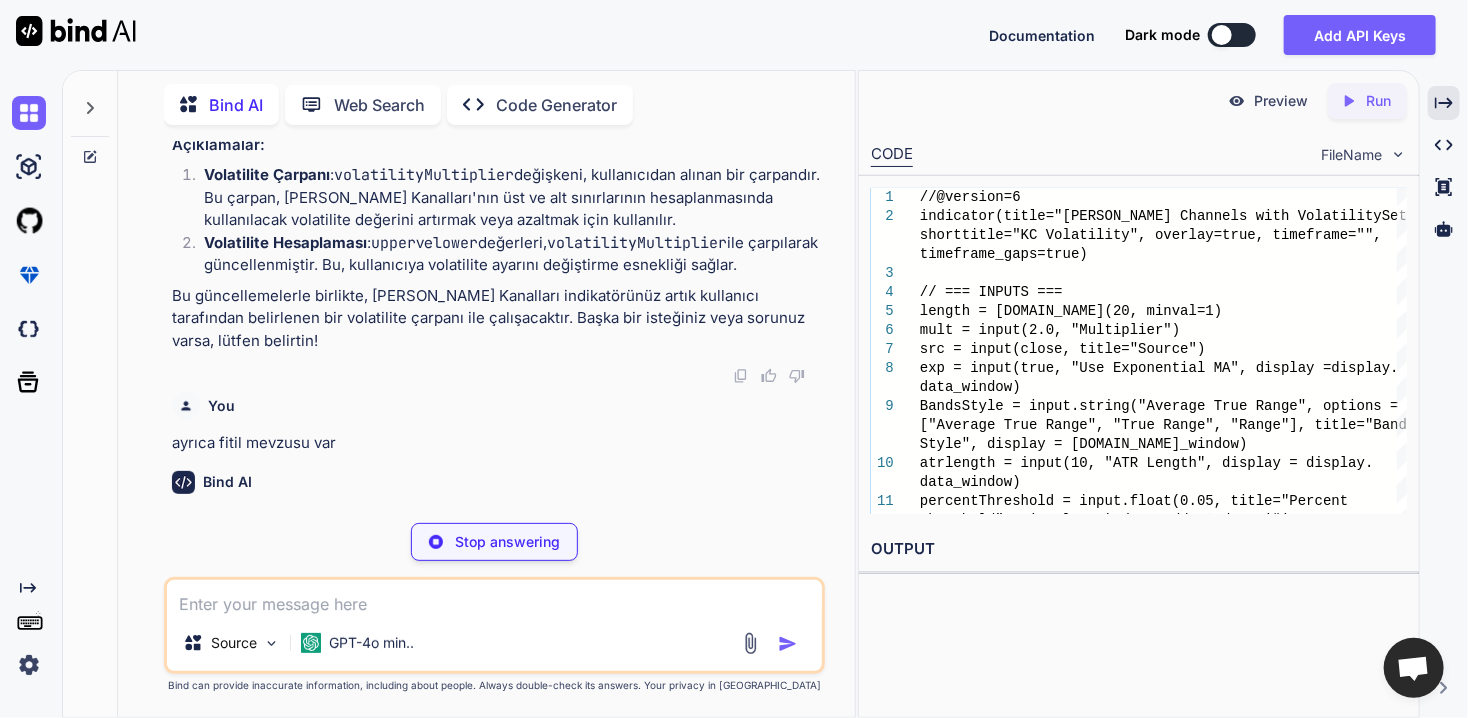 scroll, scrollTop: 50219, scrollLeft: 0, axis: vertical 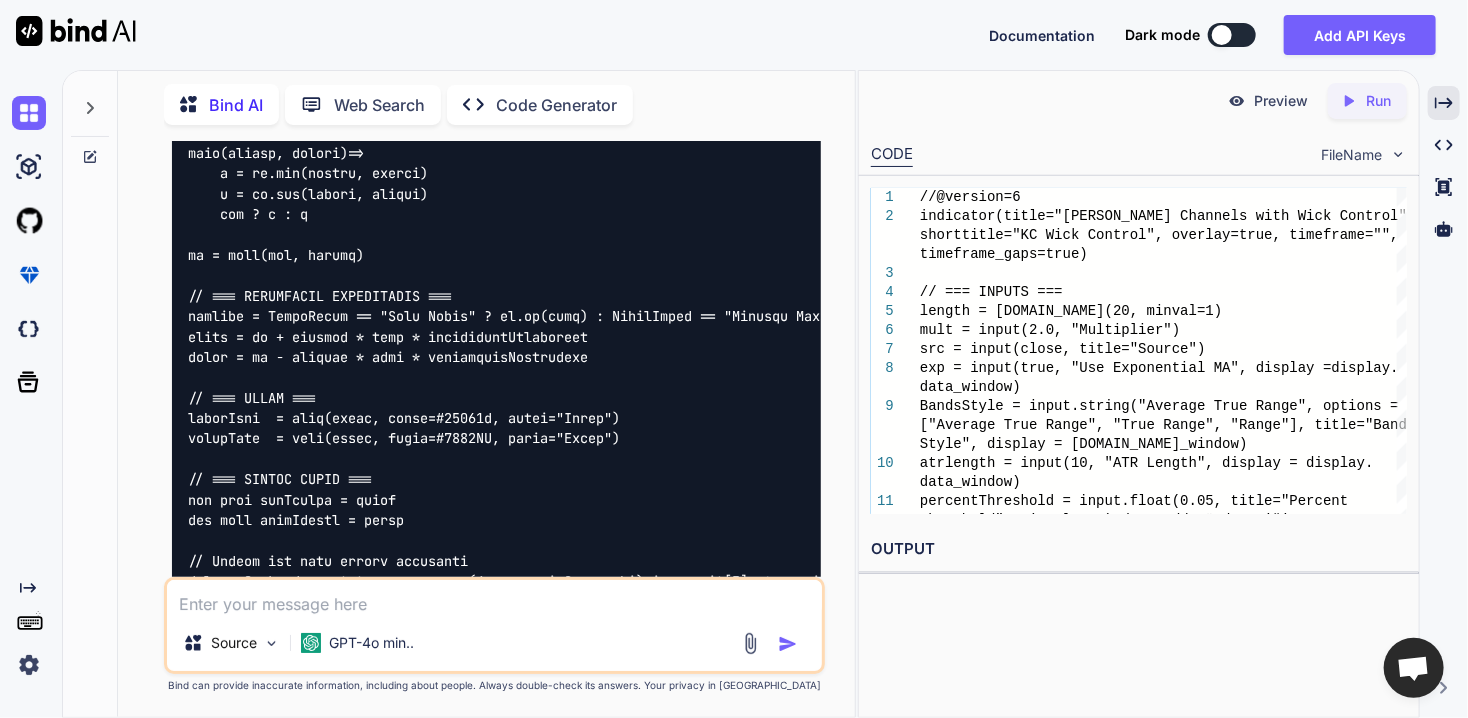 click at bounding box center [494, 597] 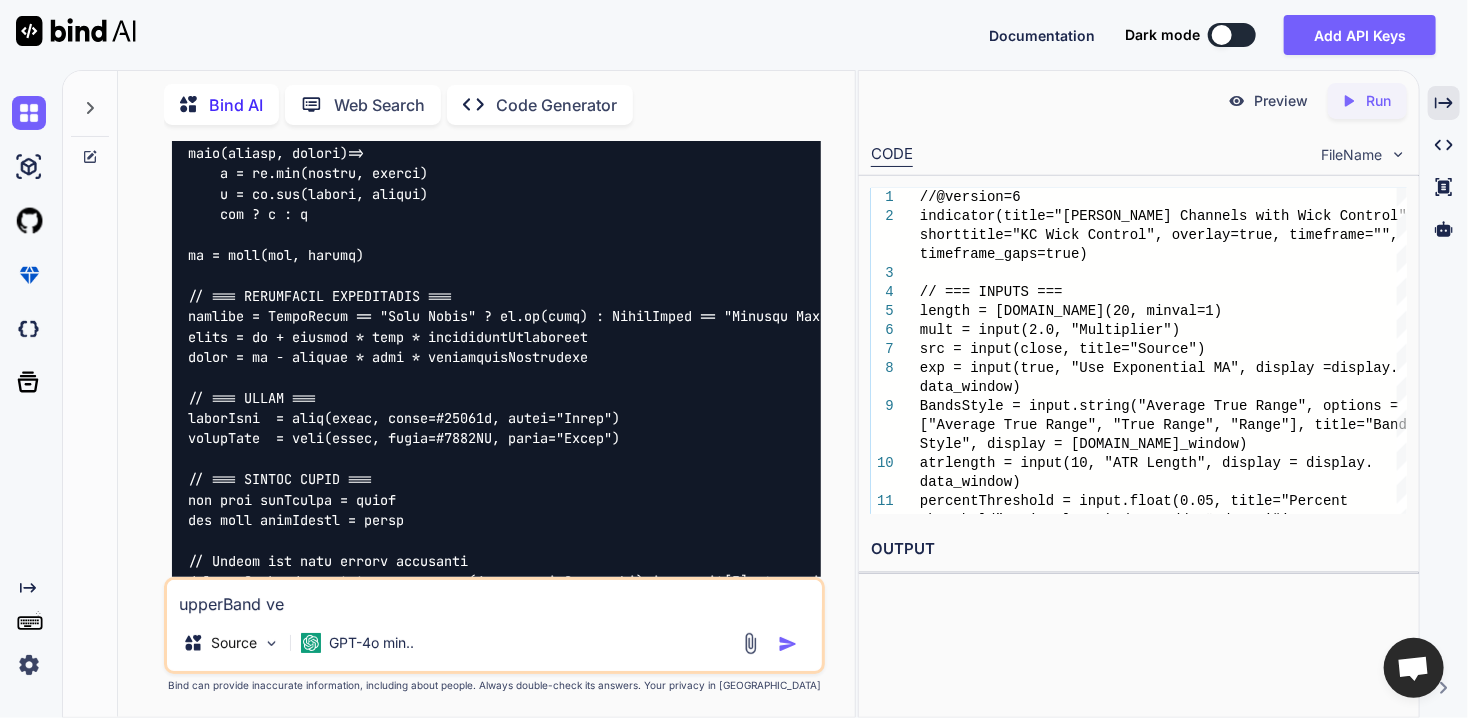 paste on "lowerBand" 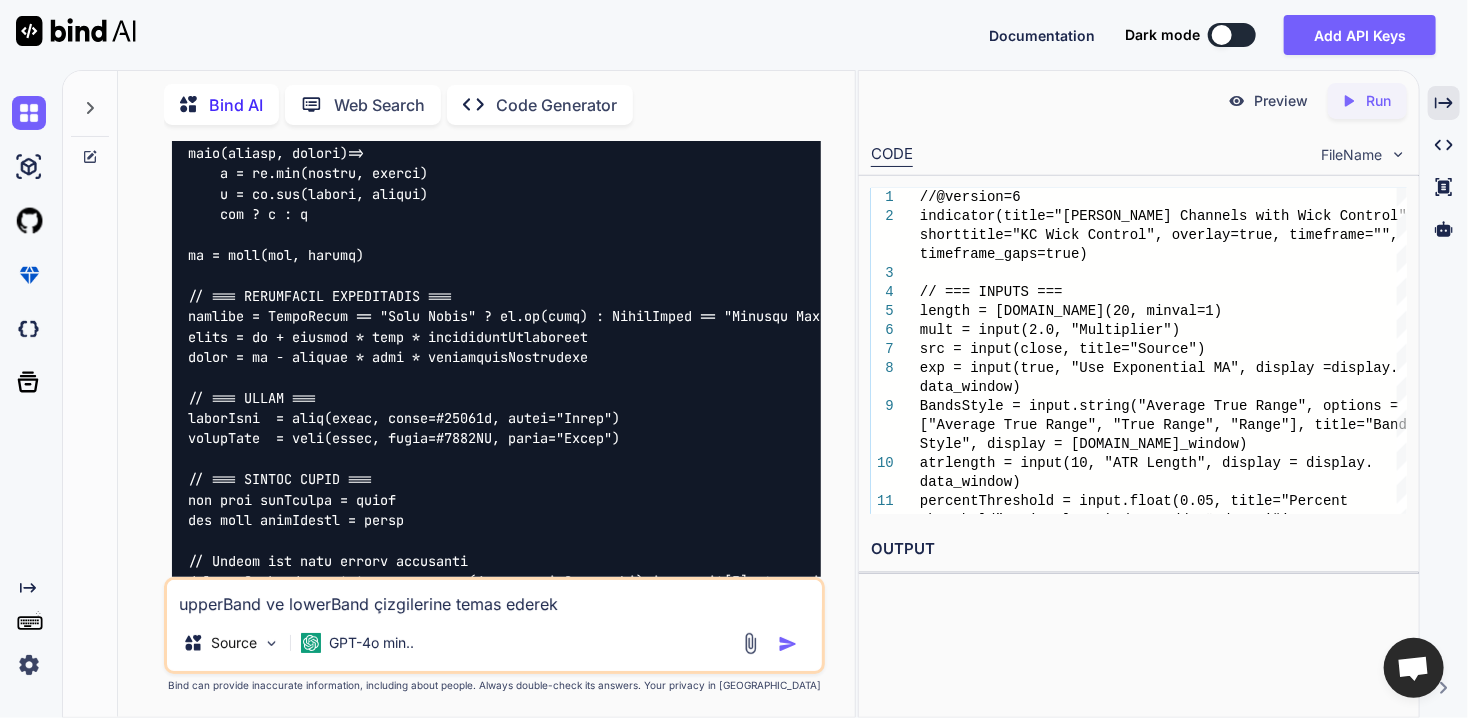 paste on "percentThreshold" 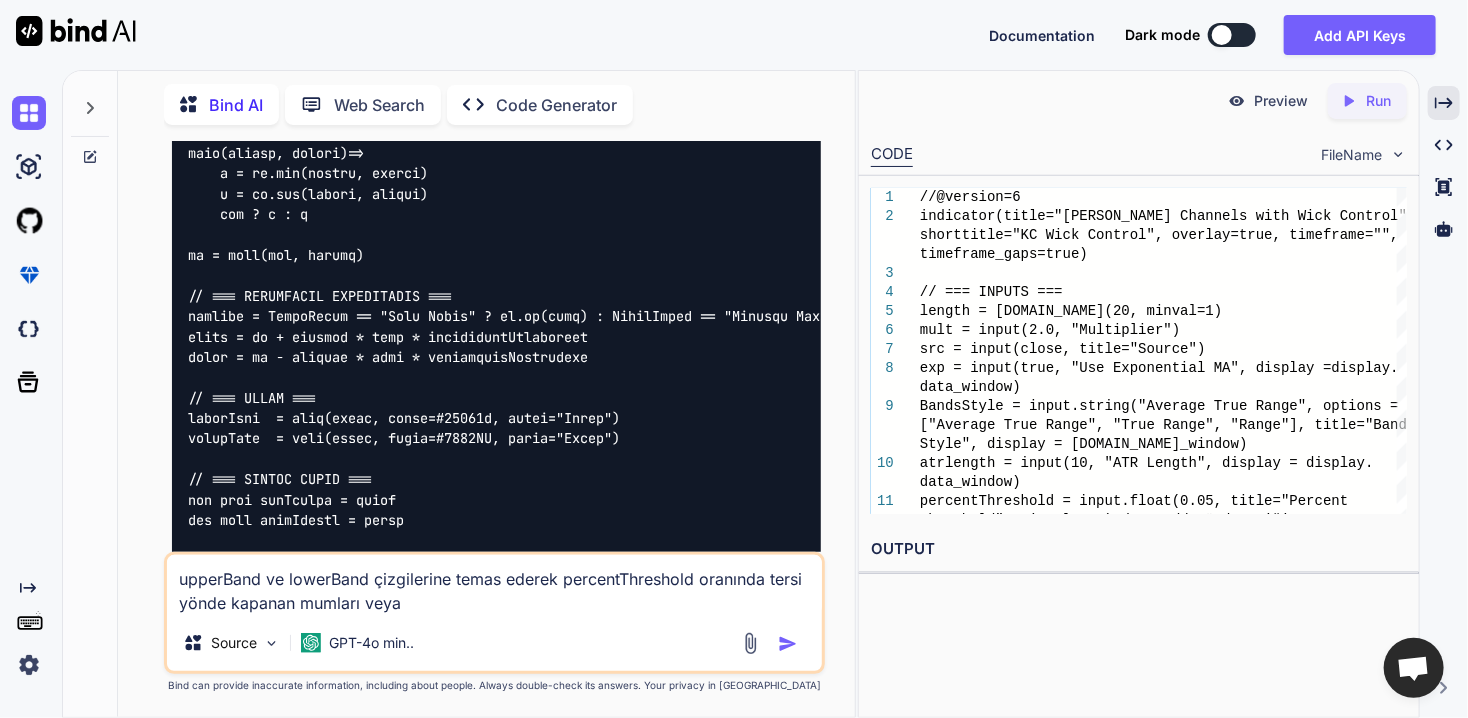 drag, startPoint x: 174, startPoint y: 577, endPoint x: 440, endPoint y: 578, distance: 266.0019 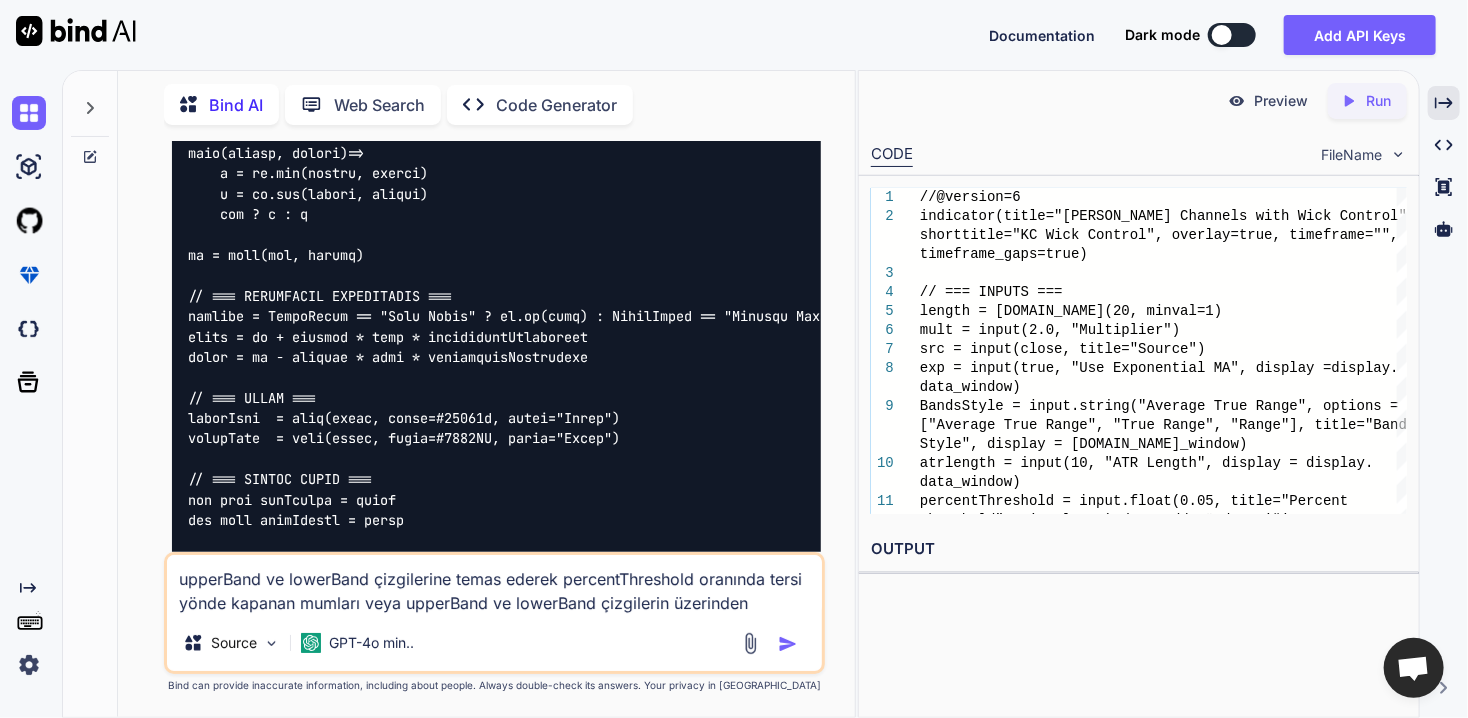 click on "upperBand ve lowerBand çizgilerine temas ederek percentThreshold oranında tersi yönde kapanan mumları veya upperBand ve lowerBand çizgilerin üzerinden geçerek" at bounding box center [494, 585] 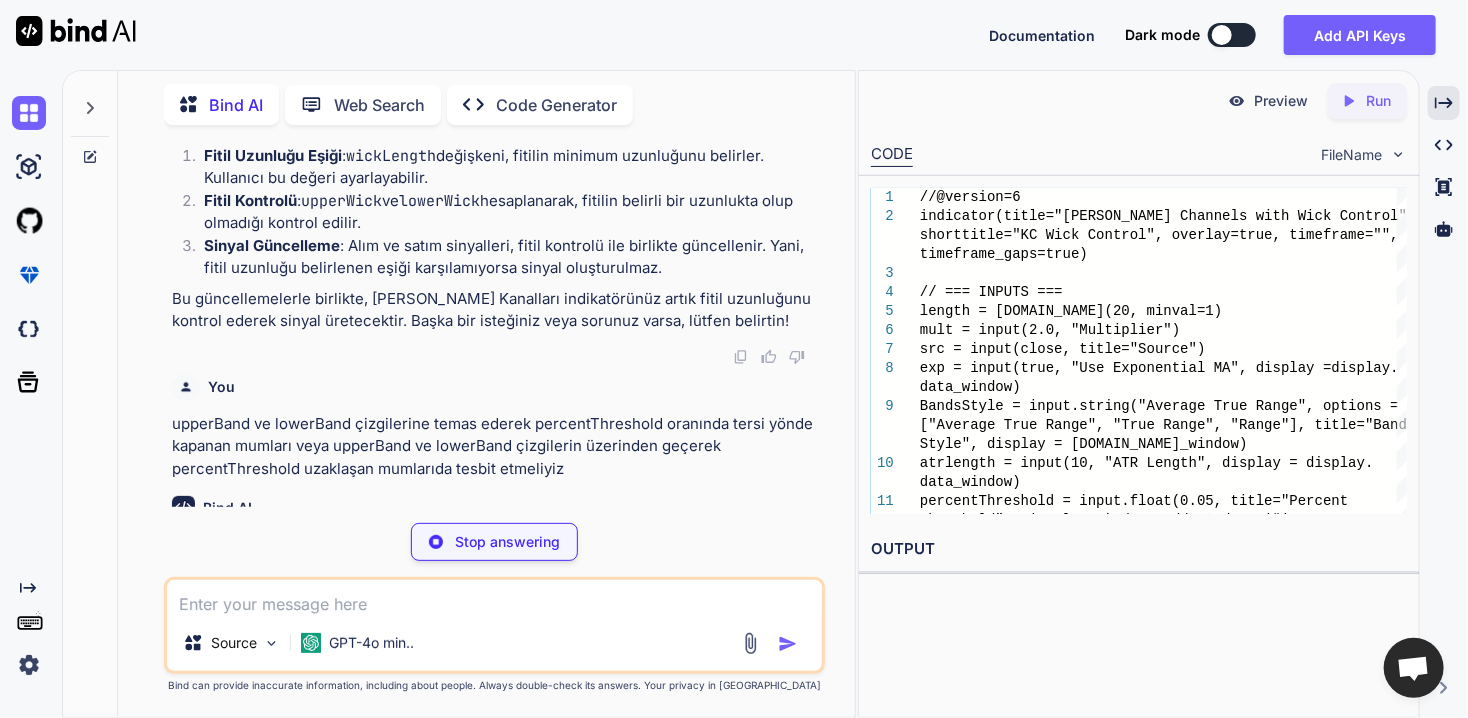scroll, scrollTop: 52162, scrollLeft: 0, axis: vertical 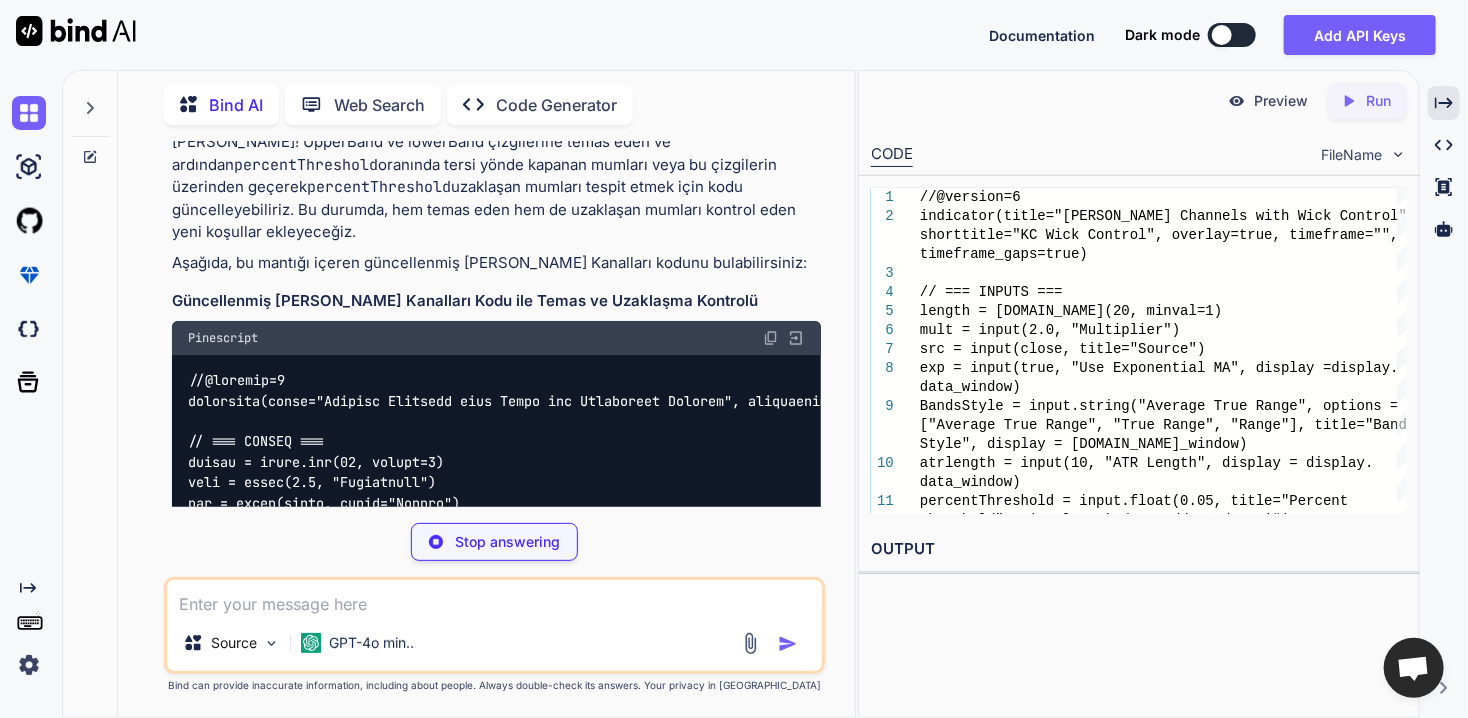 click at bounding box center [771, 338] 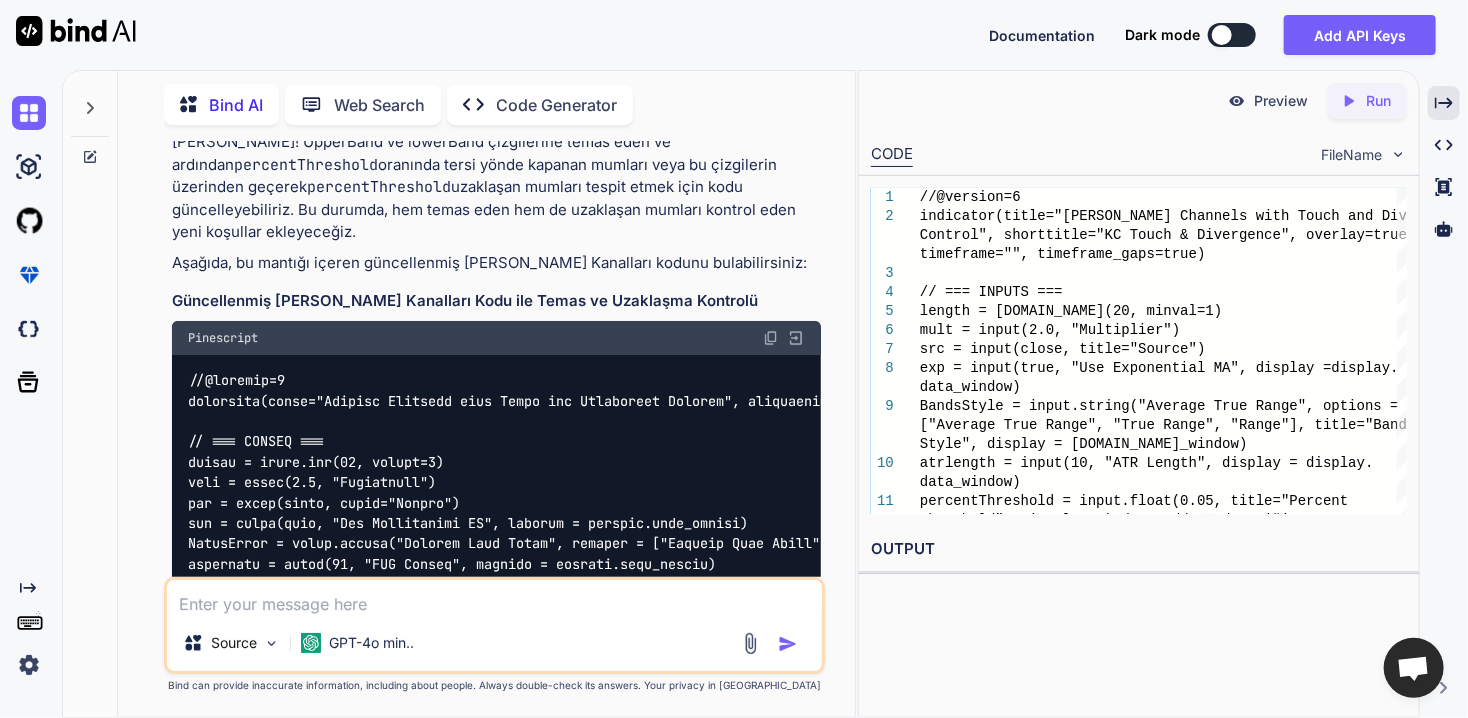 click at bounding box center (771, 338) 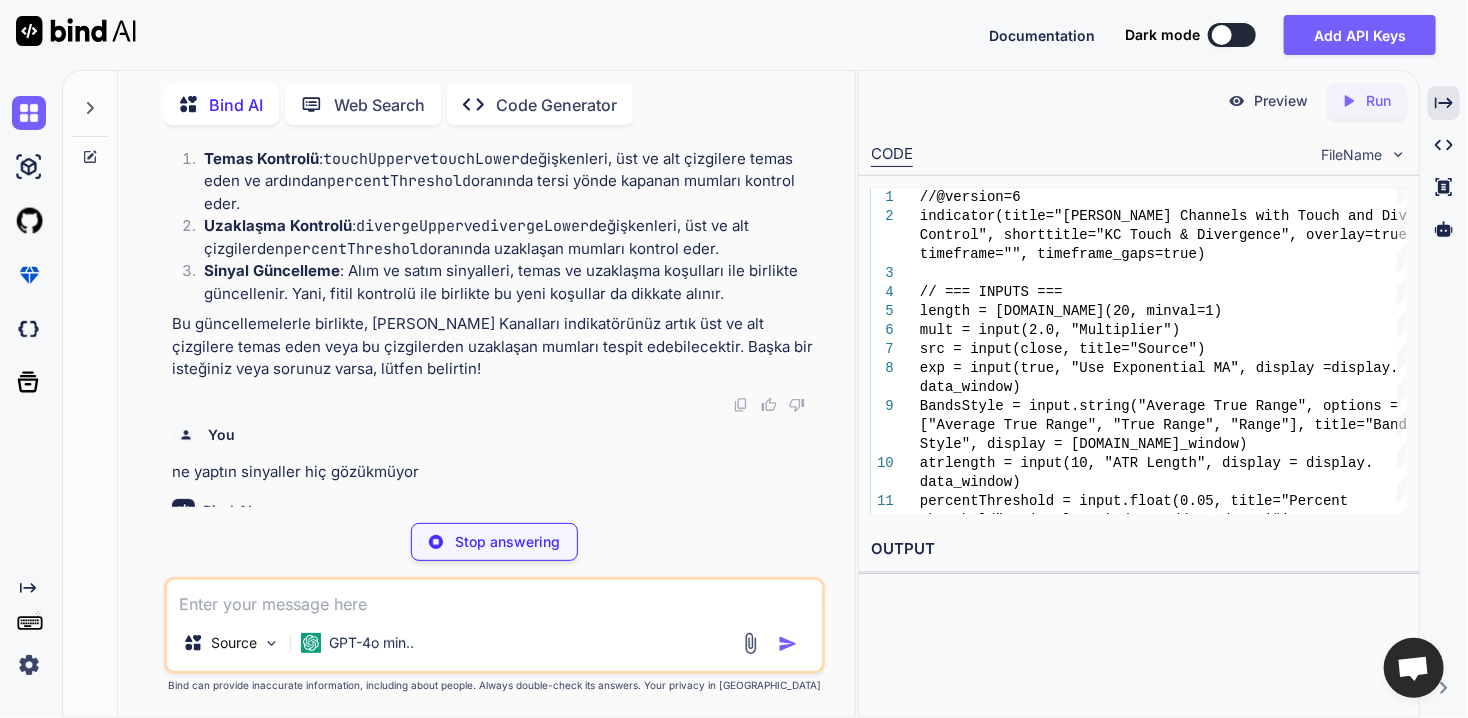 scroll, scrollTop: 54030, scrollLeft: 0, axis: vertical 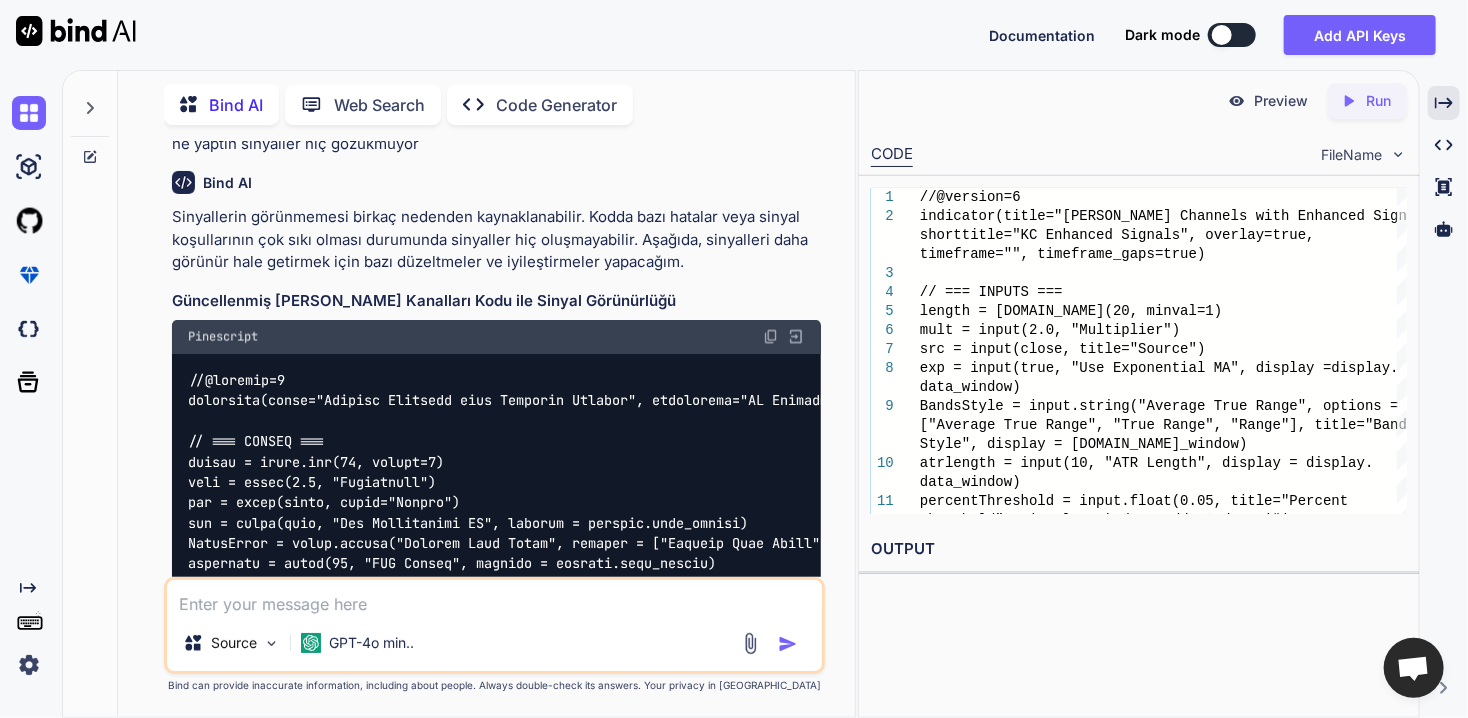 click at bounding box center [771, 337] 